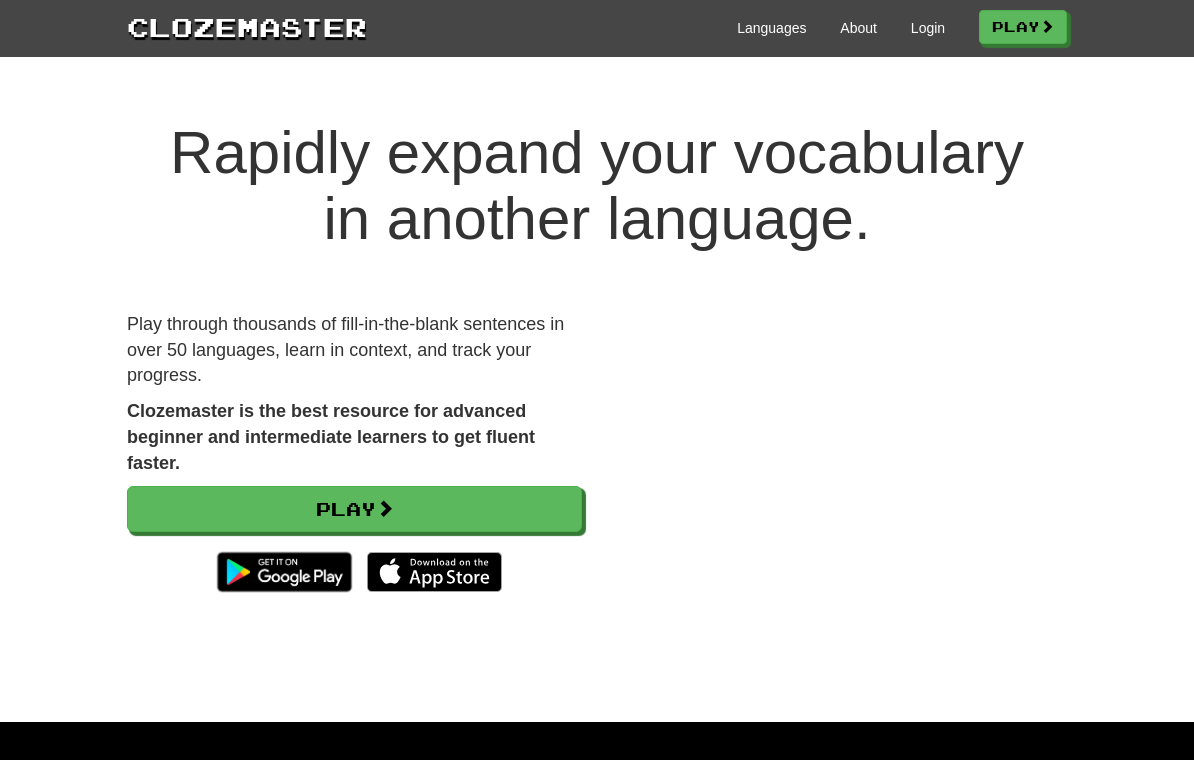 scroll, scrollTop: 74, scrollLeft: 0, axis: vertical 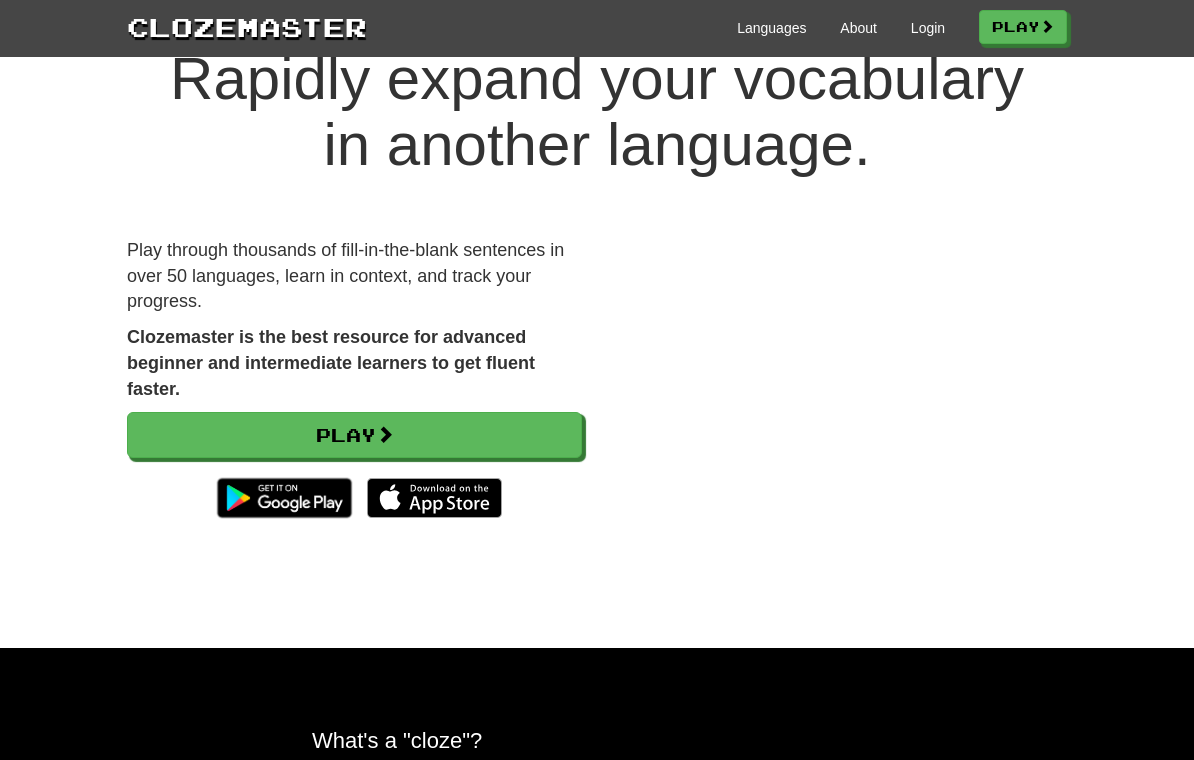 click on "Login" at bounding box center [928, 28] 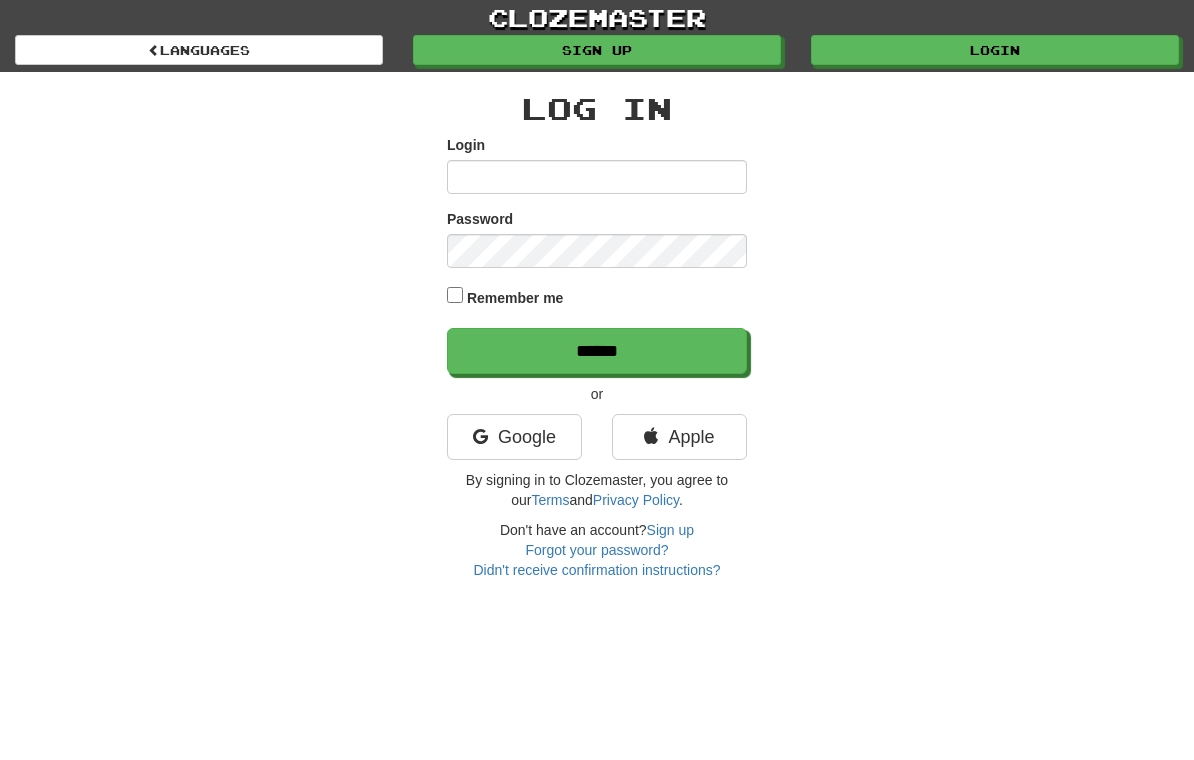 scroll, scrollTop: 0, scrollLeft: 0, axis: both 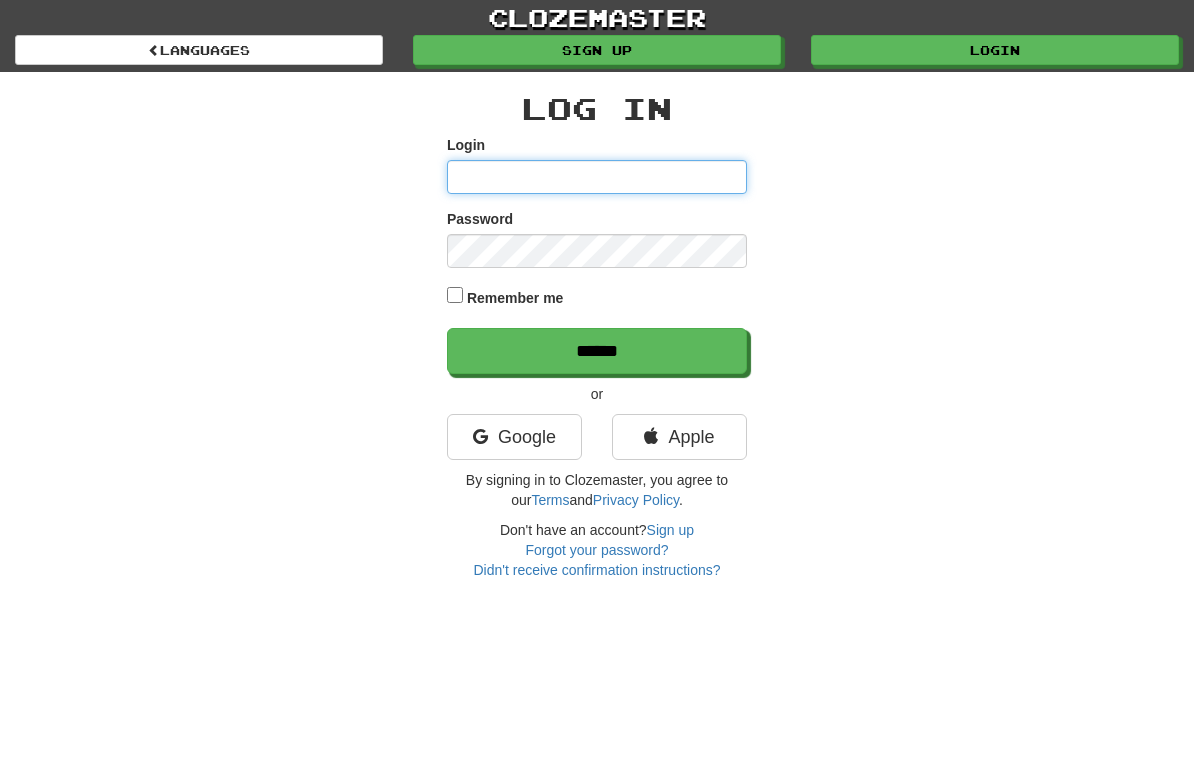 type on "**********" 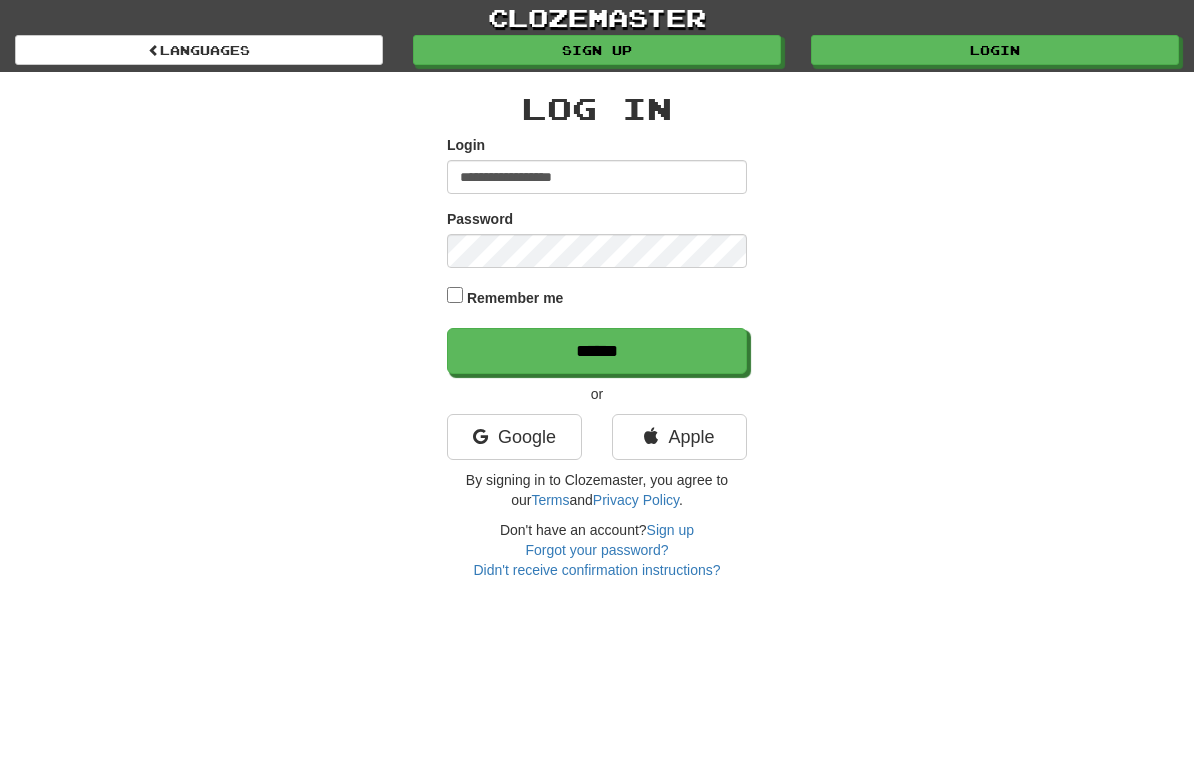 click on "******" at bounding box center [597, 351] 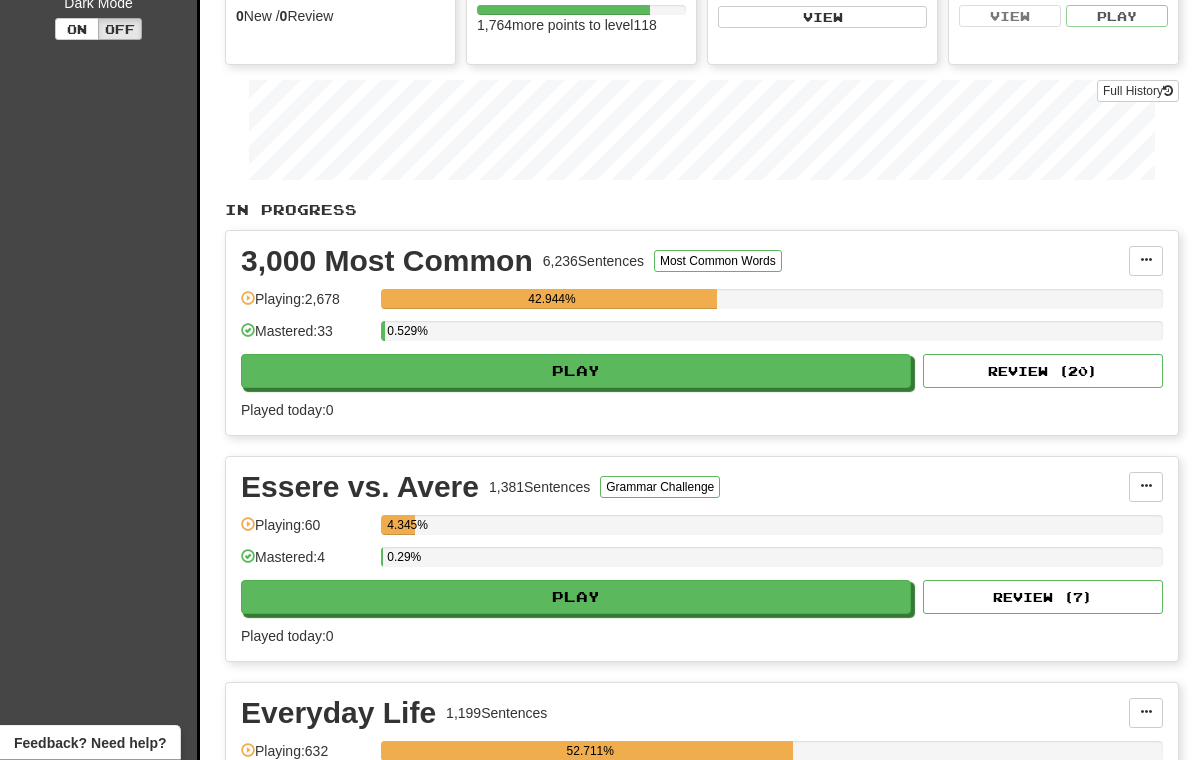 scroll, scrollTop: 266, scrollLeft: 0, axis: vertical 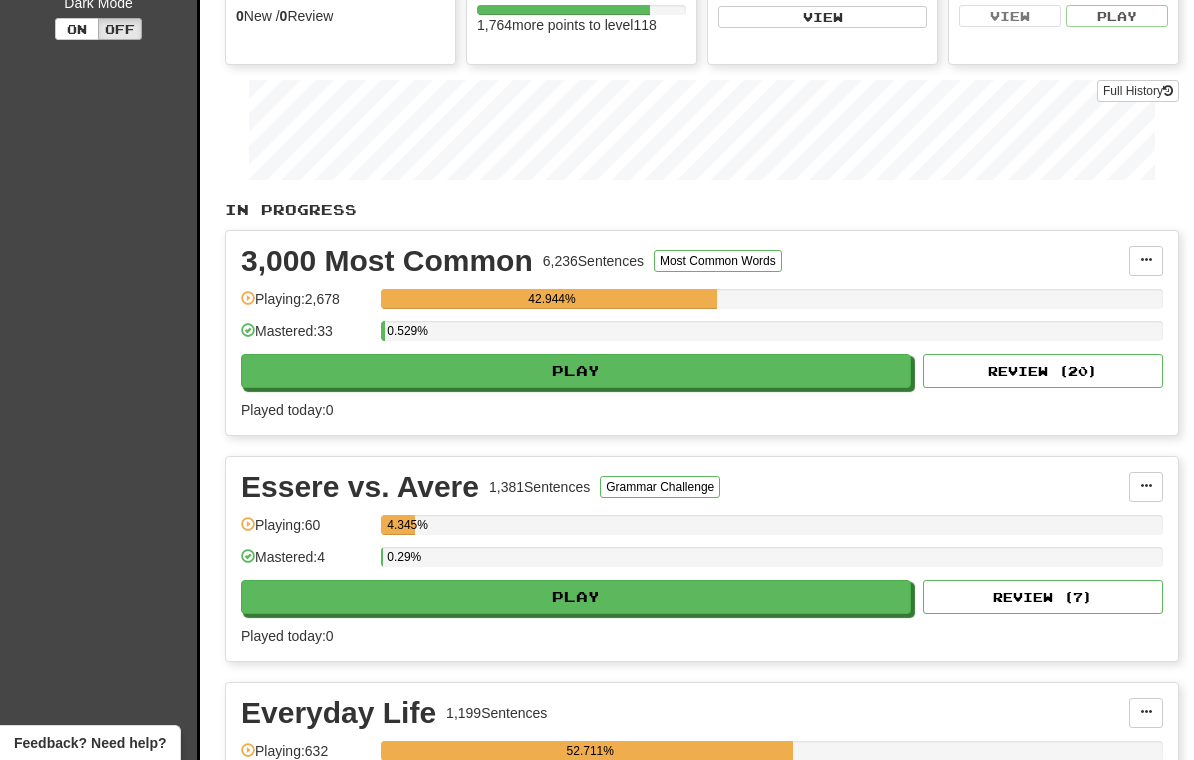 click on "Review ( 20 )" at bounding box center [1043, 371] 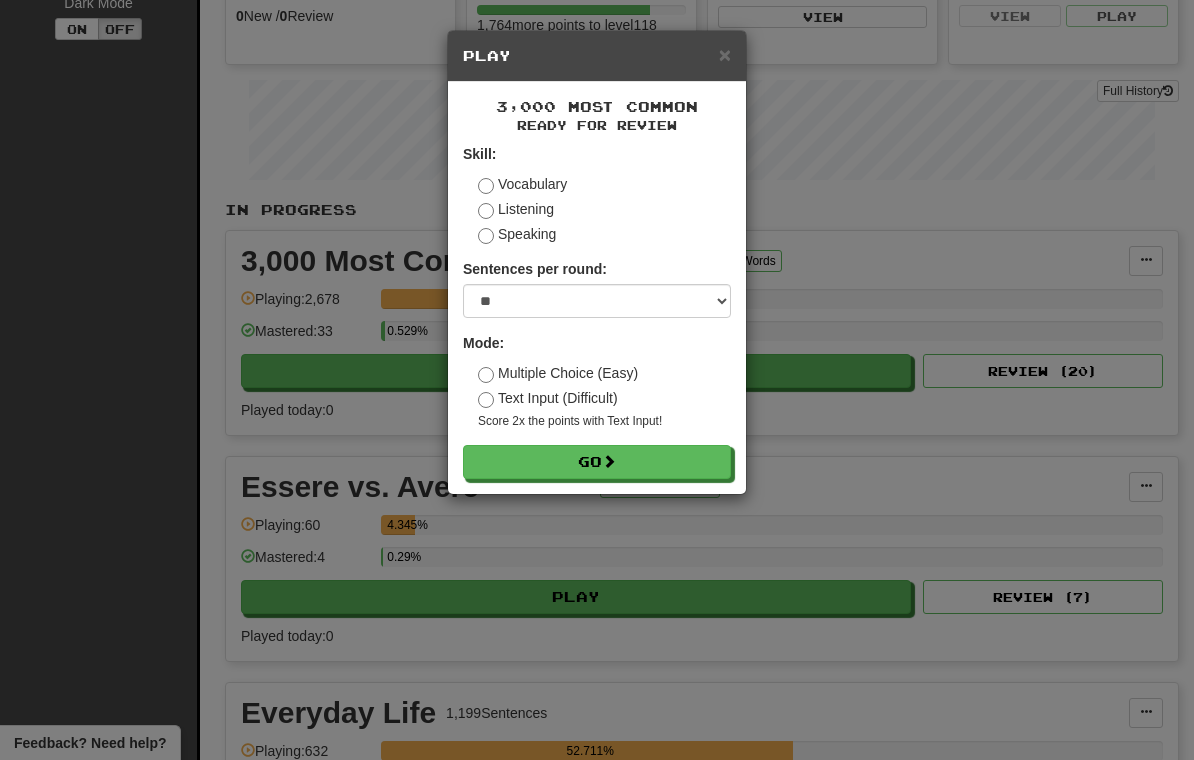 click on "Go" at bounding box center (597, 462) 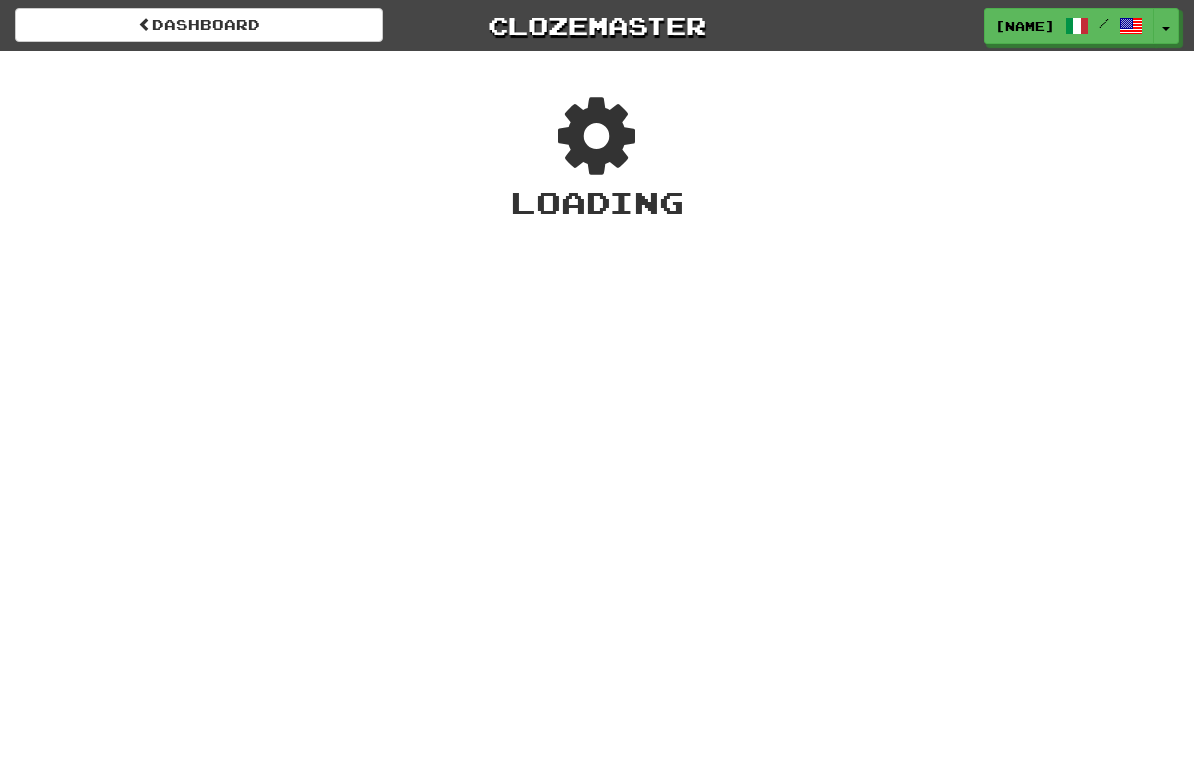 scroll, scrollTop: 0, scrollLeft: 0, axis: both 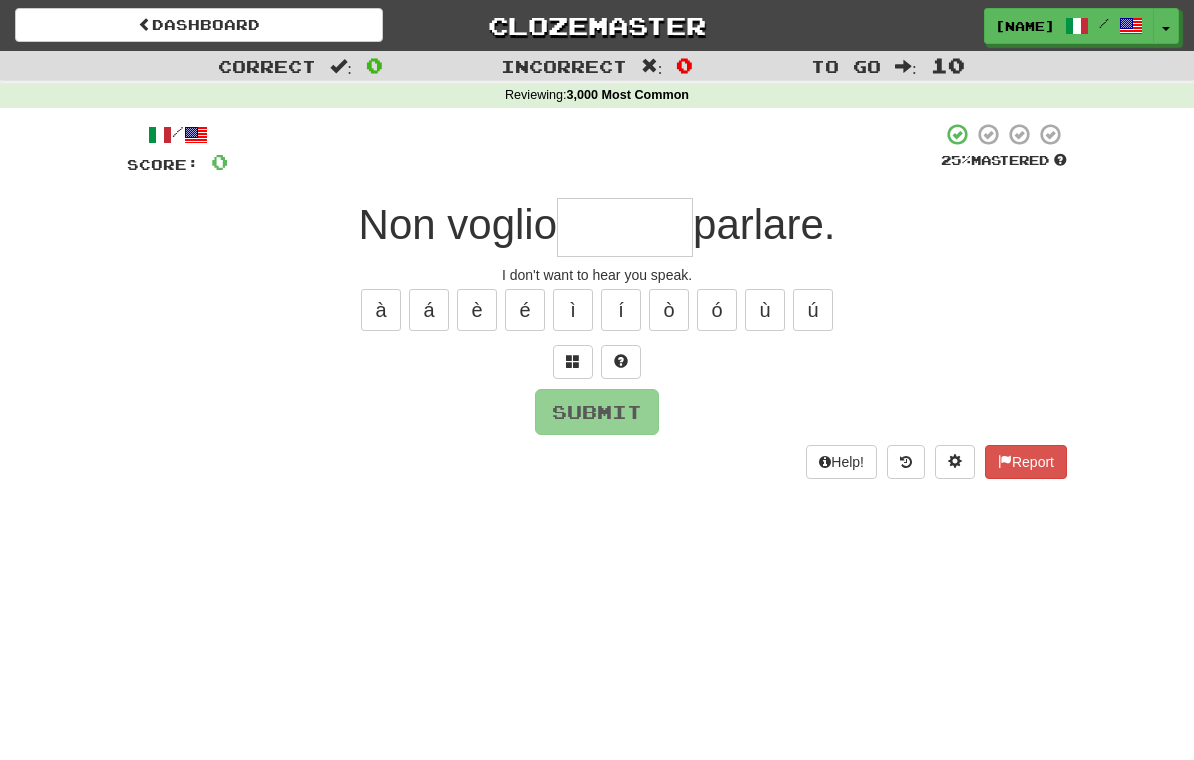 click at bounding box center [625, 227] 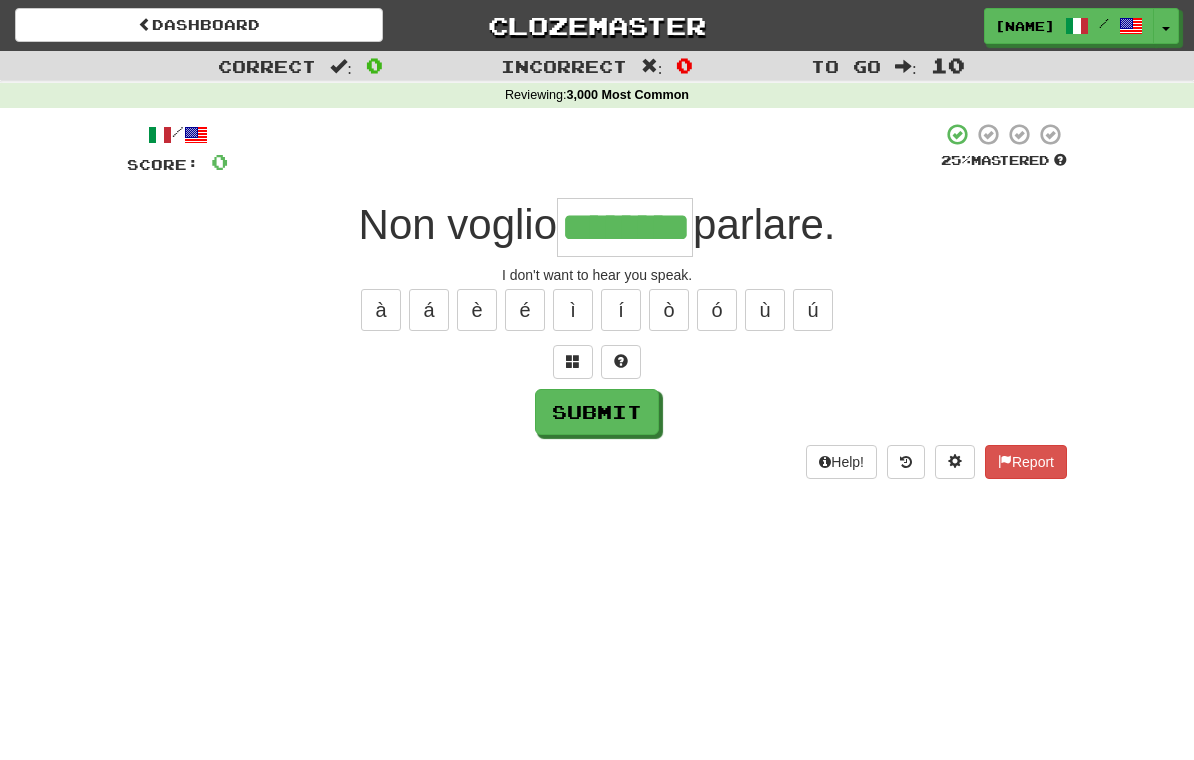 type on "********" 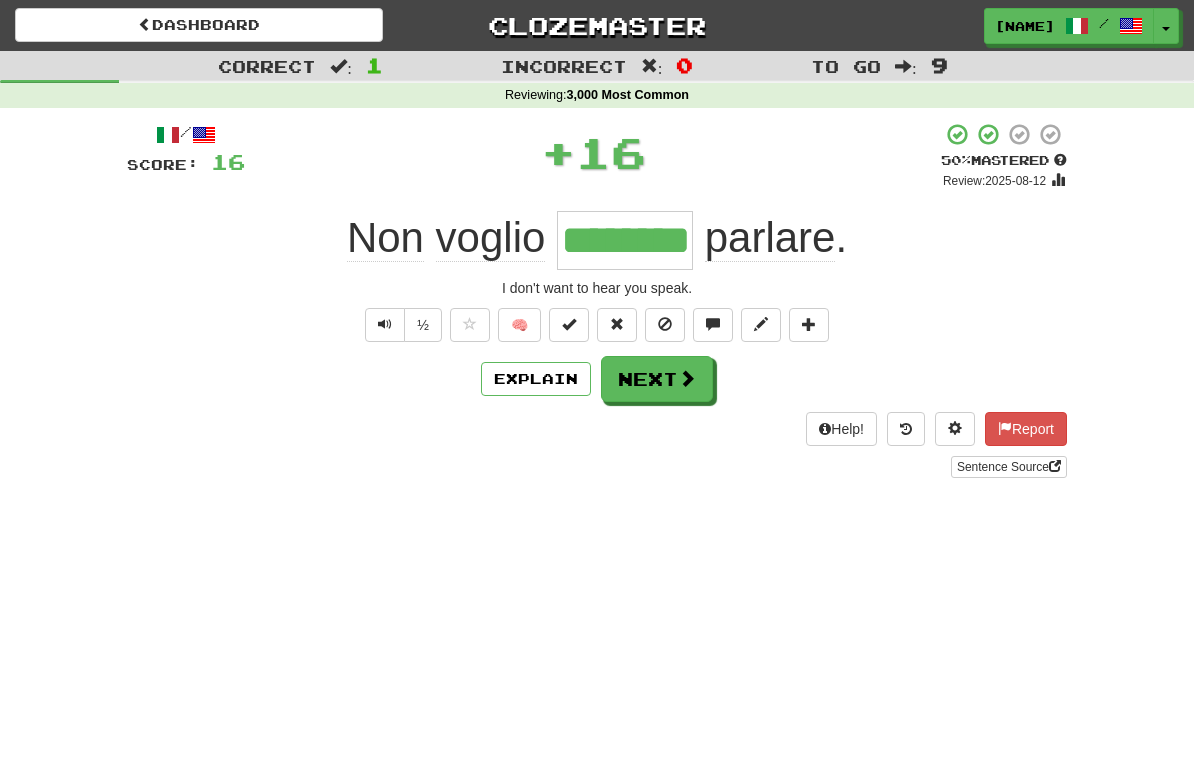 click at bounding box center (687, 378) 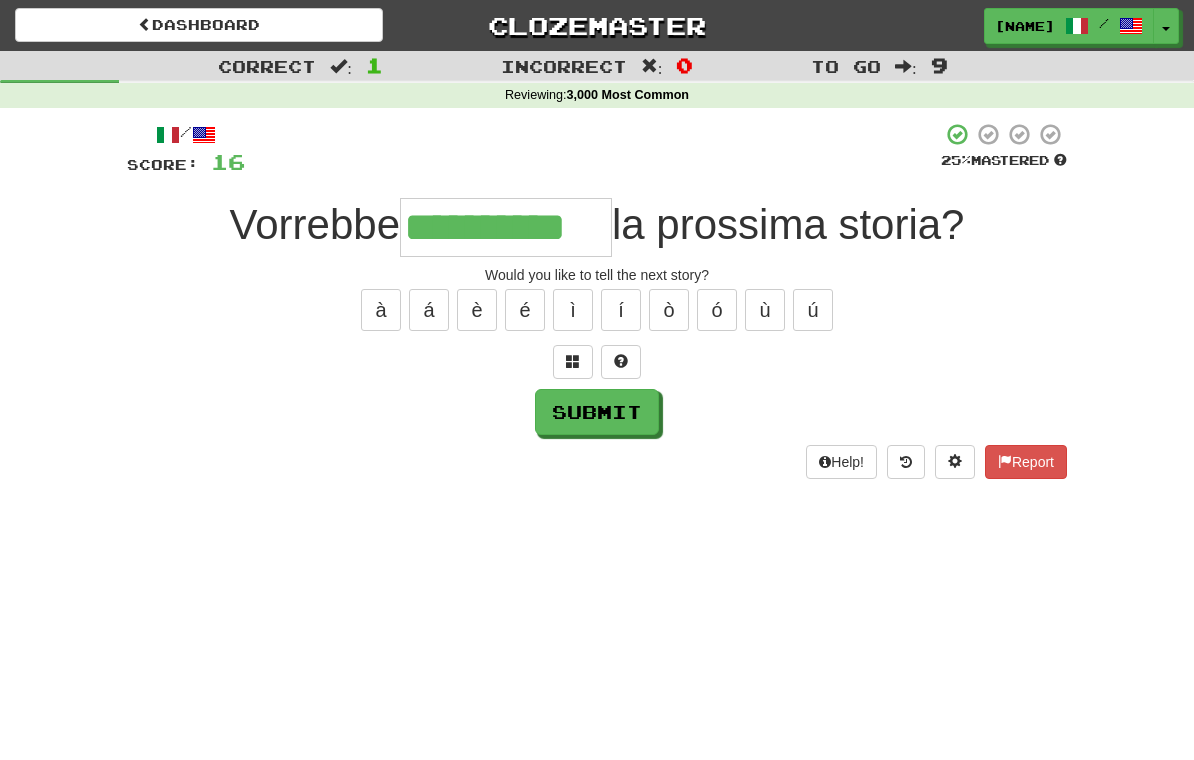 type on "**********" 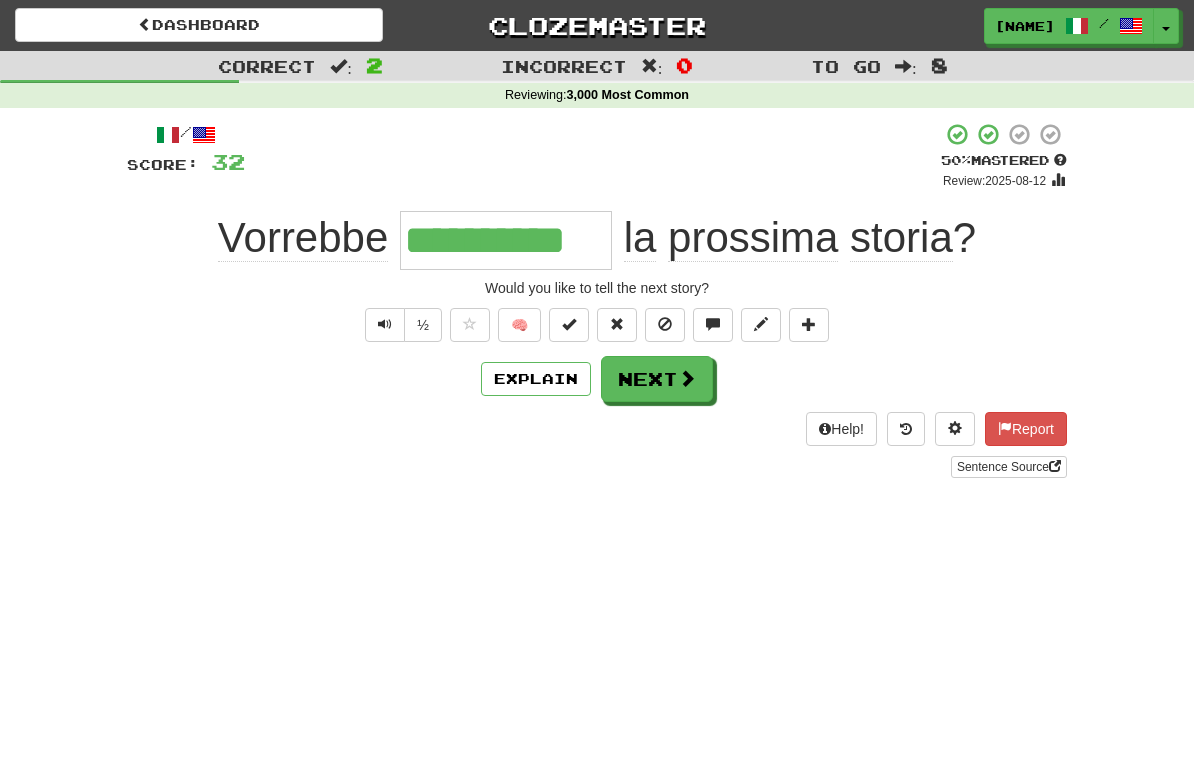 click on "Next" at bounding box center [657, 379] 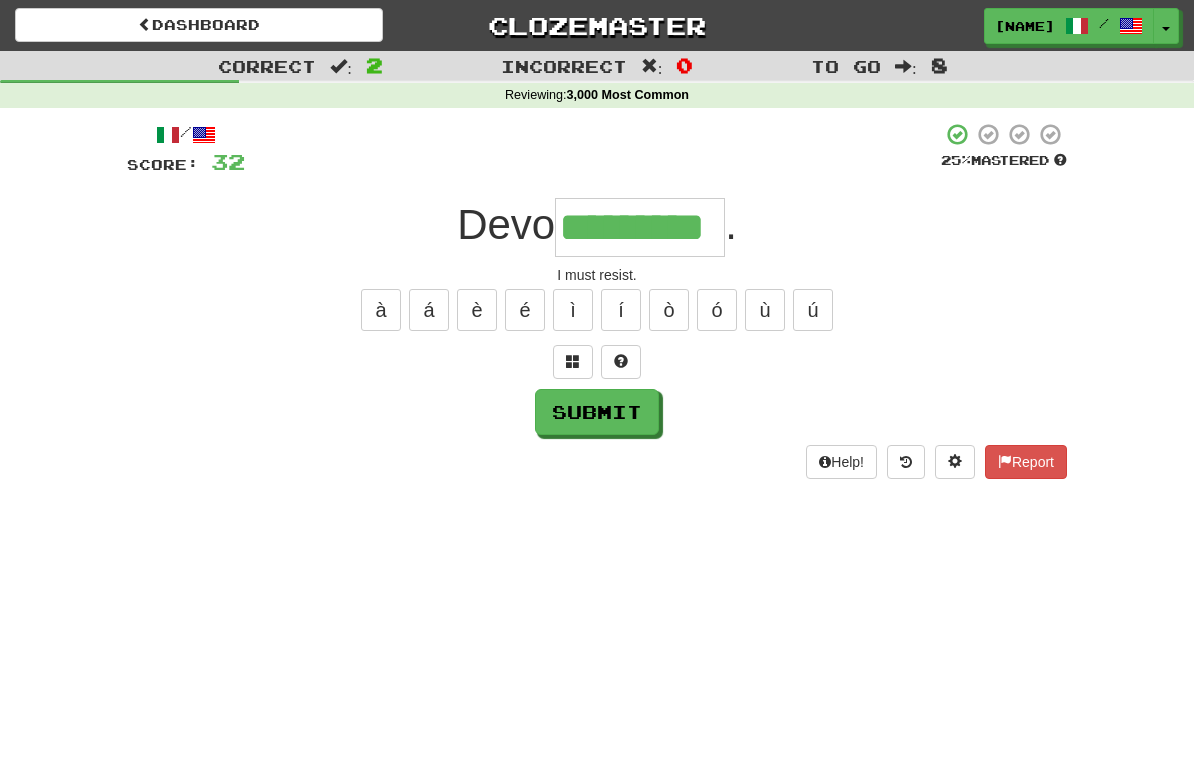 type on "*********" 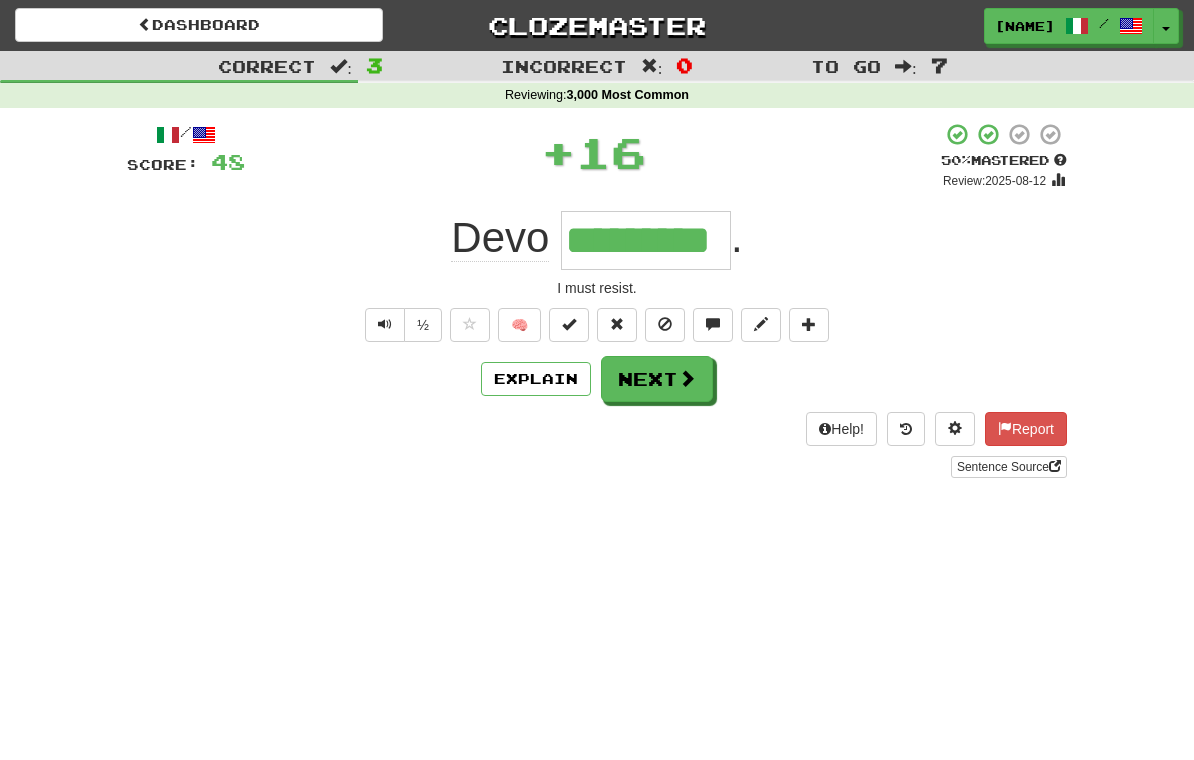 click on "Next" at bounding box center [657, 379] 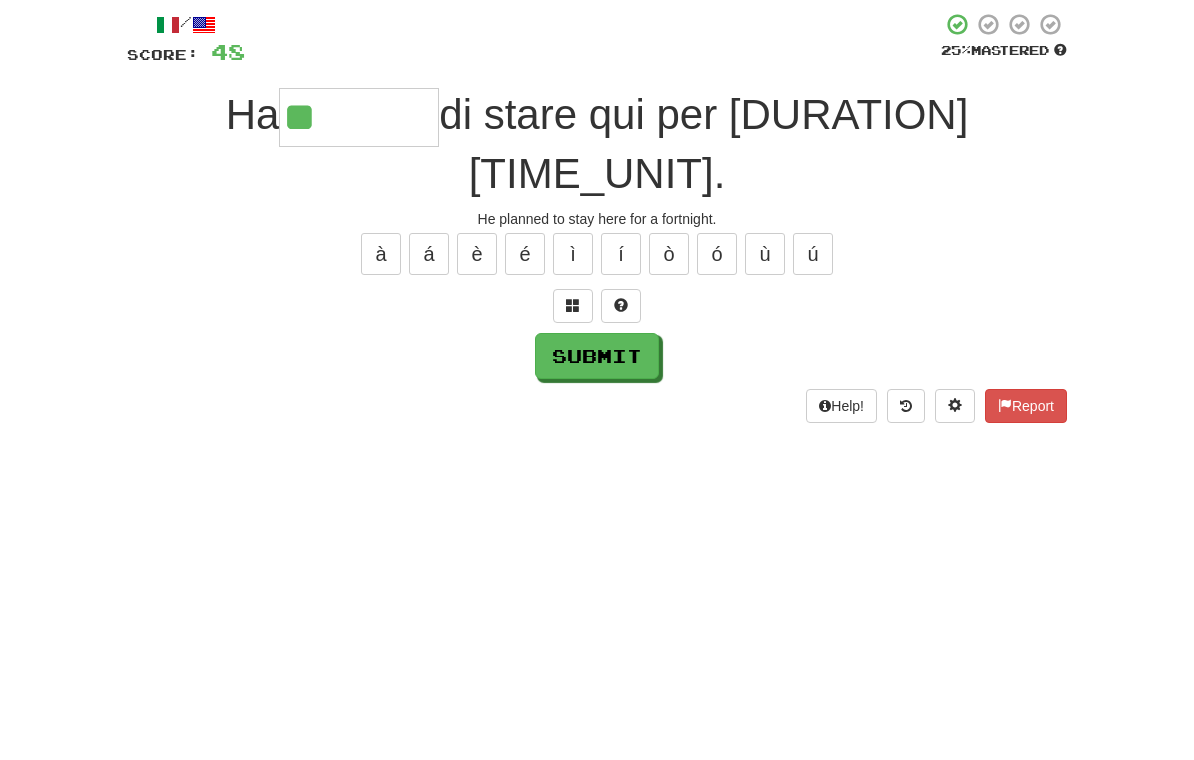 click at bounding box center (573, 416) 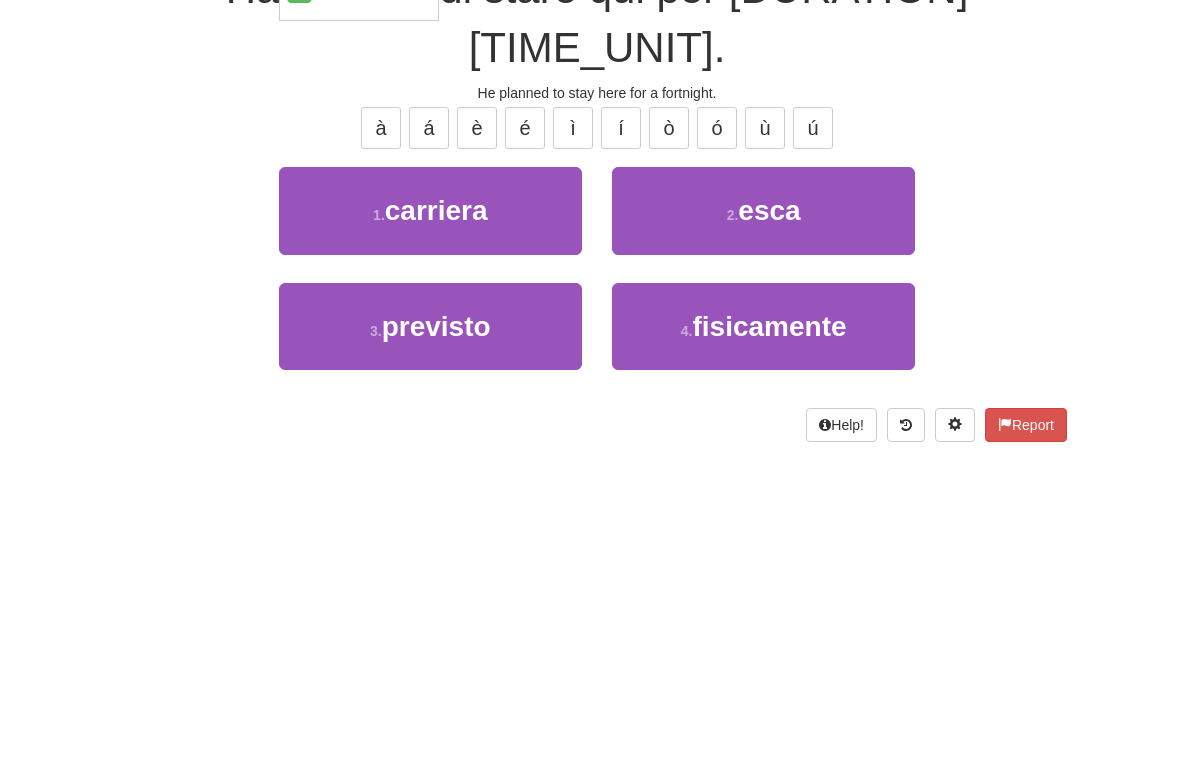 click on "3 .  previsto" at bounding box center (430, 562) 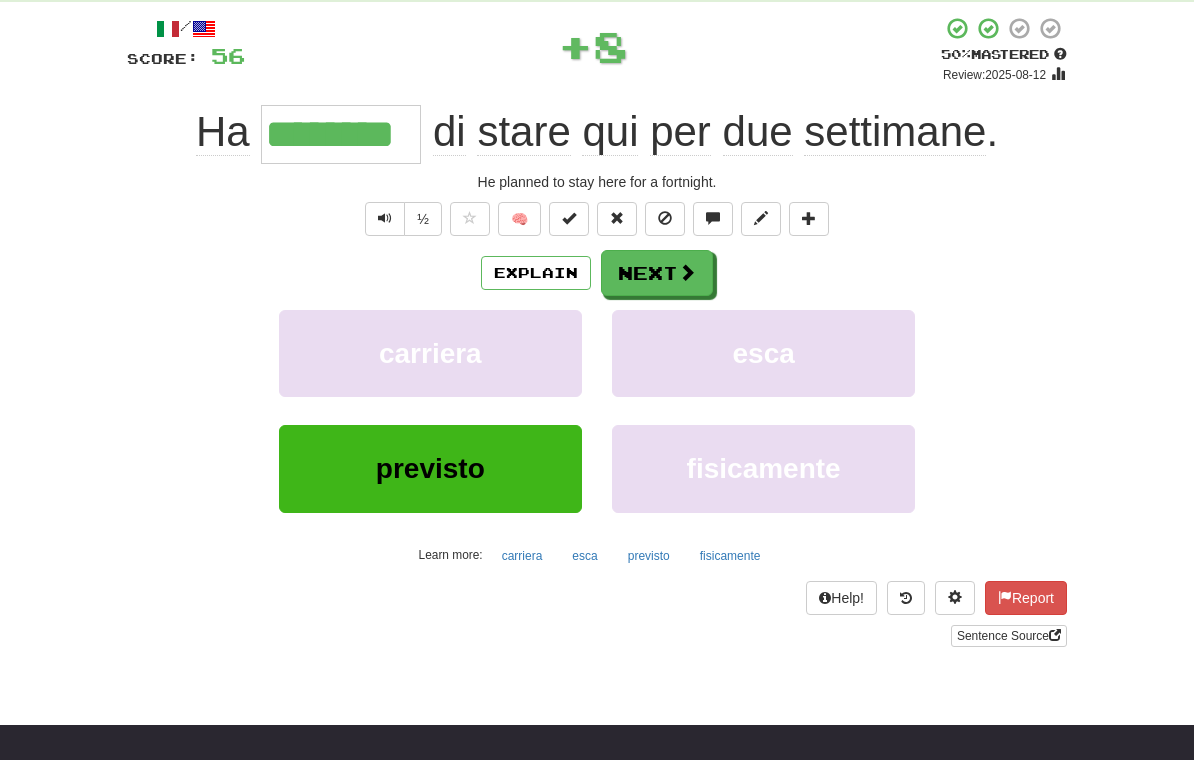 scroll, scrollTop: 106, scrollLeft: 0, axis: vertical 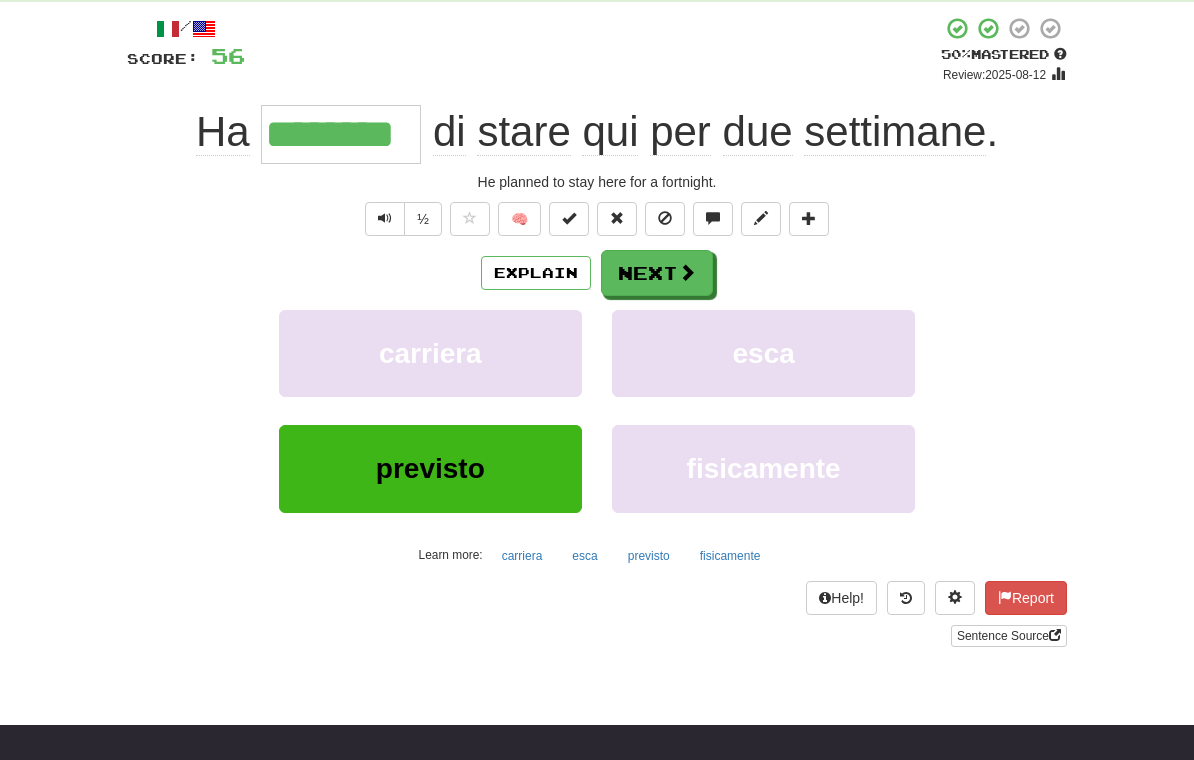 click on "Explain" at bounding box center [536, 273] 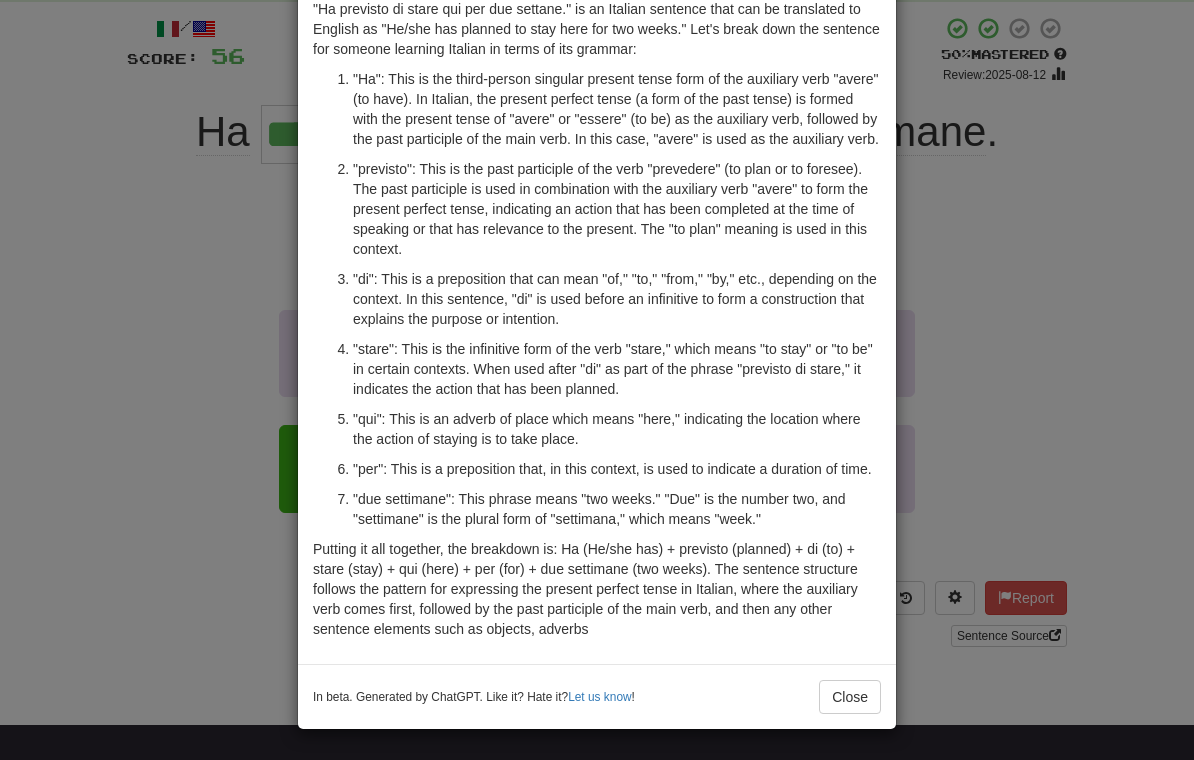 scroll, scrollTop: 107, scrollLeft: 0, axis: vertical 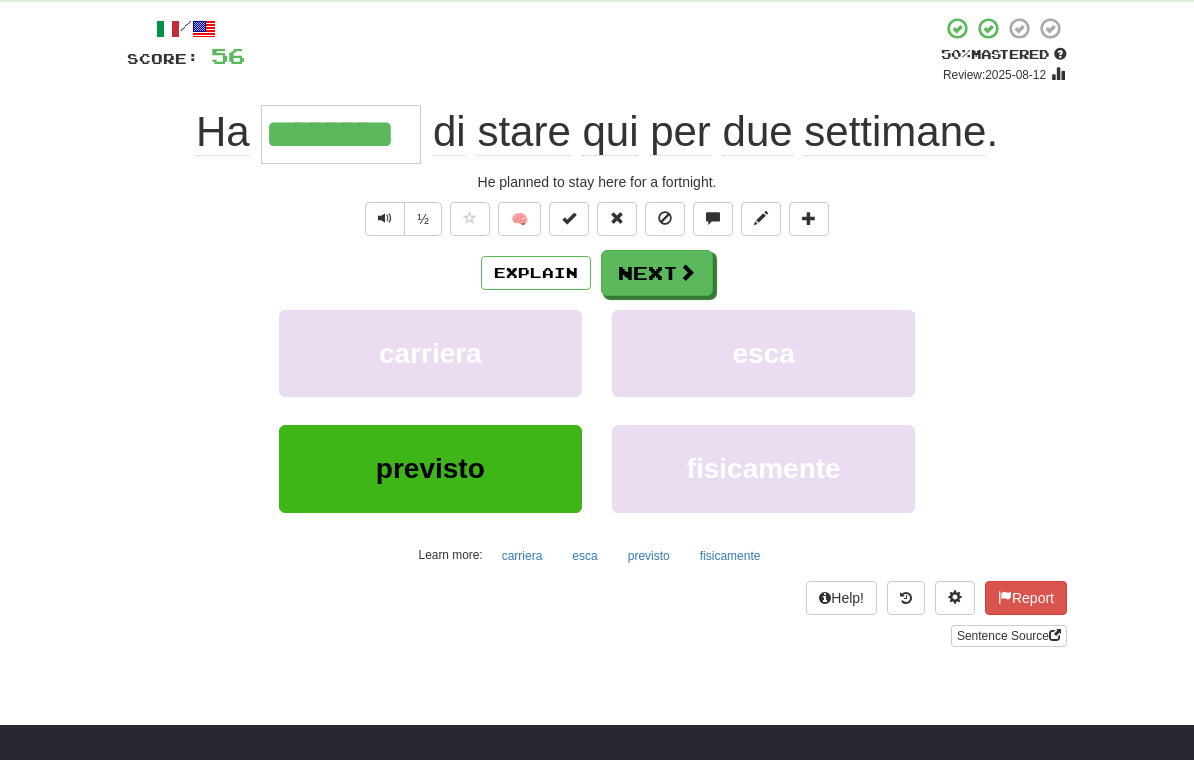 click at bounding box center (687, 272) 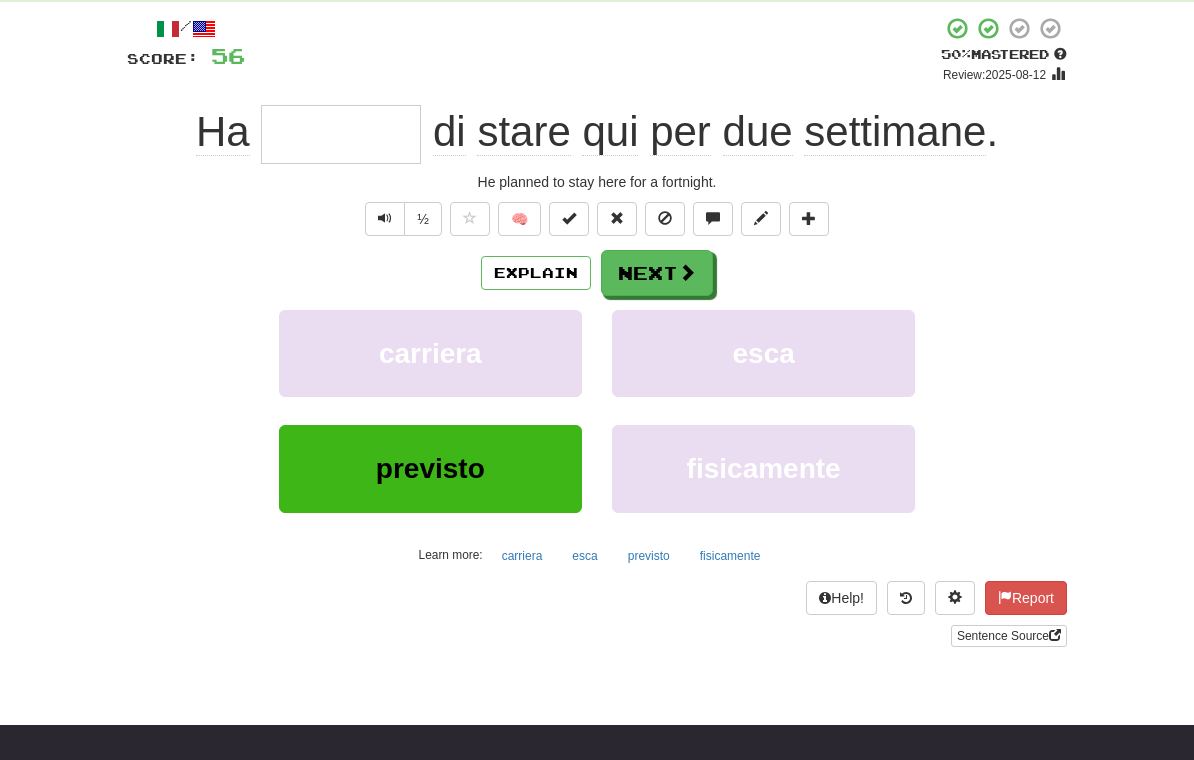 scroll, scrollTop: 105, scrollLeft: 0, axis: vertical 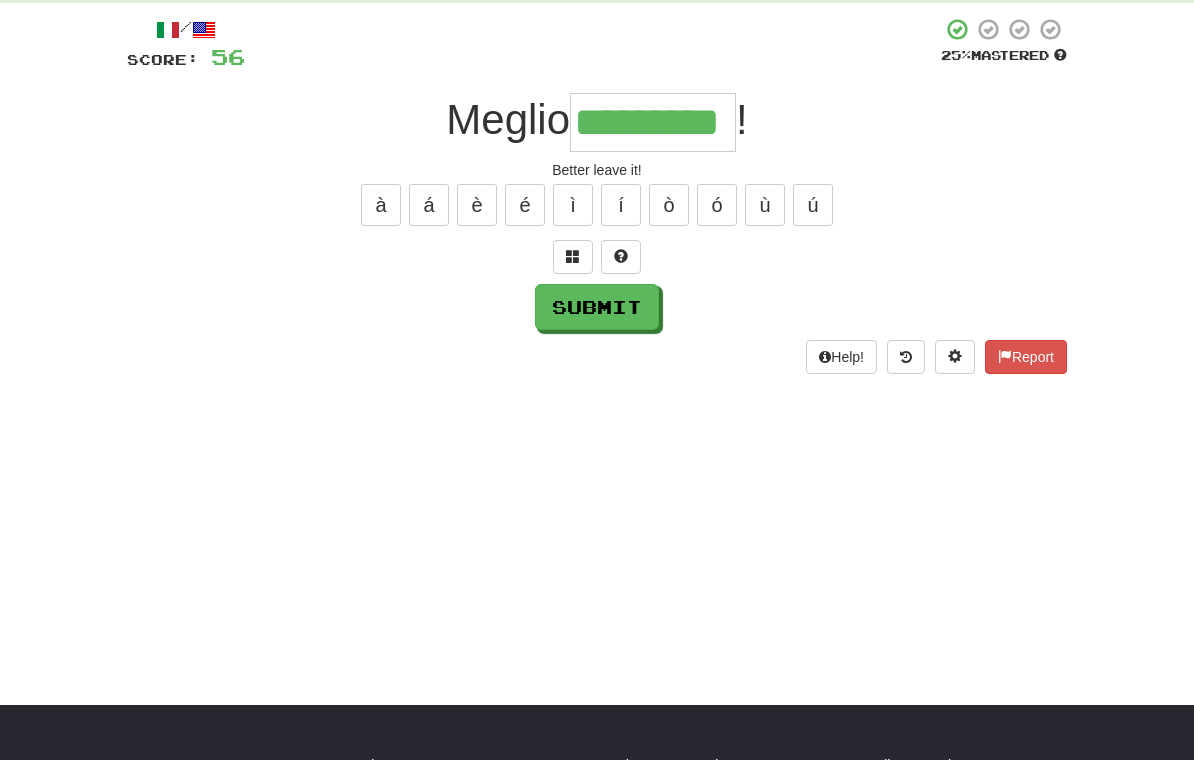 type on "*********" 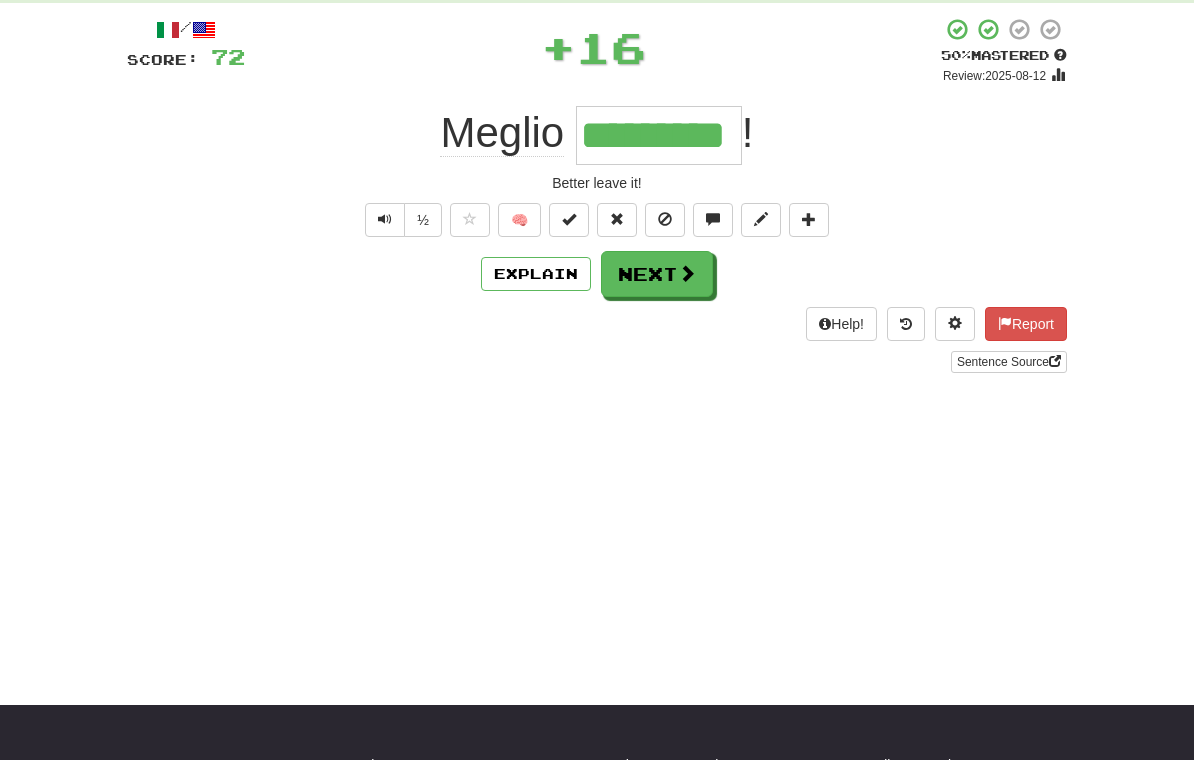 scroll, scrollTop: 106, scrollLeft: 0, axis: vertical 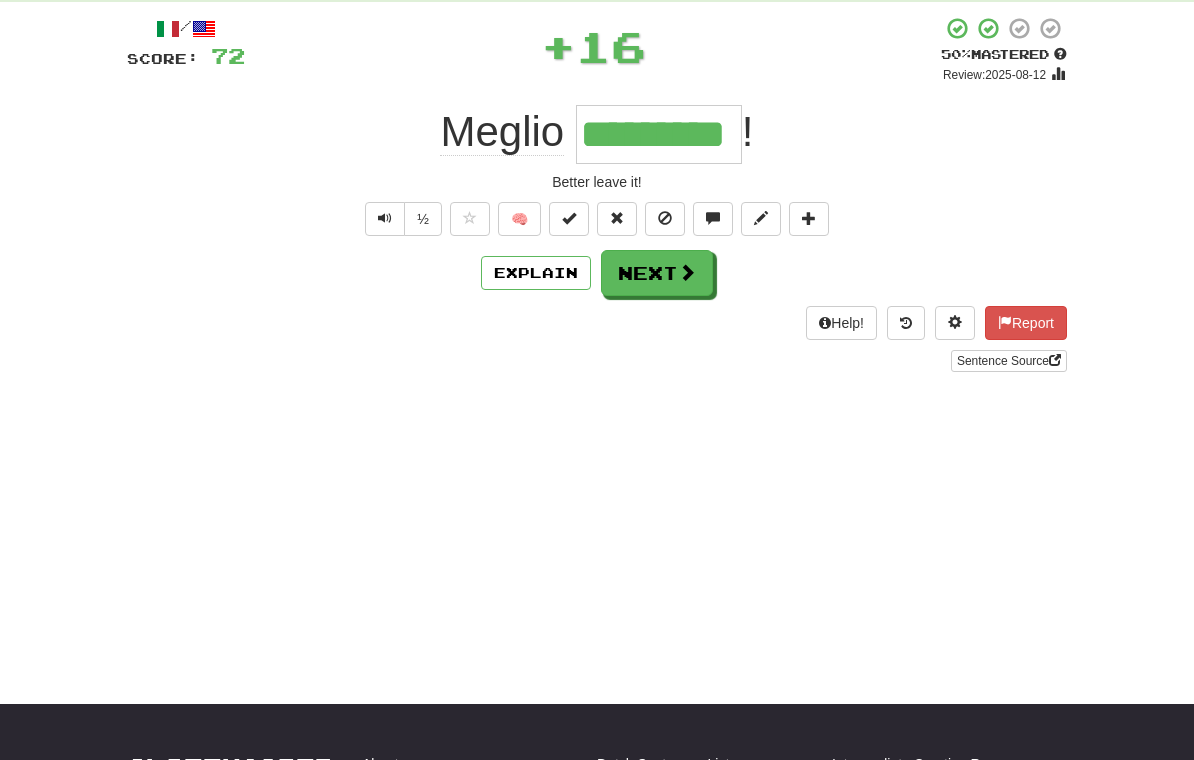click on "Next" at bounding box center (657, 273) 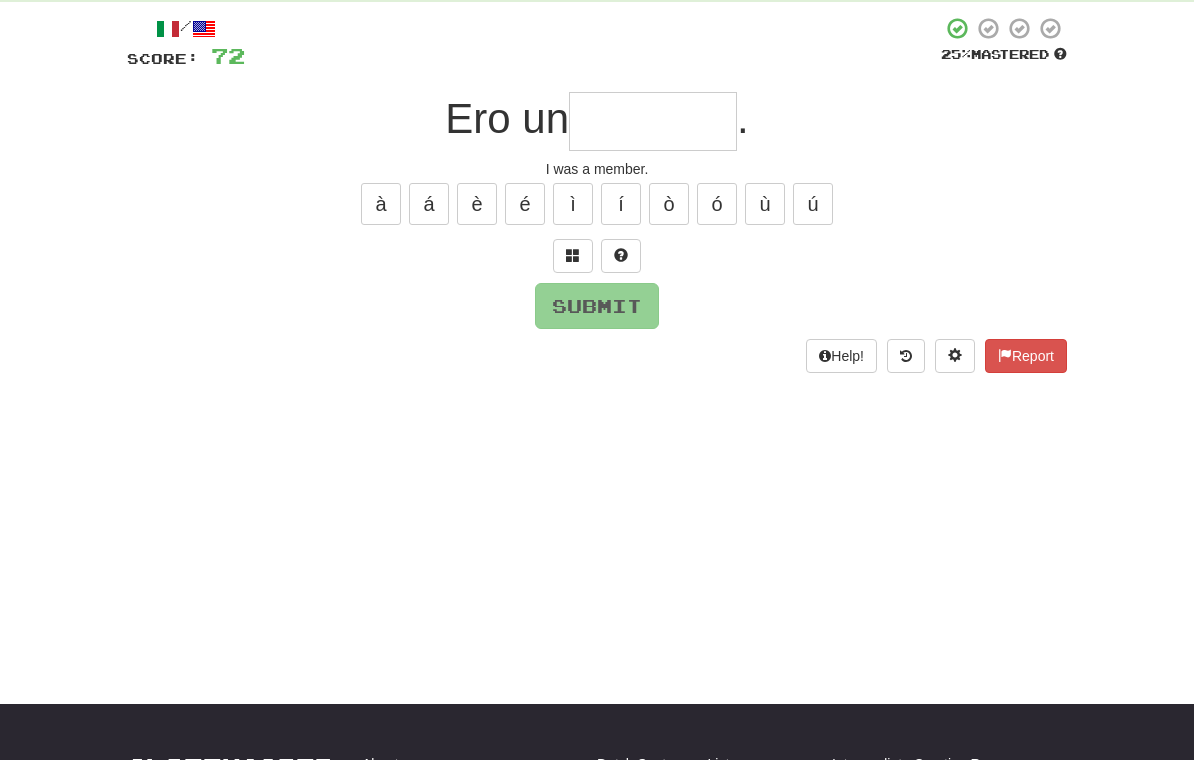 scroll, scrollTop: 105, scrollLeft: 0, axis: vertical 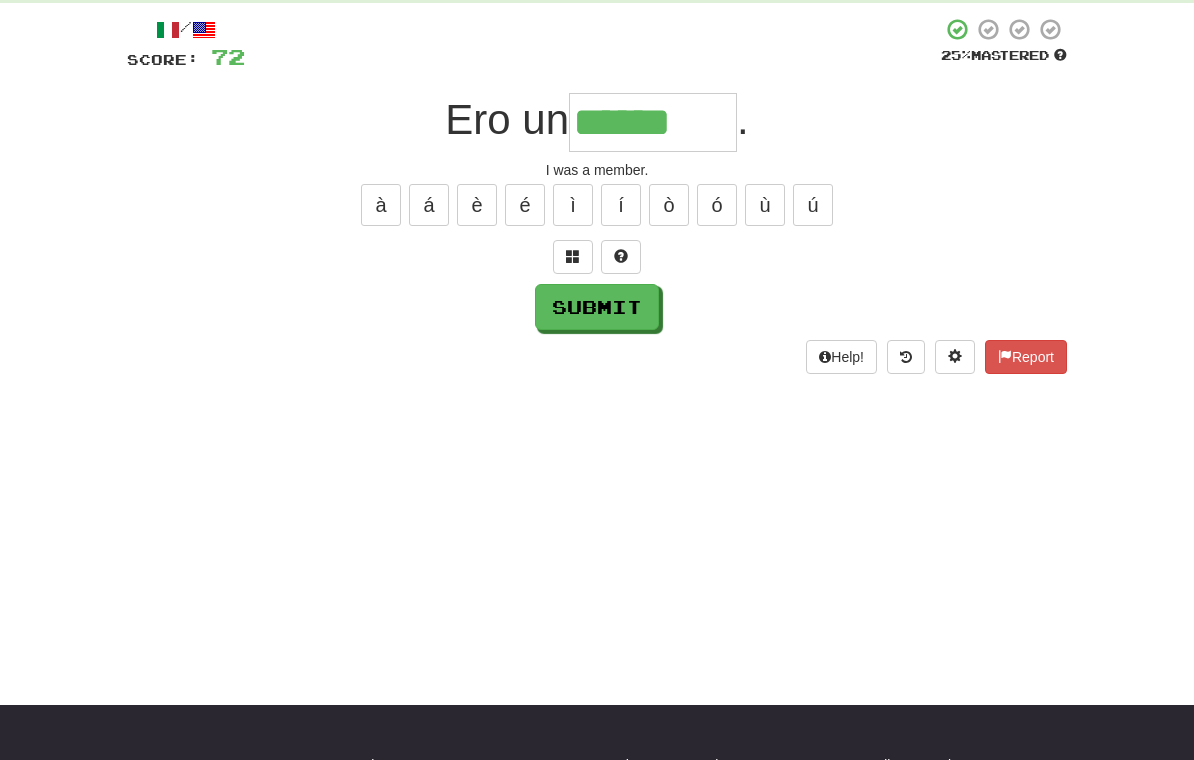 type on "******" 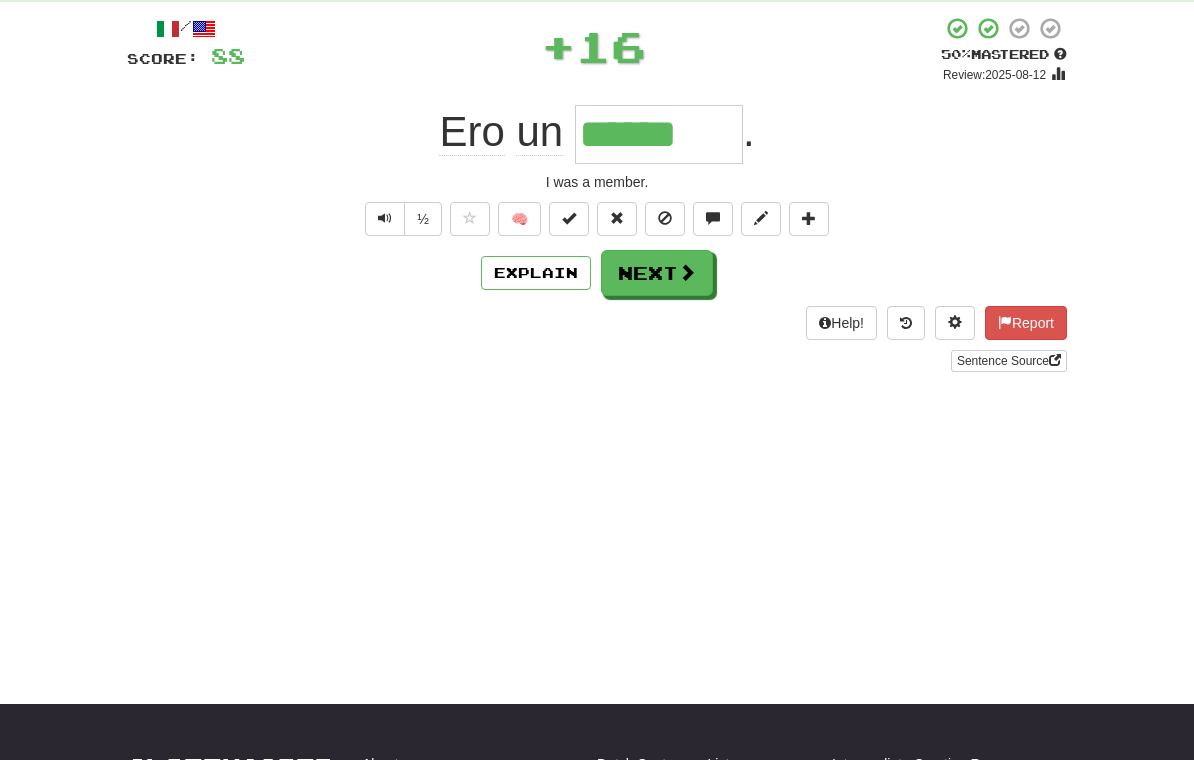 click on "Next" at bounding box center [657, 273] 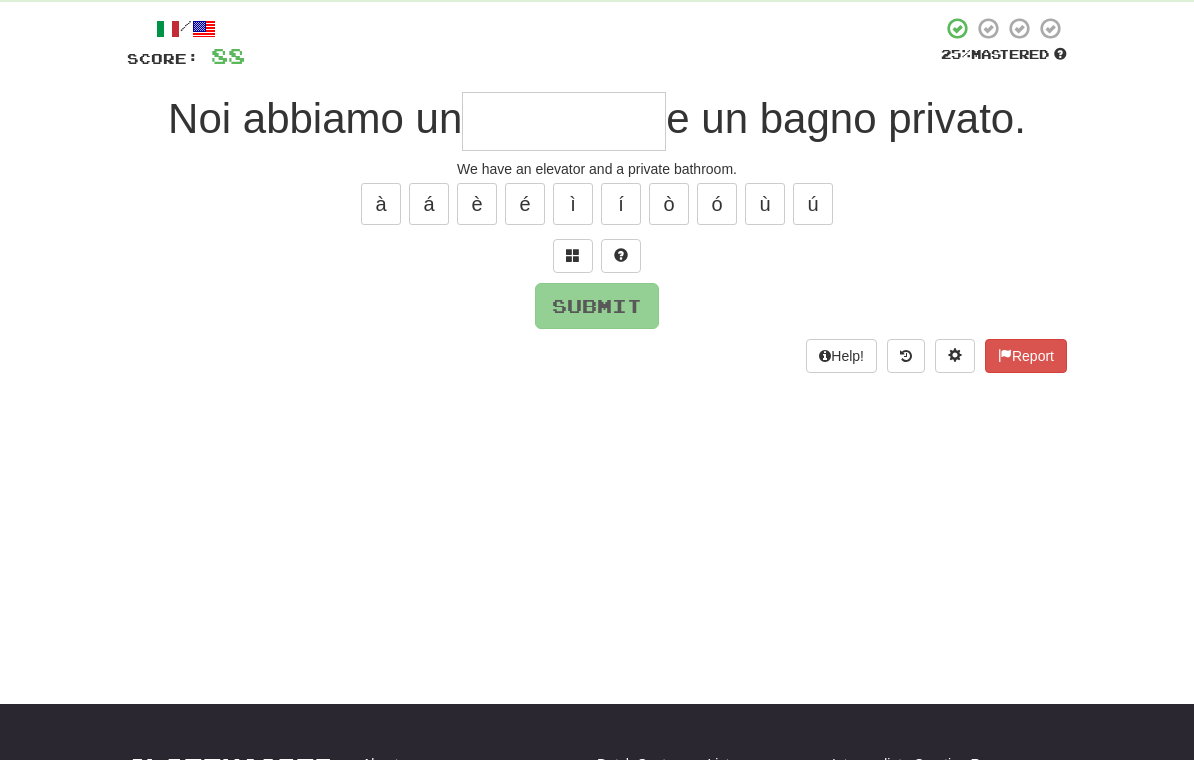 scroll, scrollTop: 105, scrollLeft: 0, axis: vertical 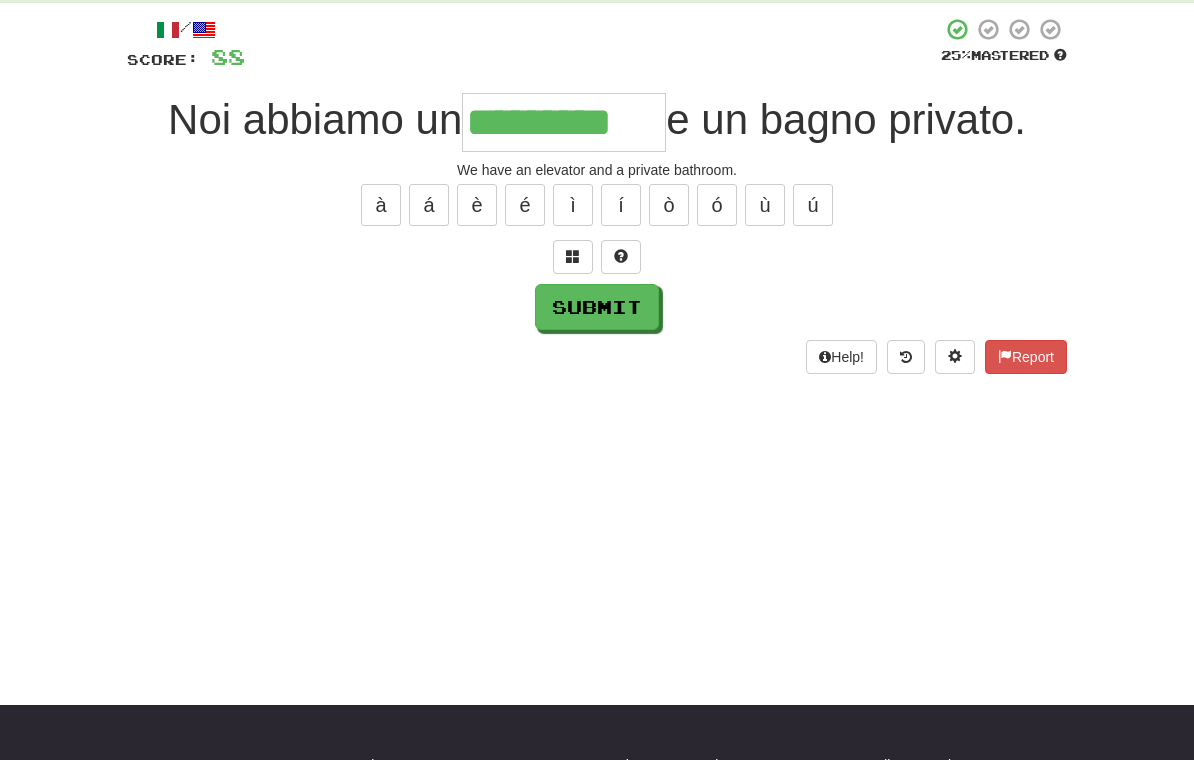 type on "*********" 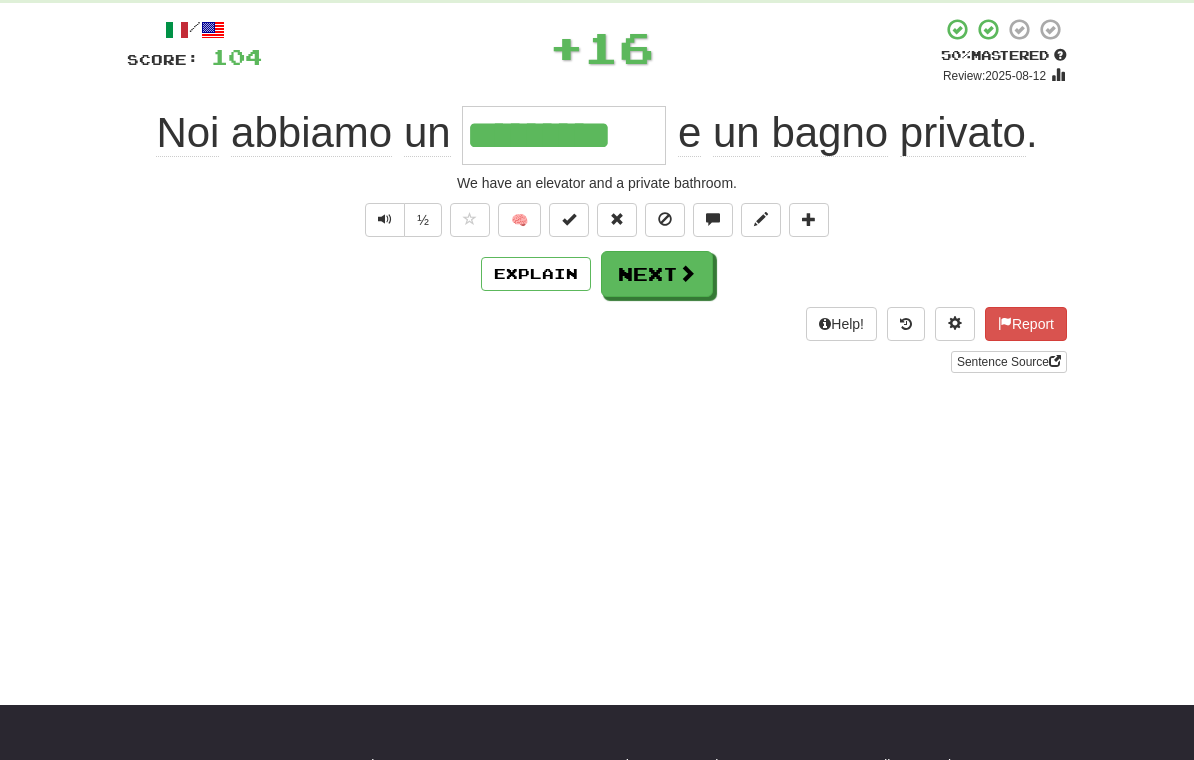 scroll, scrollTop: 106, scrollLeft: 0, axis: vertical 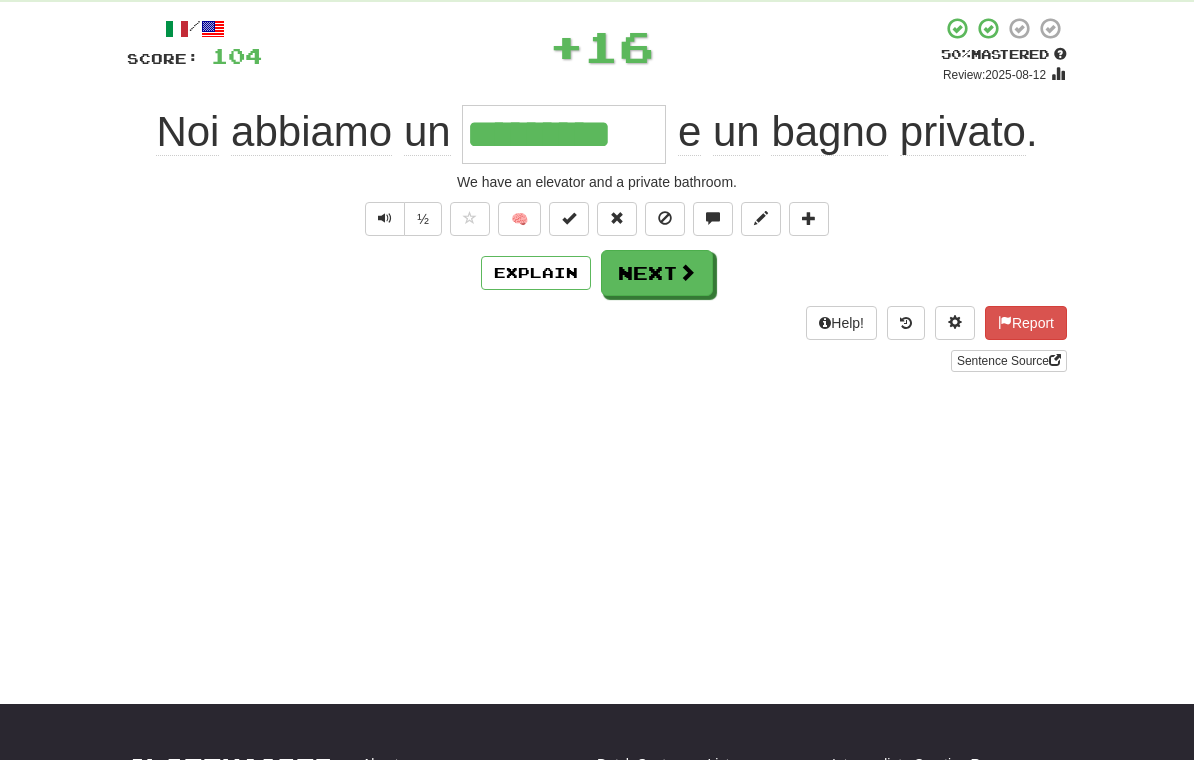 click on "Next" at bounding box center [657, 273] 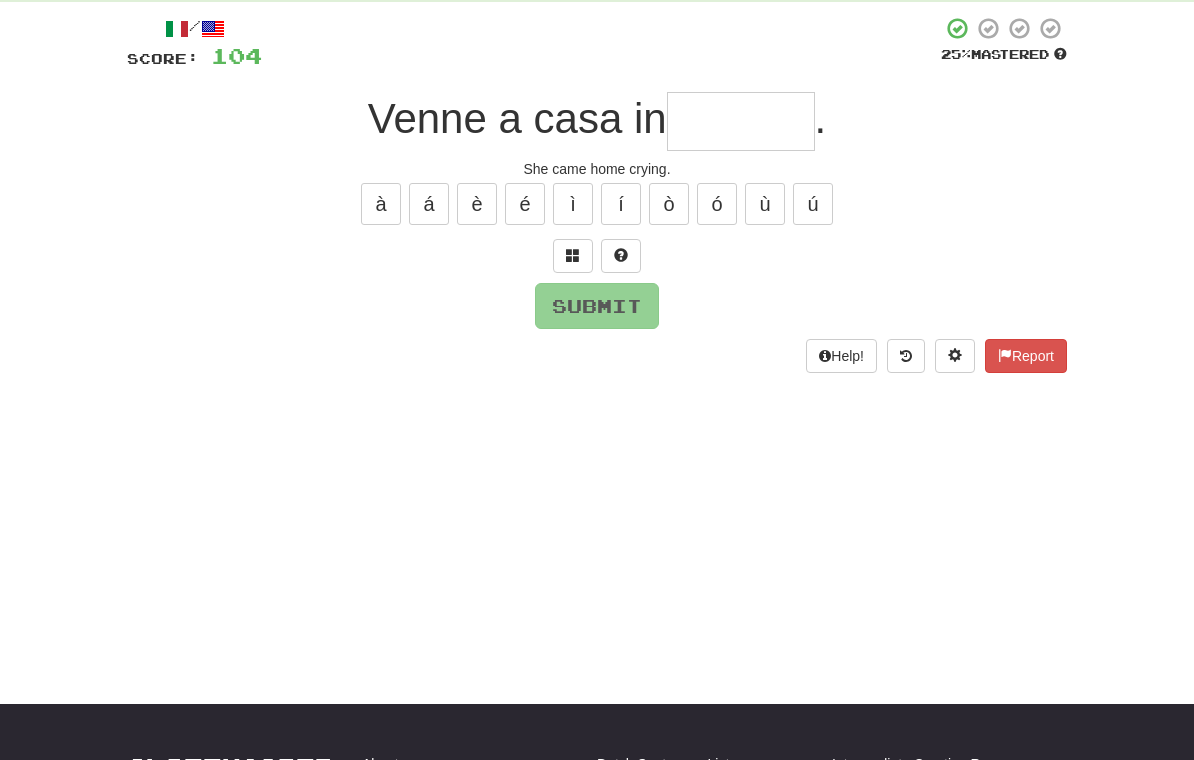 scroll, scrollTop: 105, scrollLeft: 0, axis: vertical 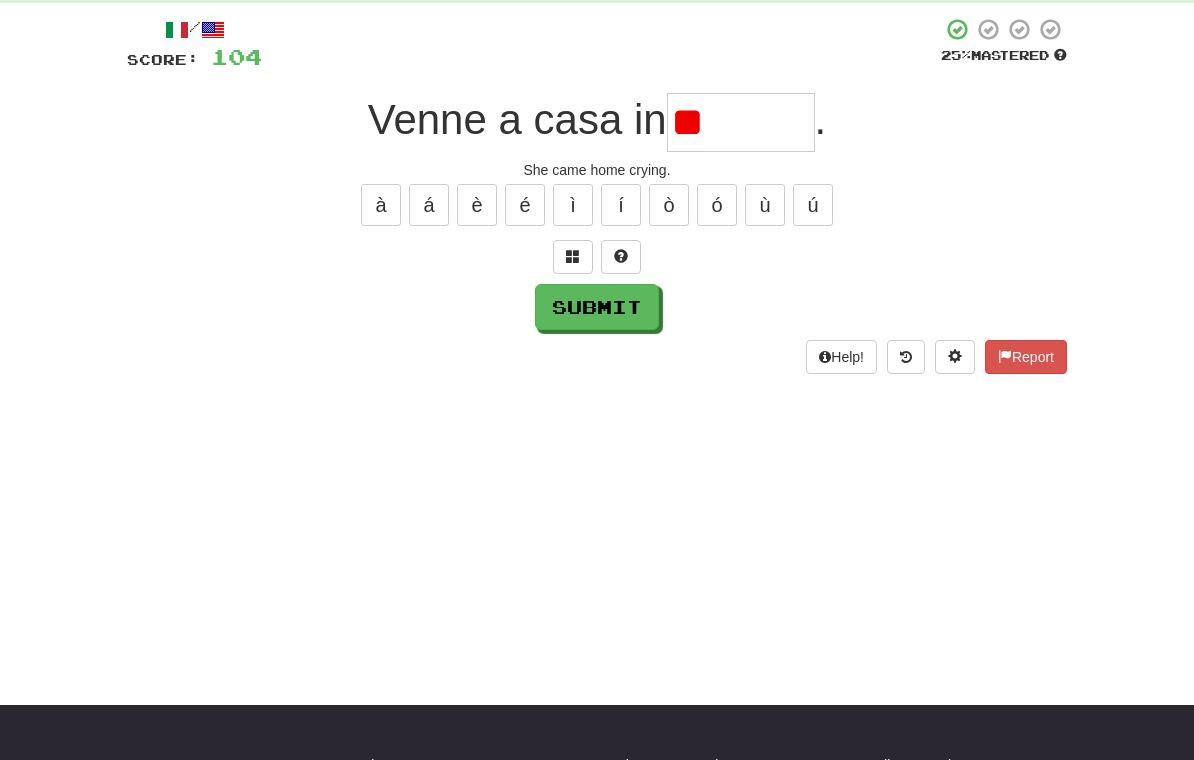 type on "*" 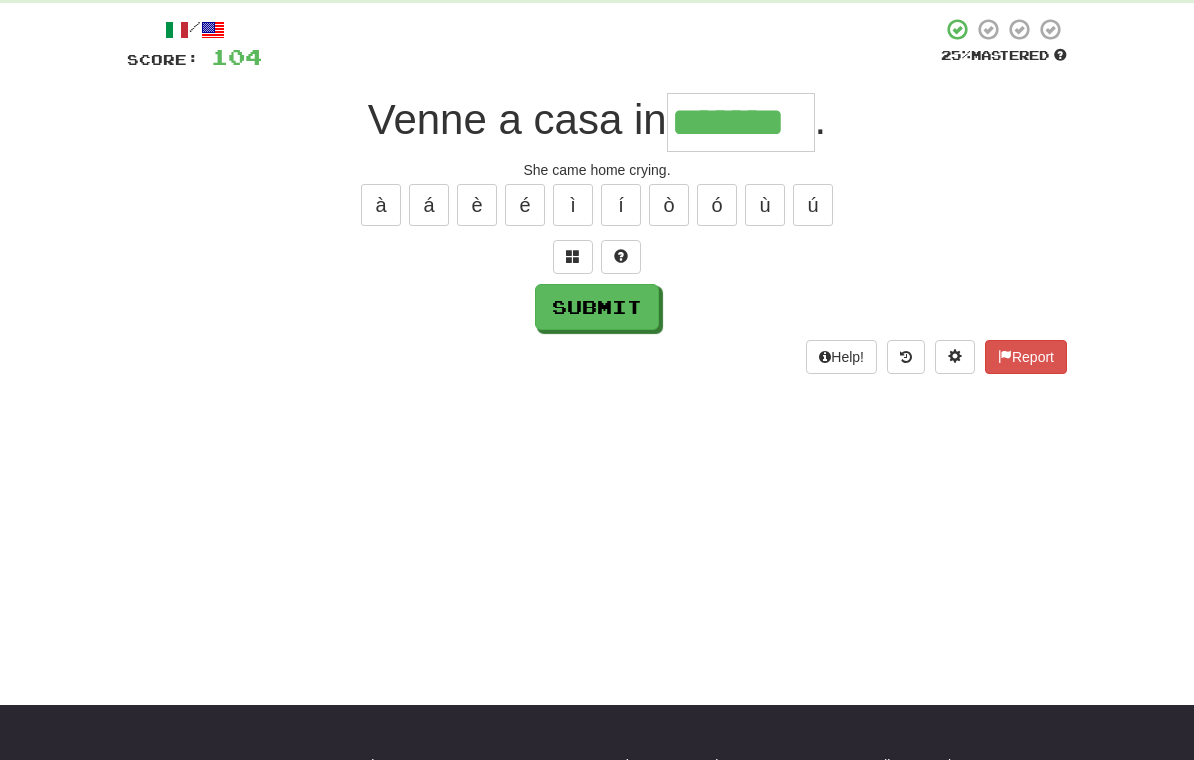 type on "*******" 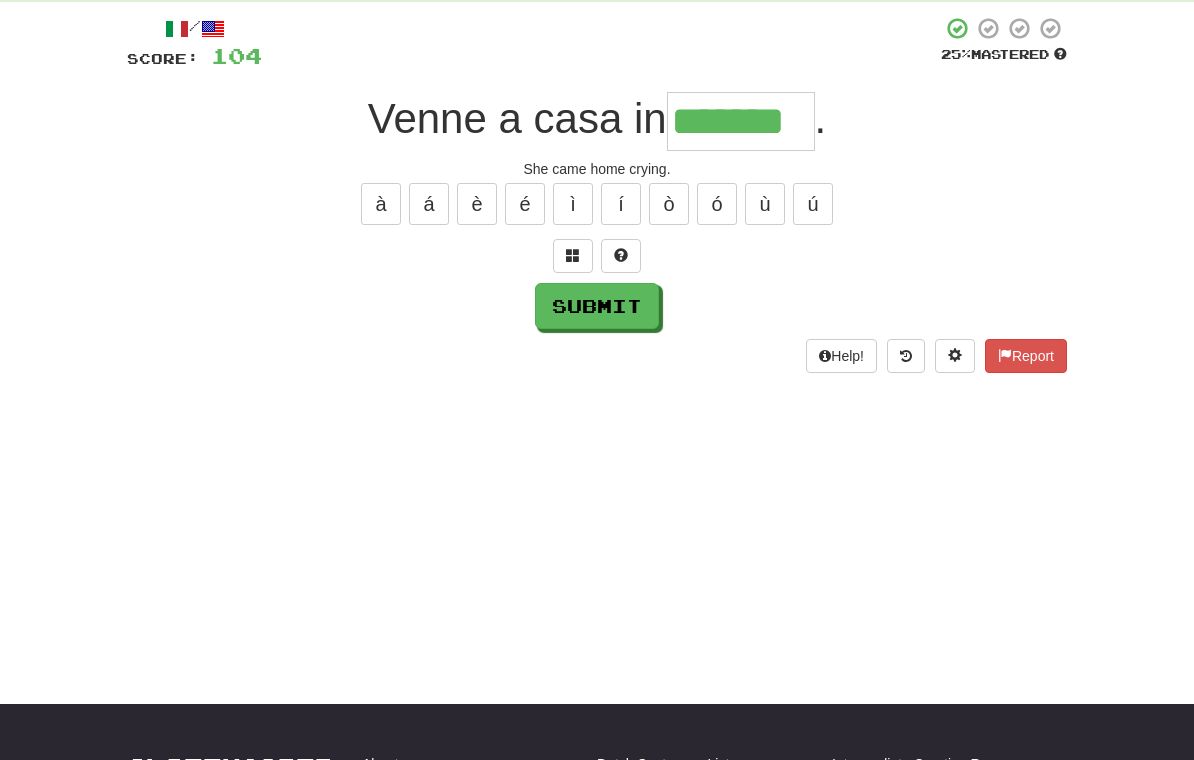 click on "Submit" at bounding box center (597, 306) 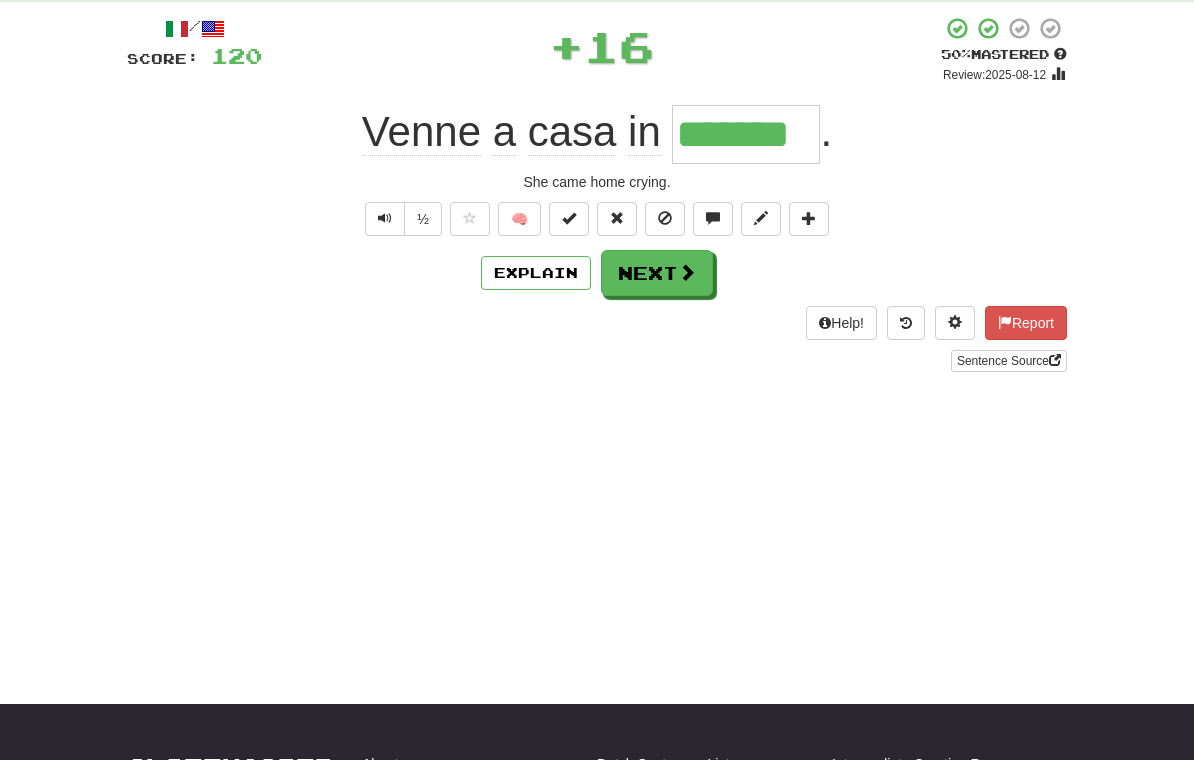 click on "Next" at bounding box center (657, 273) 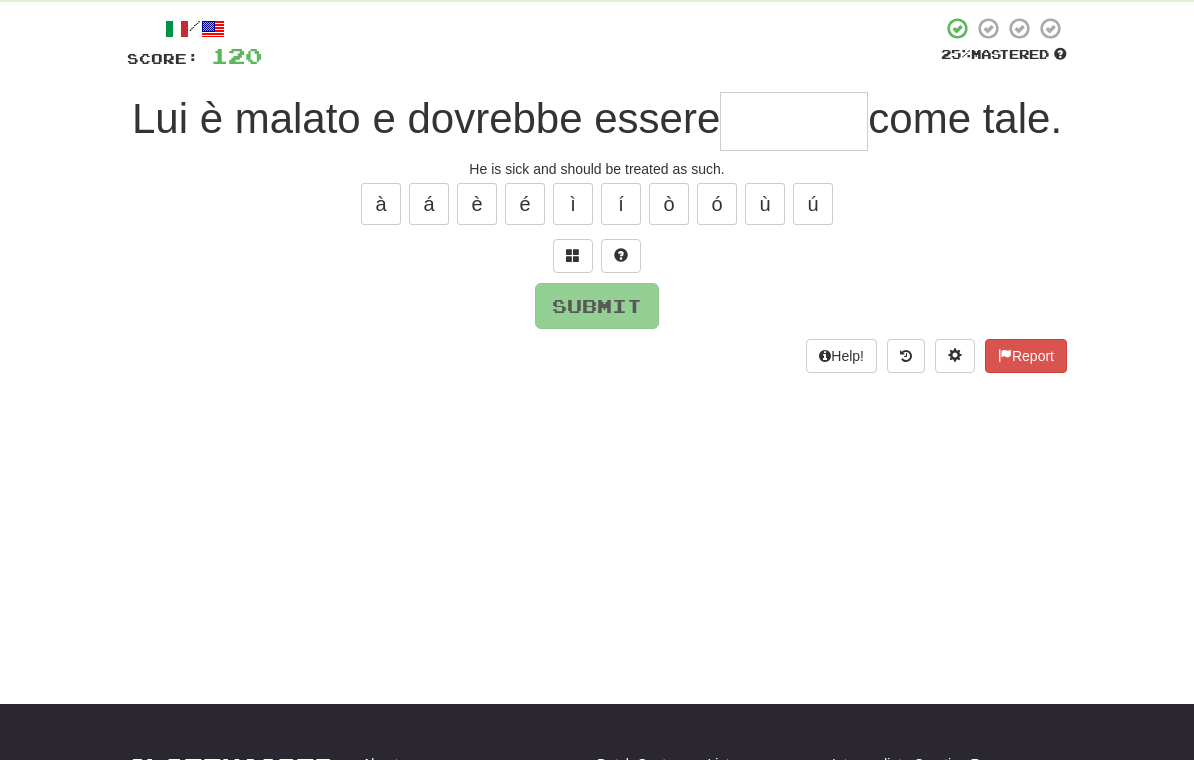 scroll, scrollTop: 105, scrollLeft: 0, axis: vertical 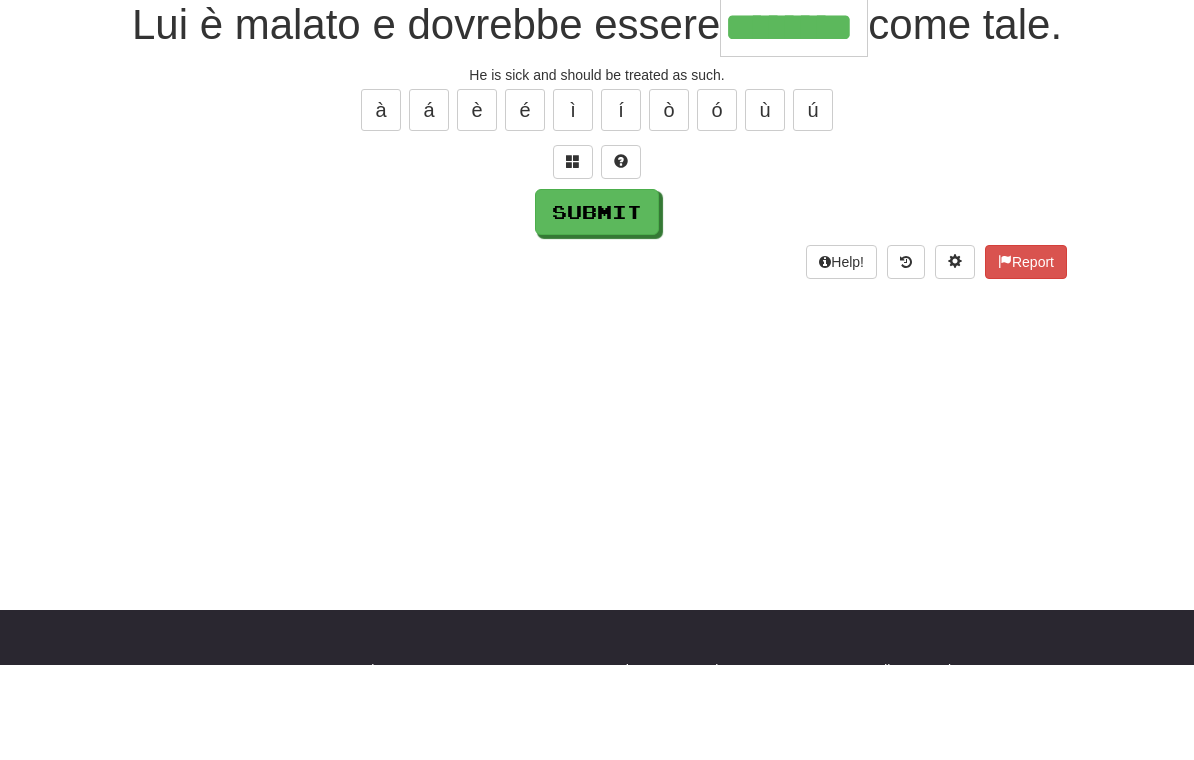 type on "********" 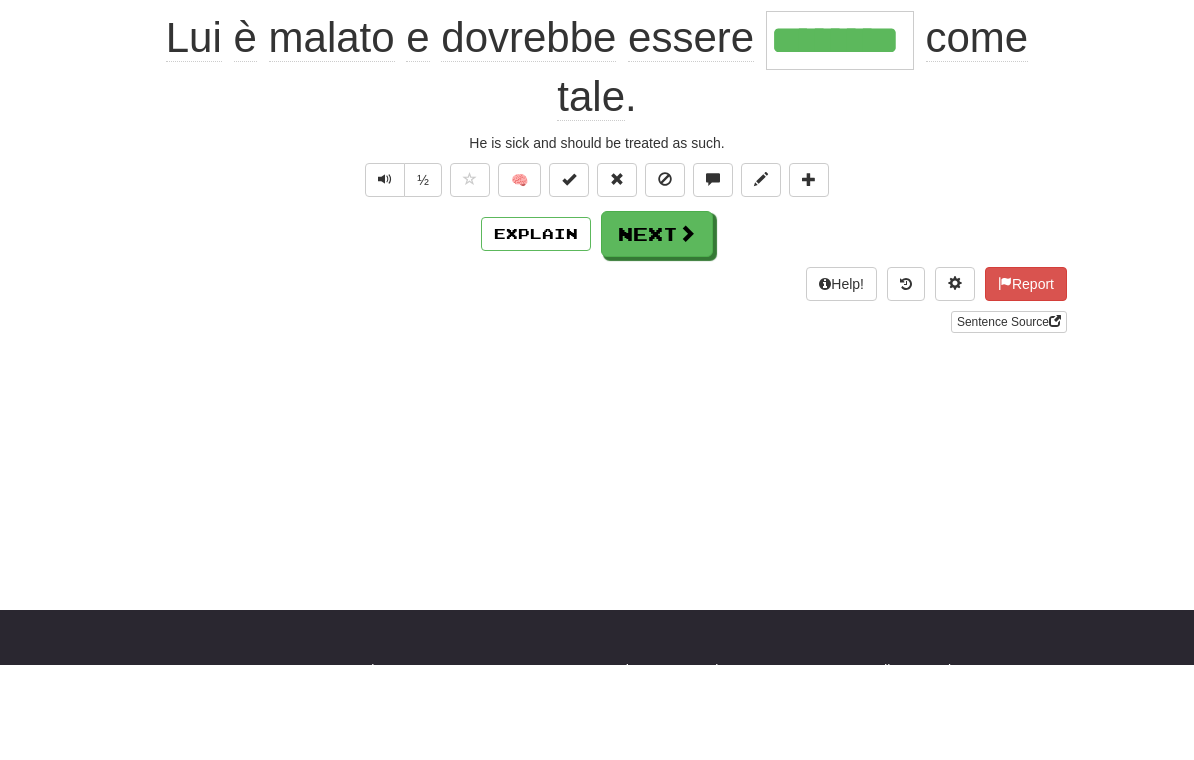 scroll, scrollTop: 201, scrollLeft: 0, axis: vertical 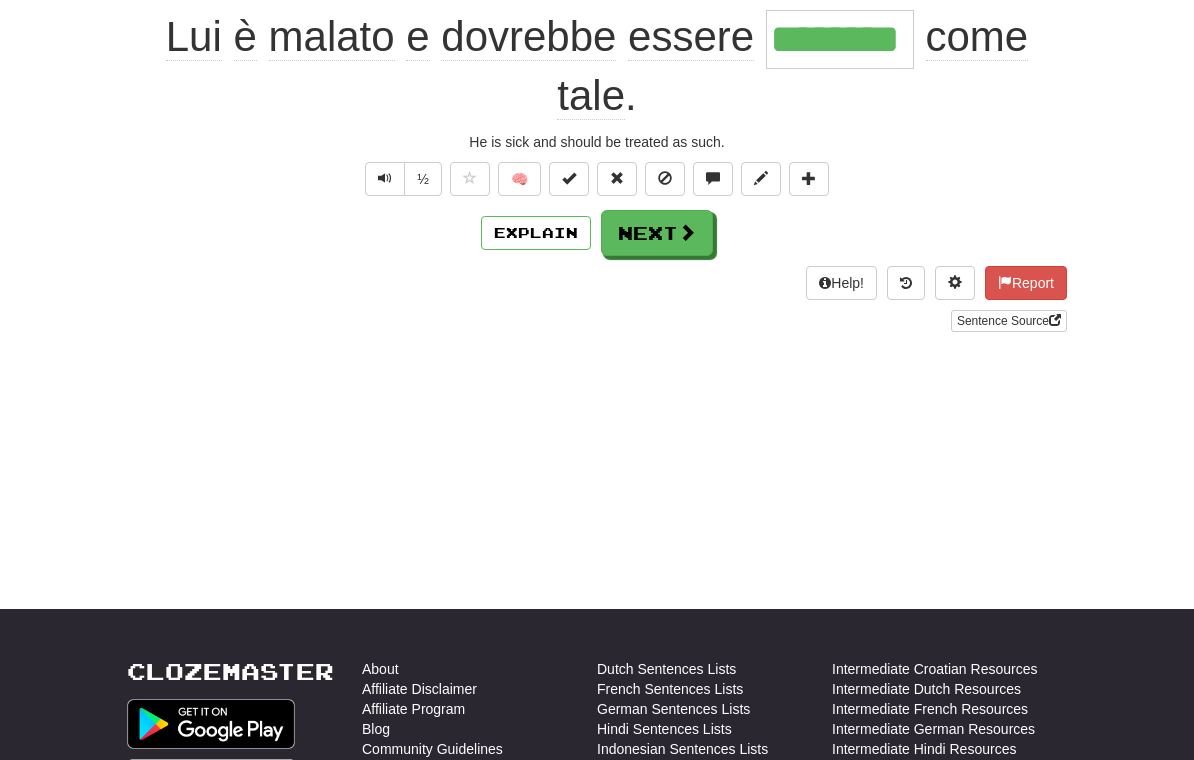 click on "Next" at bounding box center [657, 233] 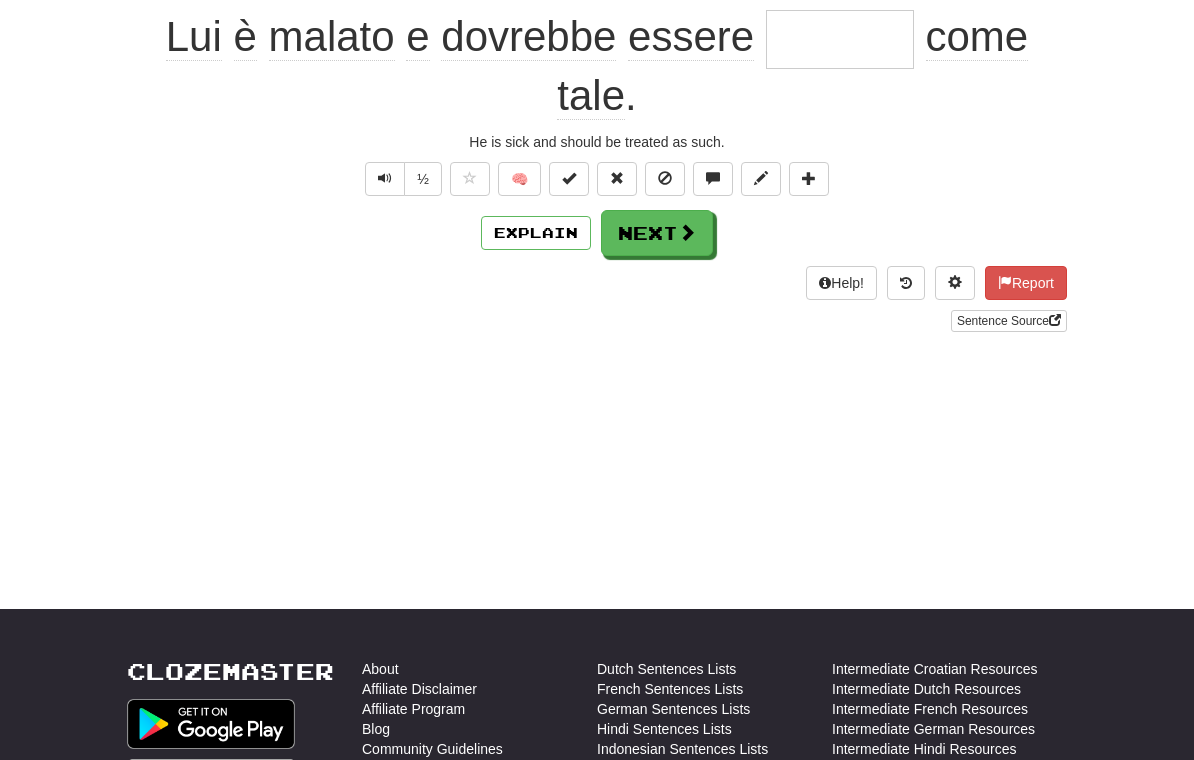 scroll, scrollTop: 44, scrollLeft: 0, axis: vertical 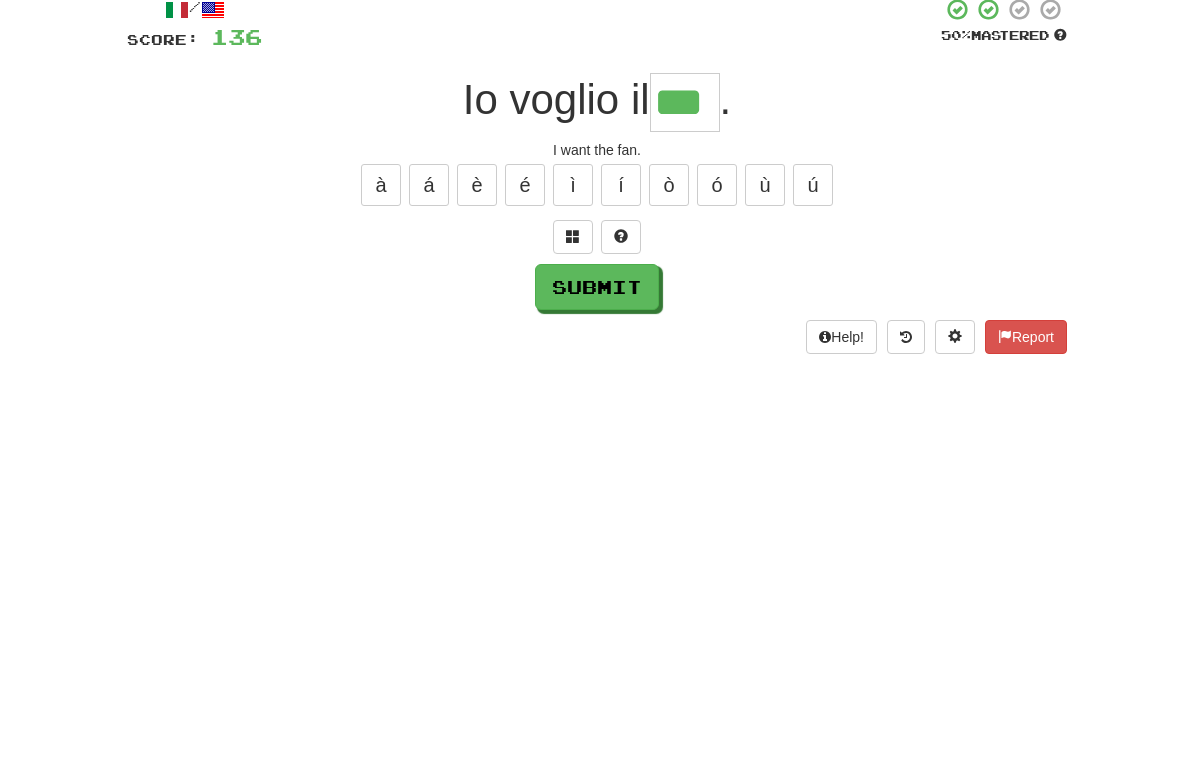 type on "***" 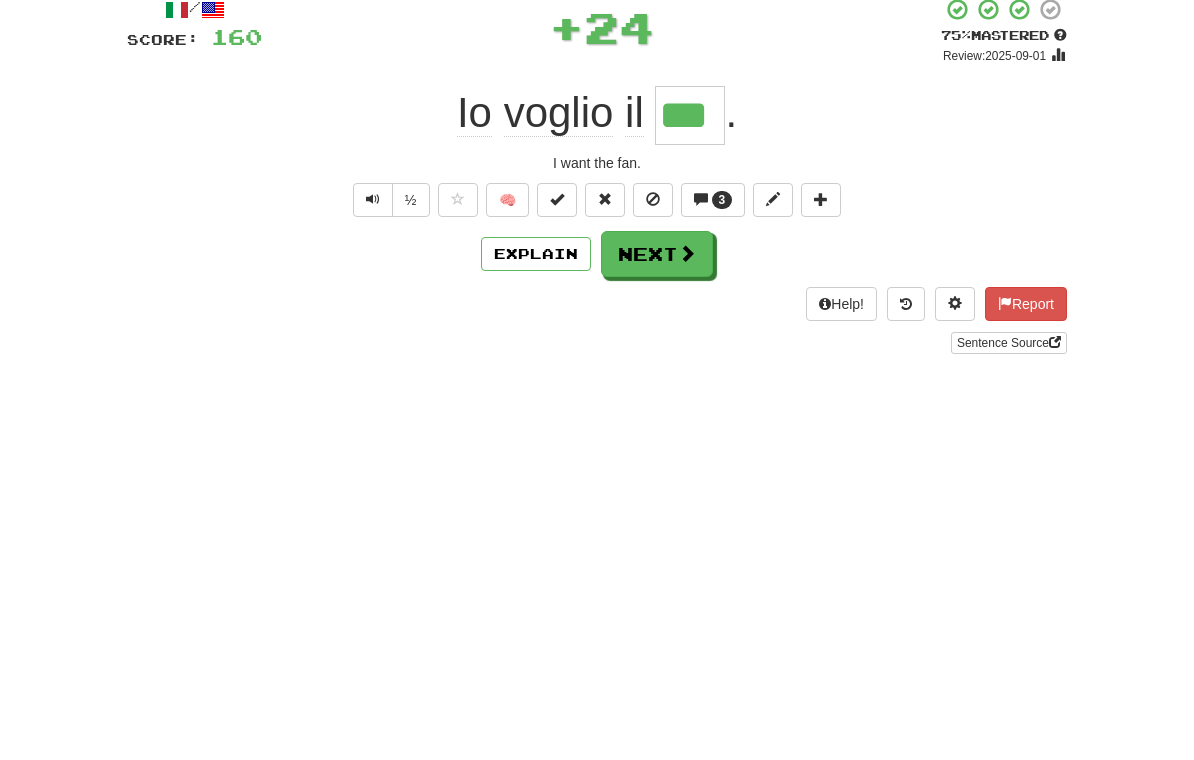 scroll, scrollTop: 125, scrollLeft: 0, axis: vertical 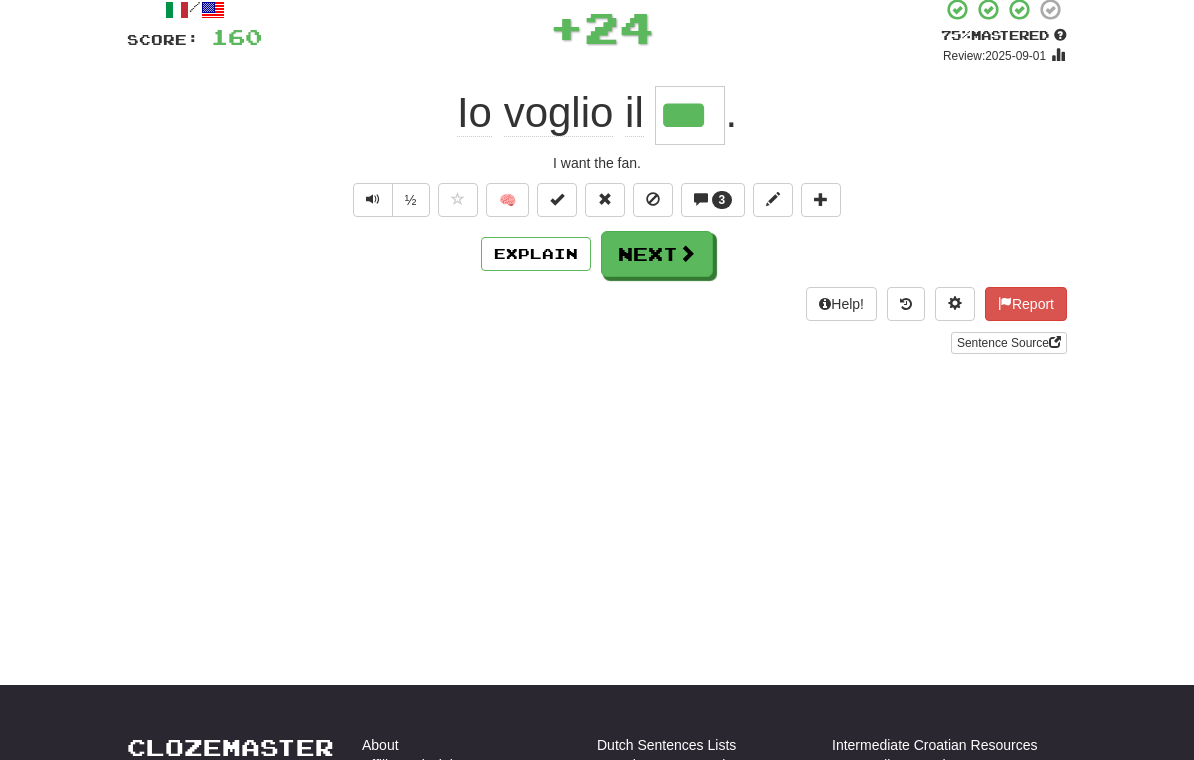 click on "Next" at bounding box center [657, 254] 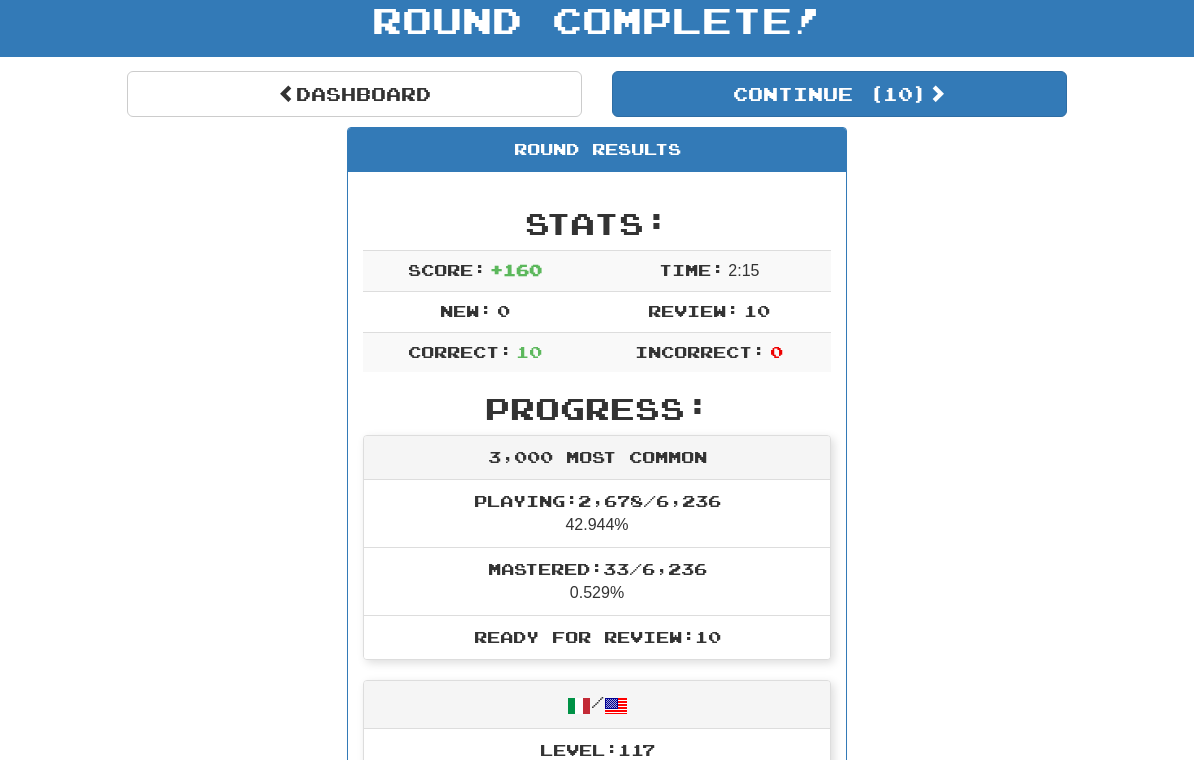 click on "Continue ( 10 )" at bounding box center (839, 94) 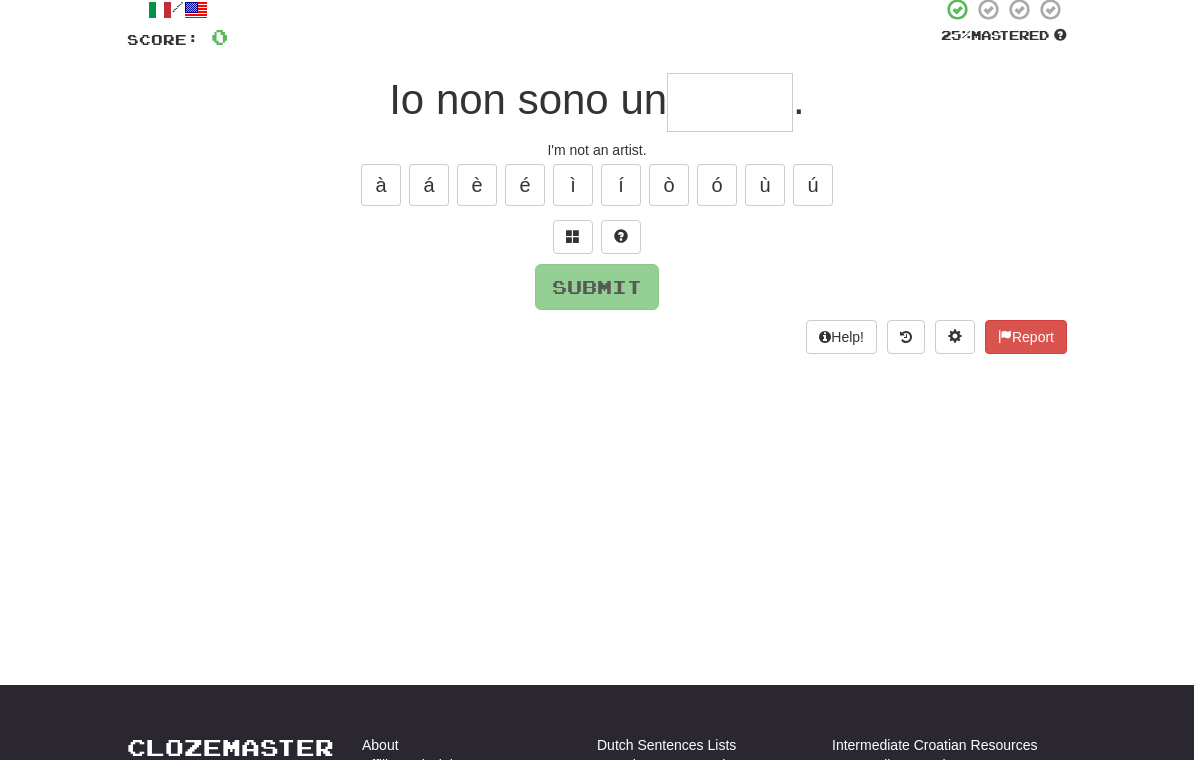 click at bounding box center [730, 102] 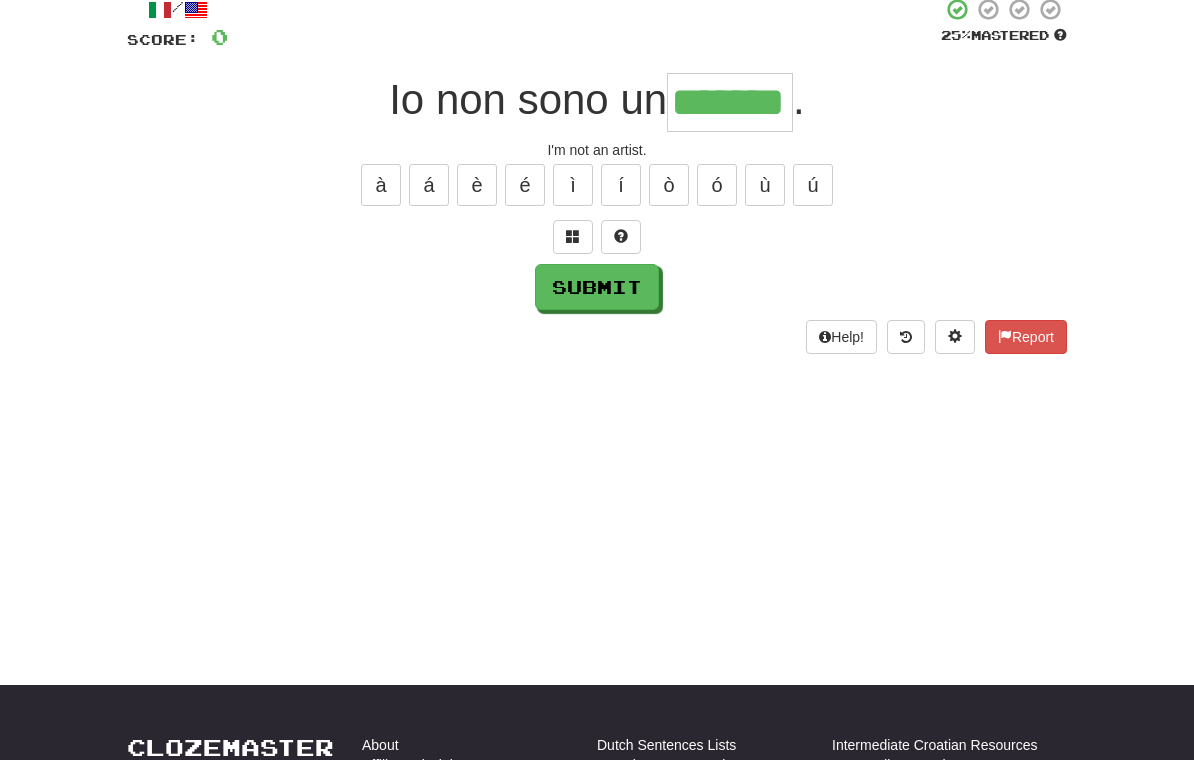 type on "*******" 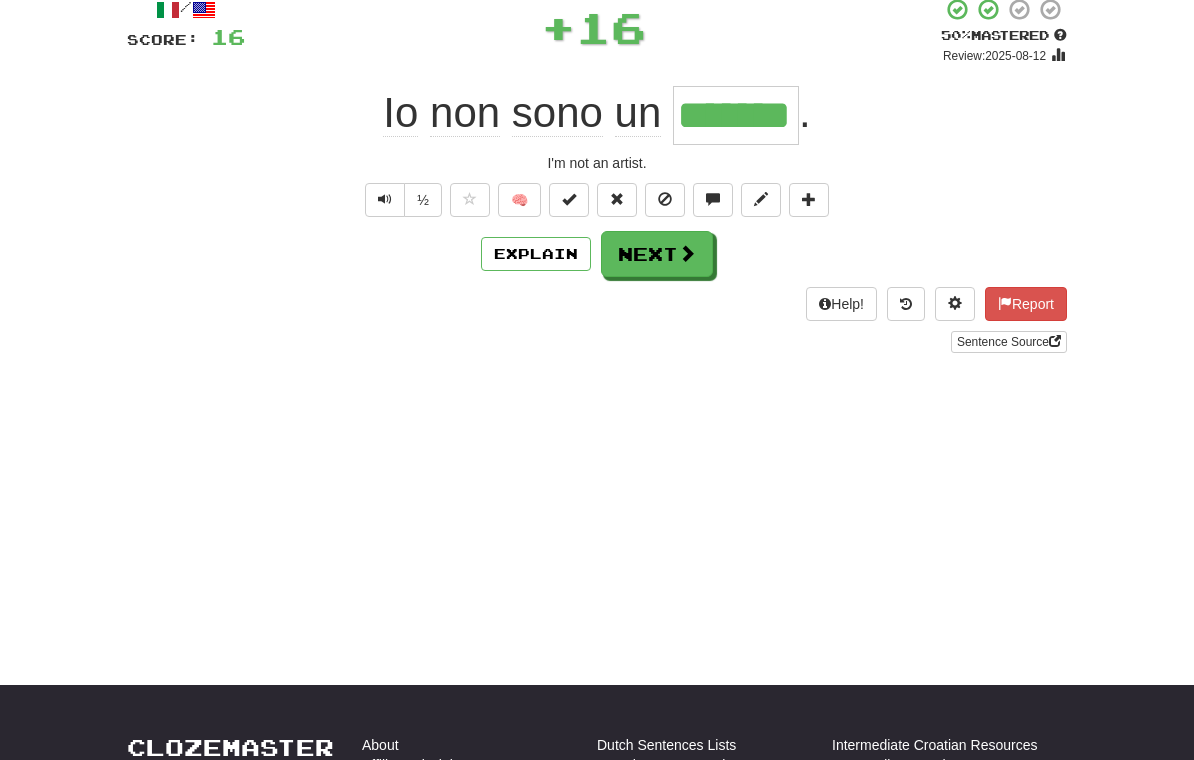 click on "Next" at bounding box center [657, 254] 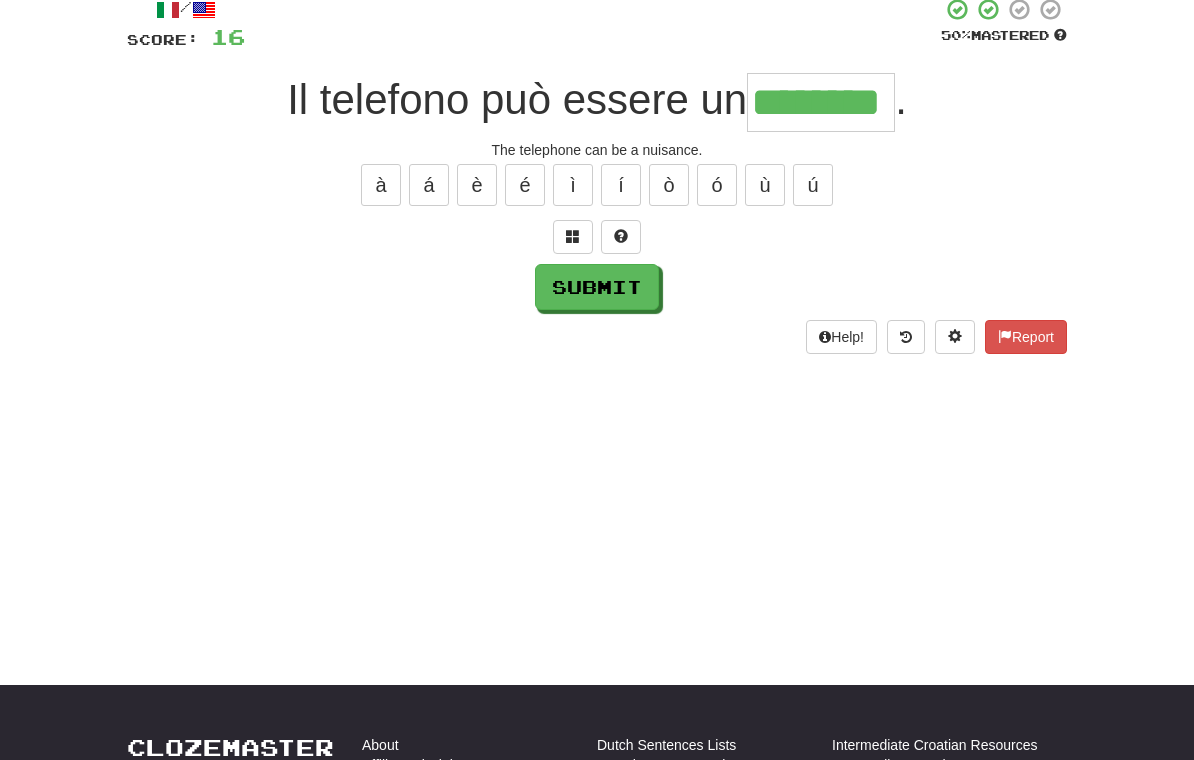 type on "********" 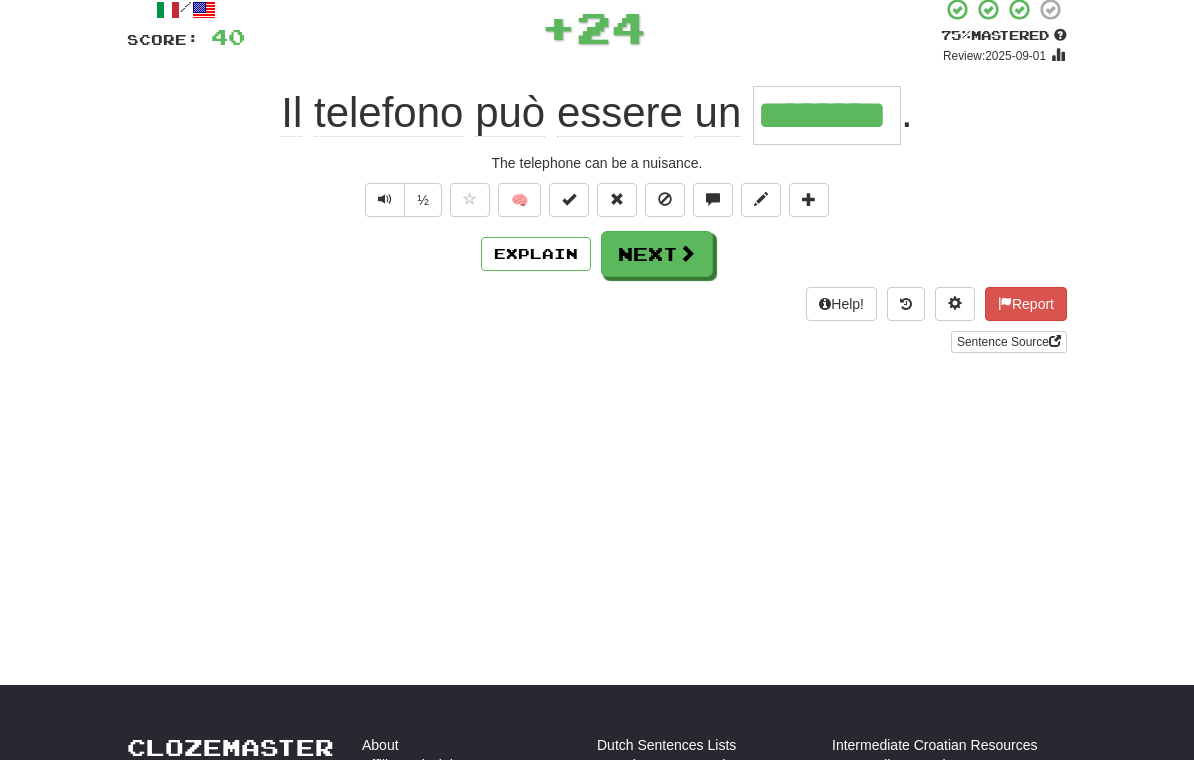 click on "Next" at bounding box center (657, 254) 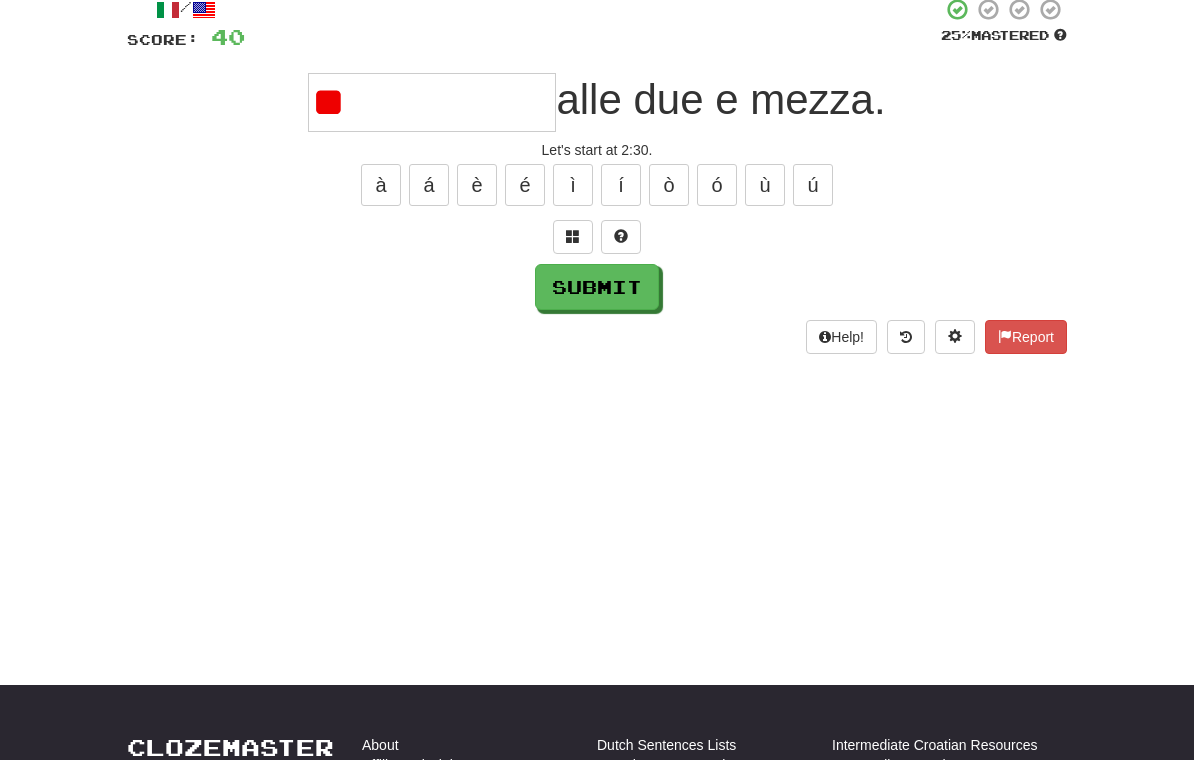 type on "*" 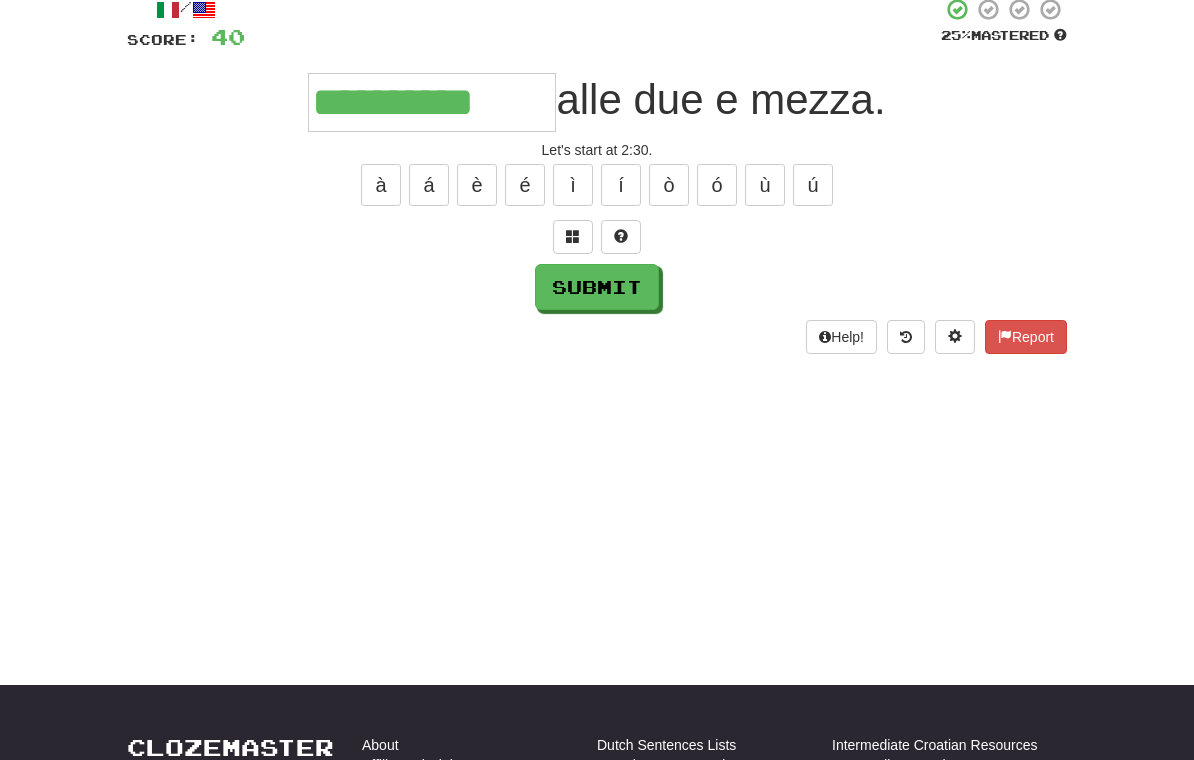 click on "Submit" at bounding box center [597, 287] 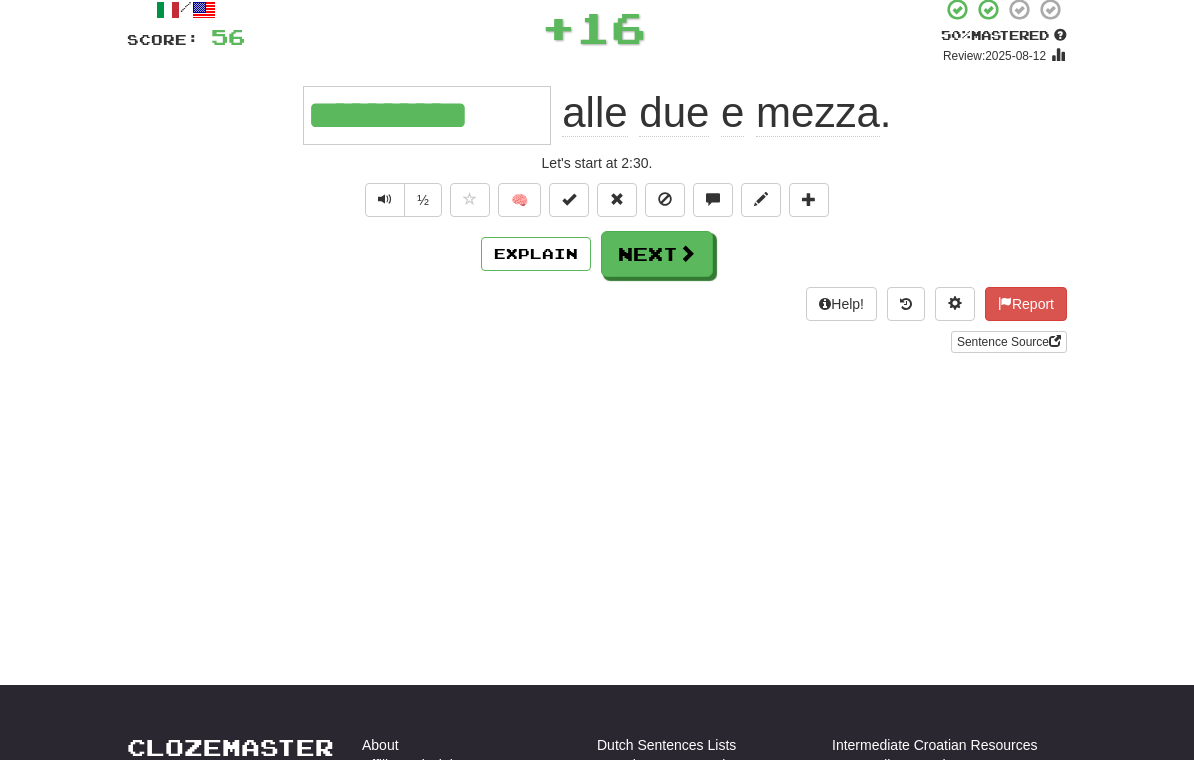 click on "Next" at bounding box center [657, 254] 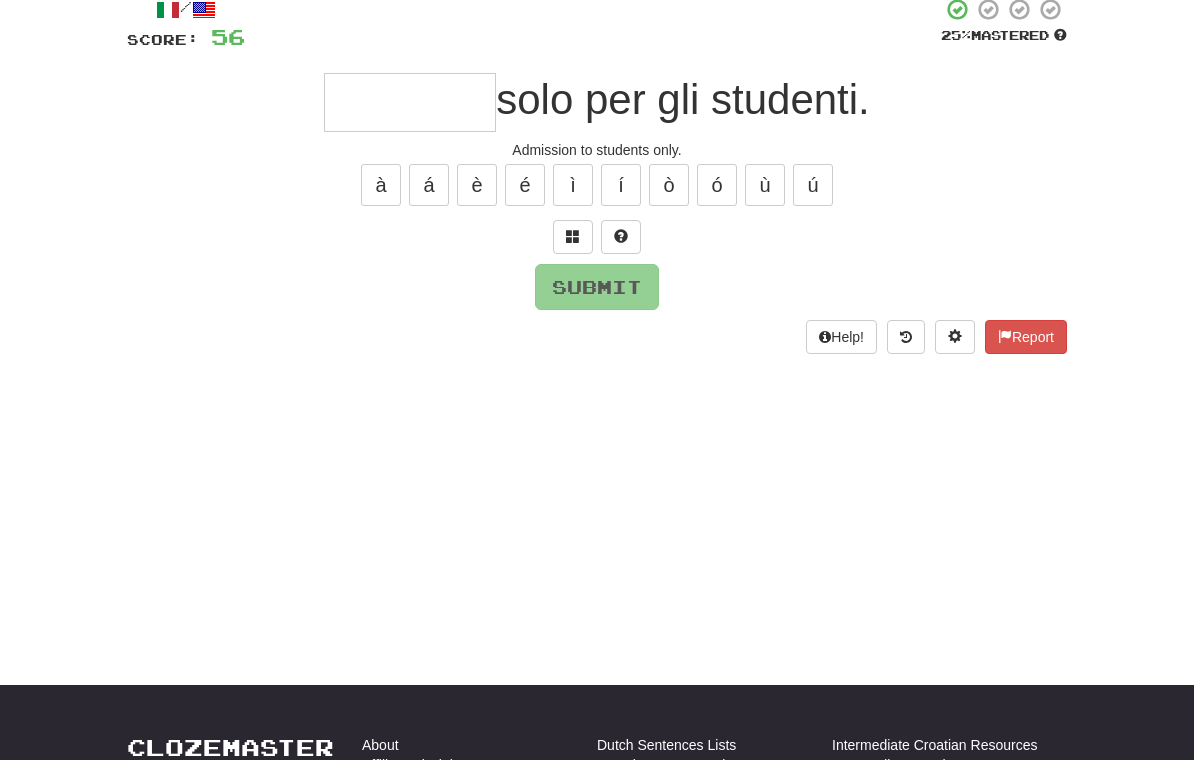 type on "*" 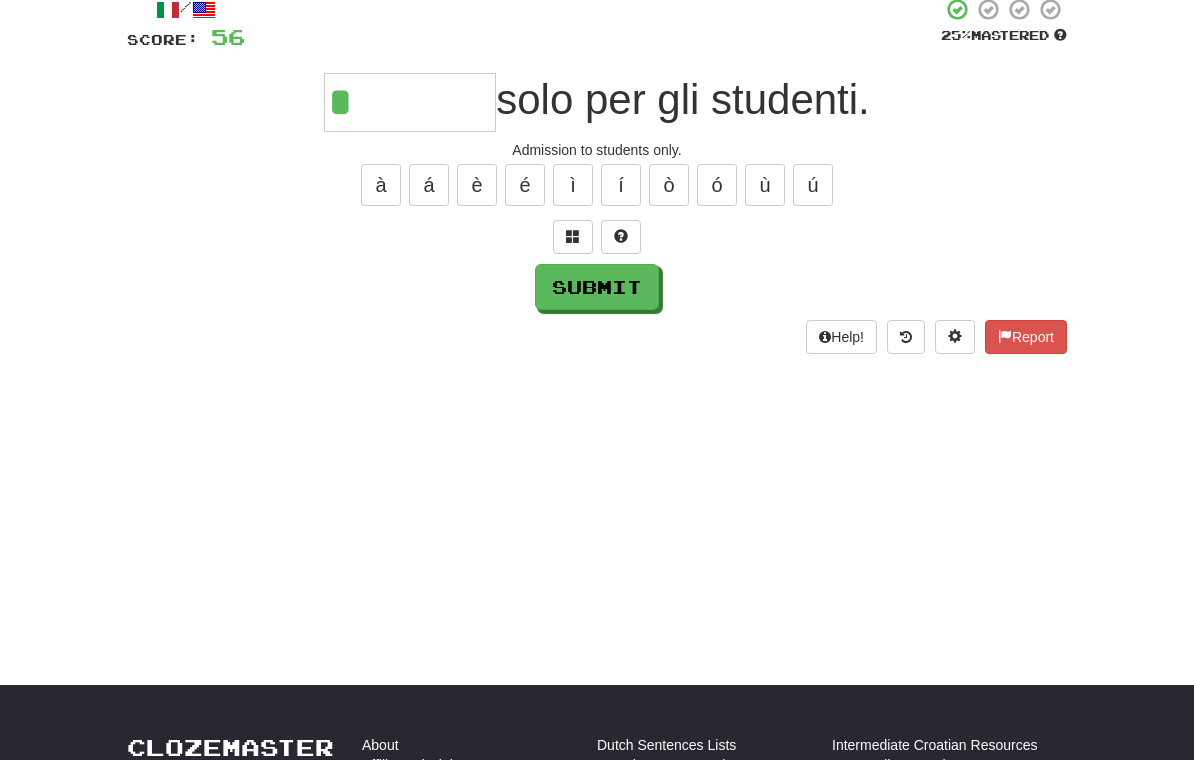 click on "/  Score:   56 25 %  Mastered *  solo per gli studenti. Admission to students only. à á è é ì í ò ó ù ú Submit  Help!  Report" at bounding box center [597, 175] 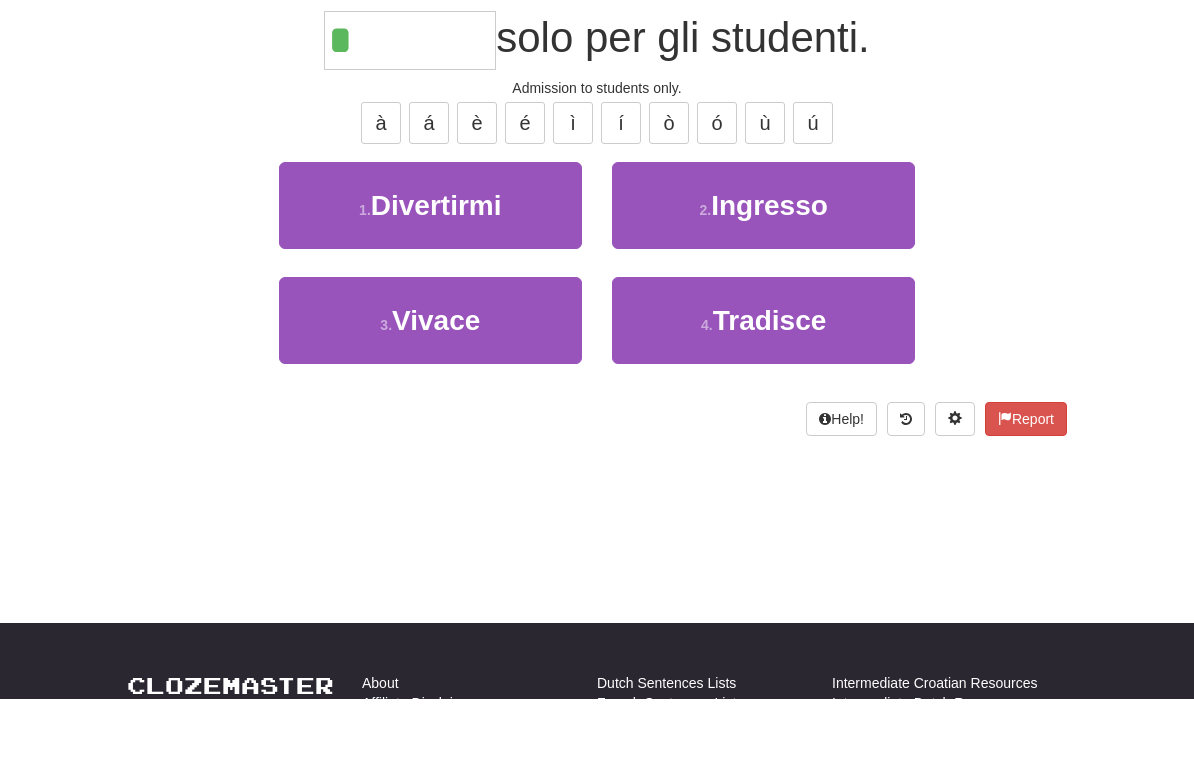 click on "2 .  Ingresso" at bounding box center (763, 267) 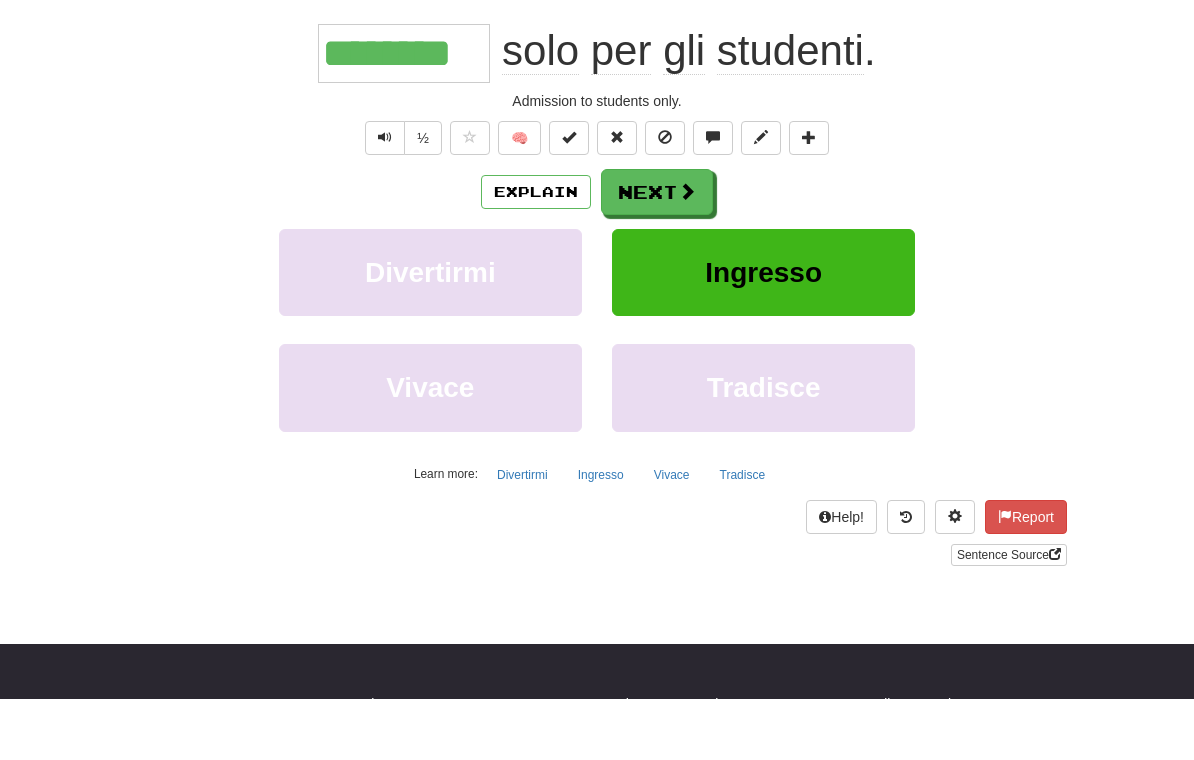 scroll, scrollTop: 187, scrollLeft: 0, axis: vertical 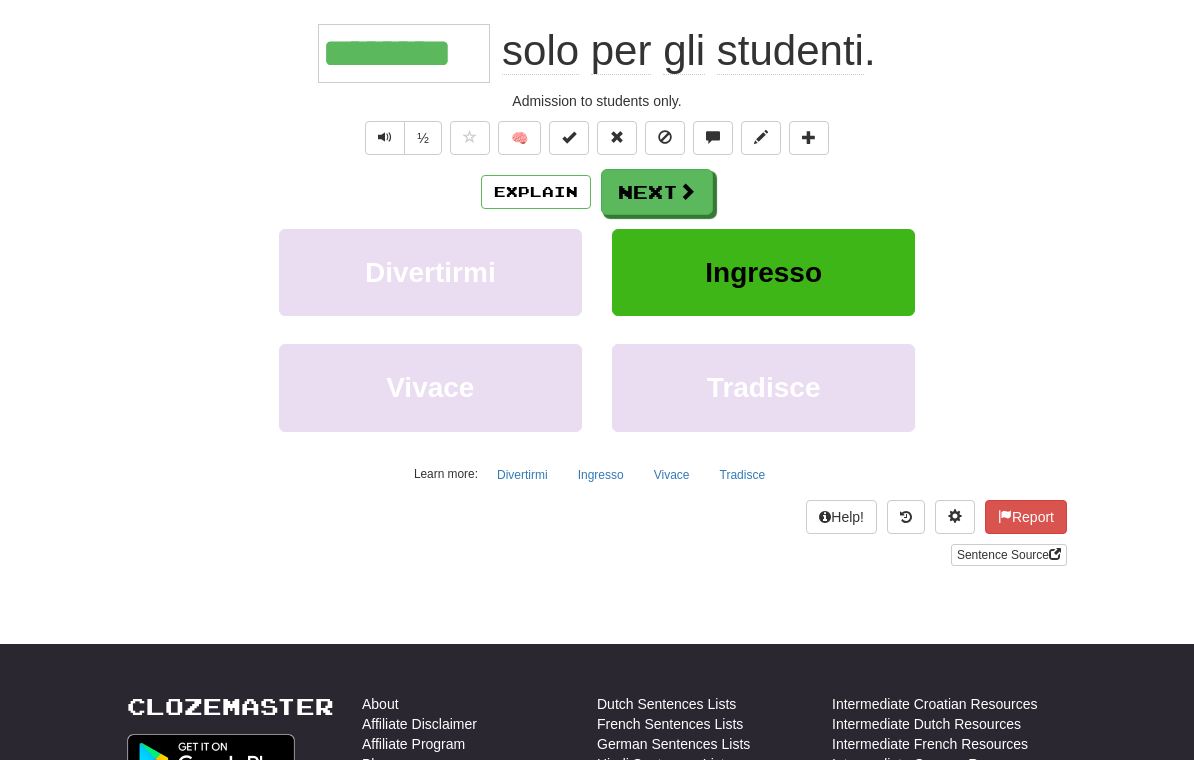 click on "Next" at bounding box center (657, 192) 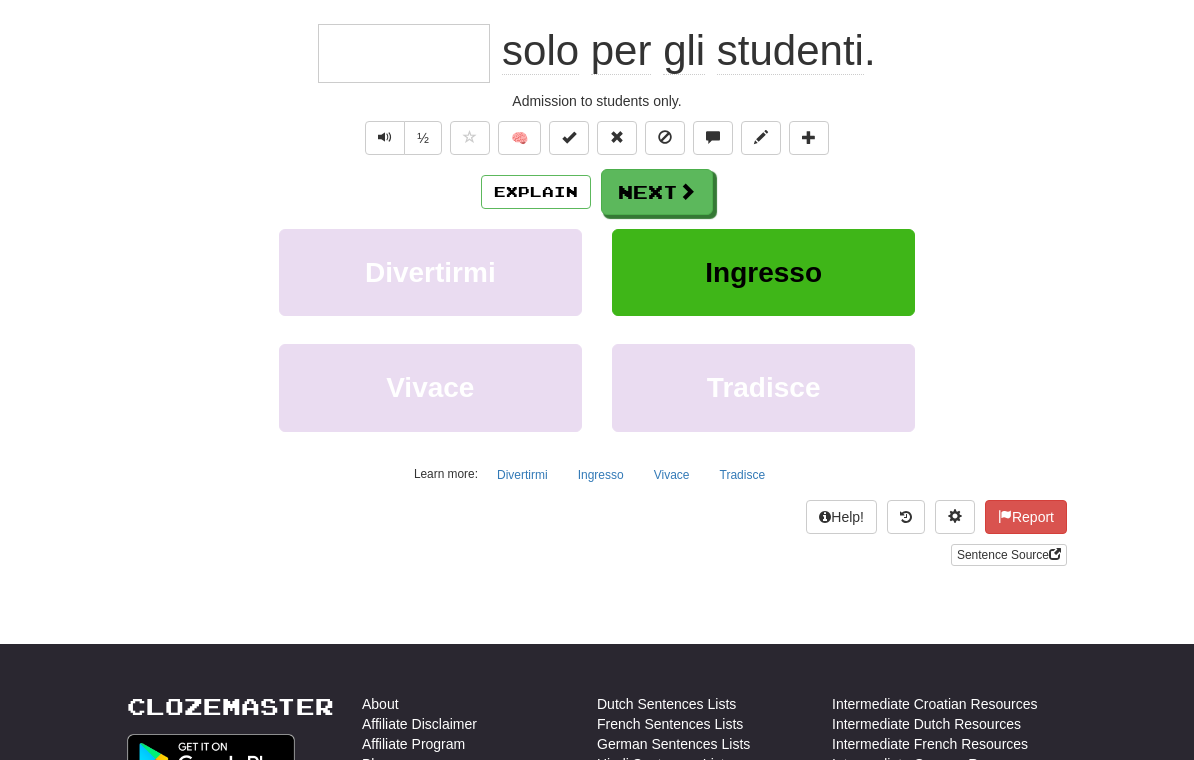 scroll, scrollTop: 186, scrollLeft: 0, axis: vertical 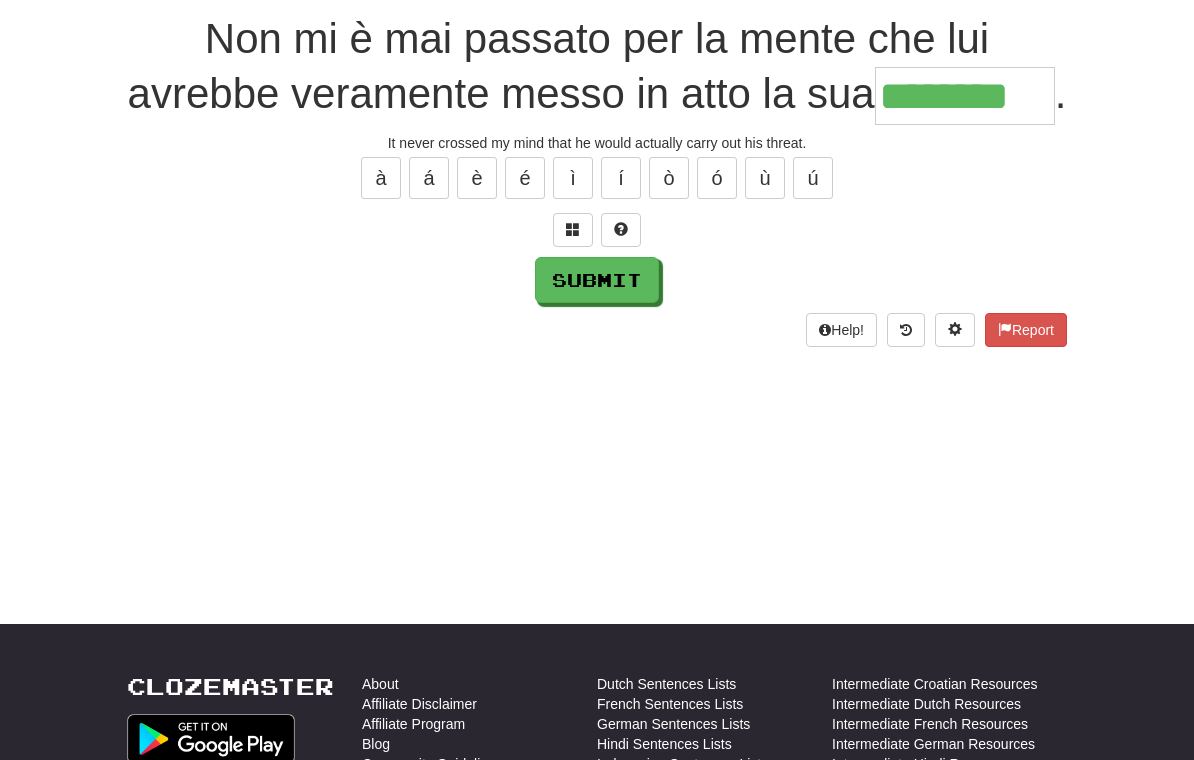 type on "********" 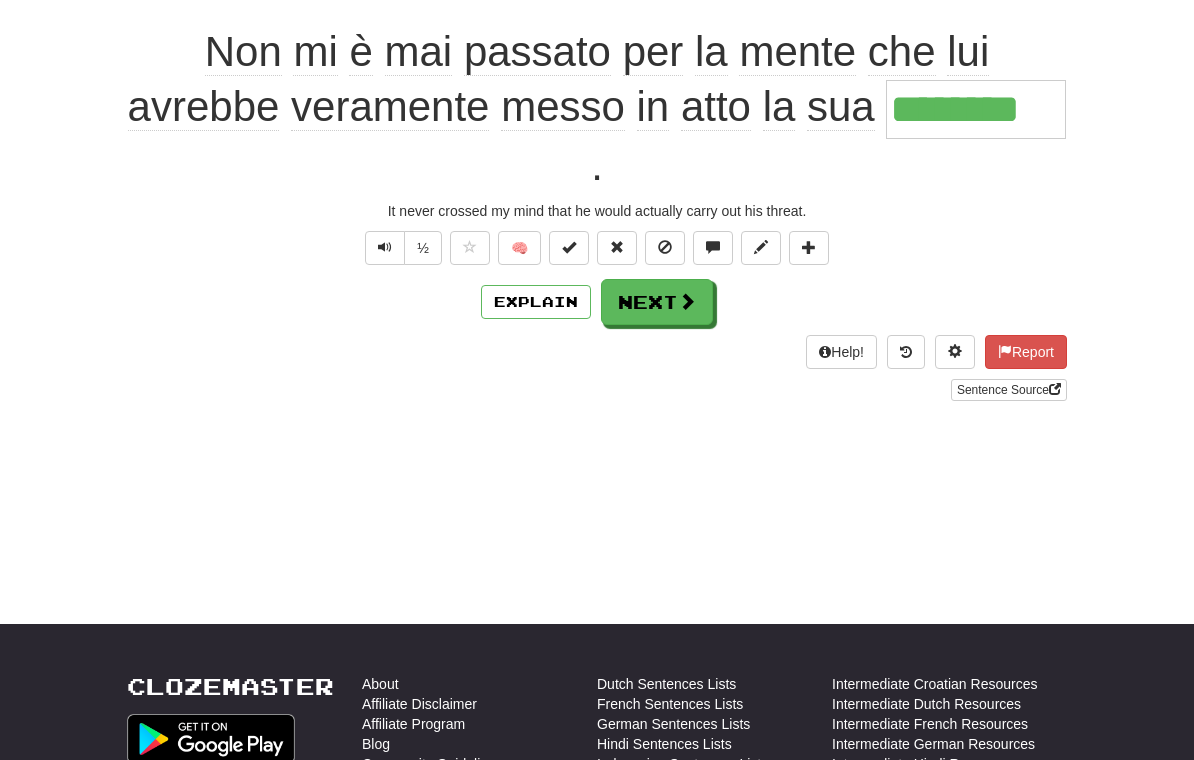scroll, scrollTop: 187, scrollLeft: 0, axis: vertical 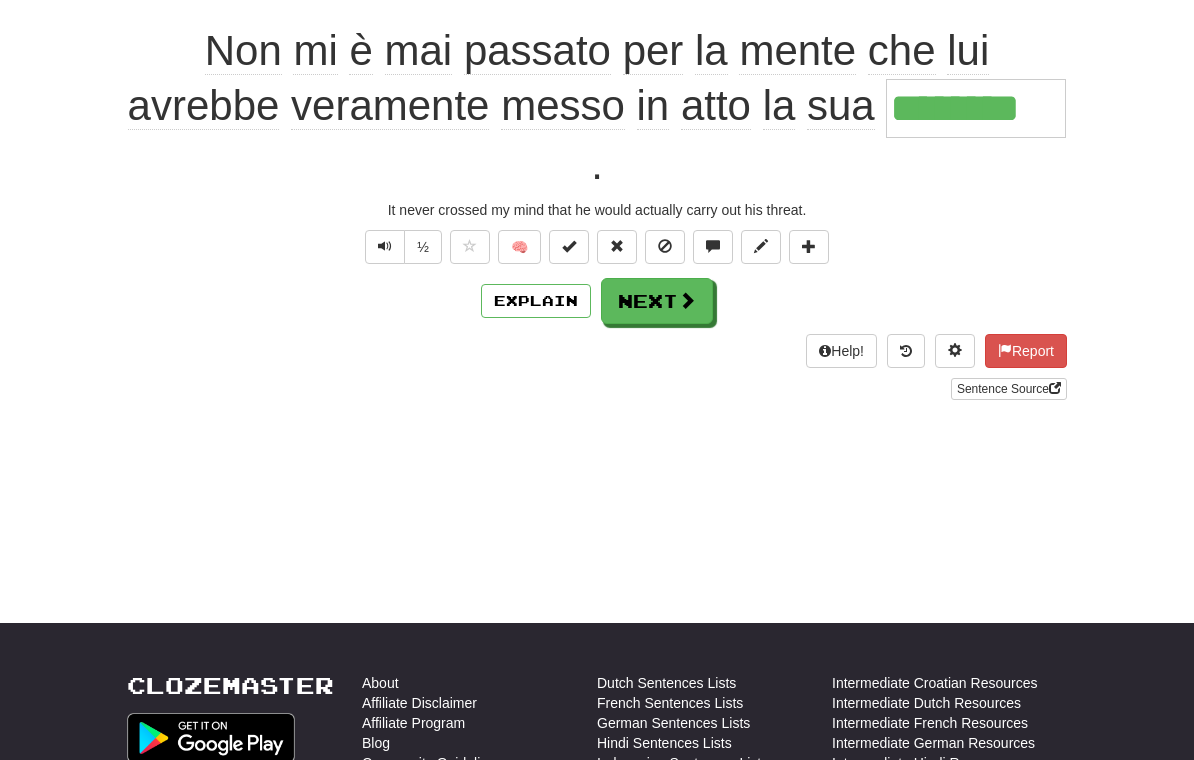 click on "Next" at bounding box center [657, 301] 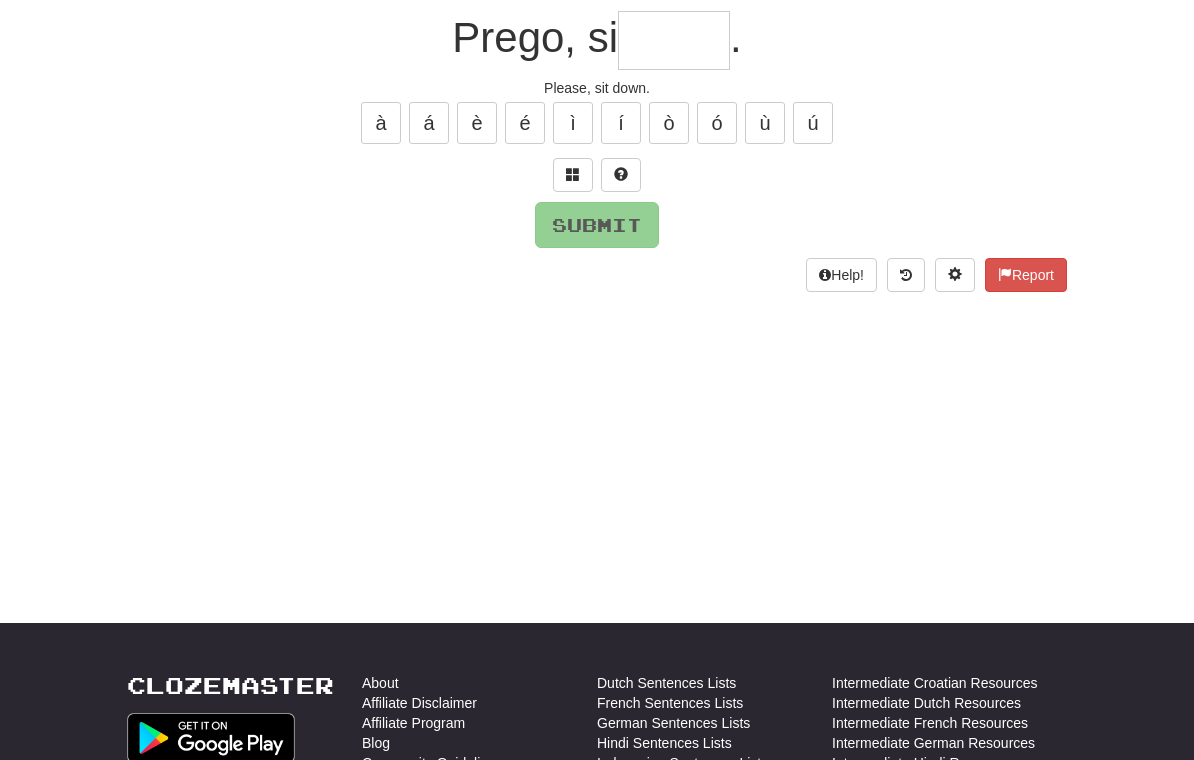scroll, scrollTop: 186, scrollLeft: 0, axis: vertical 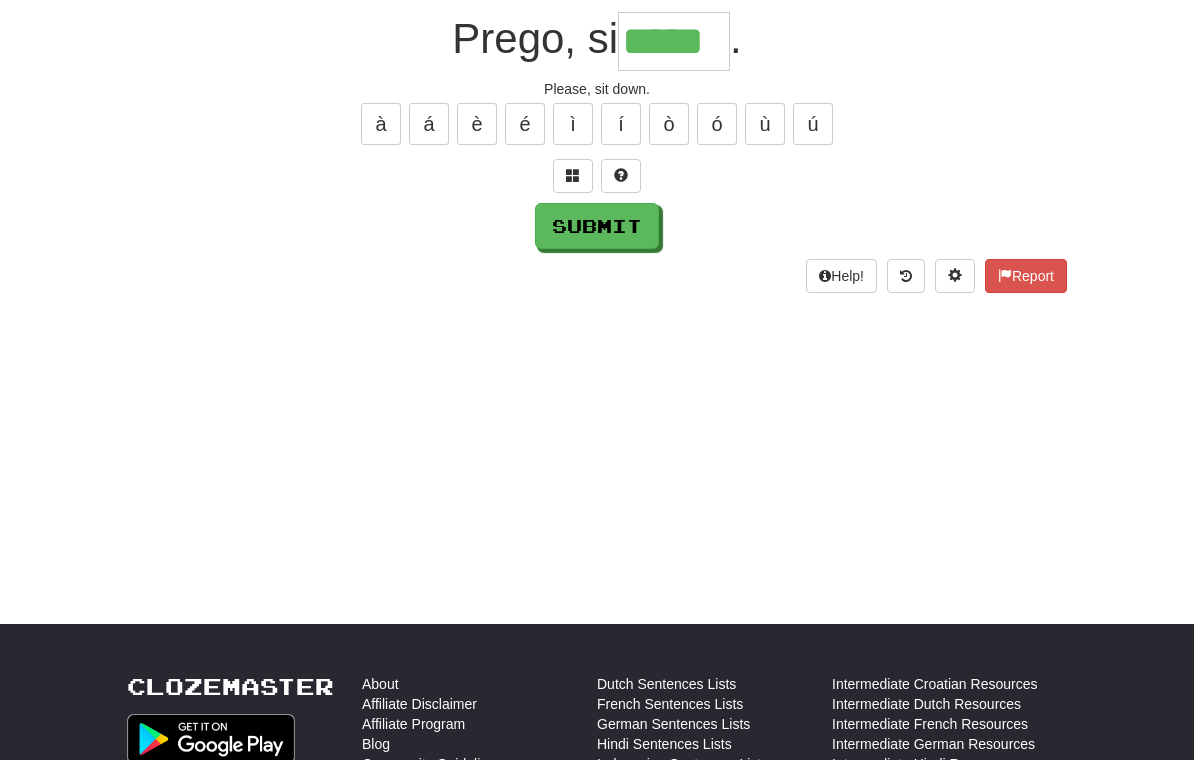 type on "*****" 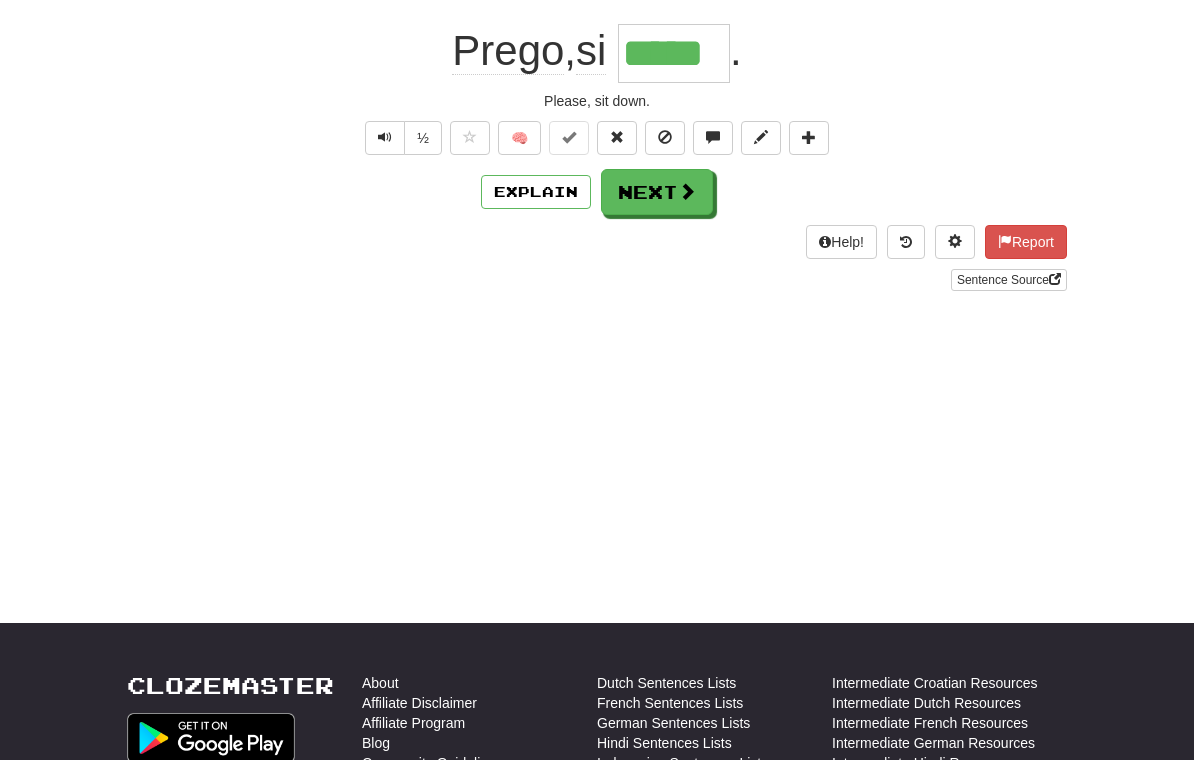 click on "Next" at bounding box center [657, 192] 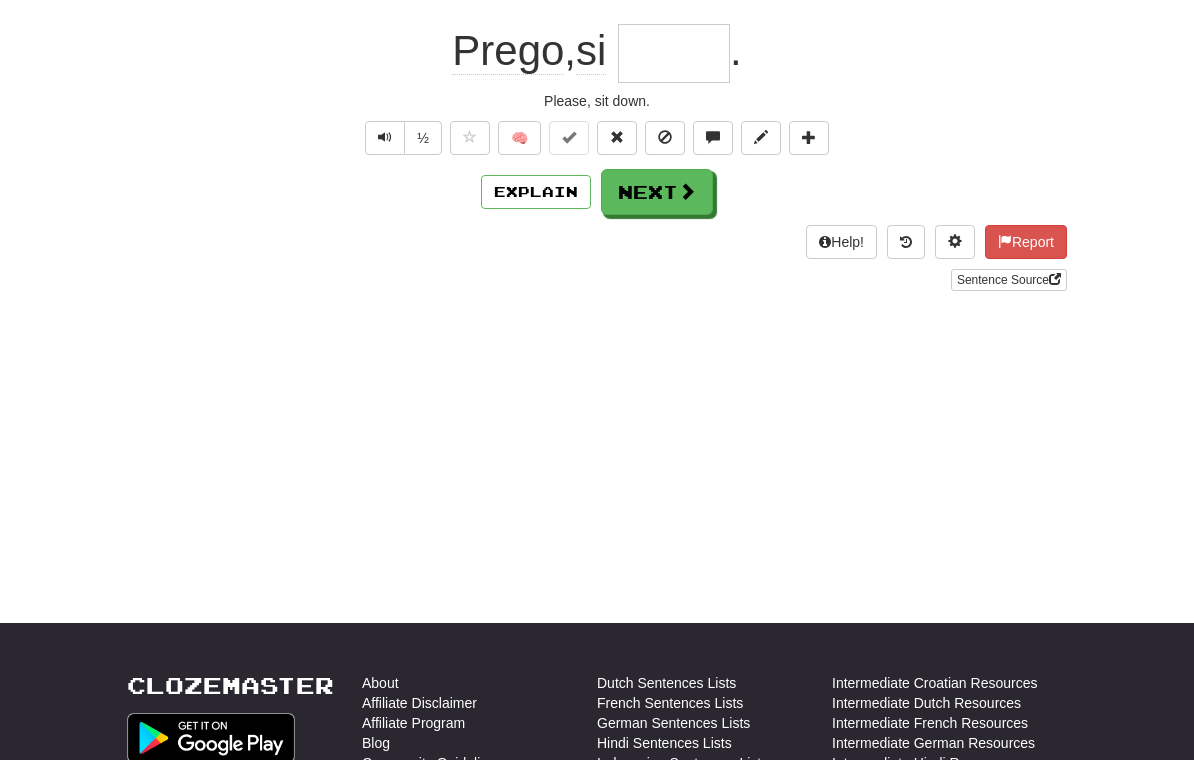 scroll, scrollTop: 186, scrollLeft: 0, axis: vertical 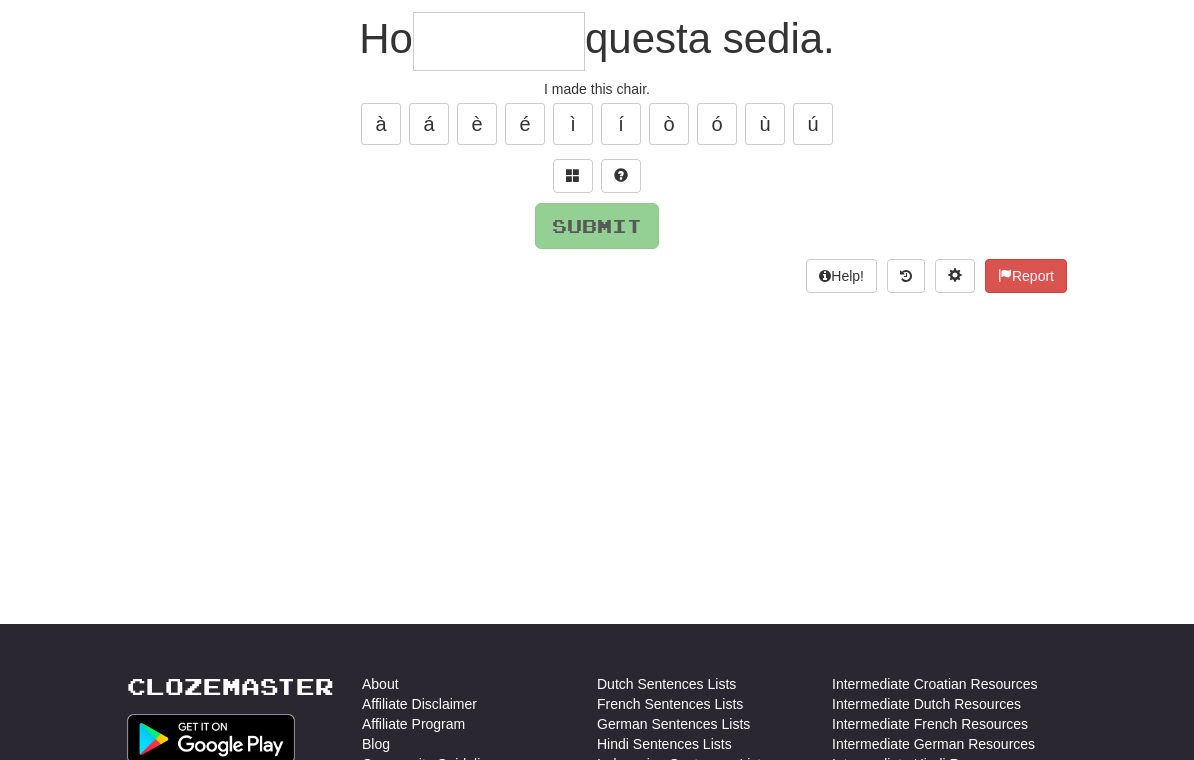 type on "*" 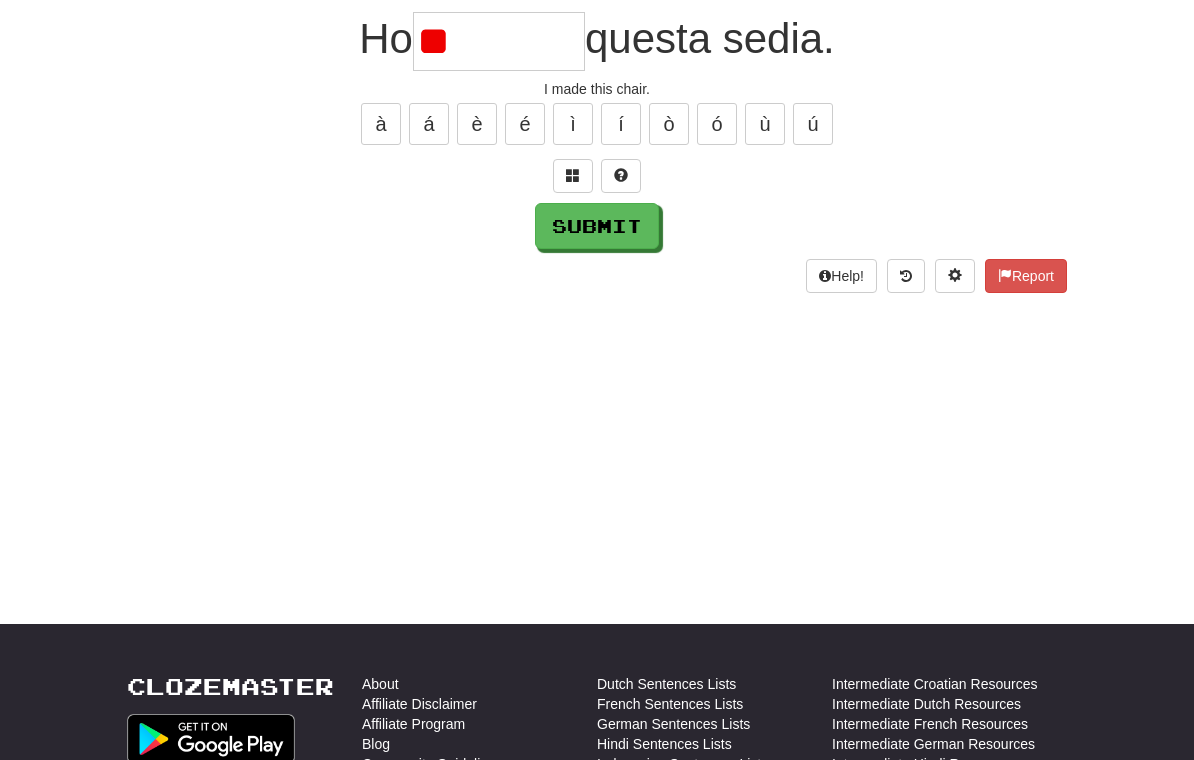 type on "*" 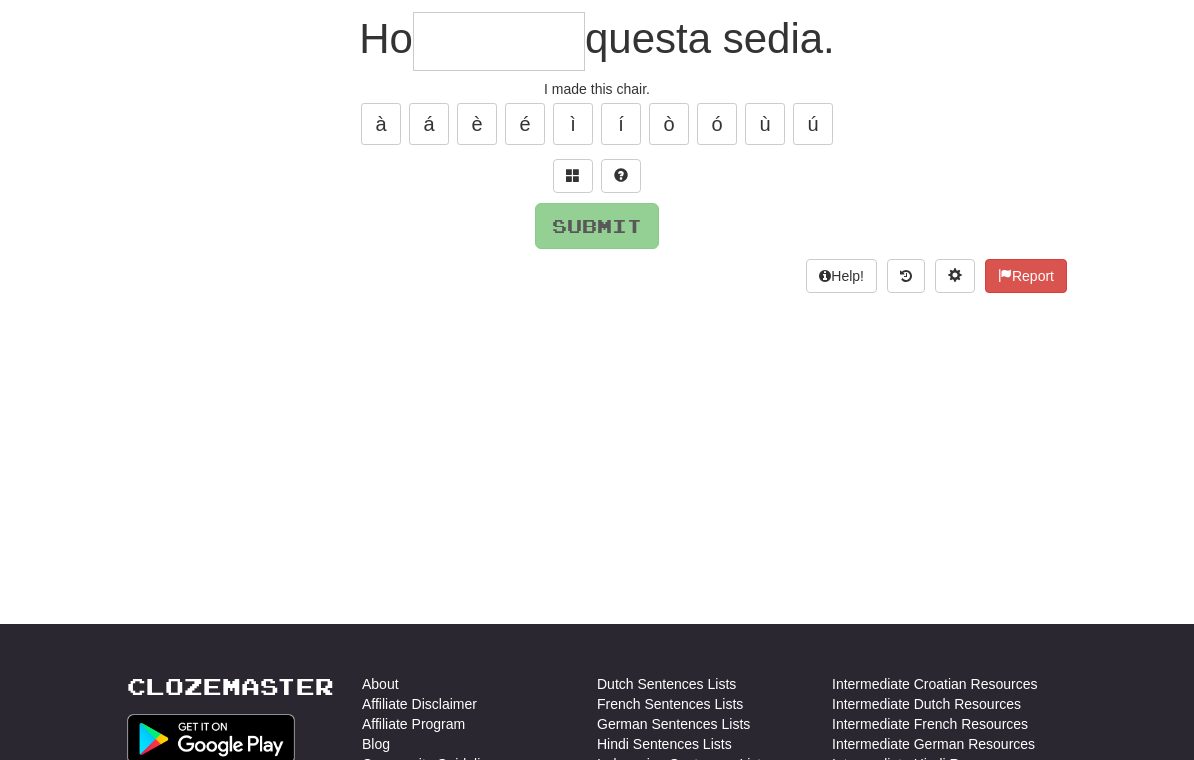 click at bounding box center [573, 176] 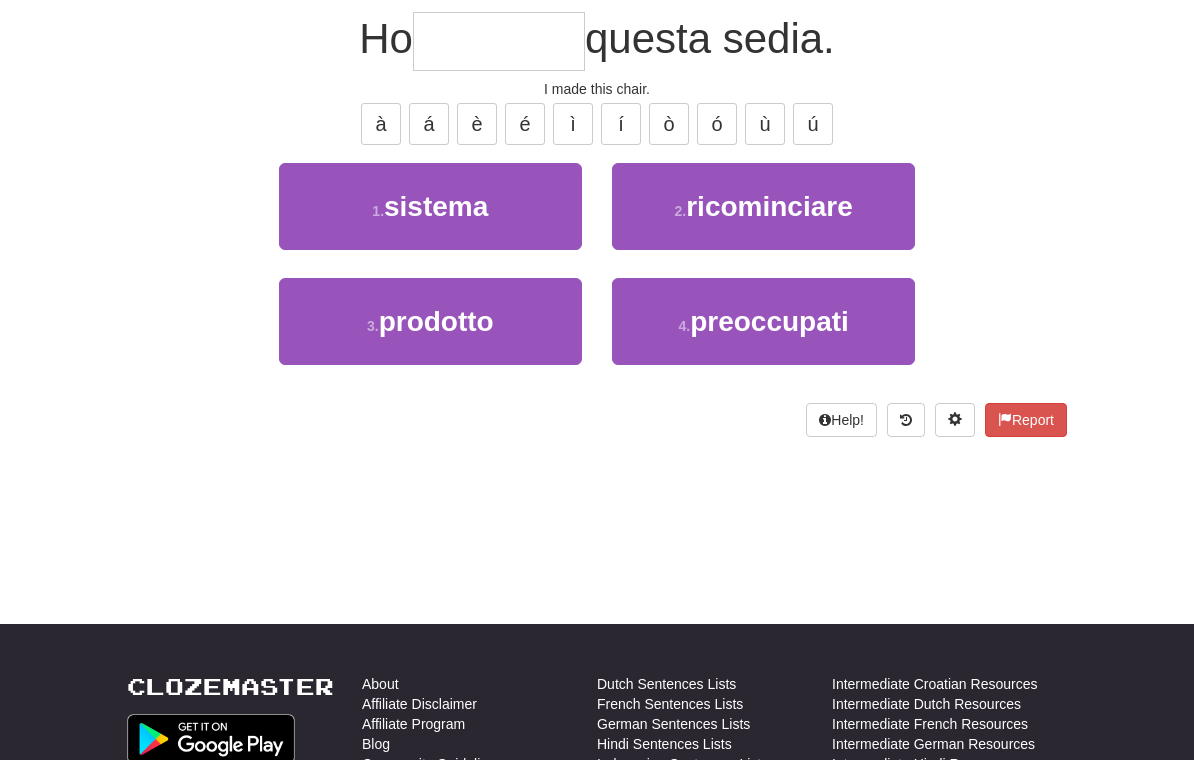 click on "3 .  prodotto" at bounding box center [430, 321] 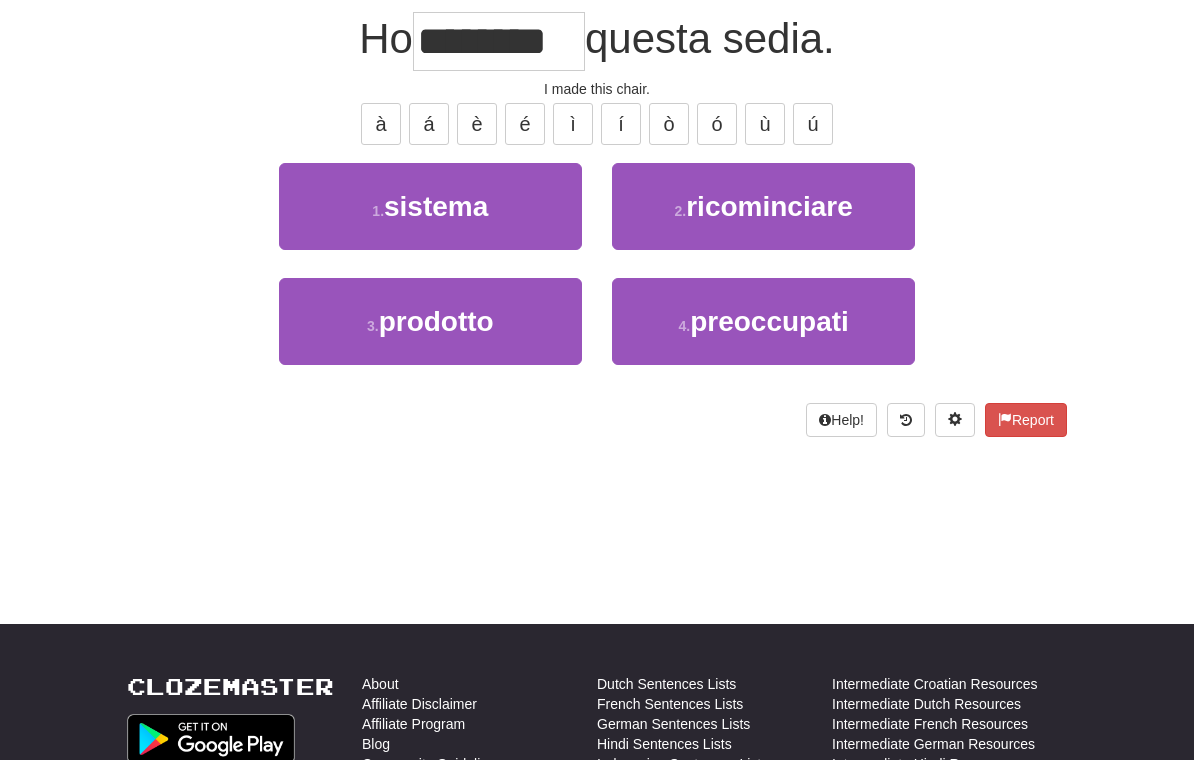 scroll, scrollTop: 187, scrollLeft: 0, axis: vertical 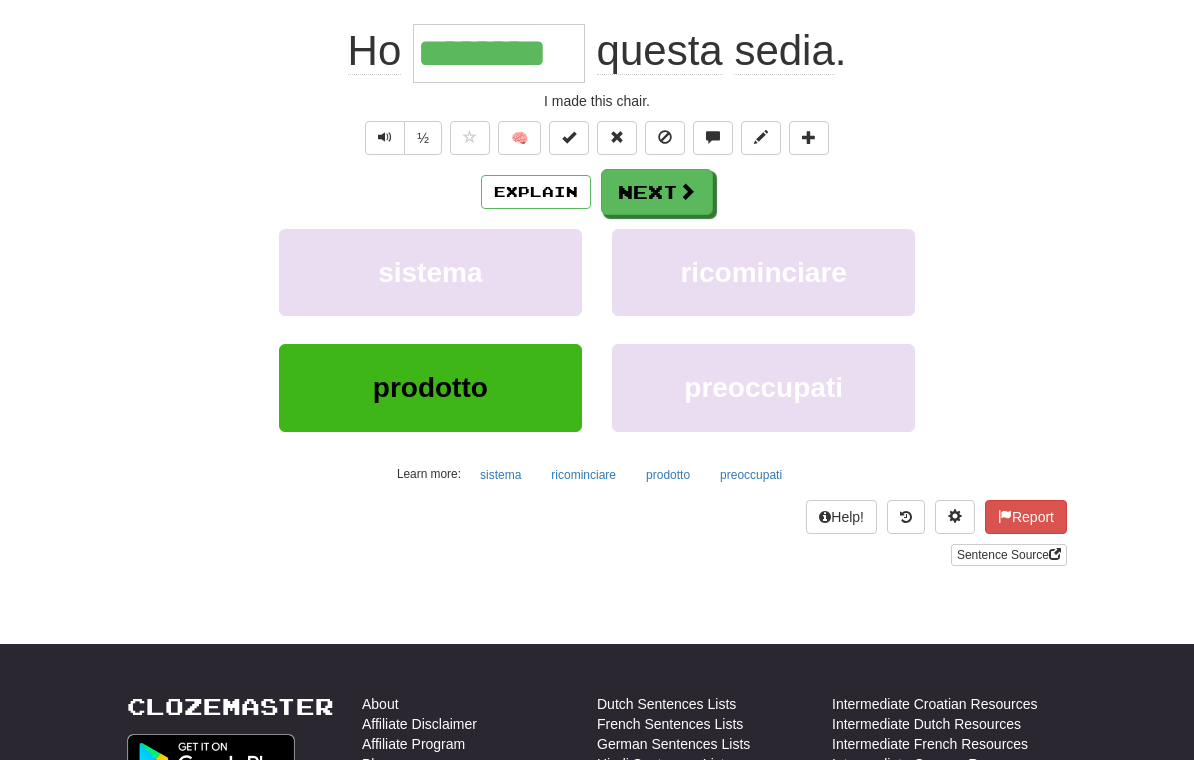 click at bounding box center [687, 191] 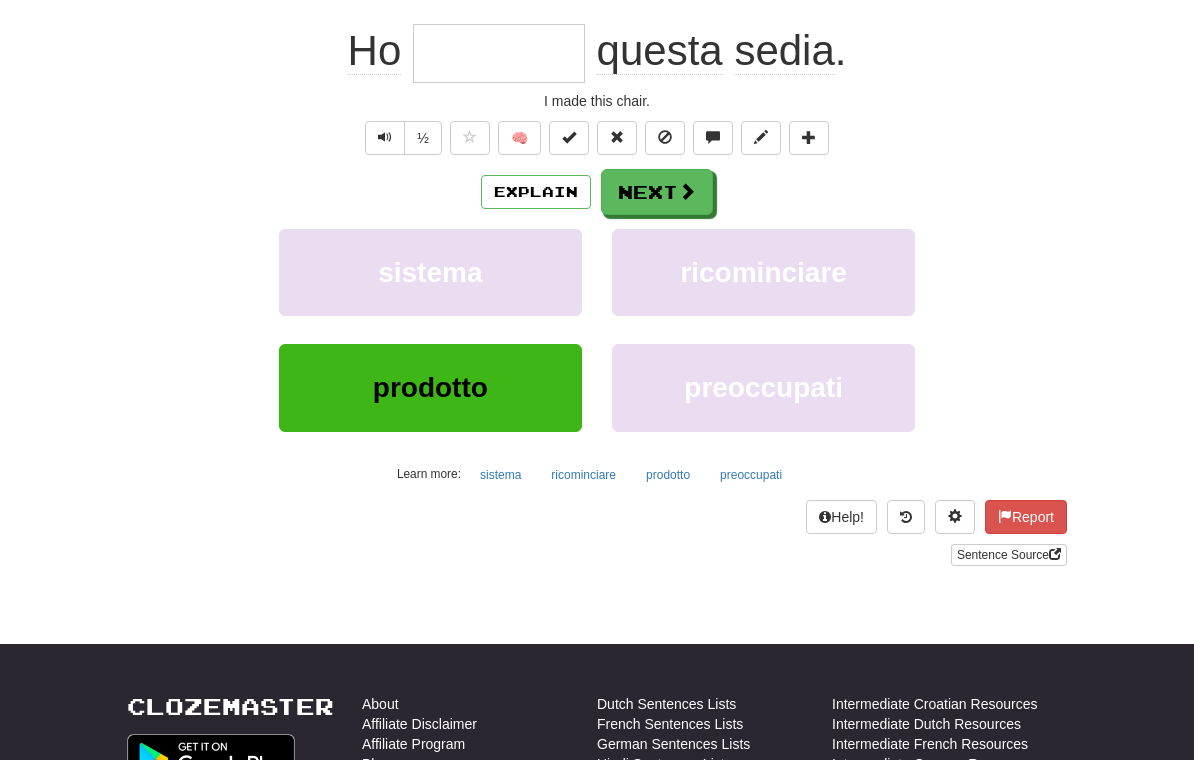scroll, scrollTop: 186, scrollLeft: 0, axis: vertical 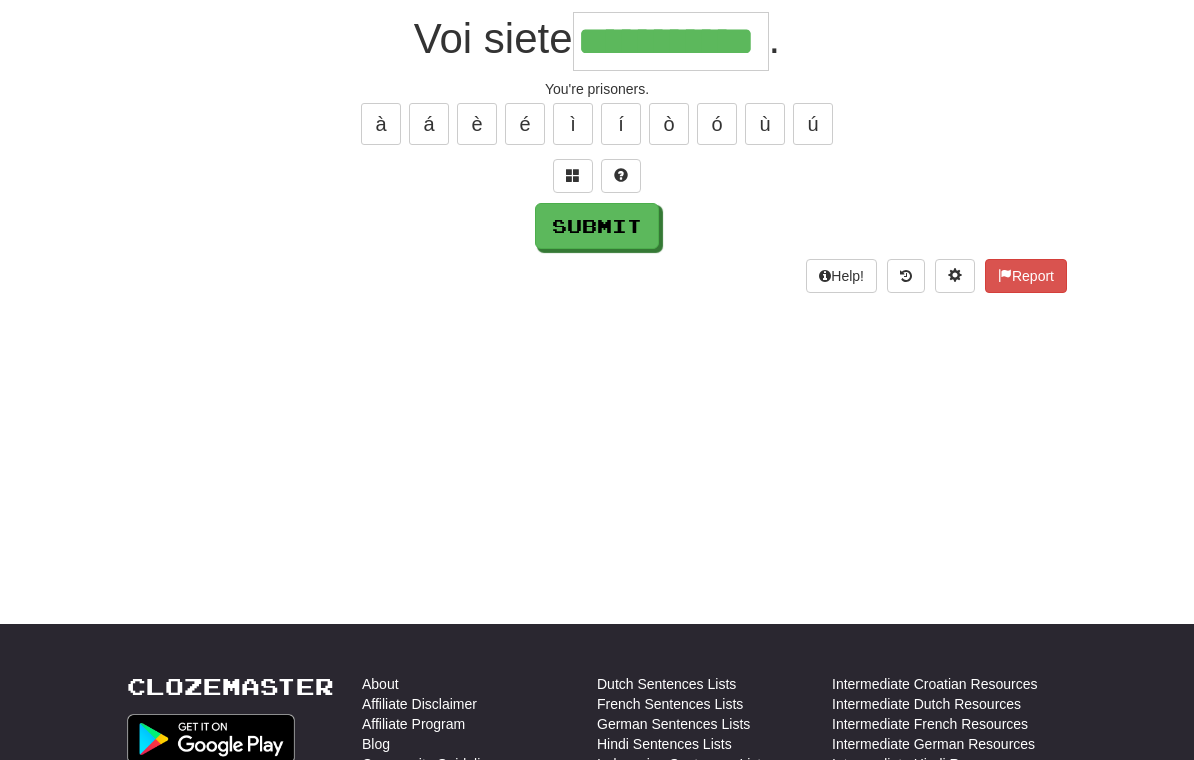 type on "**********" 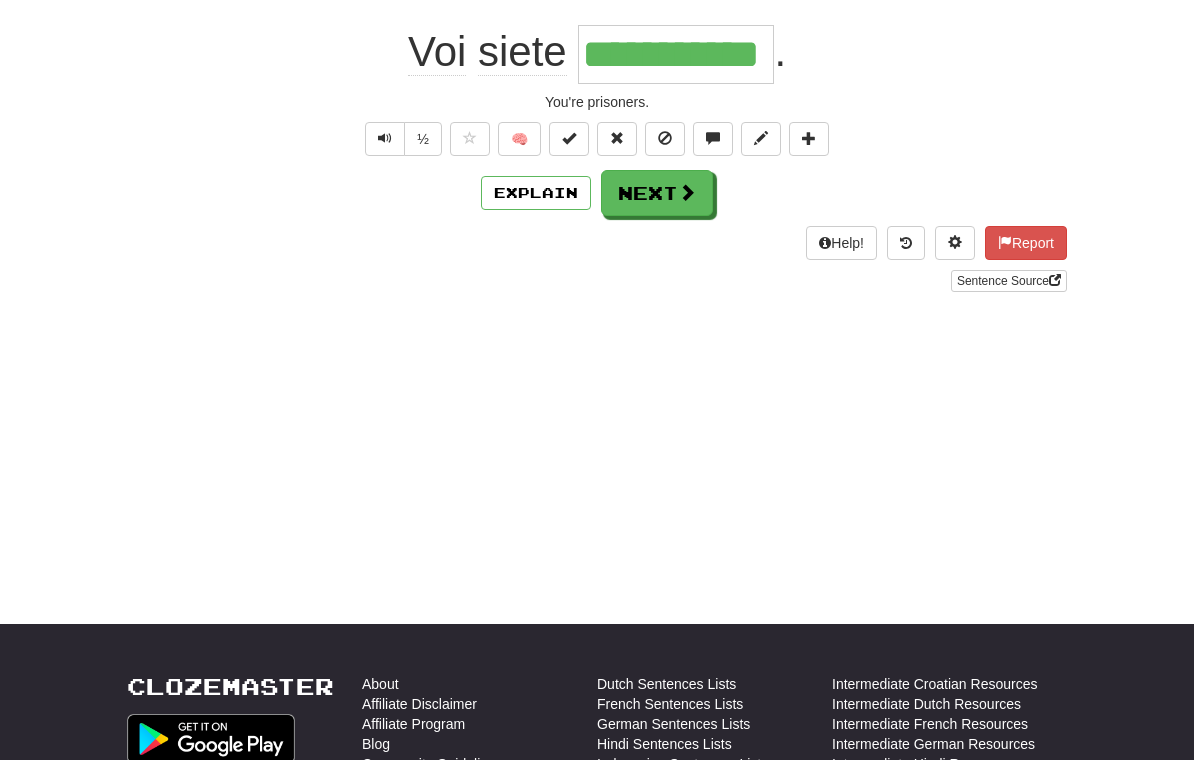 scroll, scrollTop: 187, scrollLeft: 0, axis: vertical 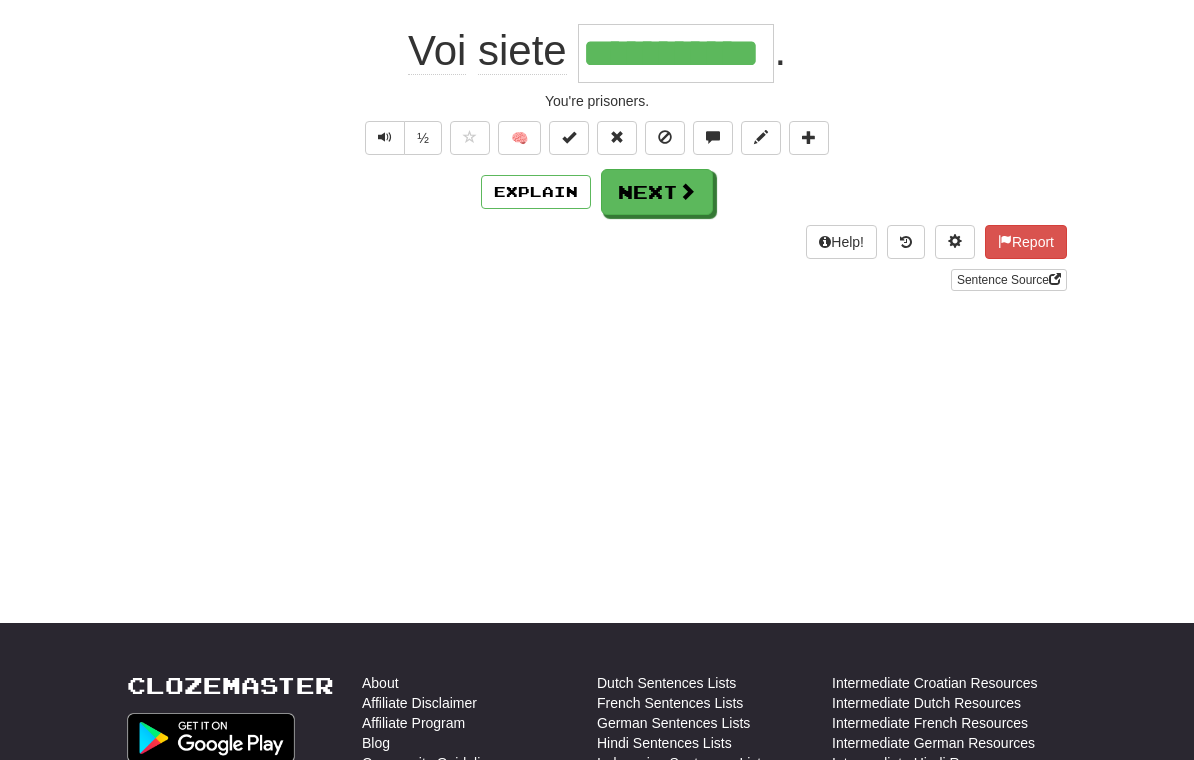 click on "Next" at bounding box center (657, 192) 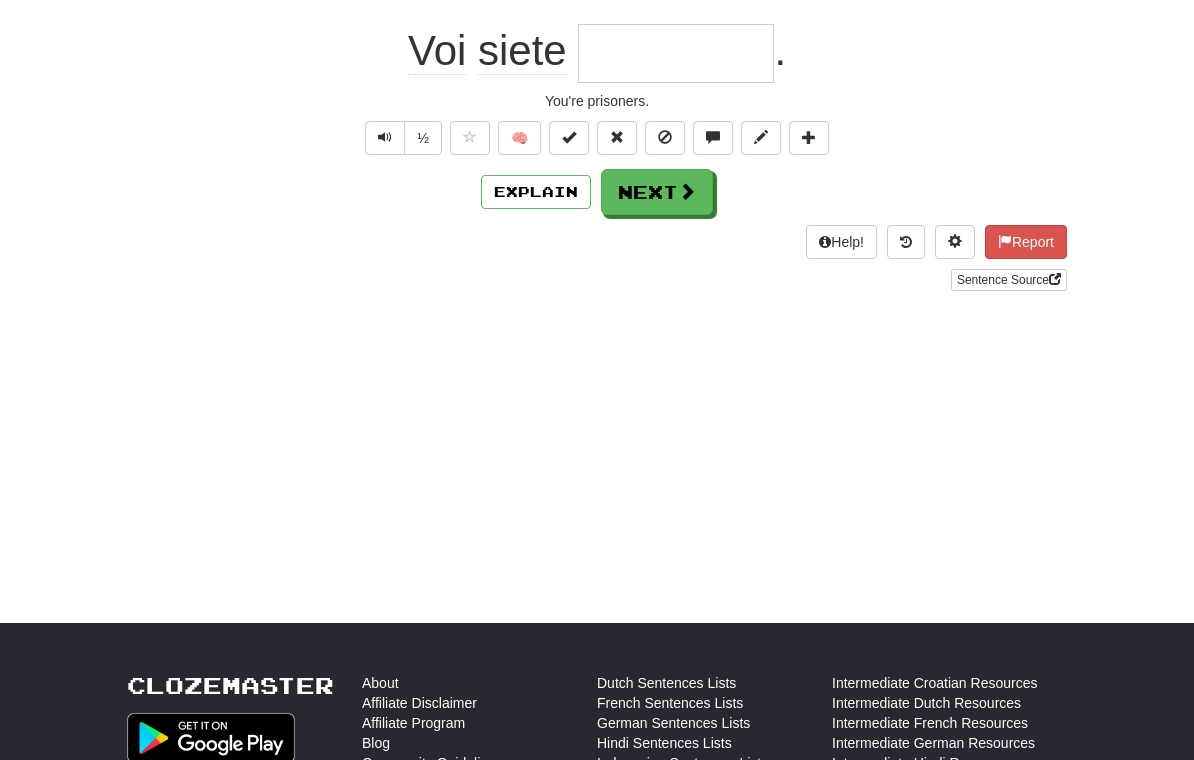 scroll, scrollTop: 186, scrollLeft: 0, axis: vertical 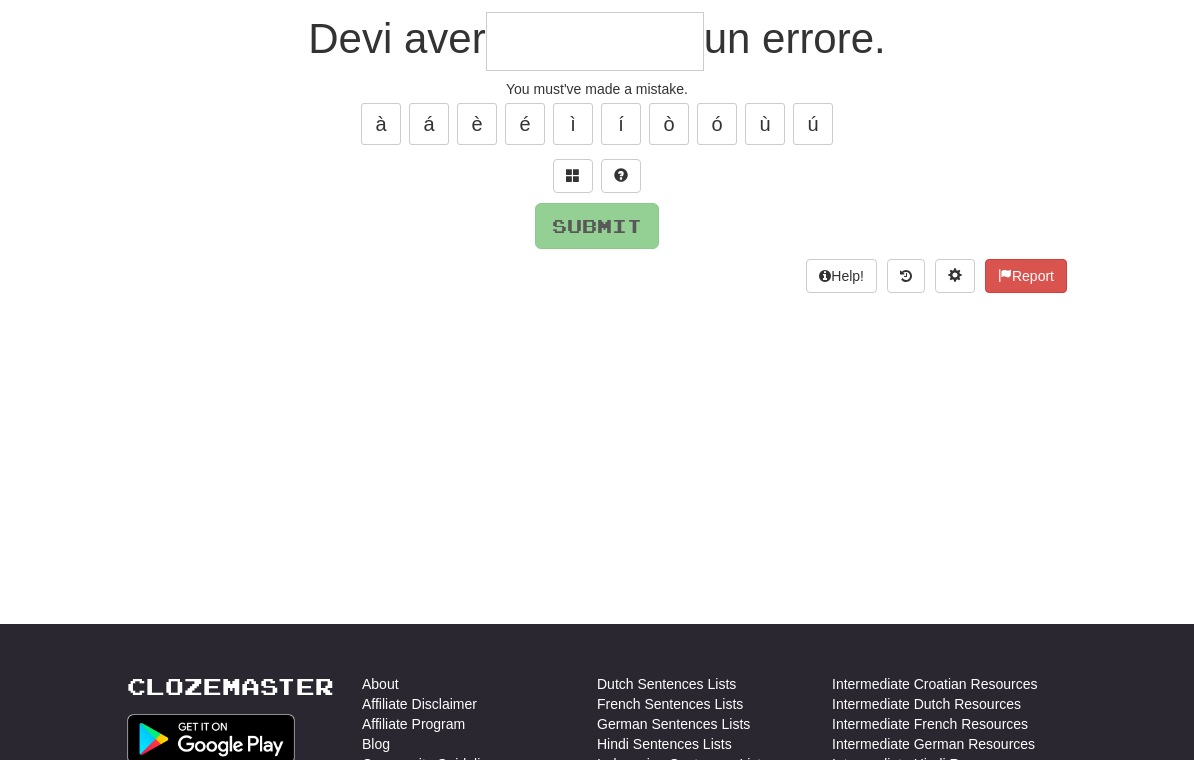 type on "*" 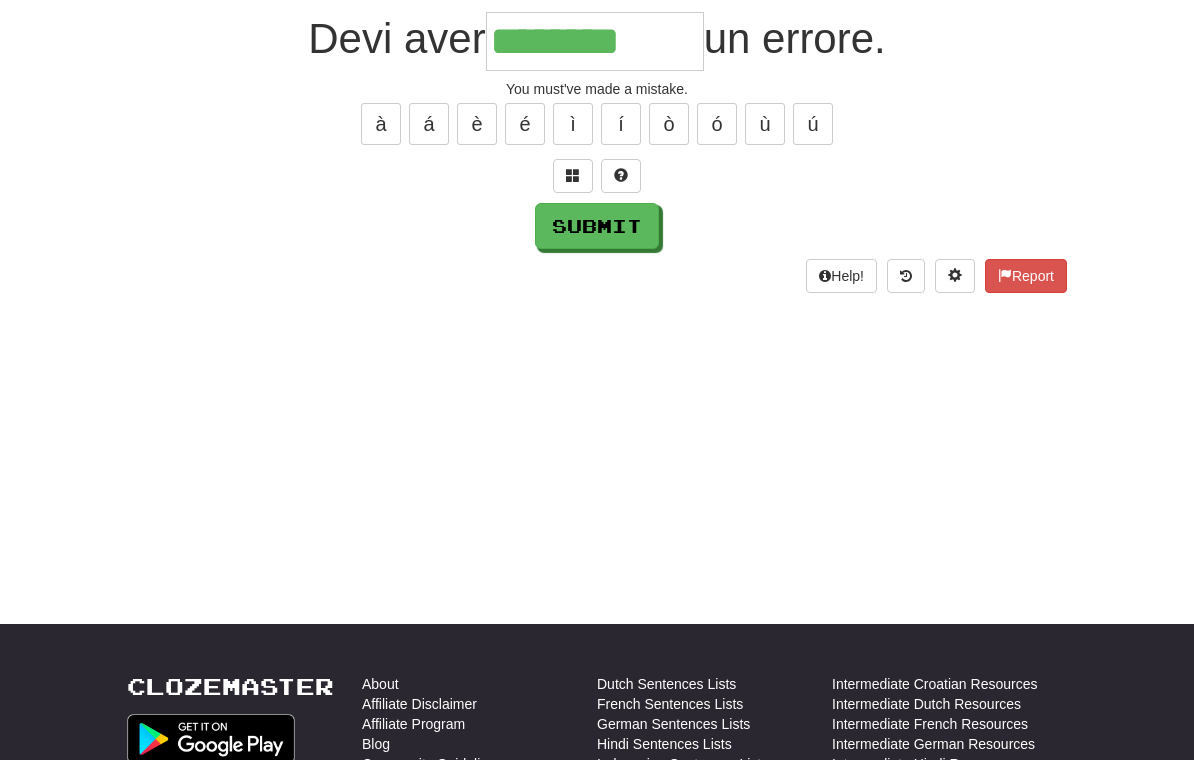 type on "********" 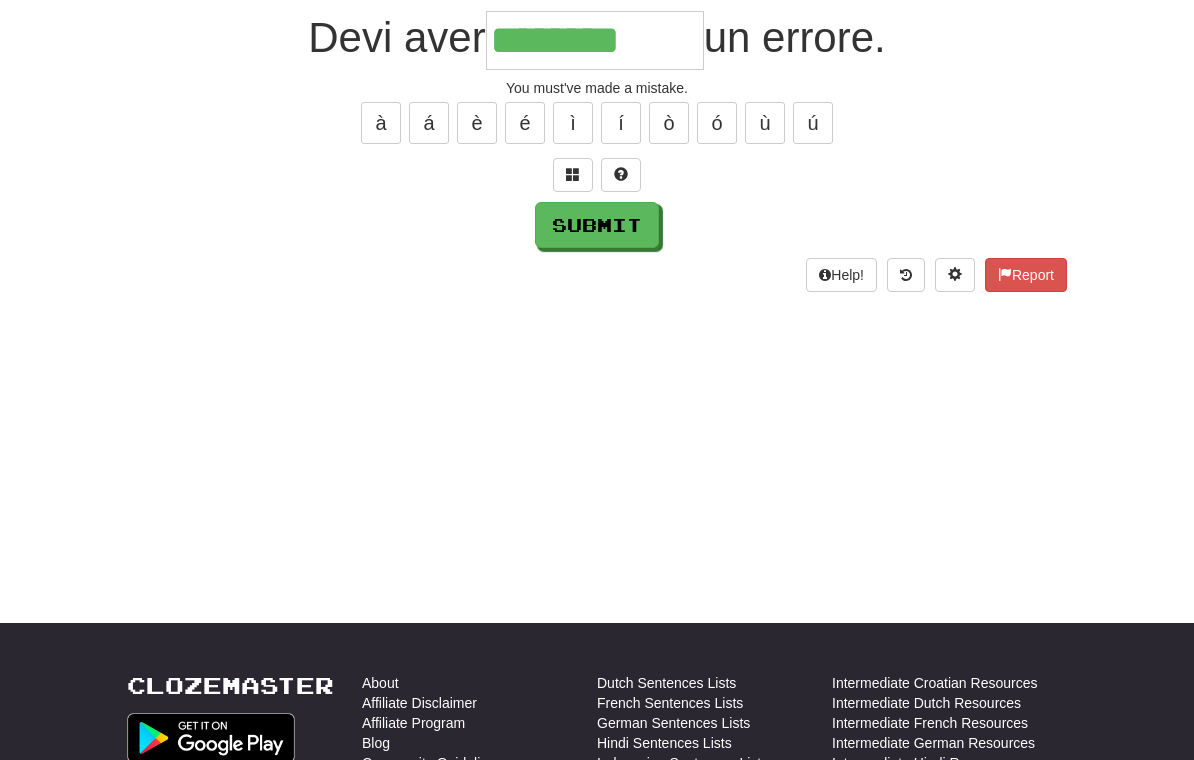 click on "Submit" at bounding box center (597, 226) 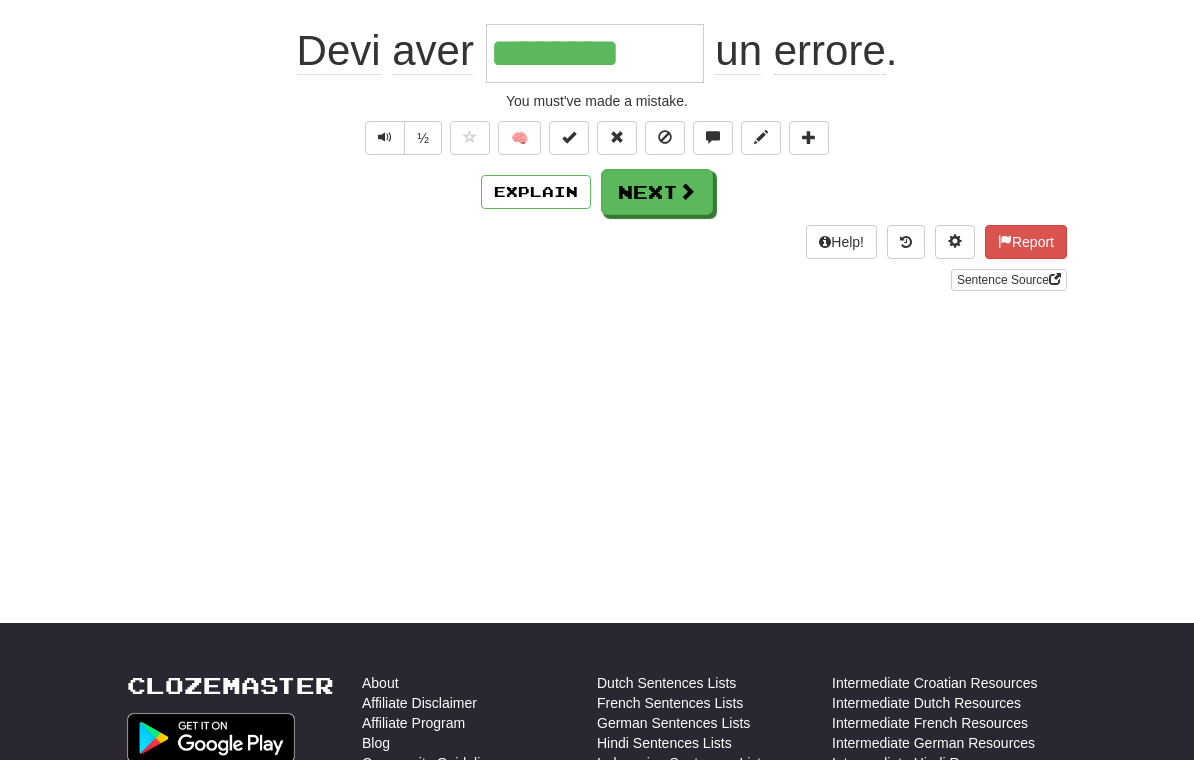 click on "Next" at bounding box center [657, 192] 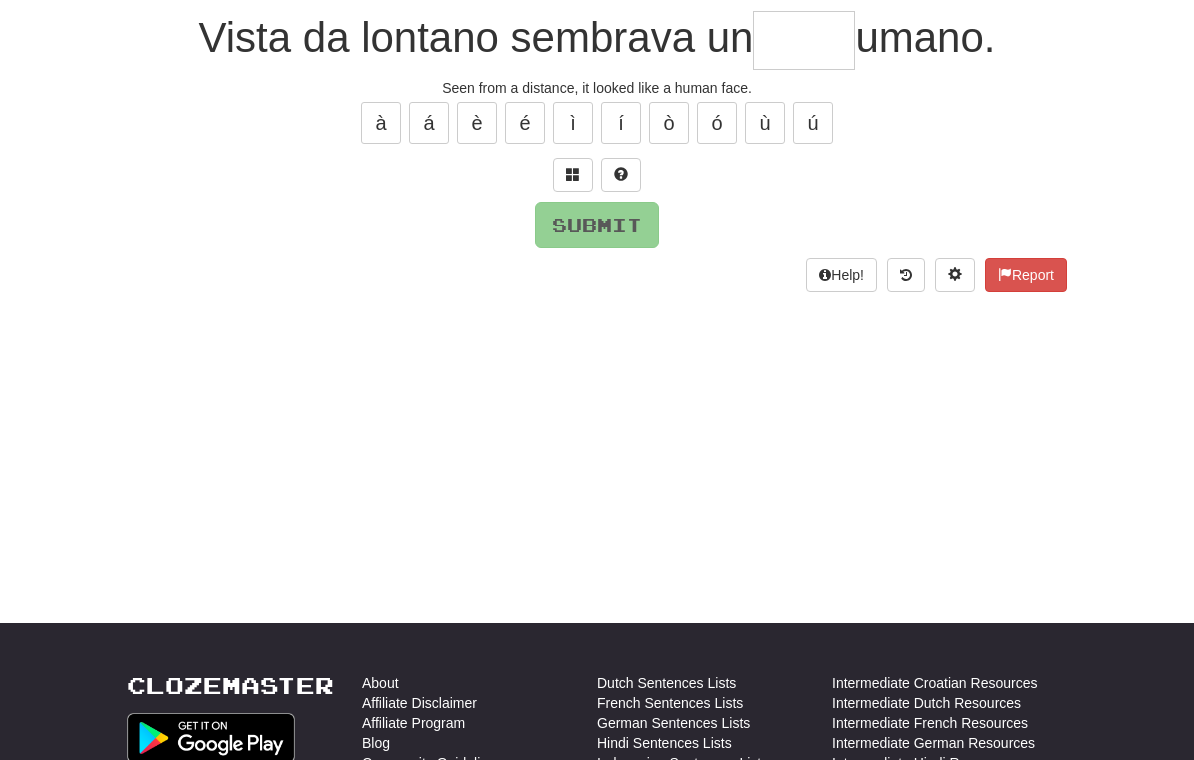 scroll, scrollTop: 186, scrollLeft: 0, axis: vertical 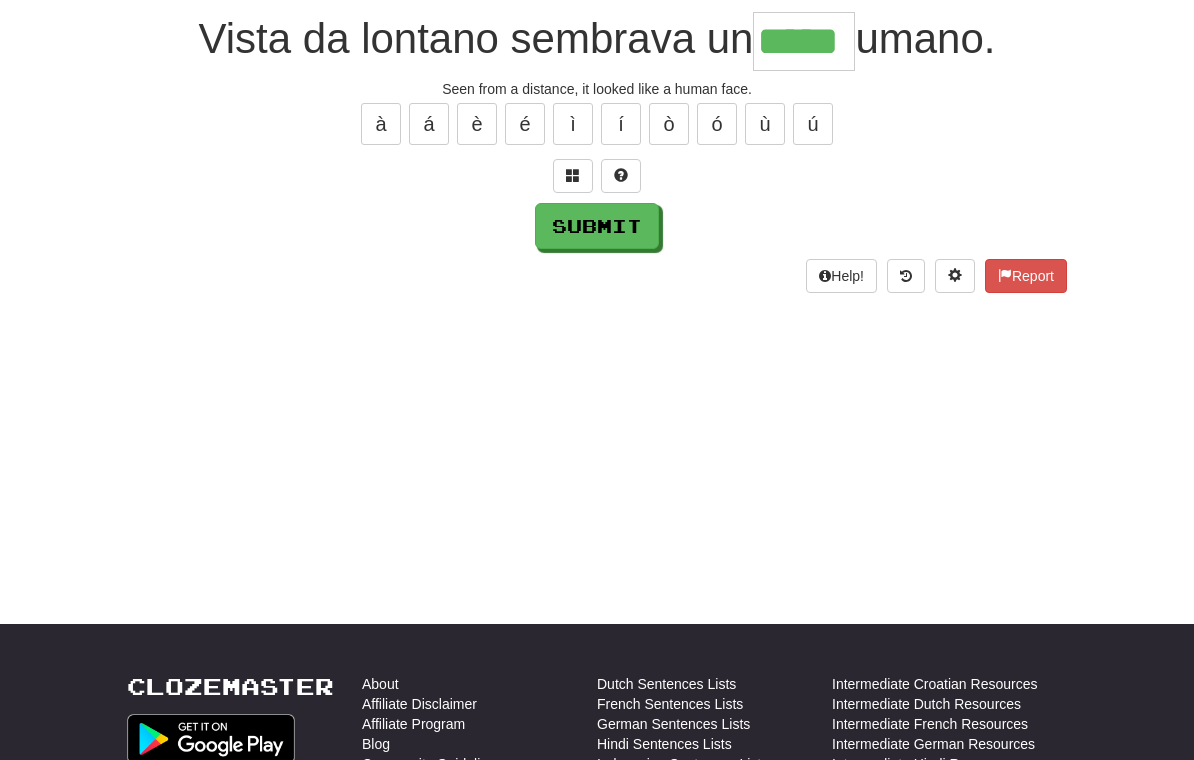 type on "*****" 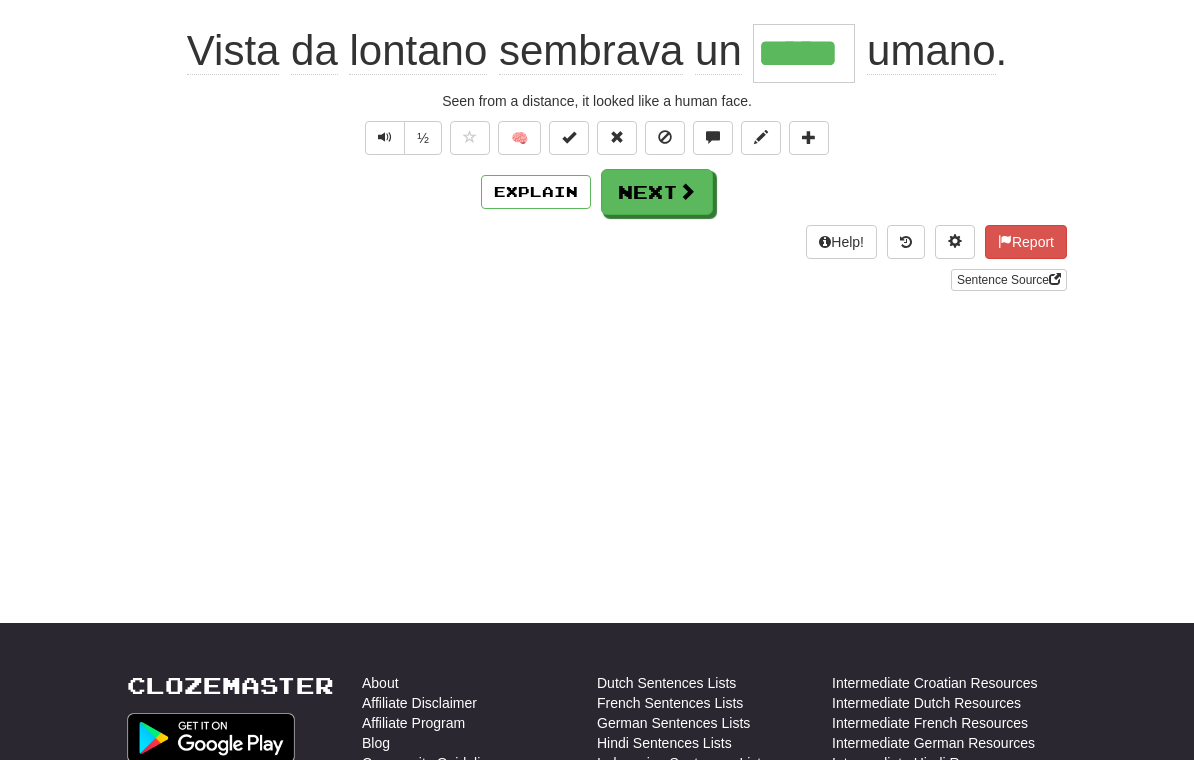 click on "Next" at bounding box center [657, 192] 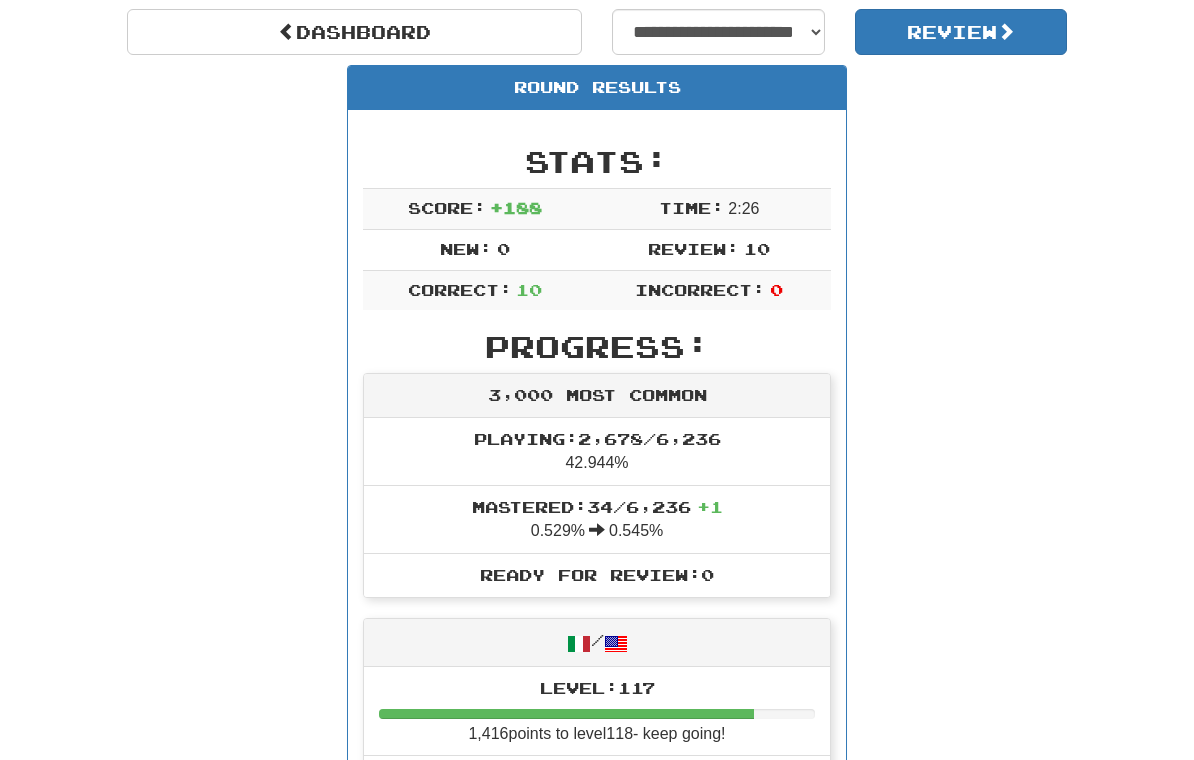 click on "Review" at bounding box center [961, 32] 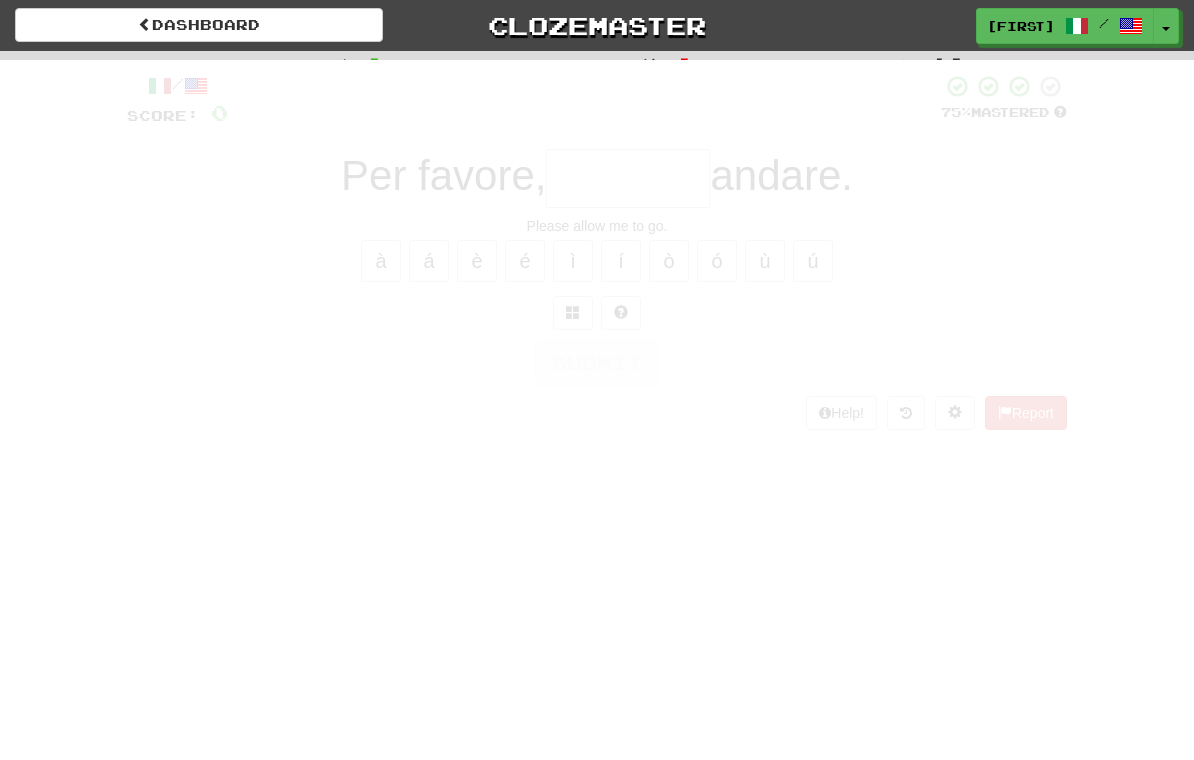 scroll, scrollTop: 0, scrollLeft: 0, axis: both 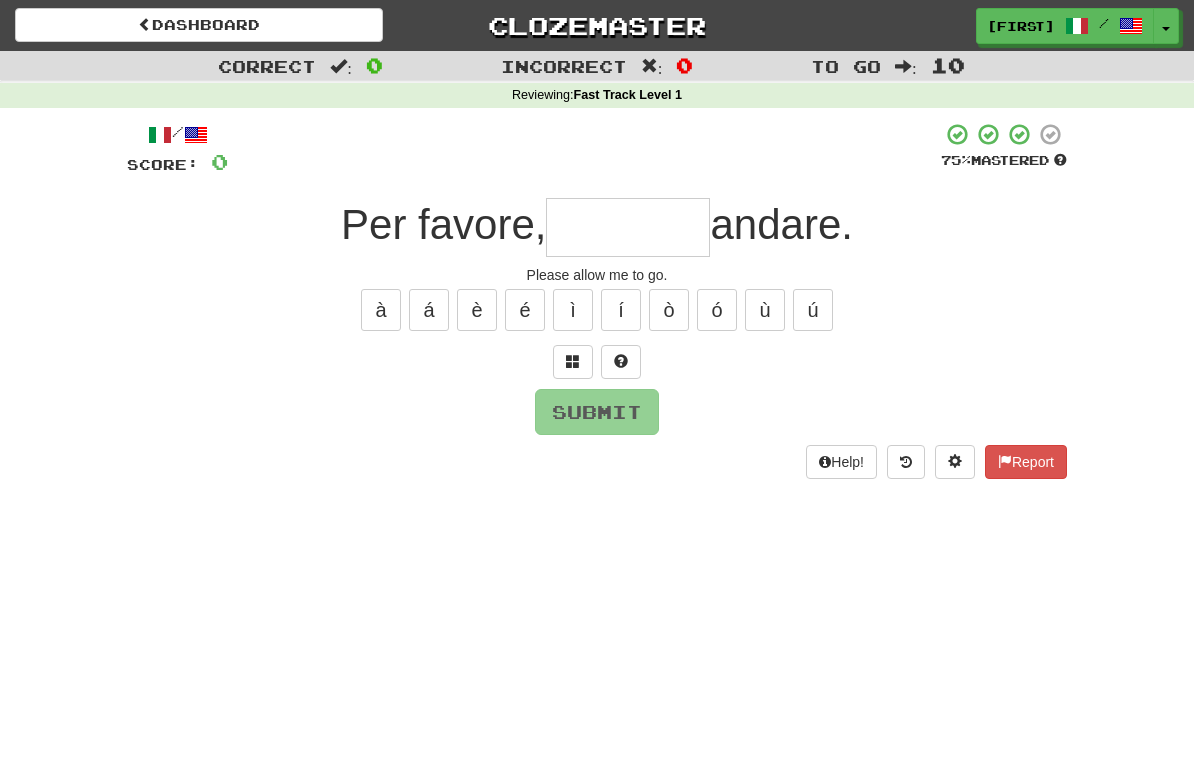 click at bounding box center (628, 227) 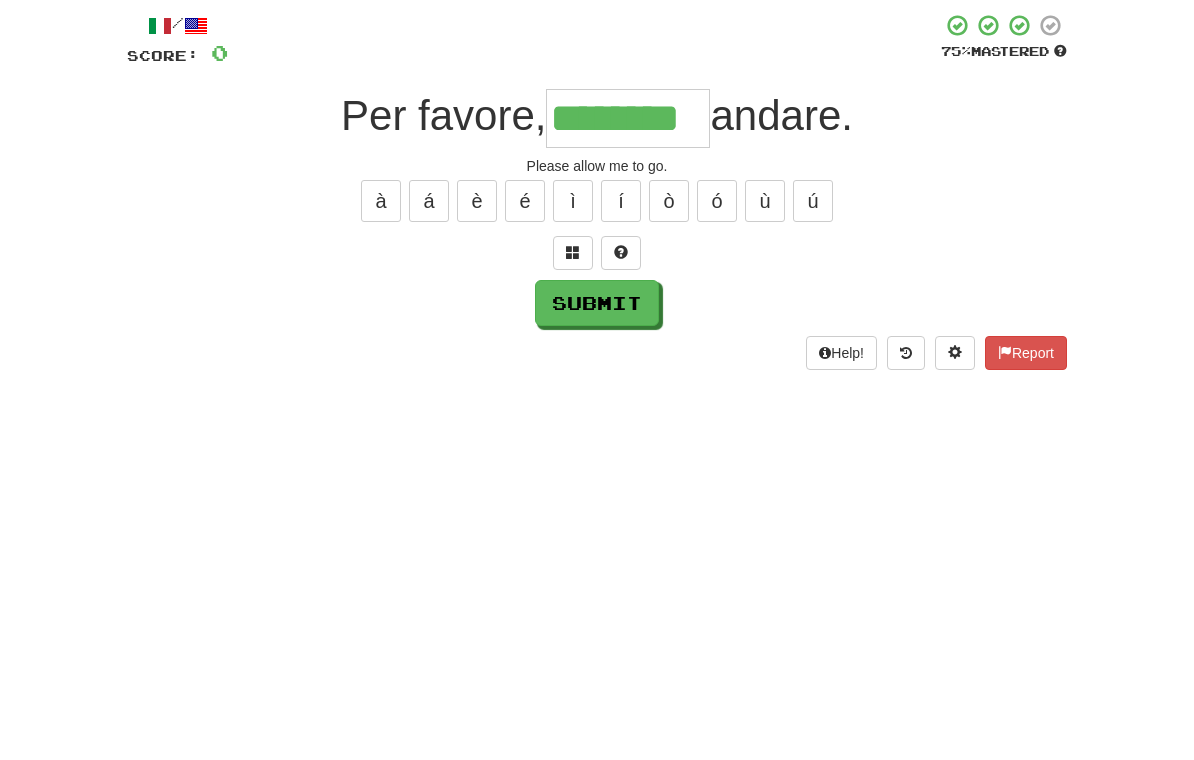 type on "********" 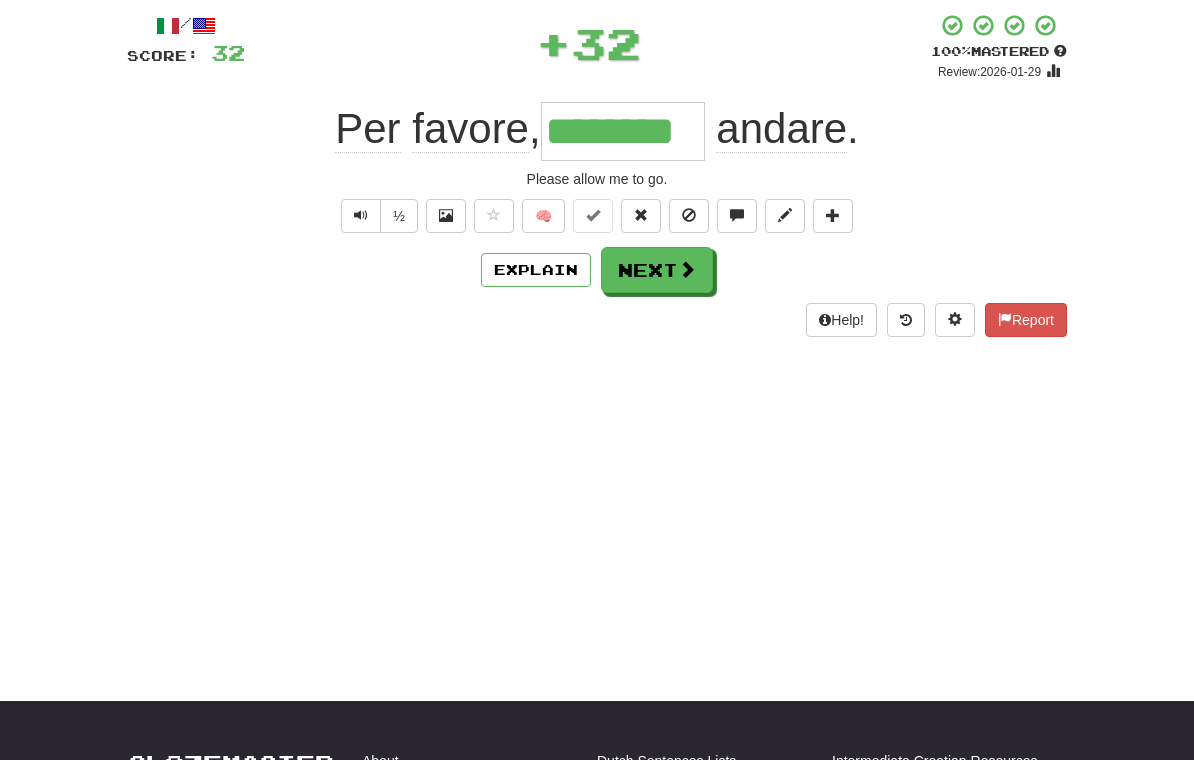 click on "Next" at bounding box center [657, 270] 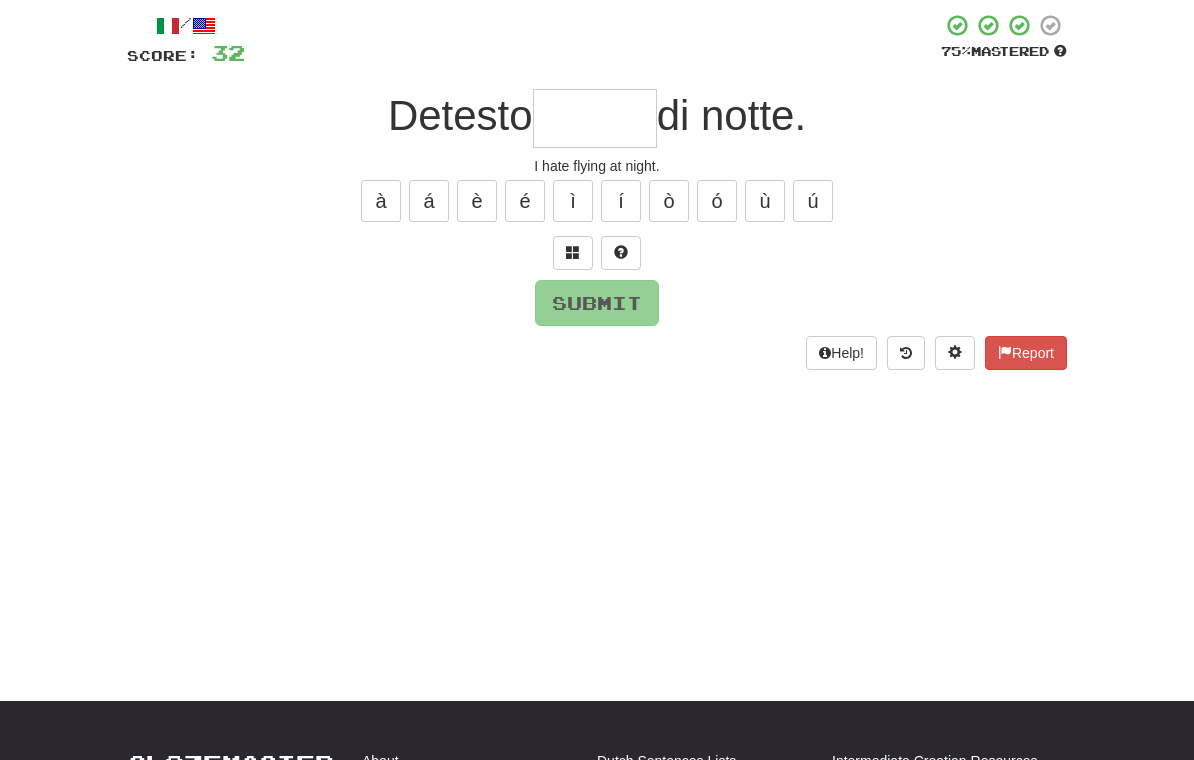 scroll, scrollTop: 108, scrollLeft: 0, axis: vertical 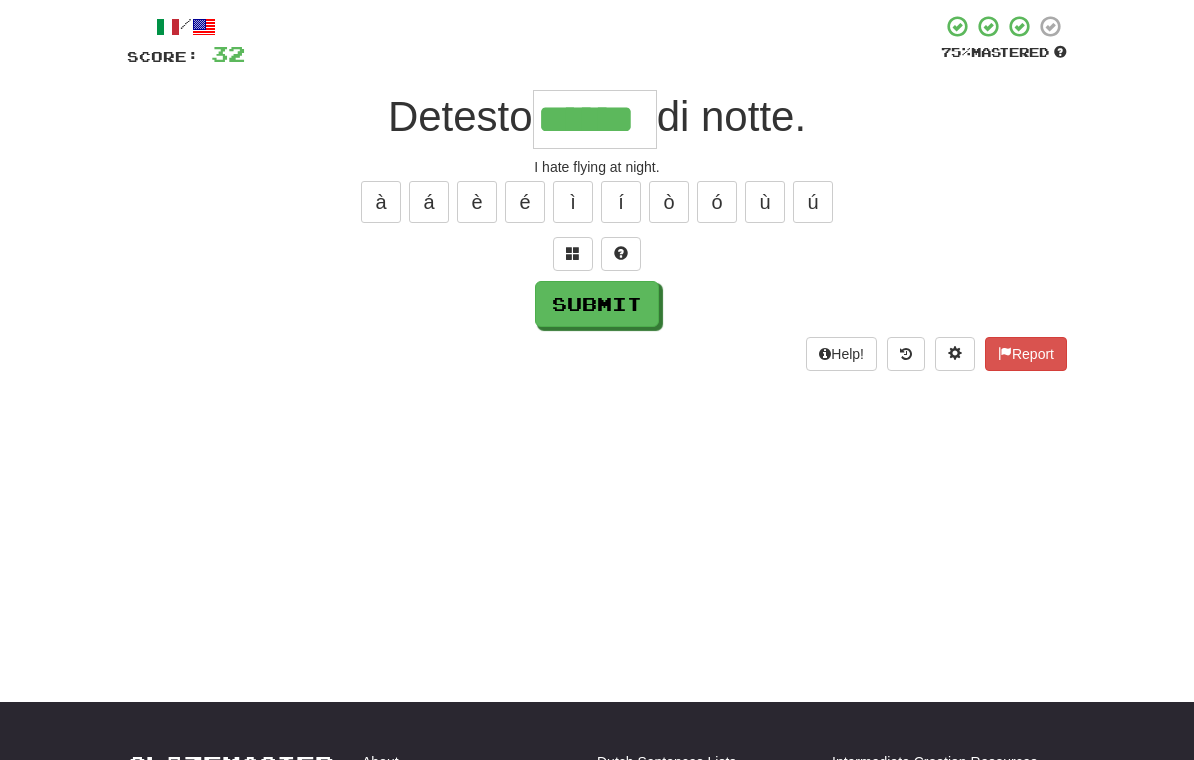 type on "******" 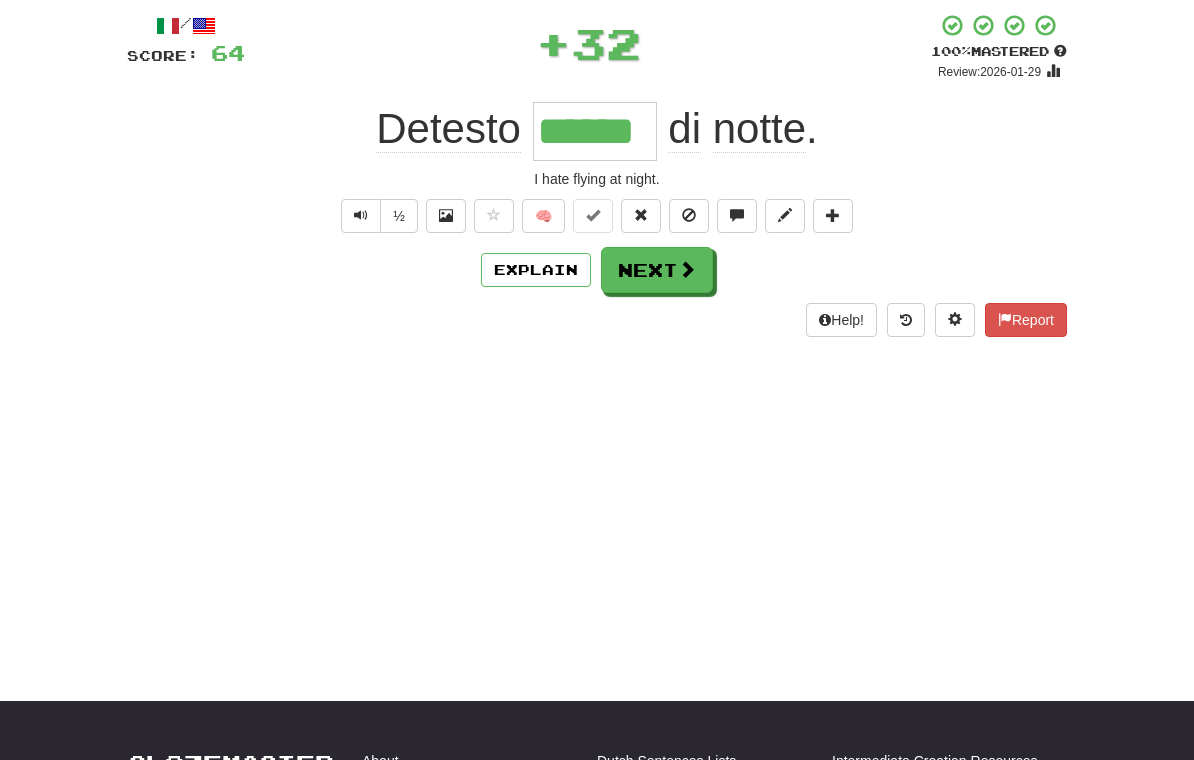 click on "Next" at bounding box center [657, 270] 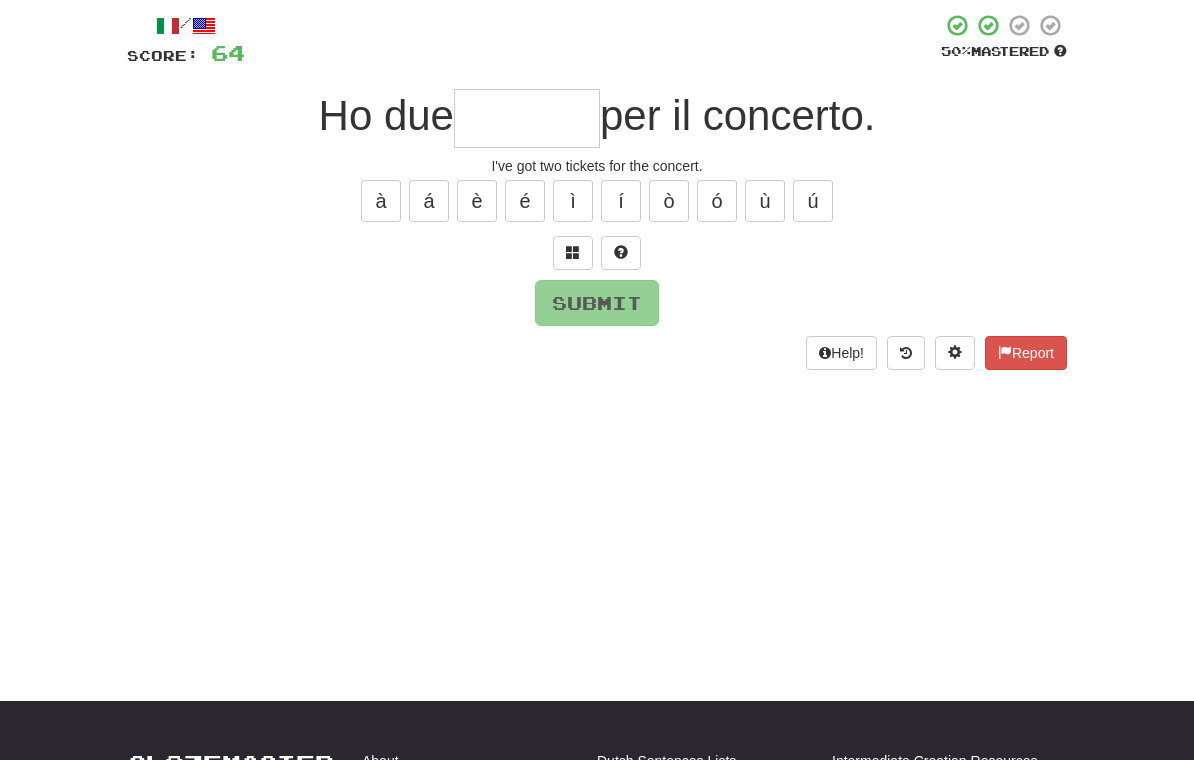 scroll, scrollTop: 108, scrollLeft: 0, axis: vertical 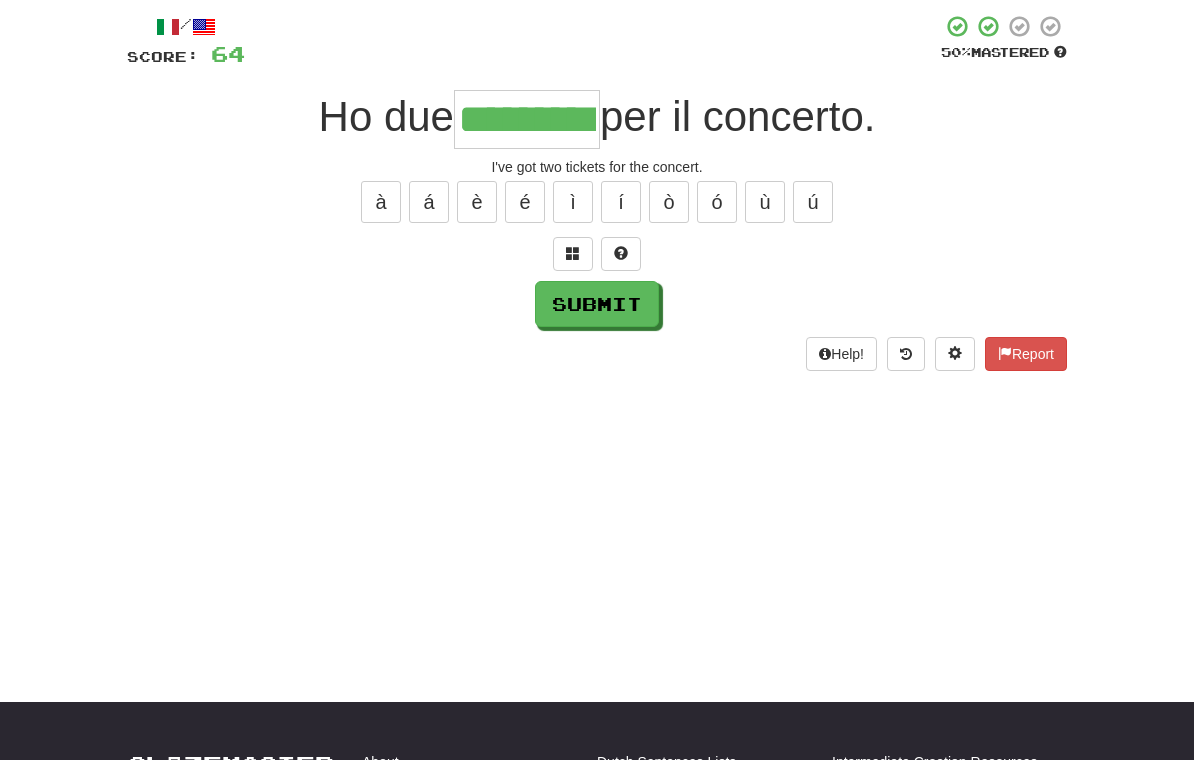 type on "*********" 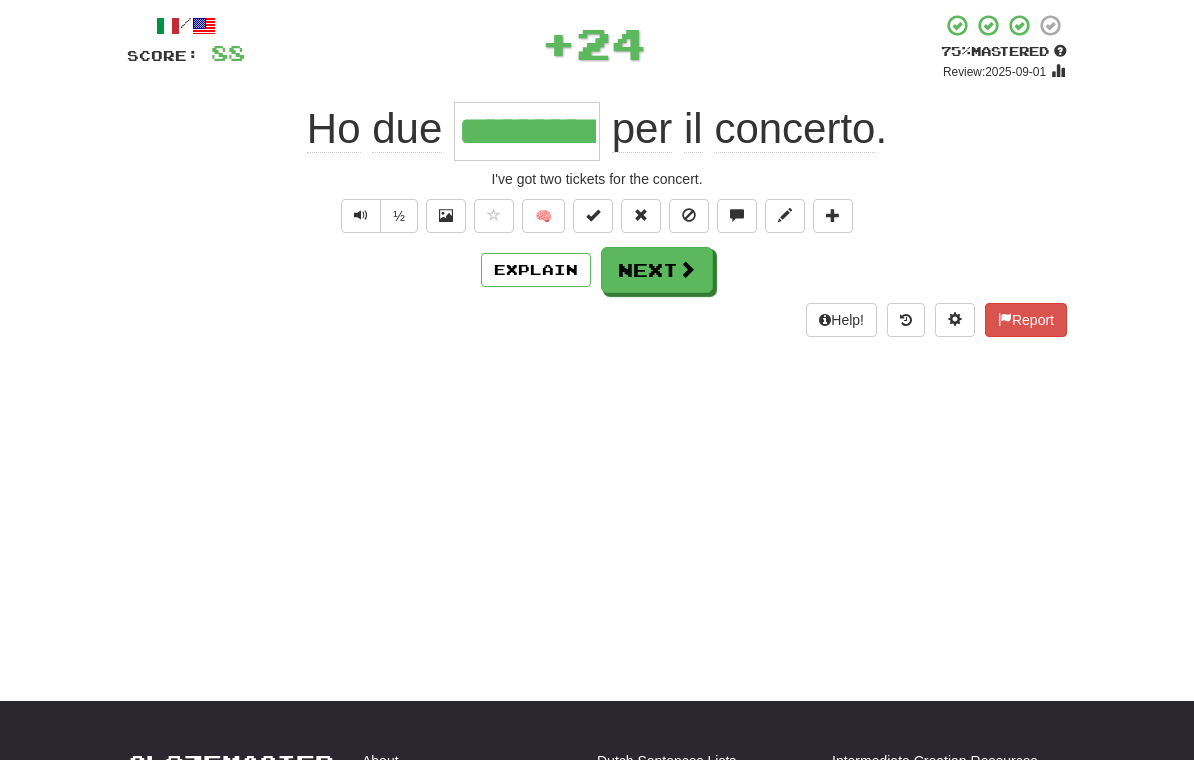 click on "Next" at bounding box center (657, 270) 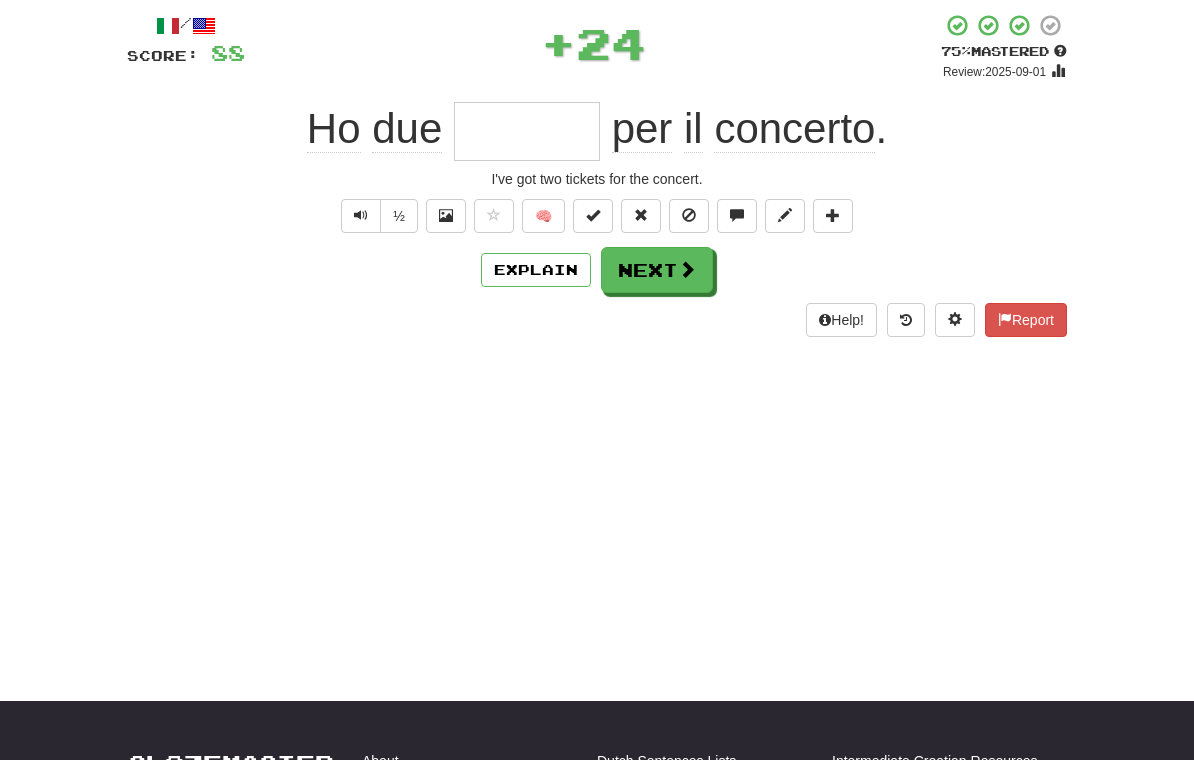 scroll, scrollTop: 108, scrollLeft: 0, axis: vertical 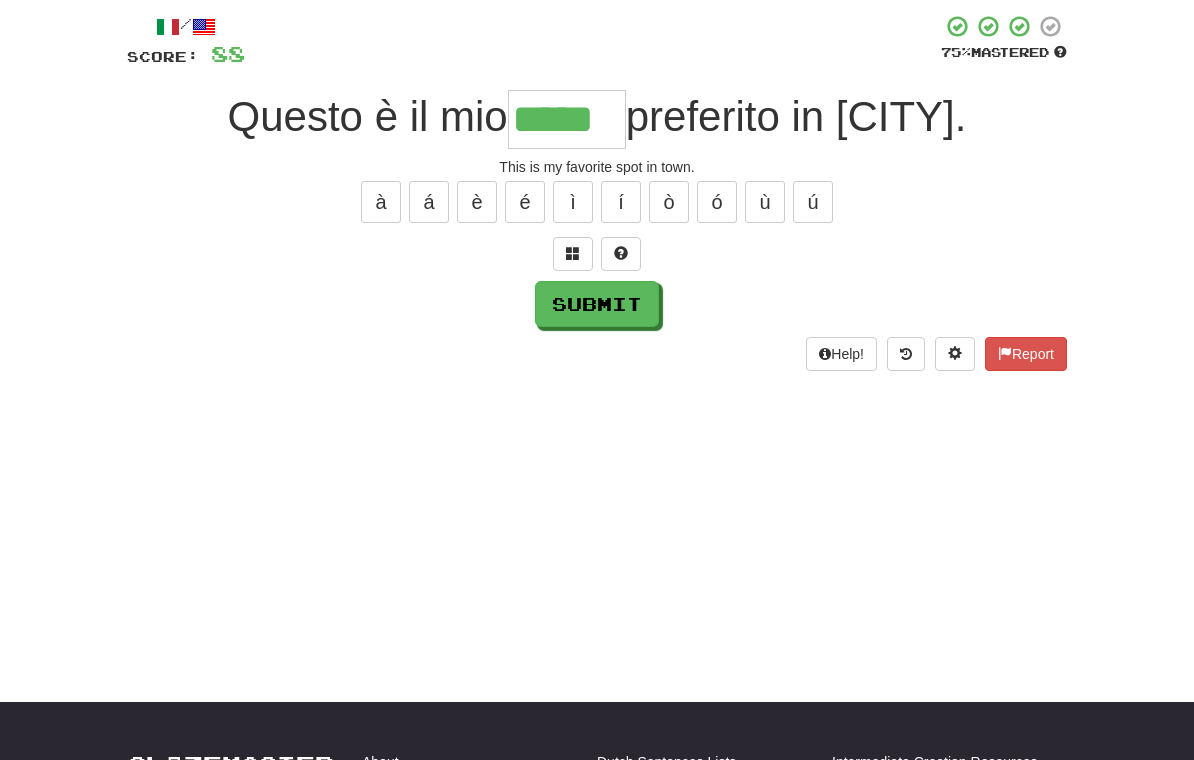 type on "*****" 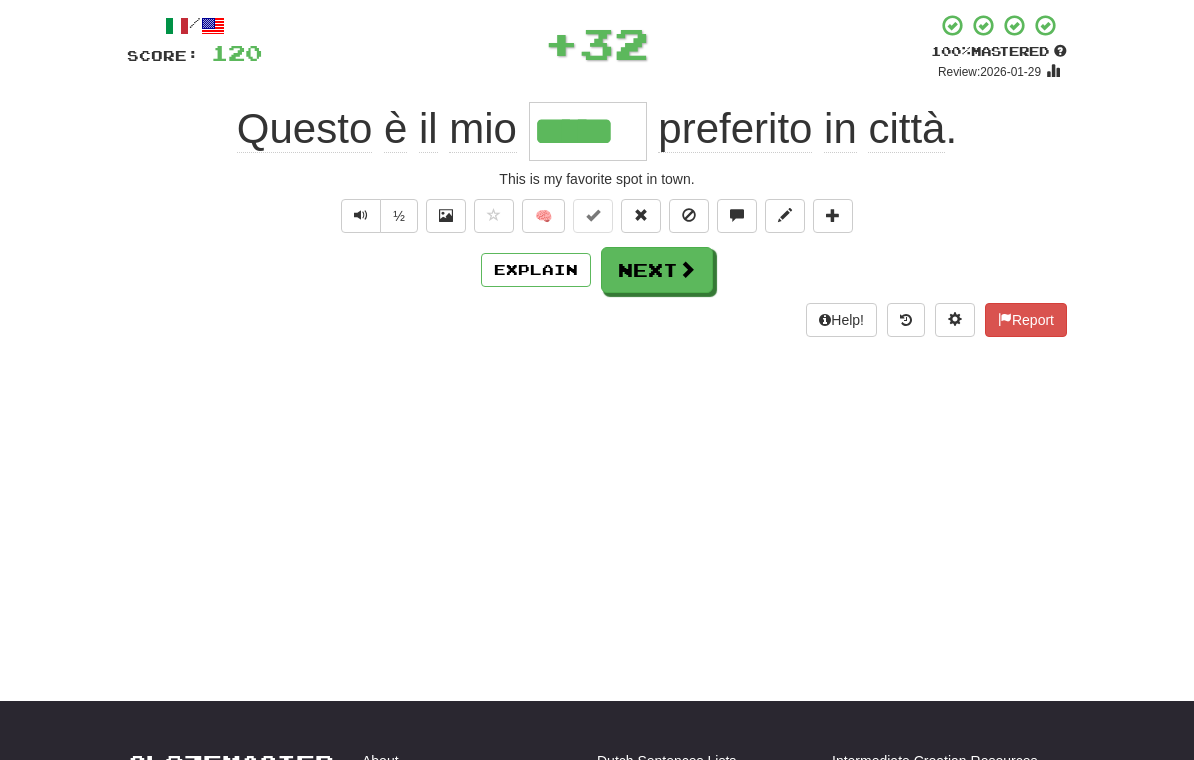 click on "Next" at bounding box center [657, 270] 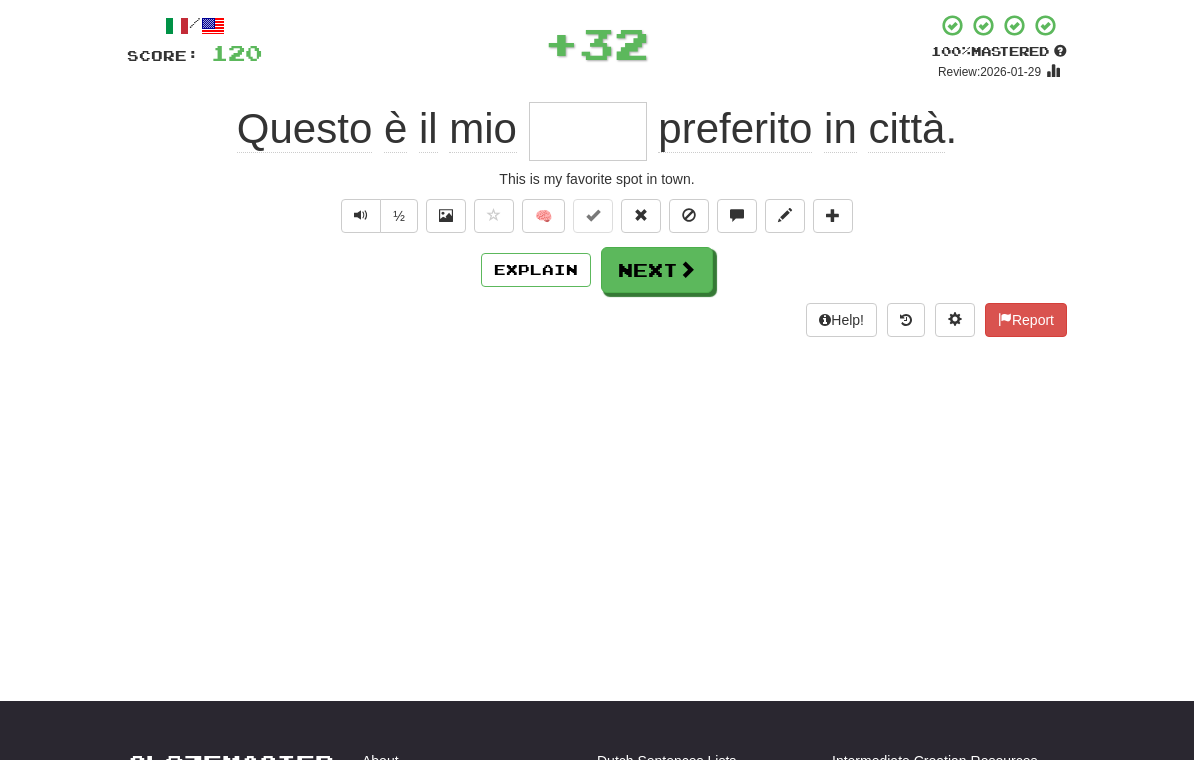 scroll, scrollTop: 108, scrollLeft: 0, axis: vertical 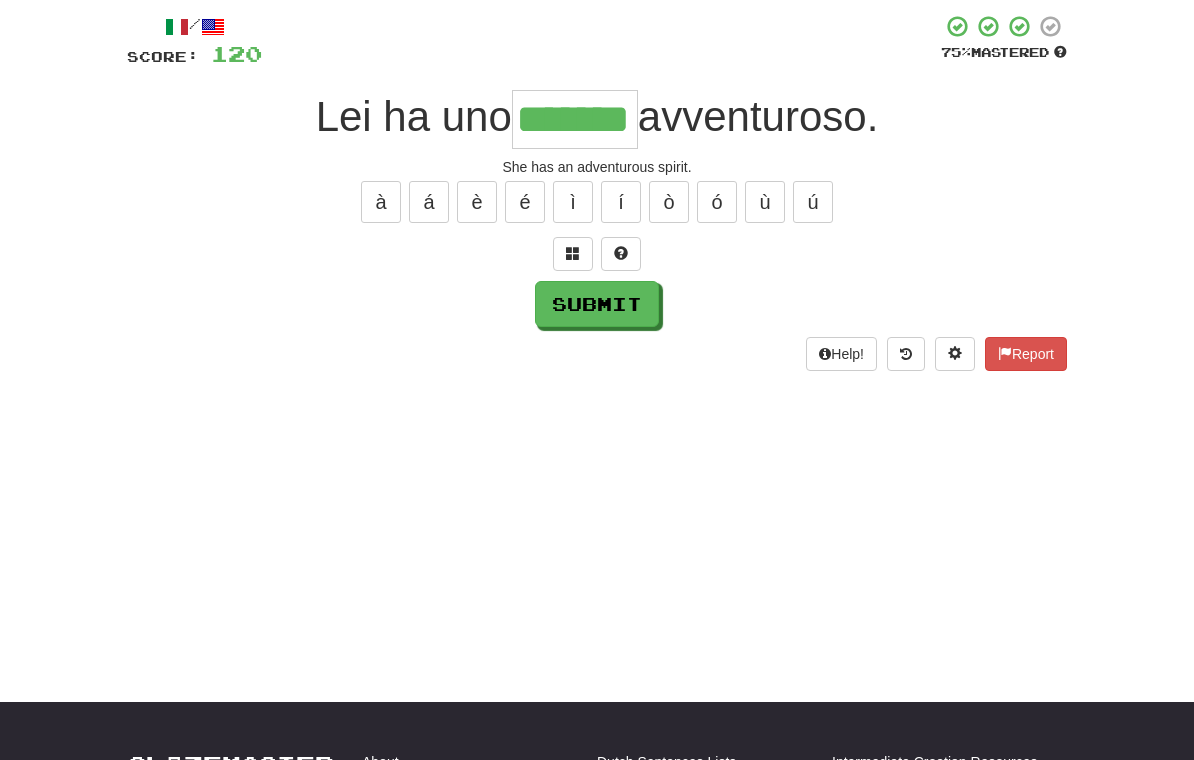 type on "*******" 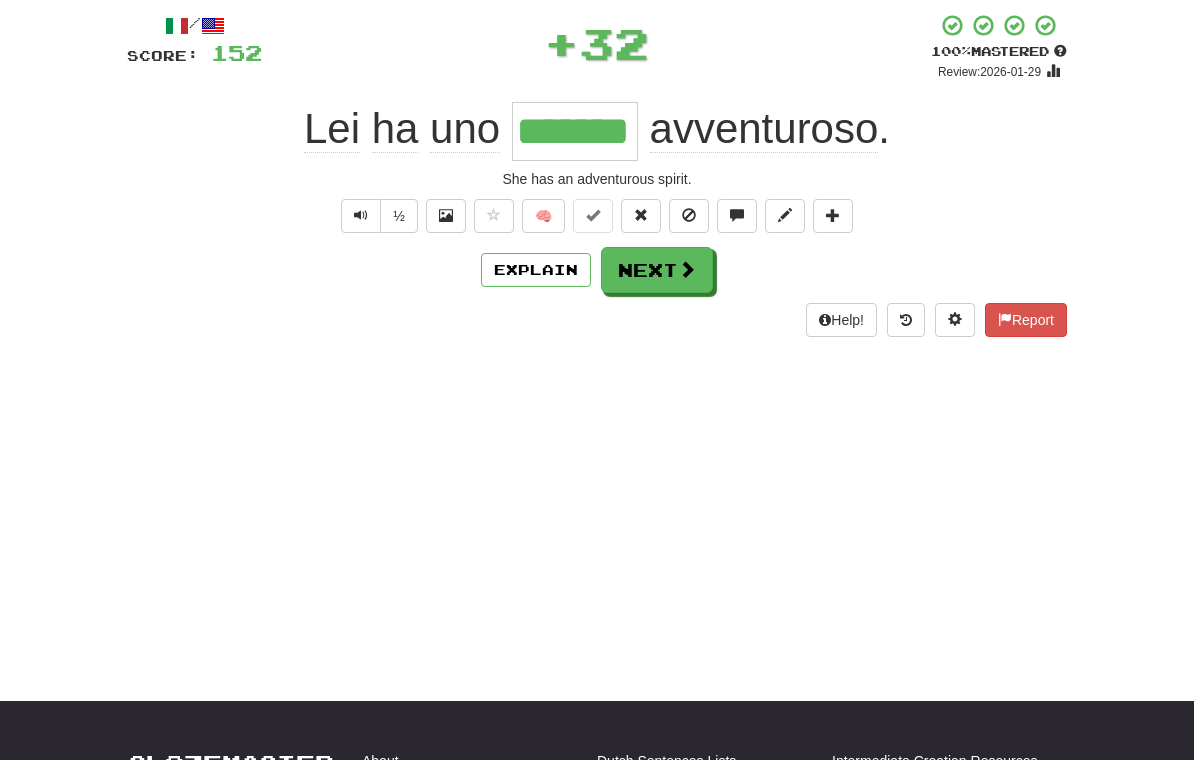 click on "Next" at bounding box center (657, 270) 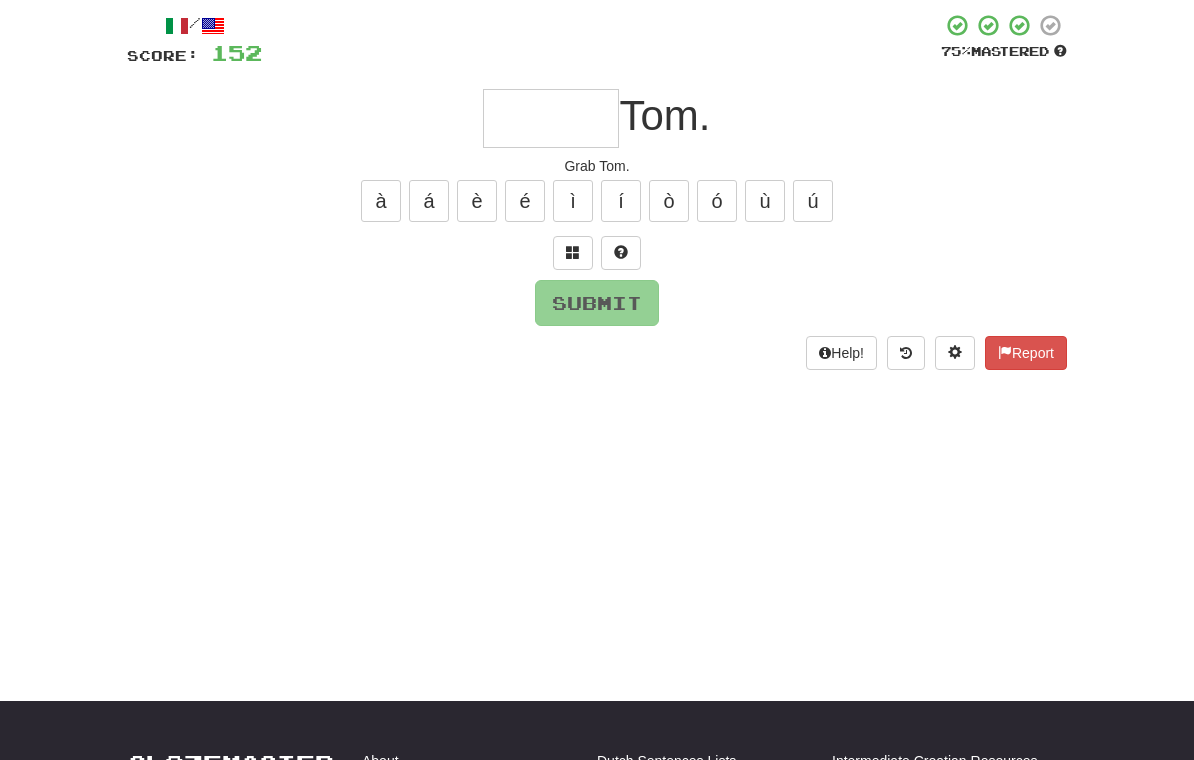 scroll, scrollTop: 108, scrollLeft: 0, axis: vertical 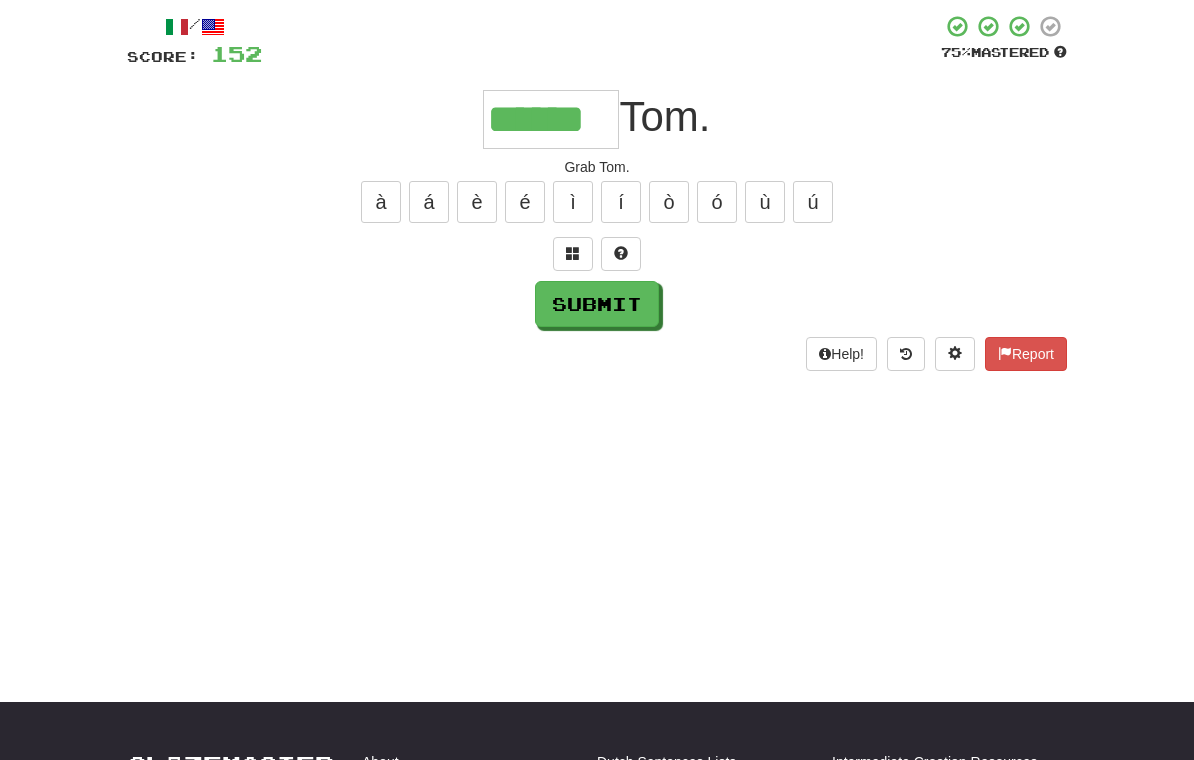 click on "Submit" at bounding box center (597, 304) 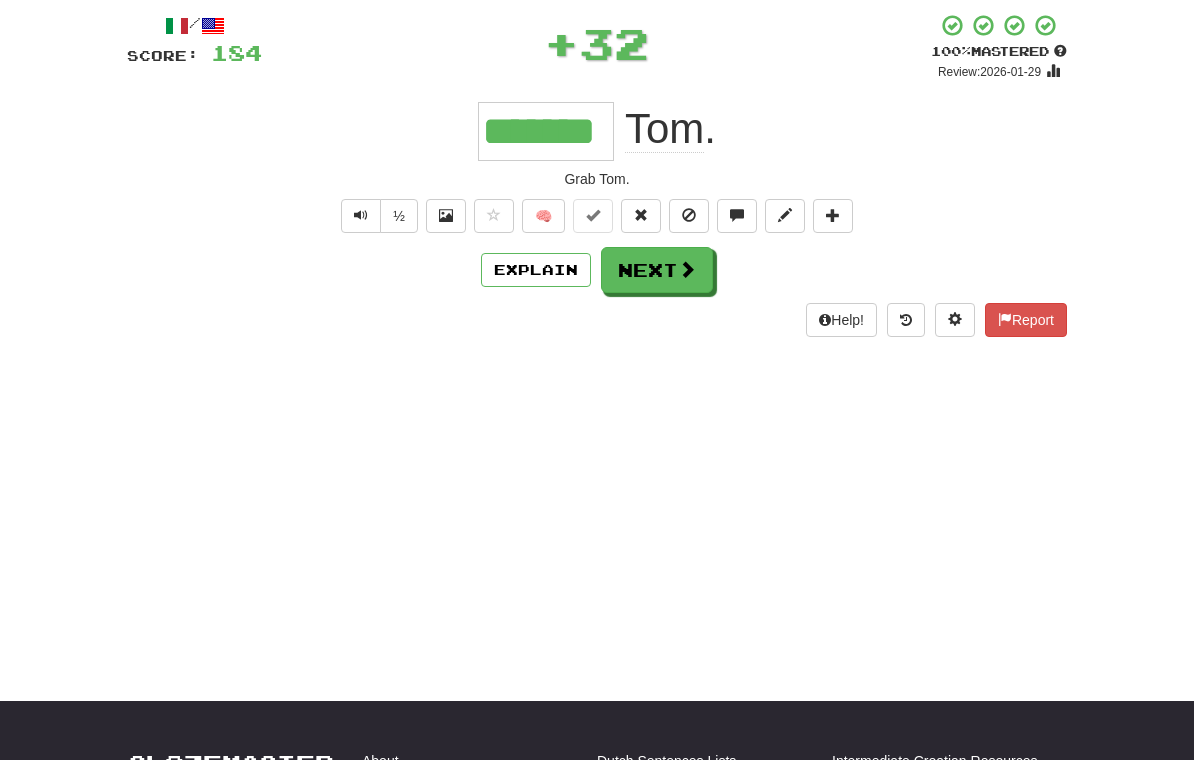 click on "Next" at bounding box center (657, 270) 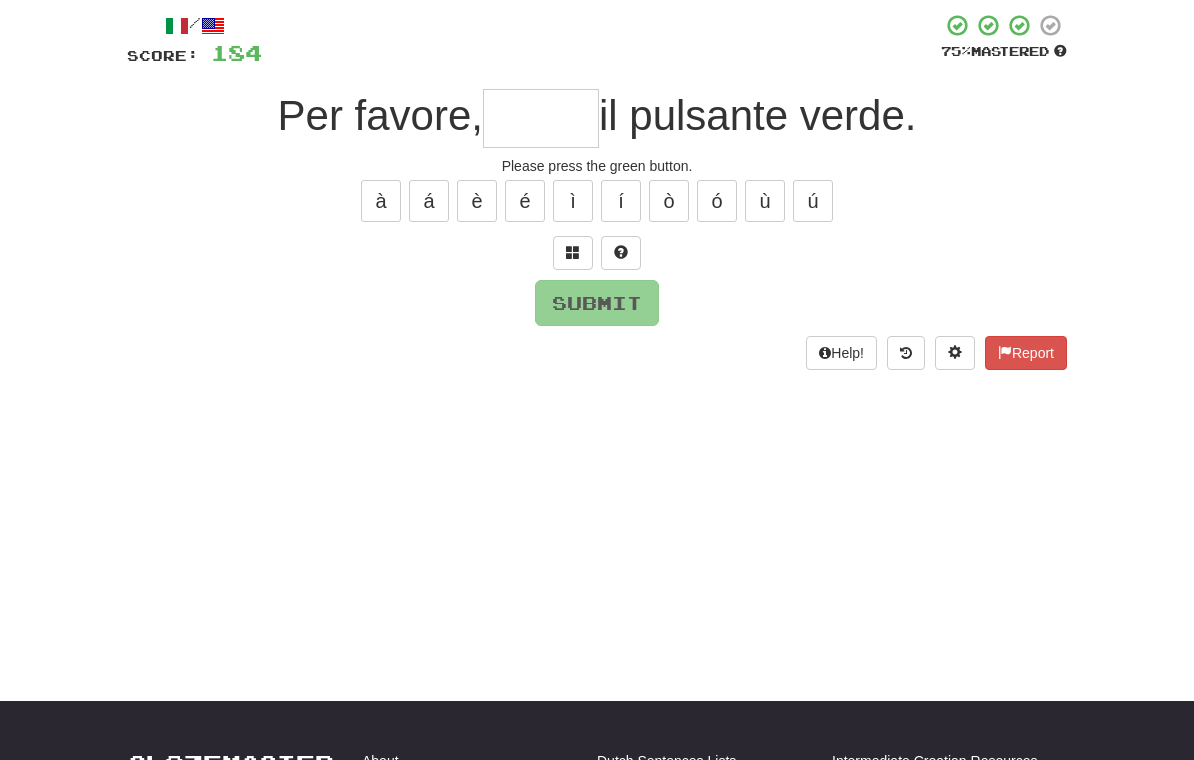 scroll, scrollTop: 108, scrollLeft: 0, axis: vertical 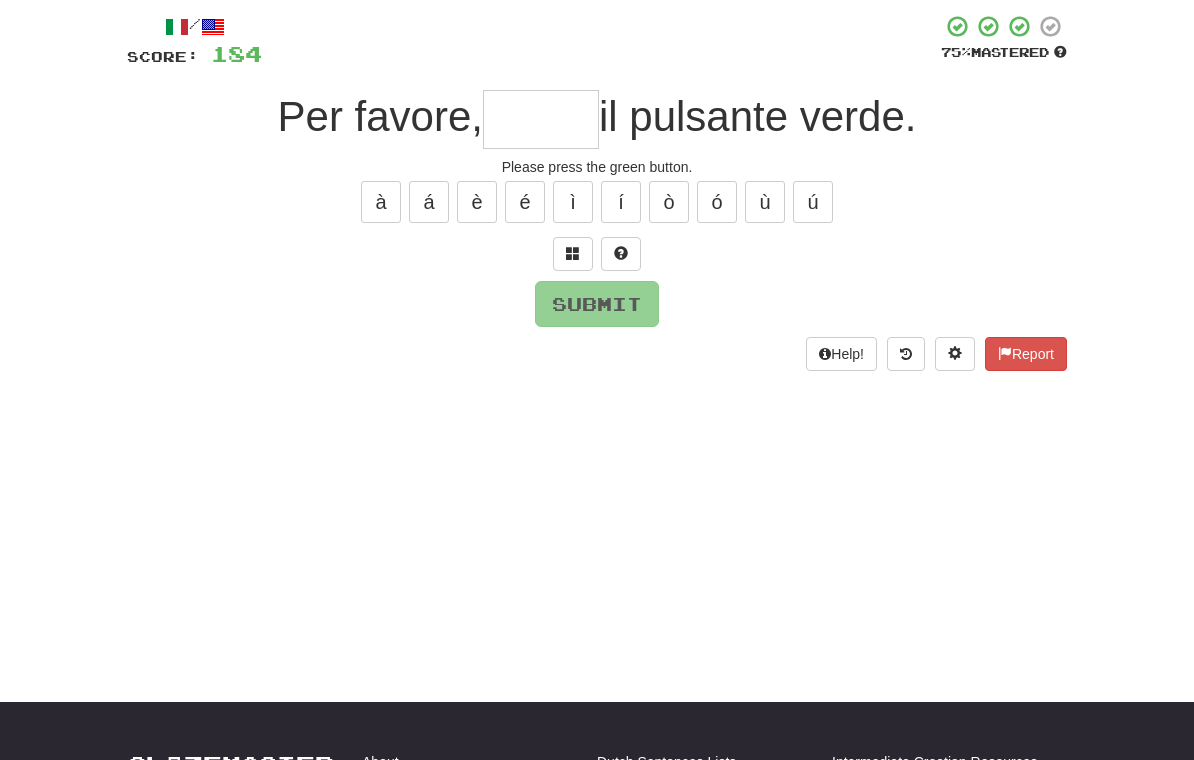 click at bounding box center (573, 253) 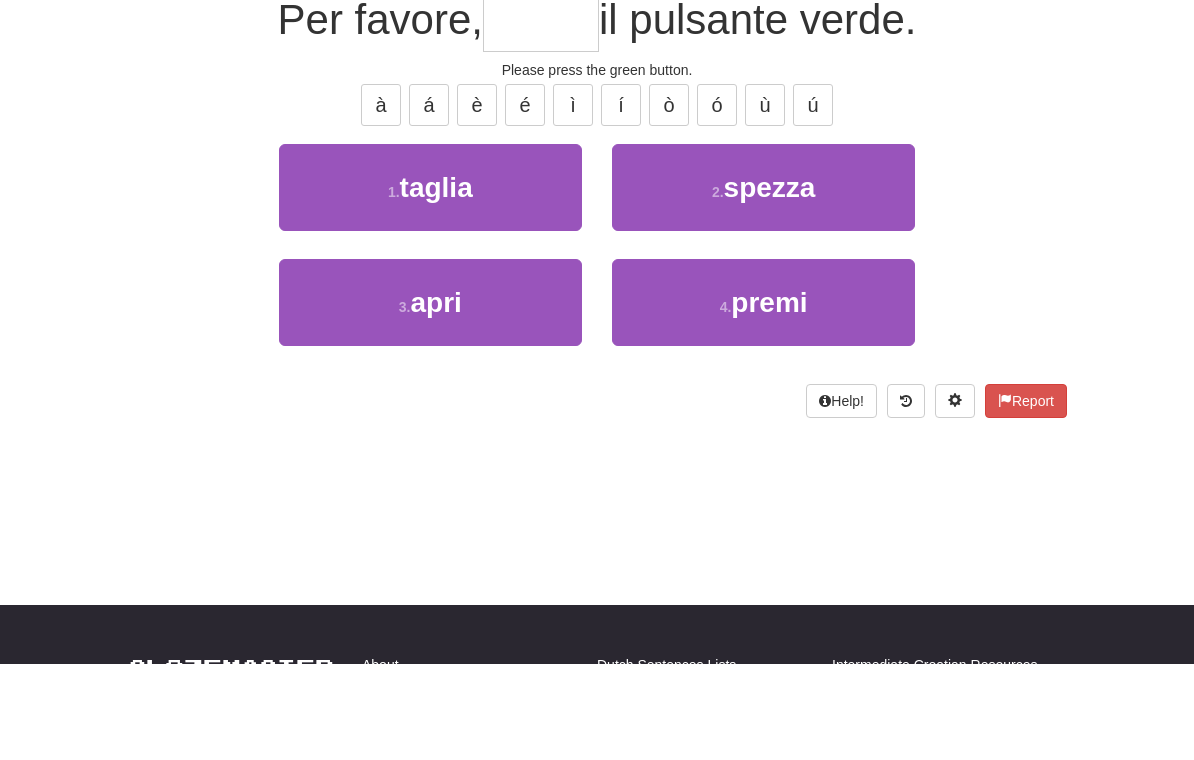 click on "4 .  premi" at bounding box center [763, 399] 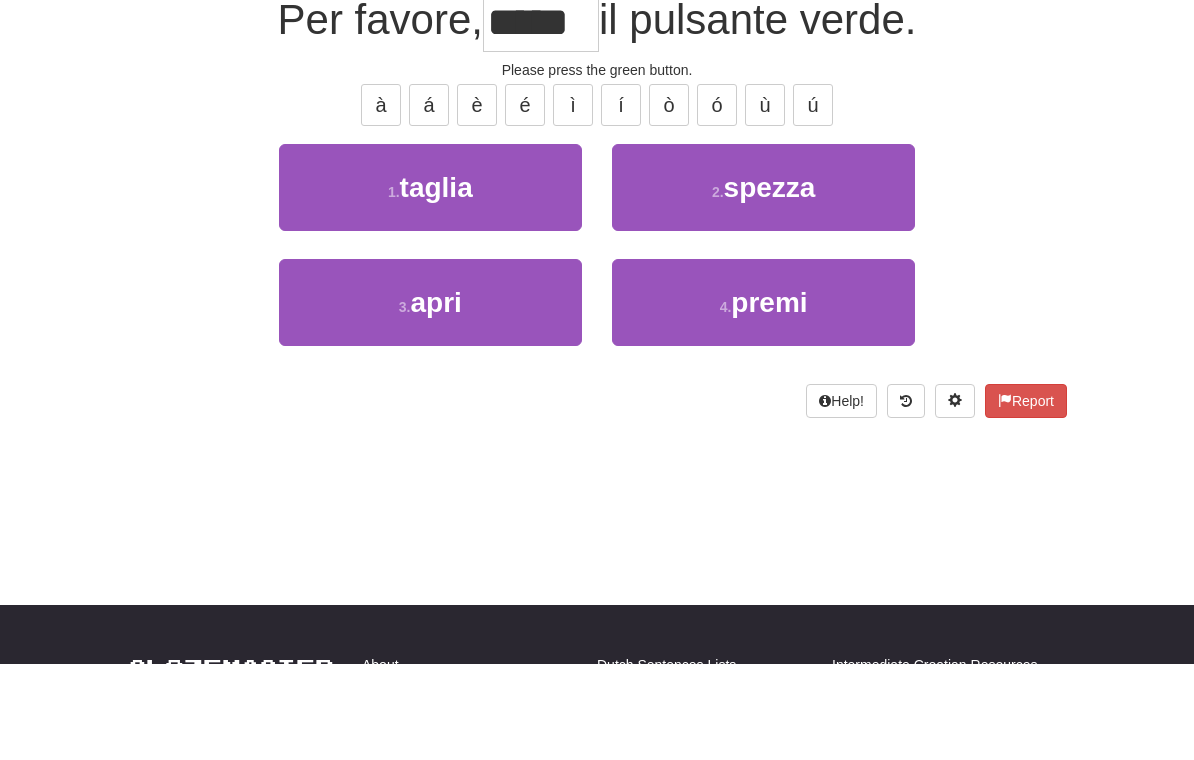 scroll, scrollTop: 205, scrollLeft: 0, axis: vertical 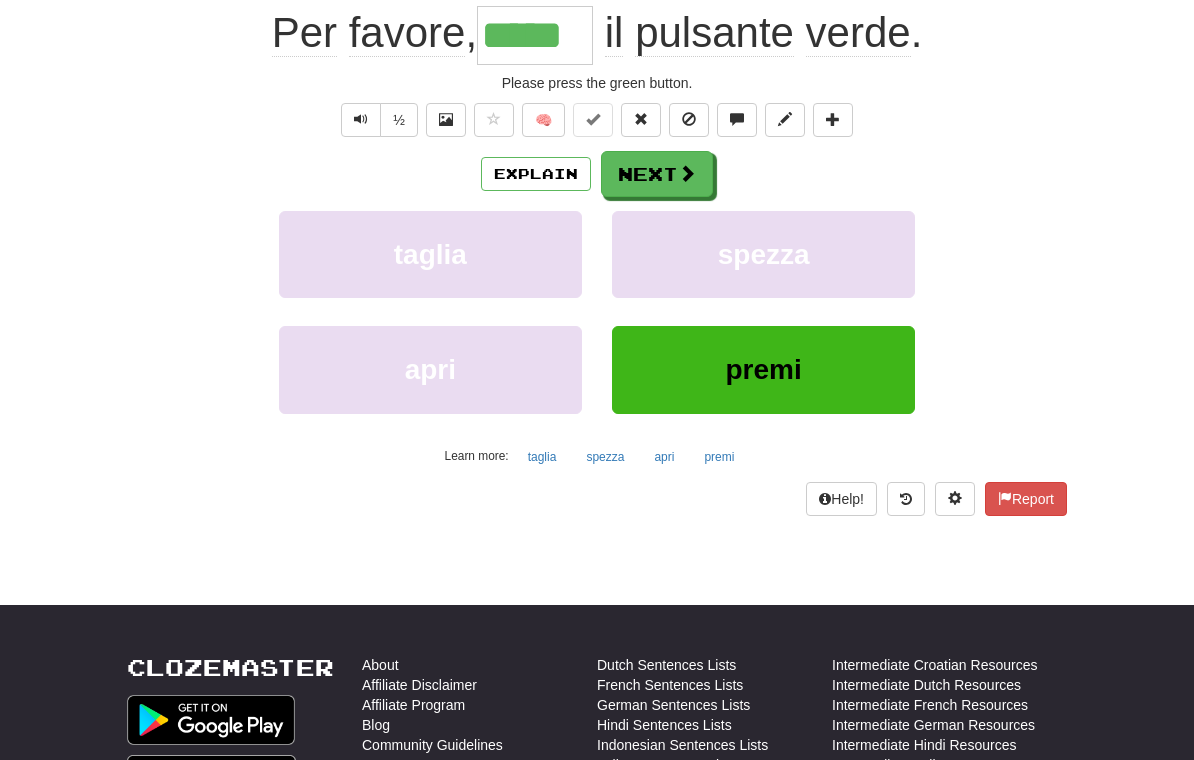 click on "Explain" at bounding box center [536, 174] 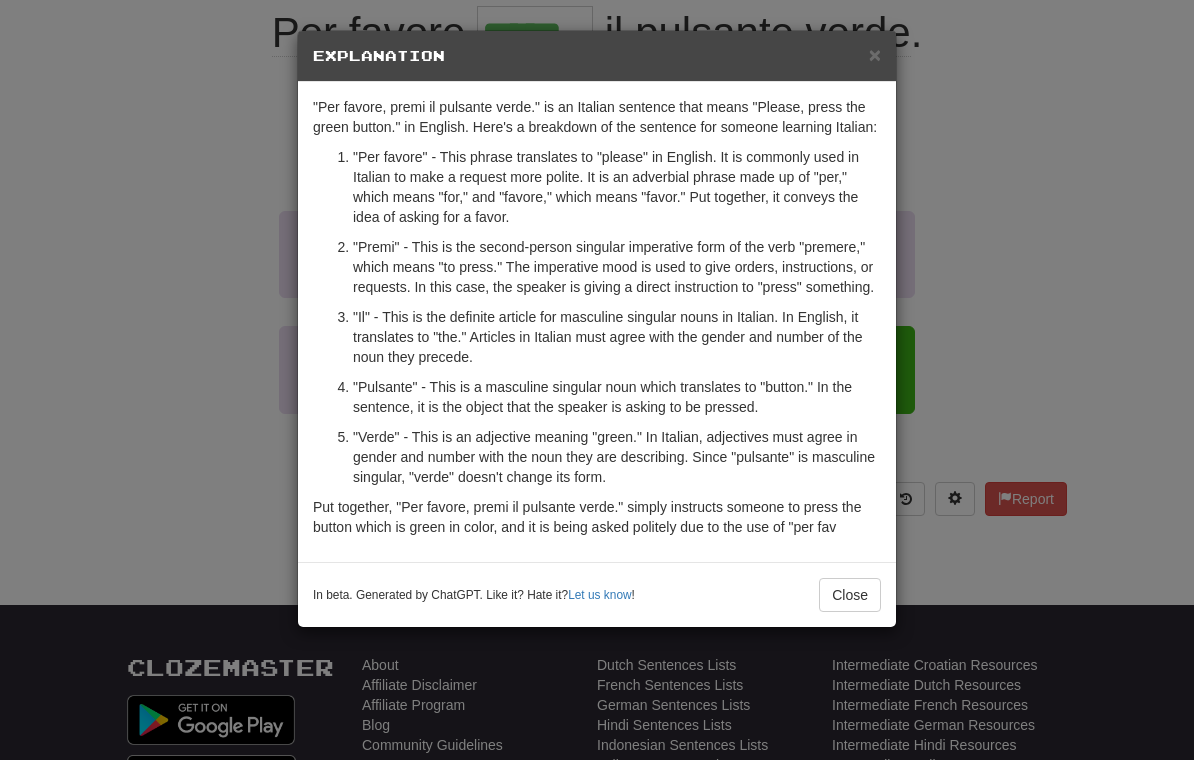 click on "Close" at bounding box center (850, 595) 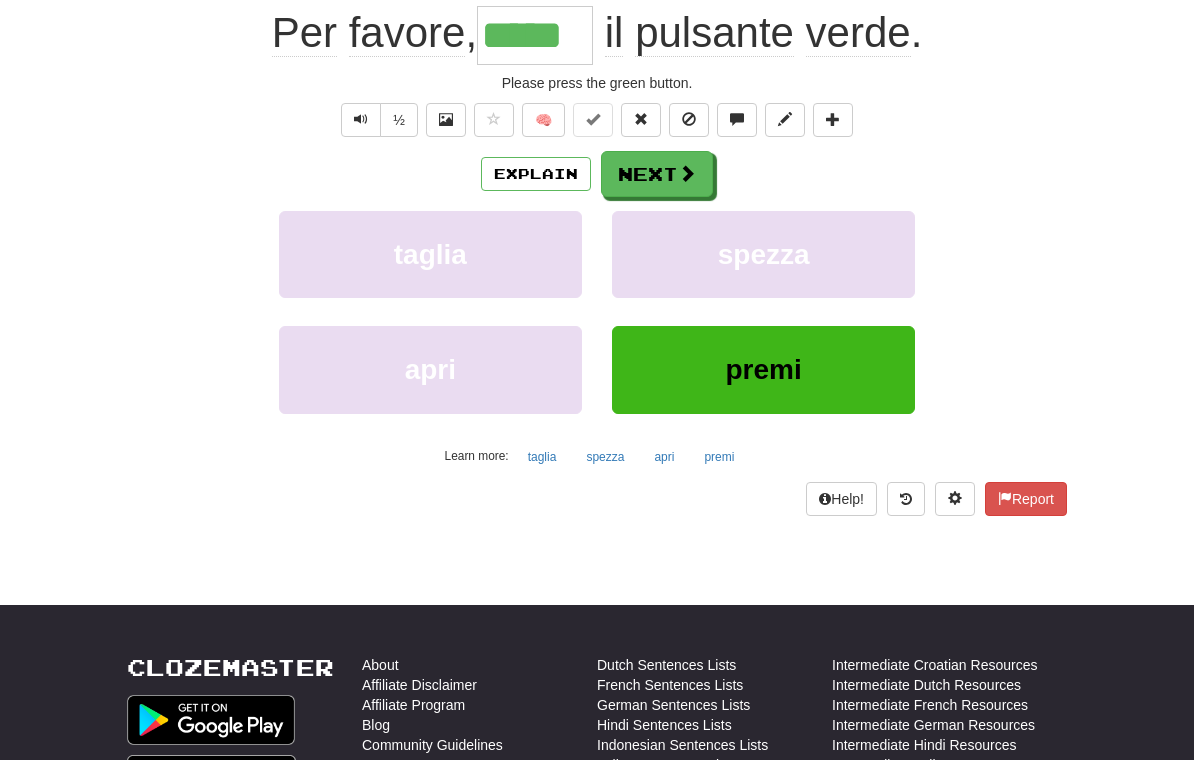 click at bounding box center [687, 173] 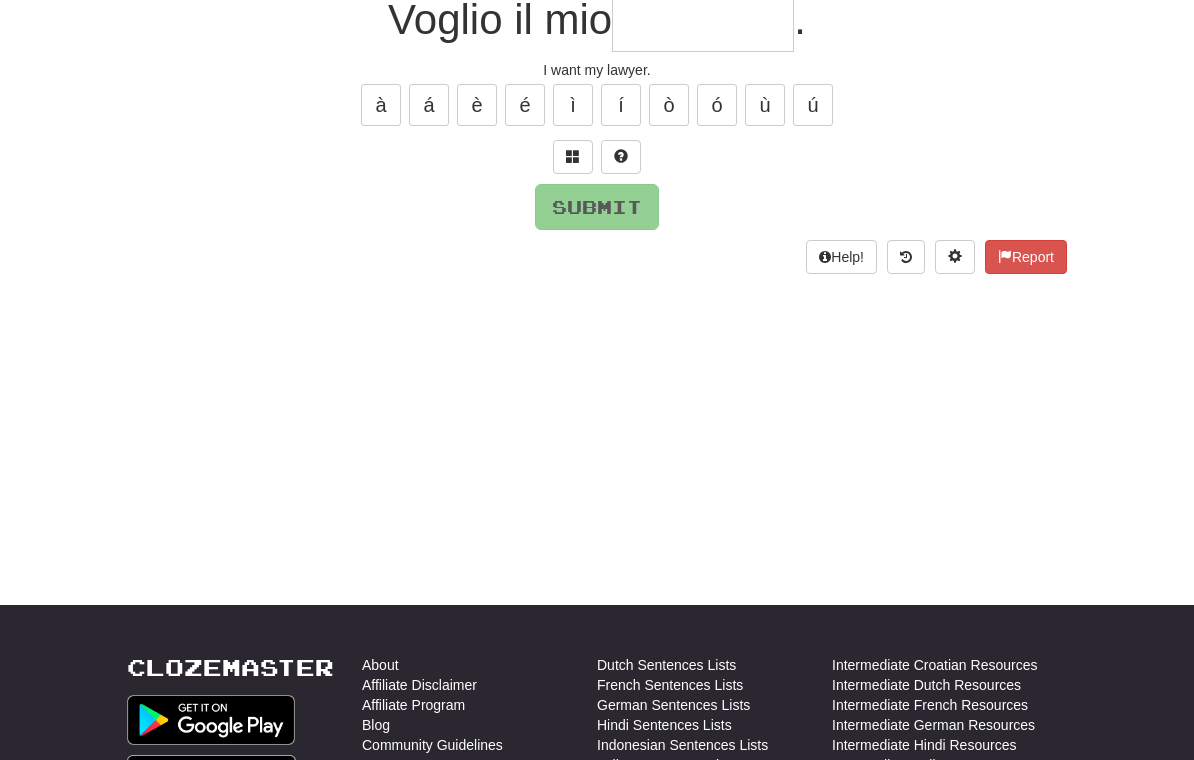 scroll, scrollTop: 44, scrollLeft: 0, axis: vertical 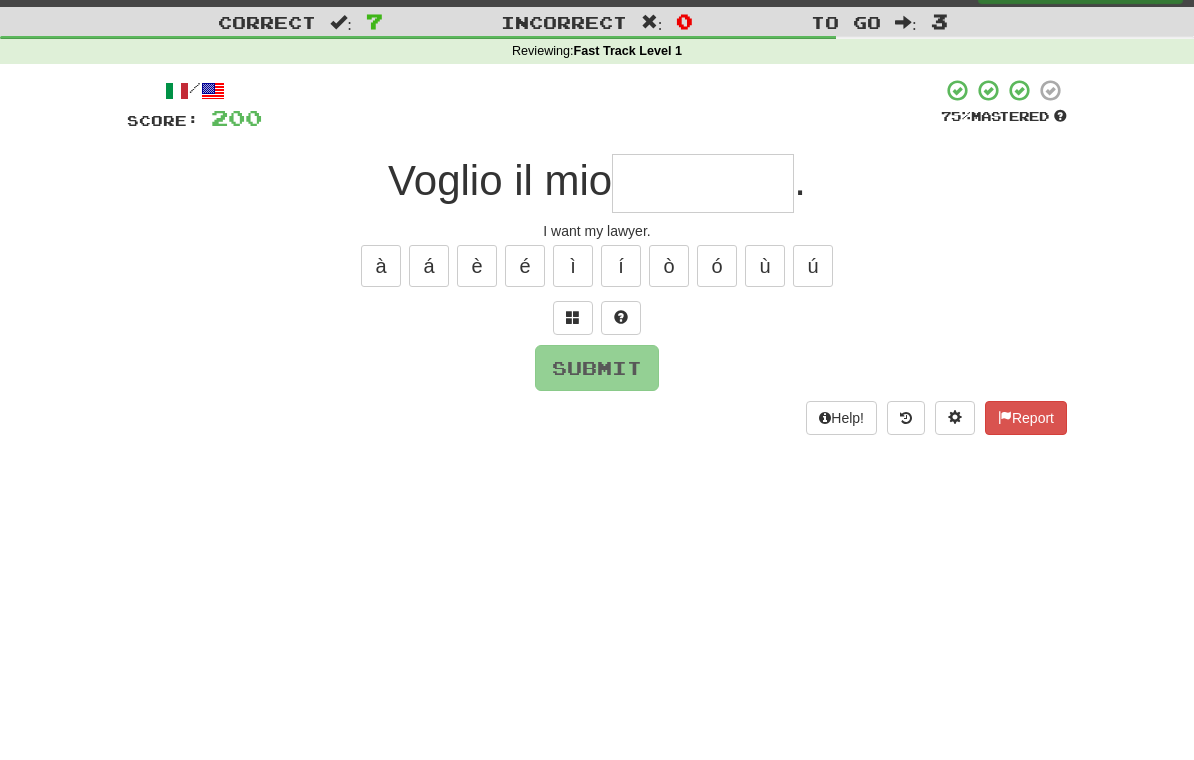 type on "*" 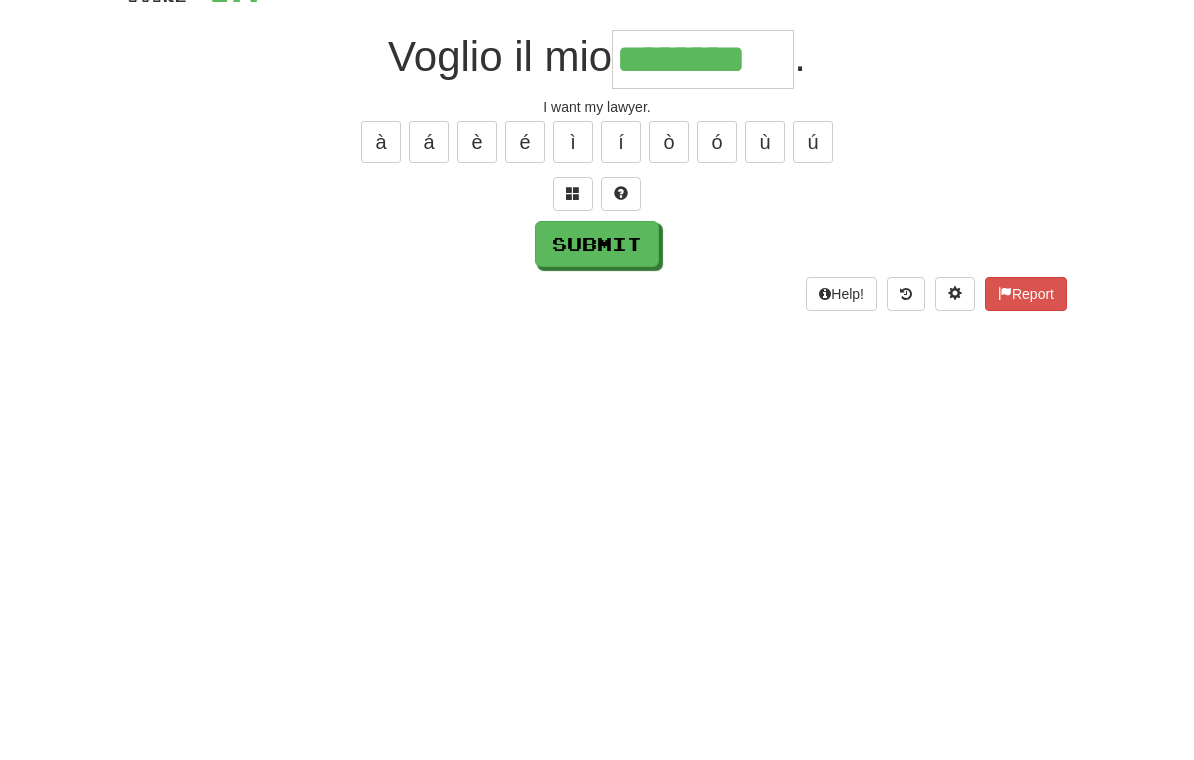 type on "********" 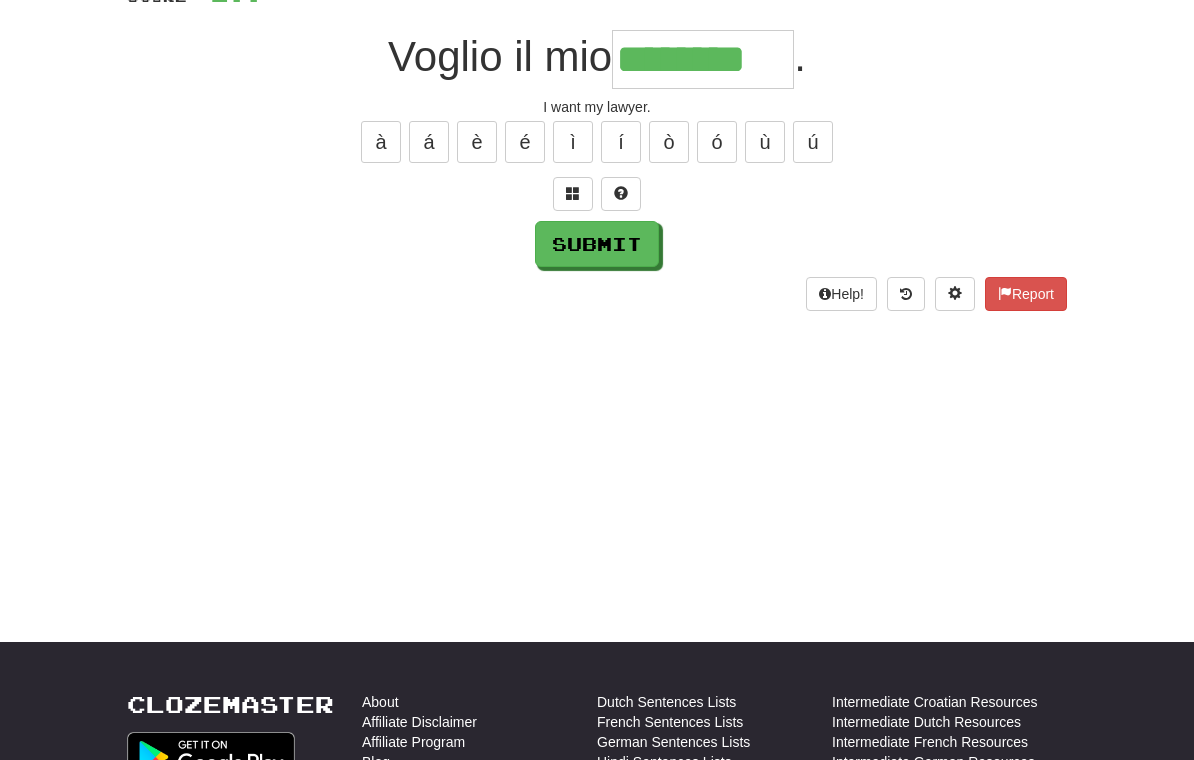 click on "Submit" at bounding box center (597, 244) 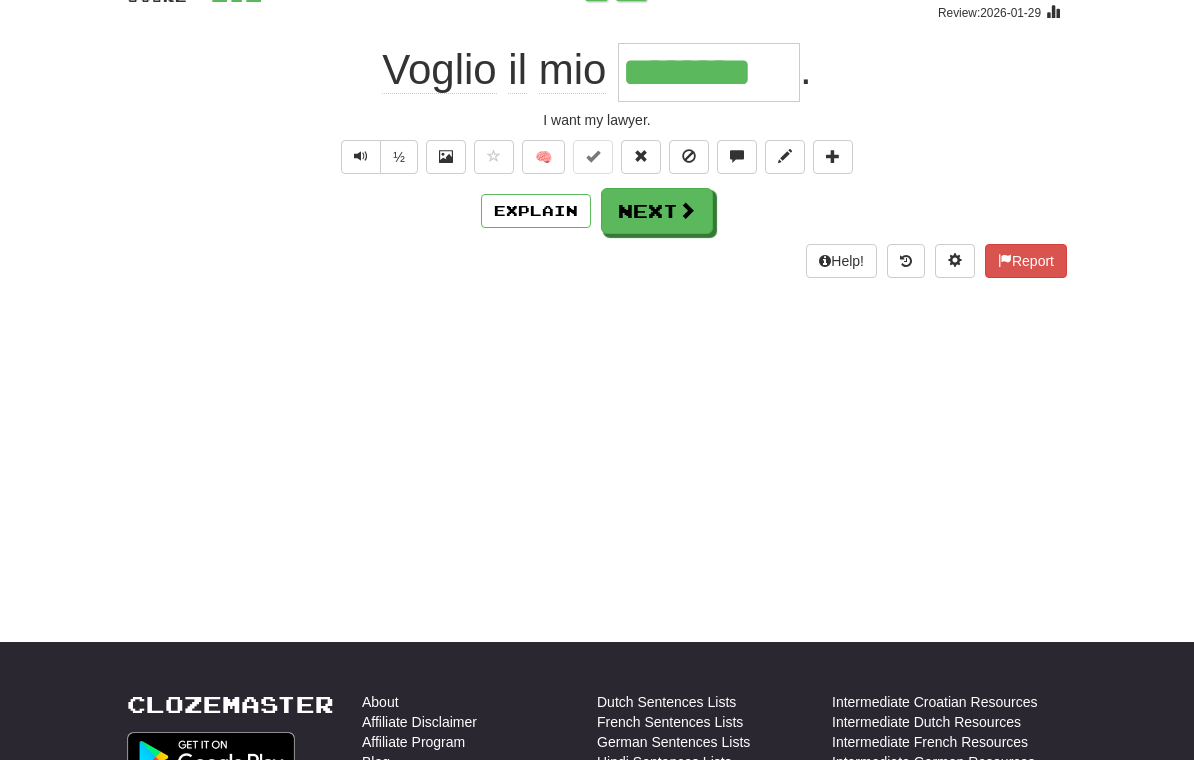 click on "Next" at bounding box center (657, 211) 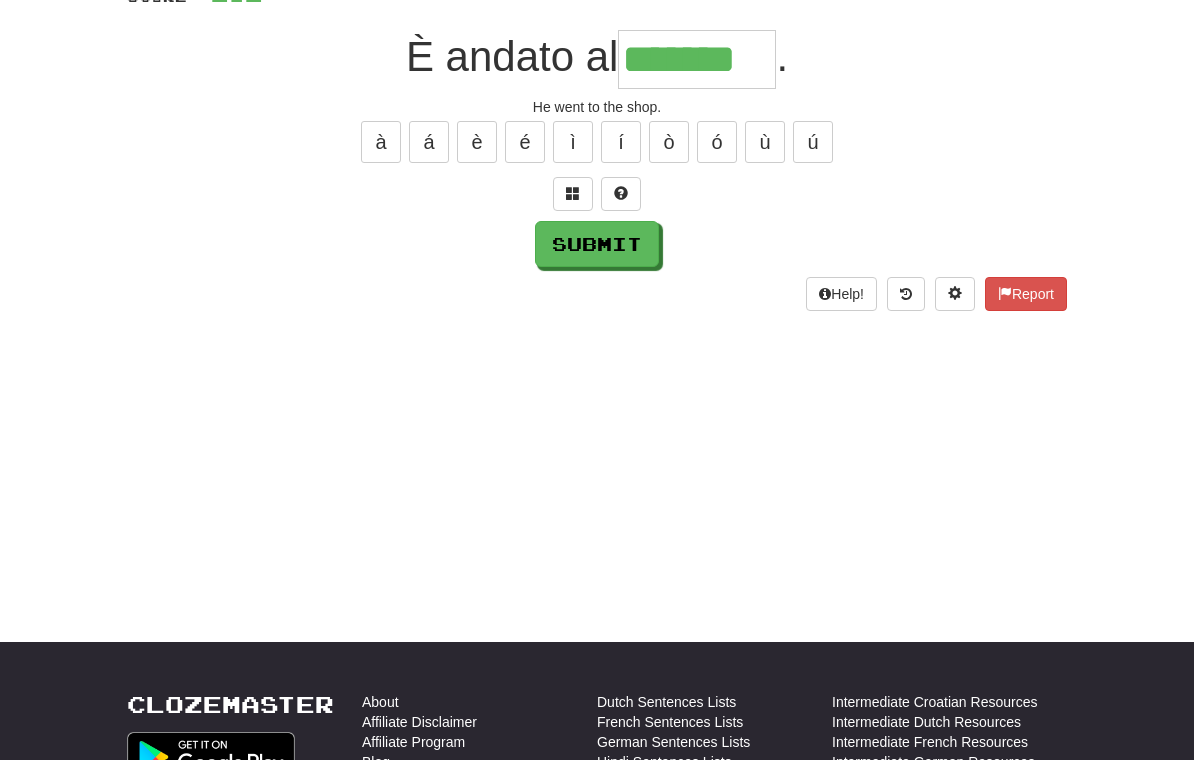 type on "*******" 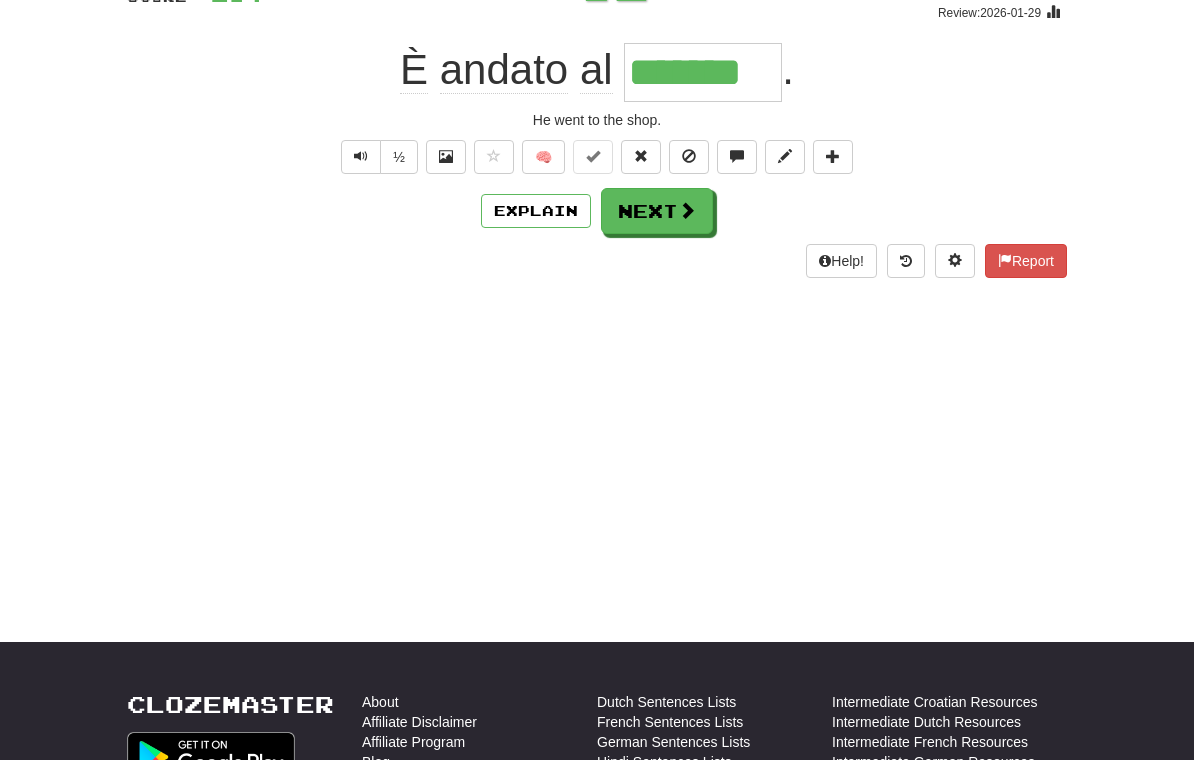 click on "Next" at bounding box center (657, 211) 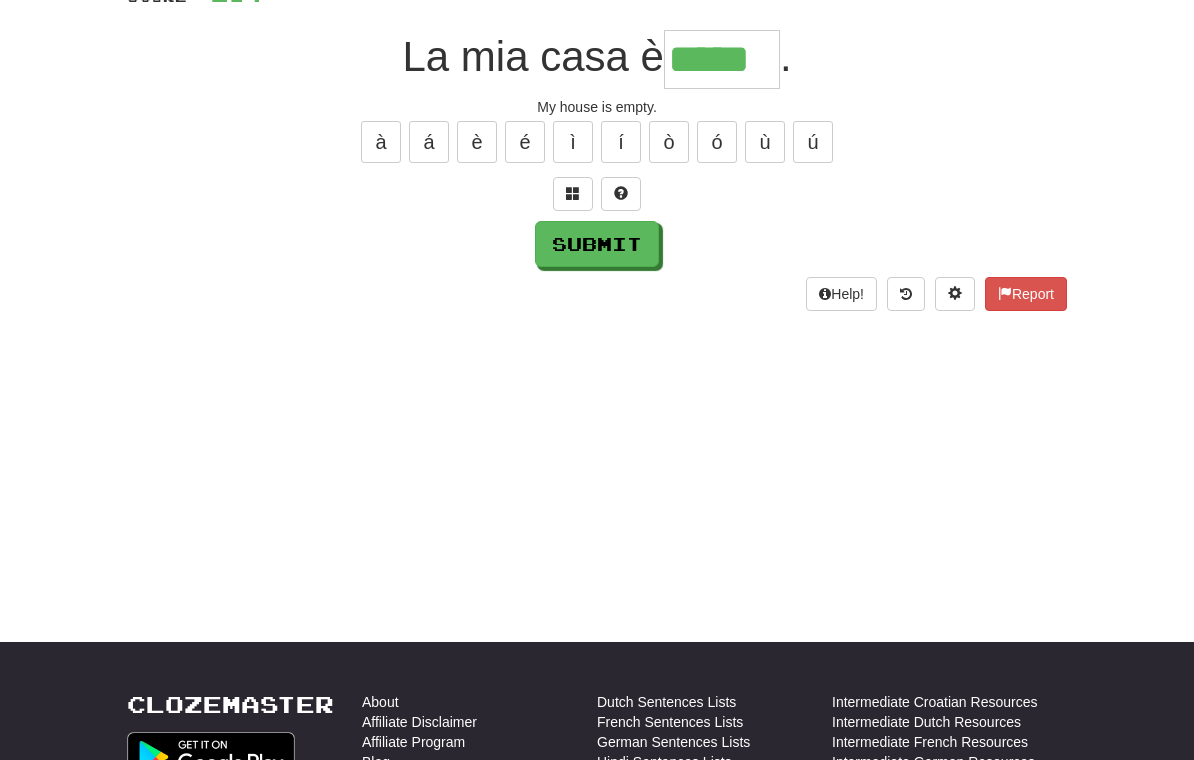type on "*****" 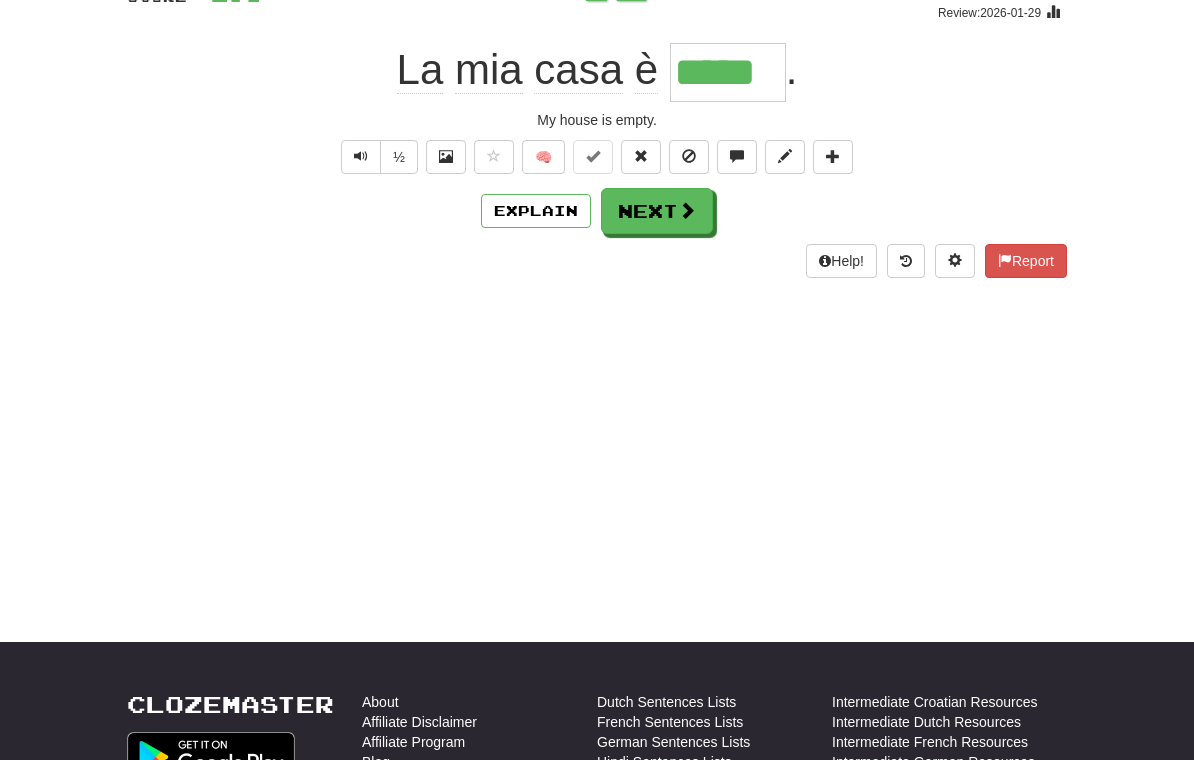 click on "Next" at bounding box center (657, 211) 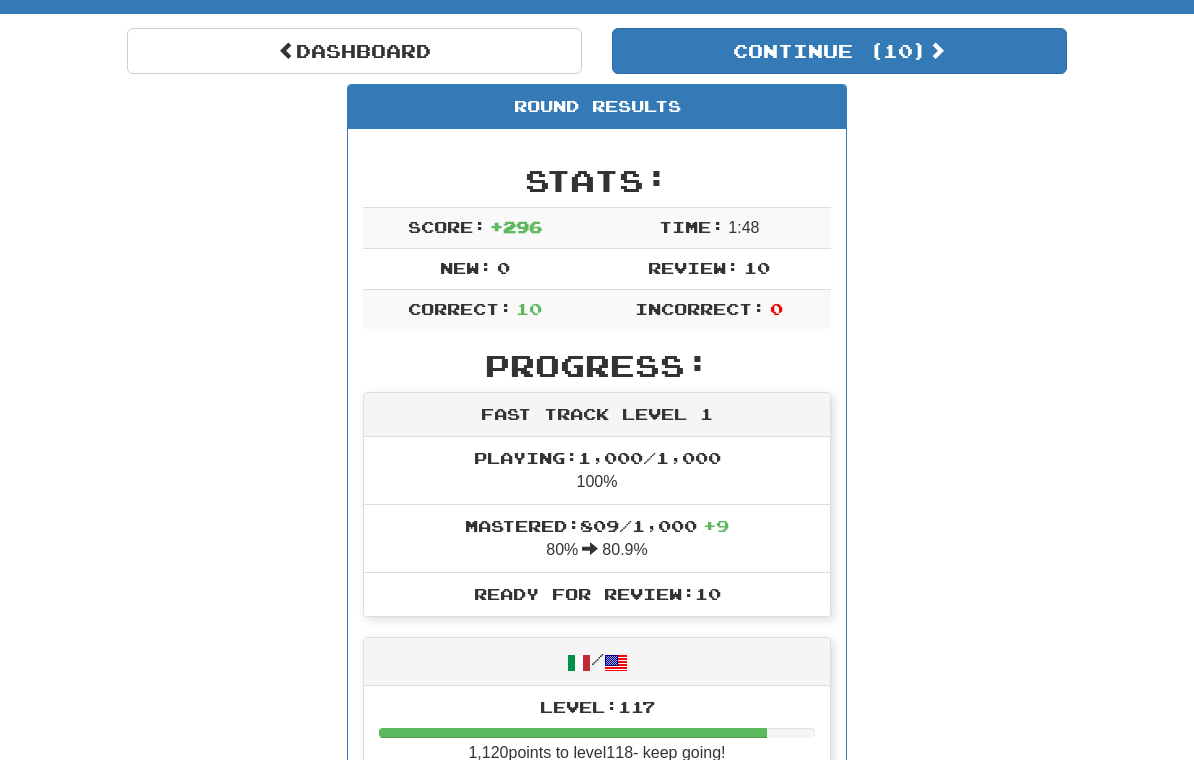 click on "Continue ( 10 )" at bounding box center (839, 51) 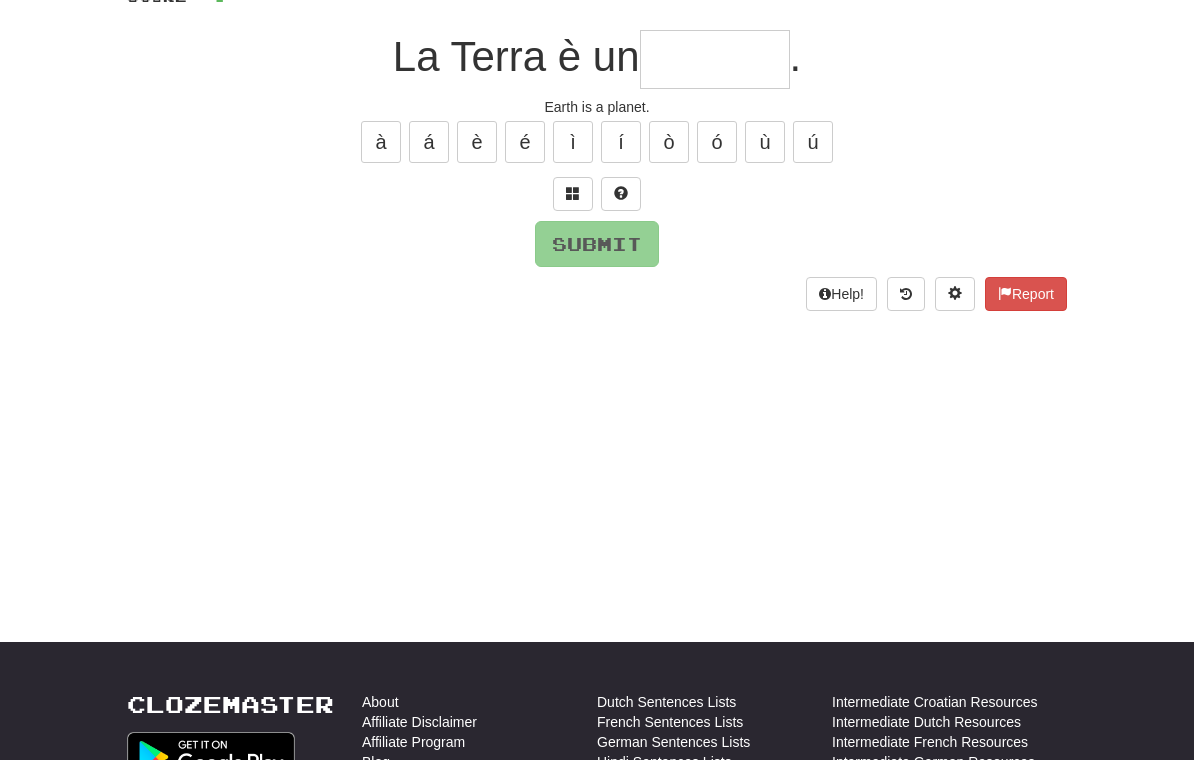 click at bounding box center (715, 59) 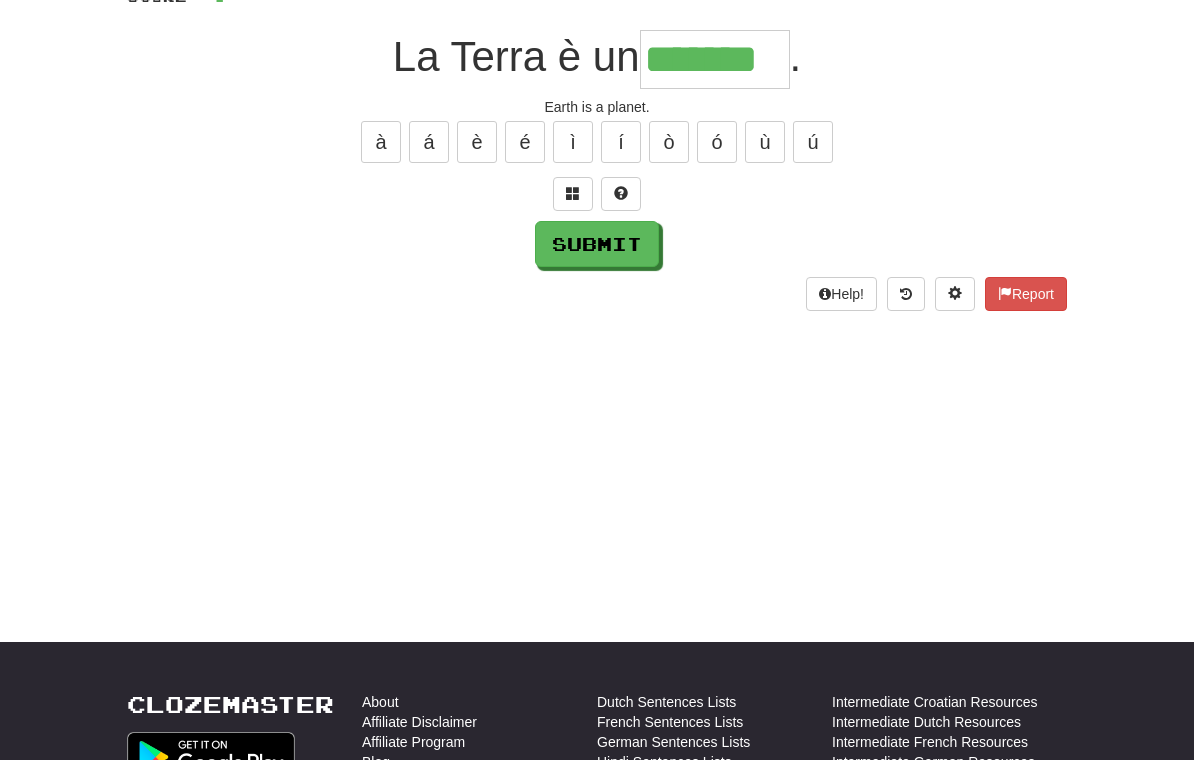 type on "*******" 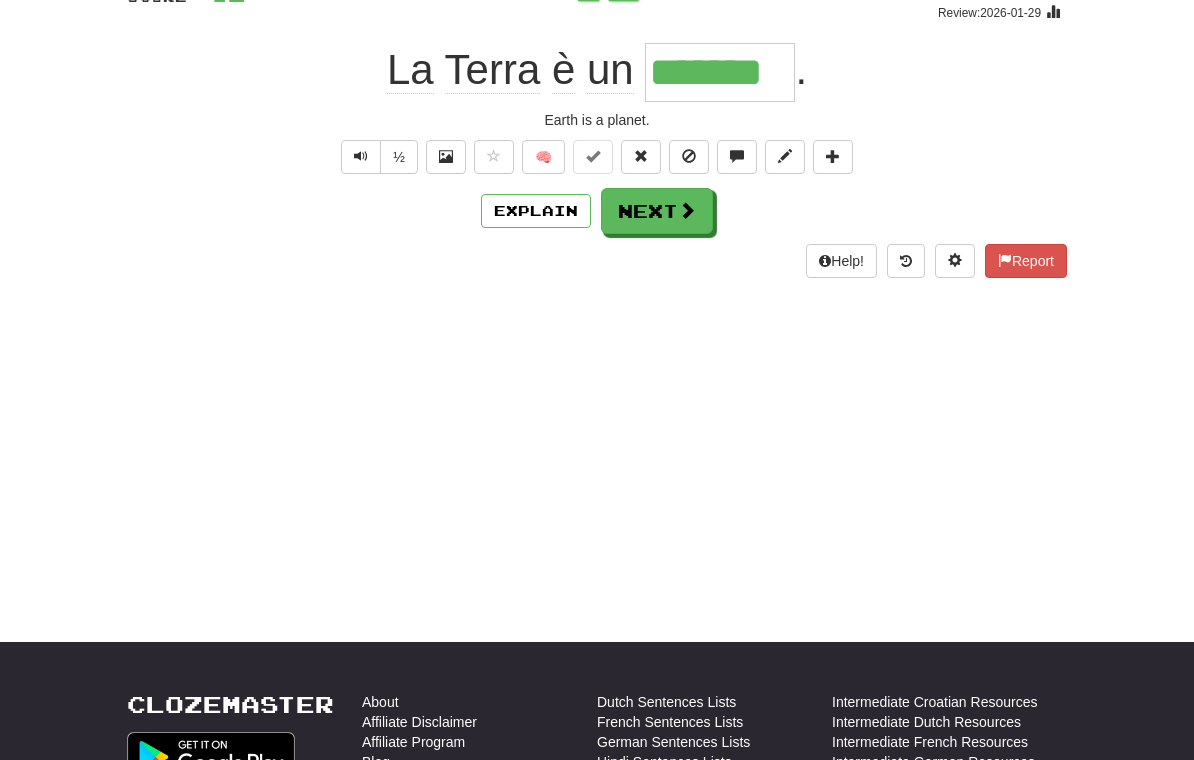 click on "Next" at bounding box center (657, 211) 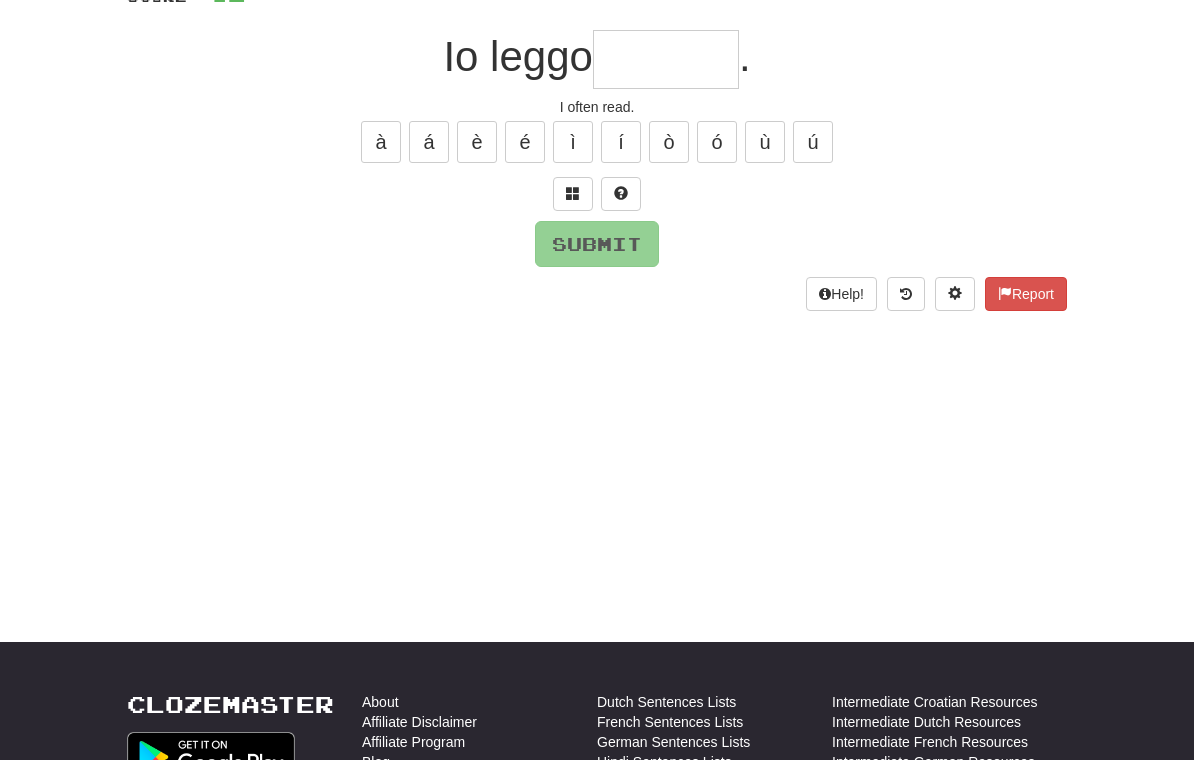 click at bounding box center [666, 59] 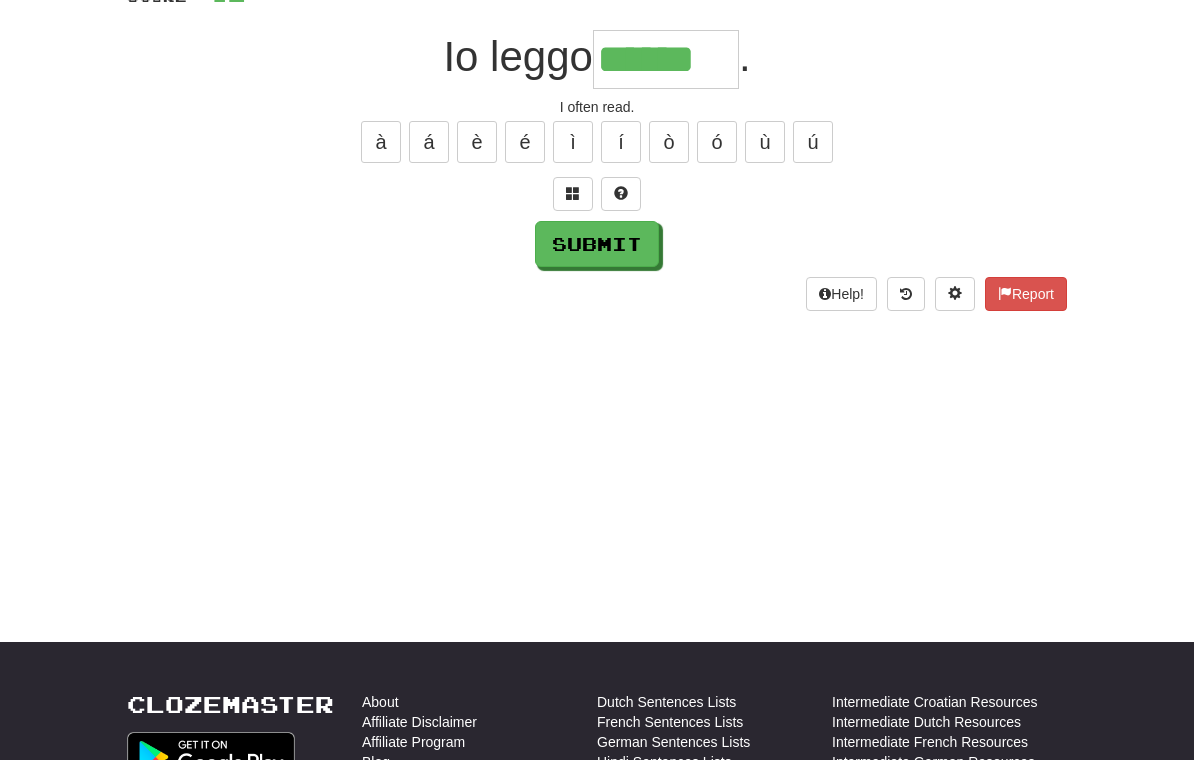 type on "******" 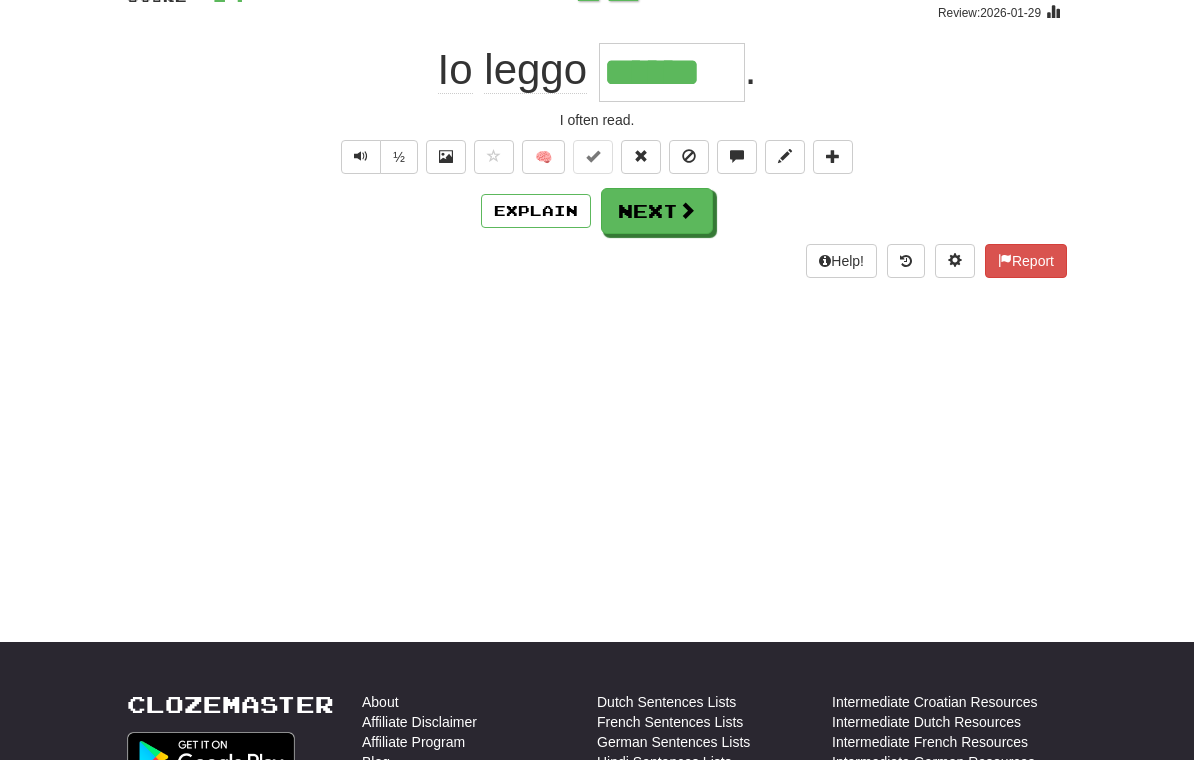 click on "Next" at bounding box center [657, 211] 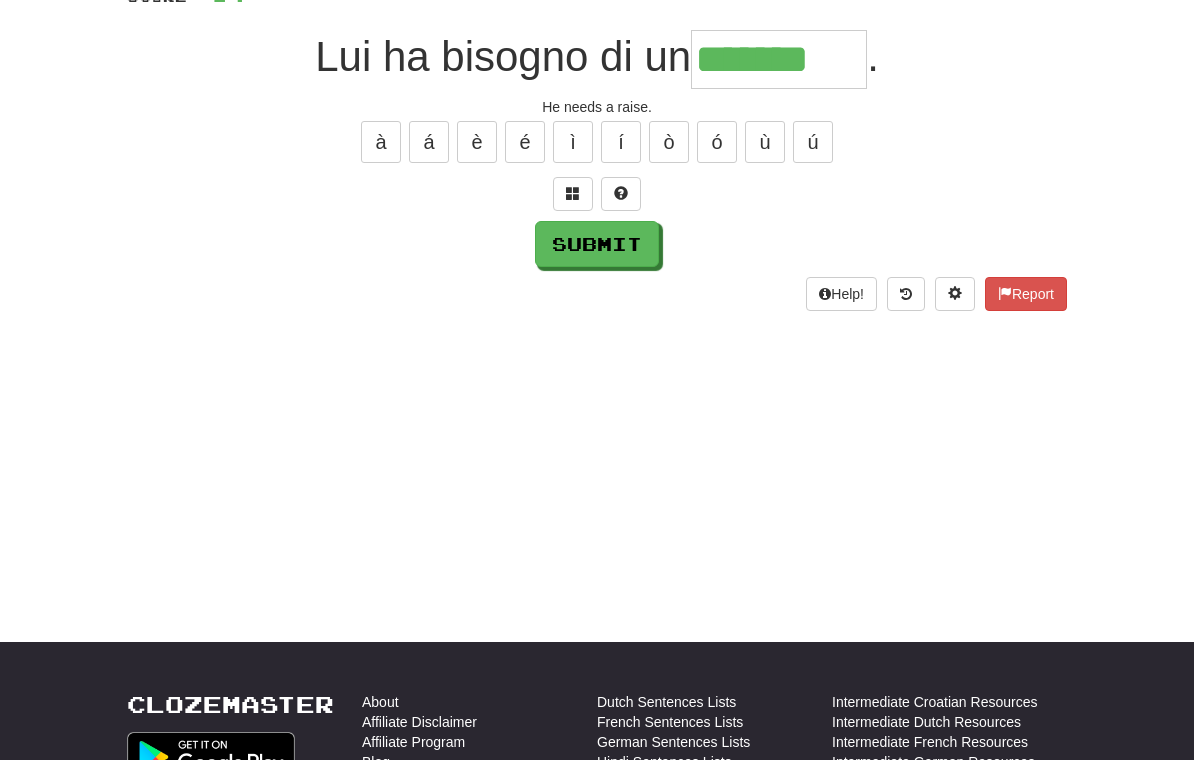 type on "*******" 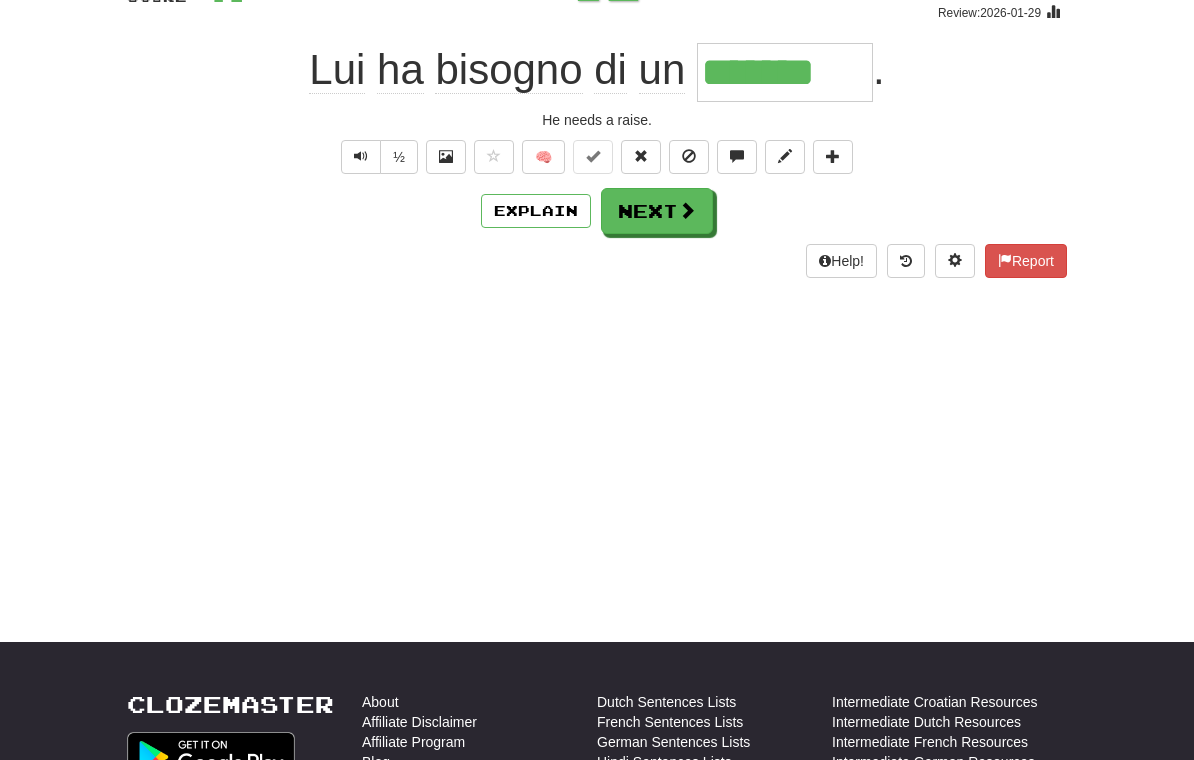 click on "Next" at bounding box center [657, 211] 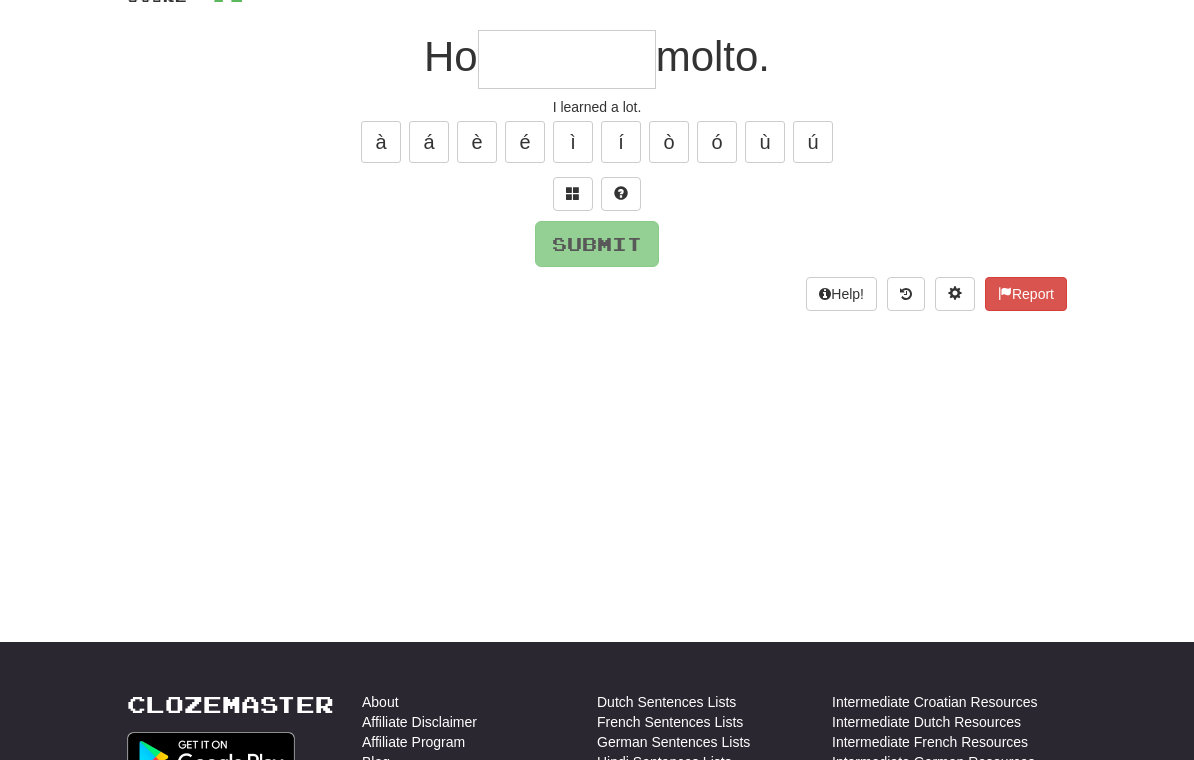 type on "*" 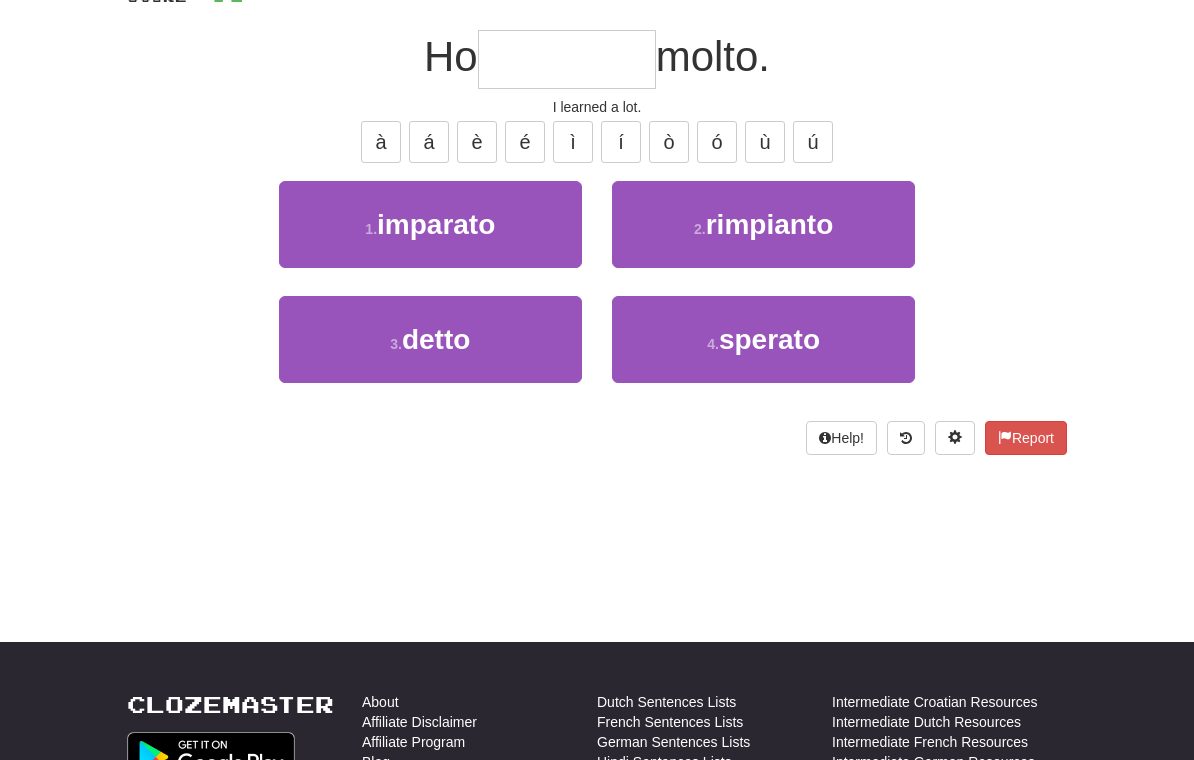 click on "1 .  imparato" at bounding box center [430, 224] 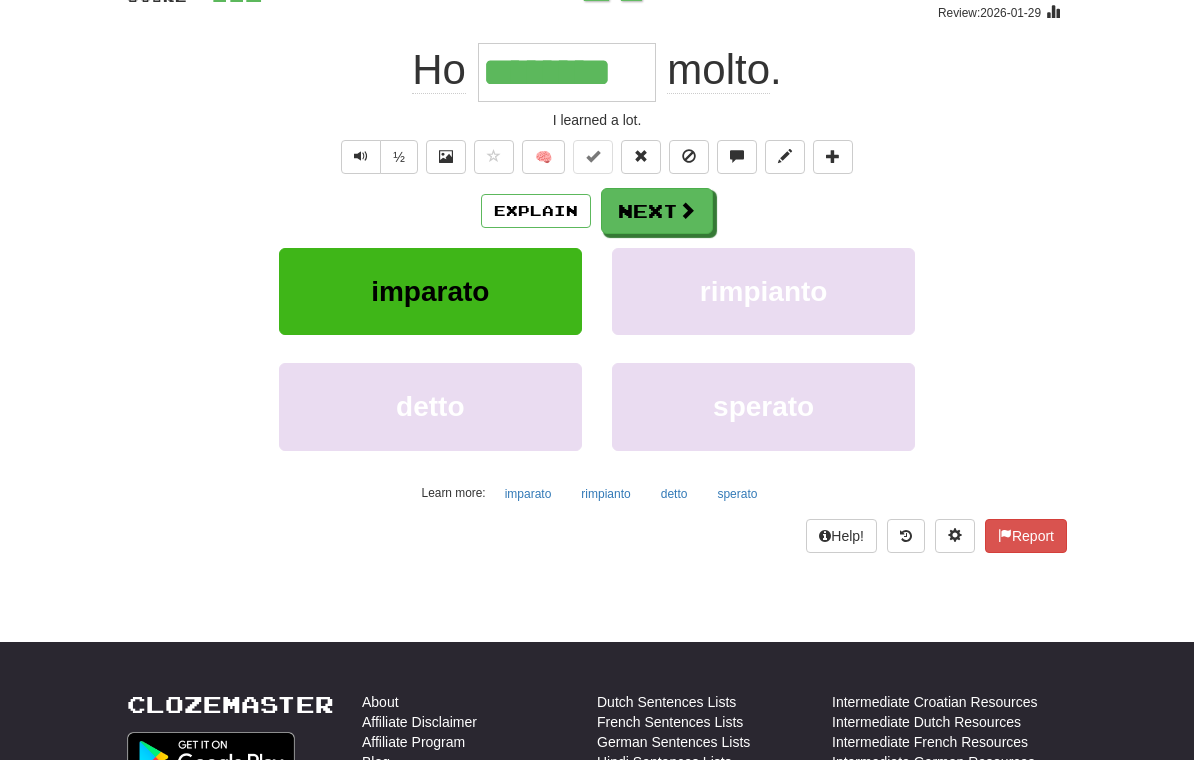 click at bounding box center (687, 210) 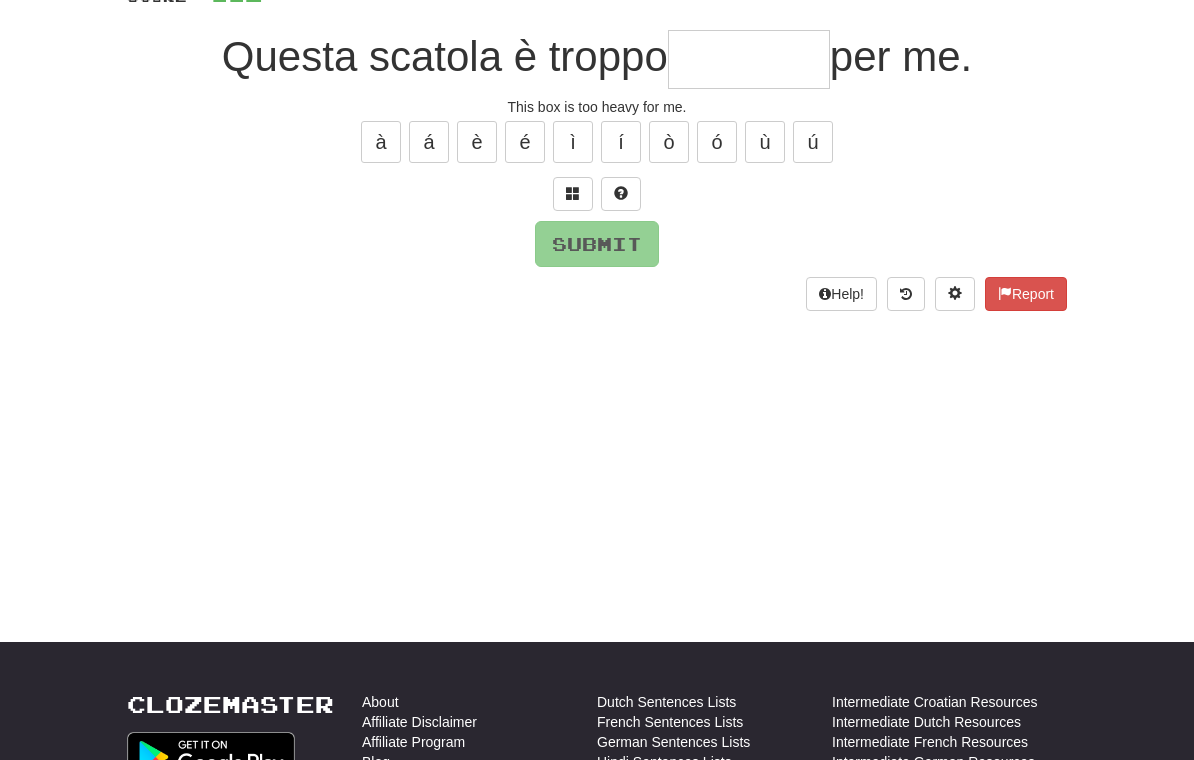 click at bounding box center [749, 59] 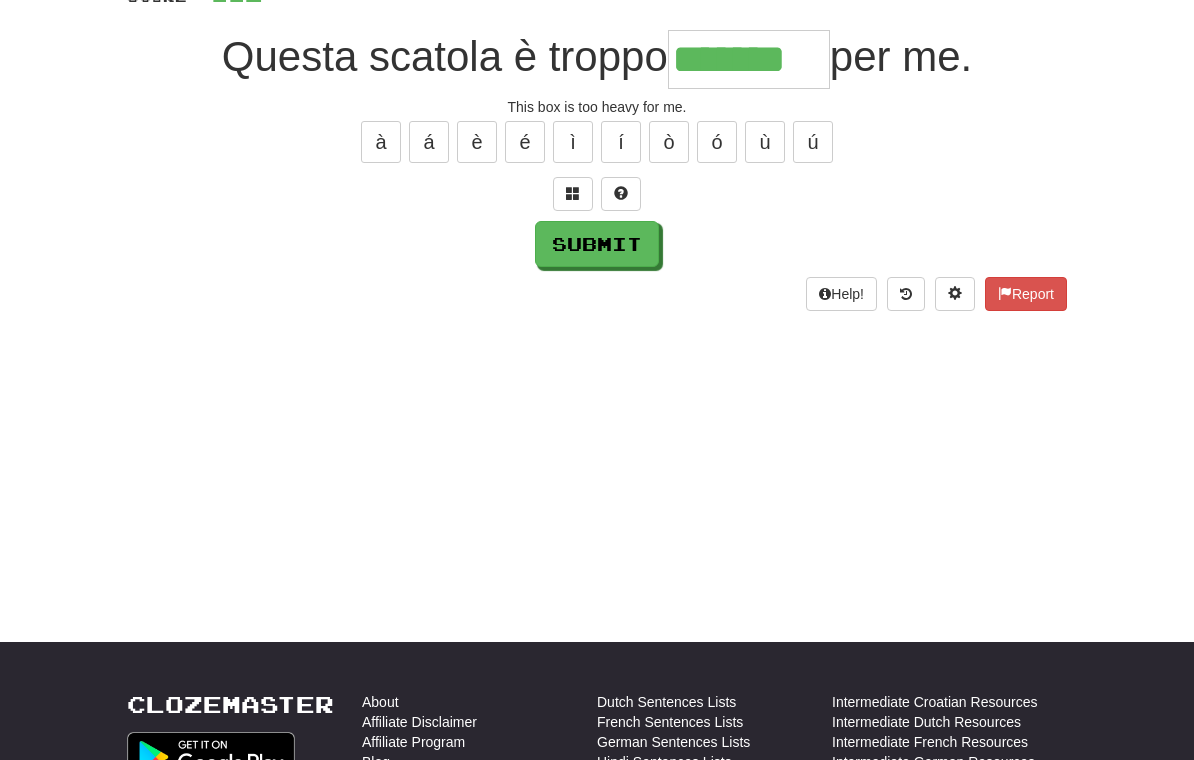 type on "*******" 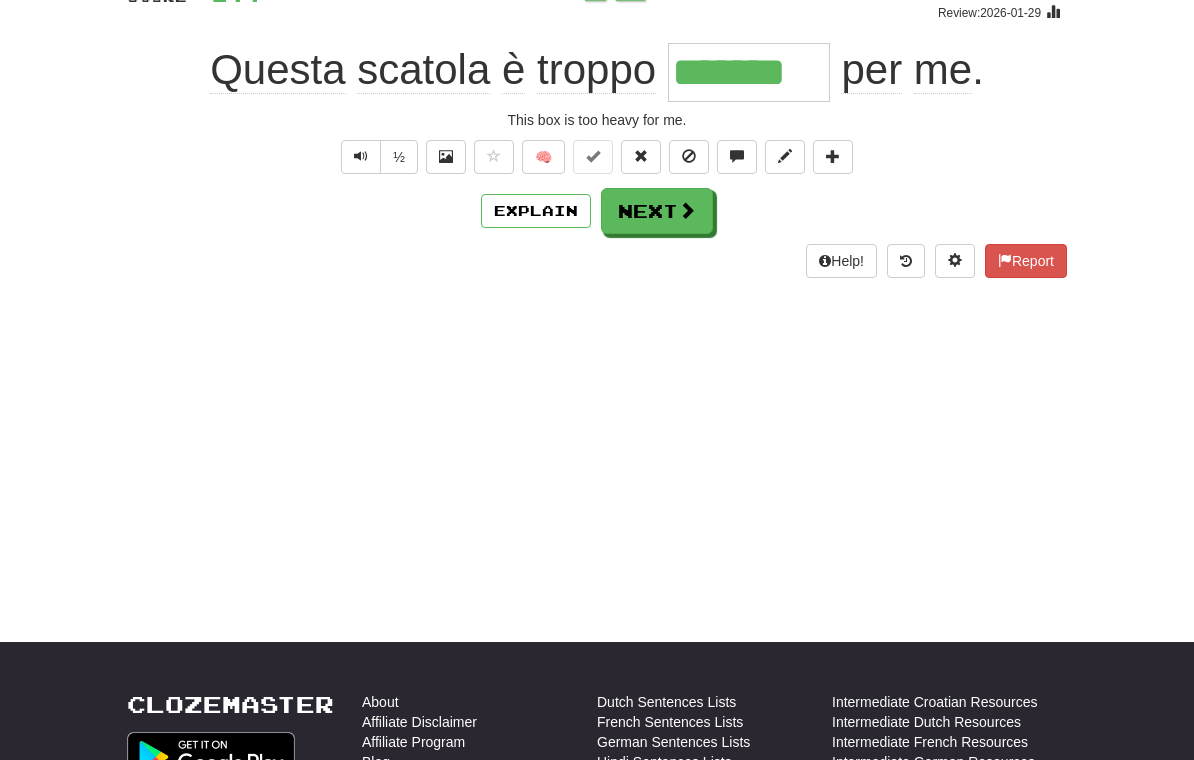 click at bounding box center [687, 210] 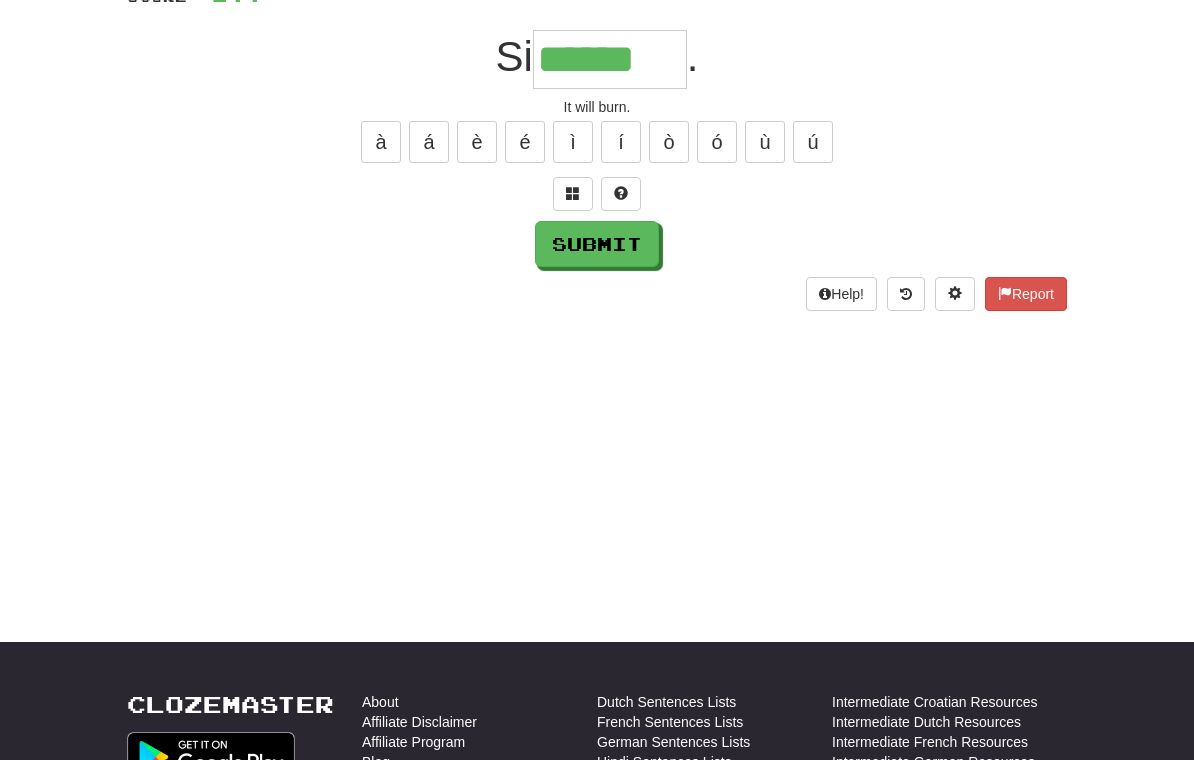 click on "à" at bounding box center [381, 142] 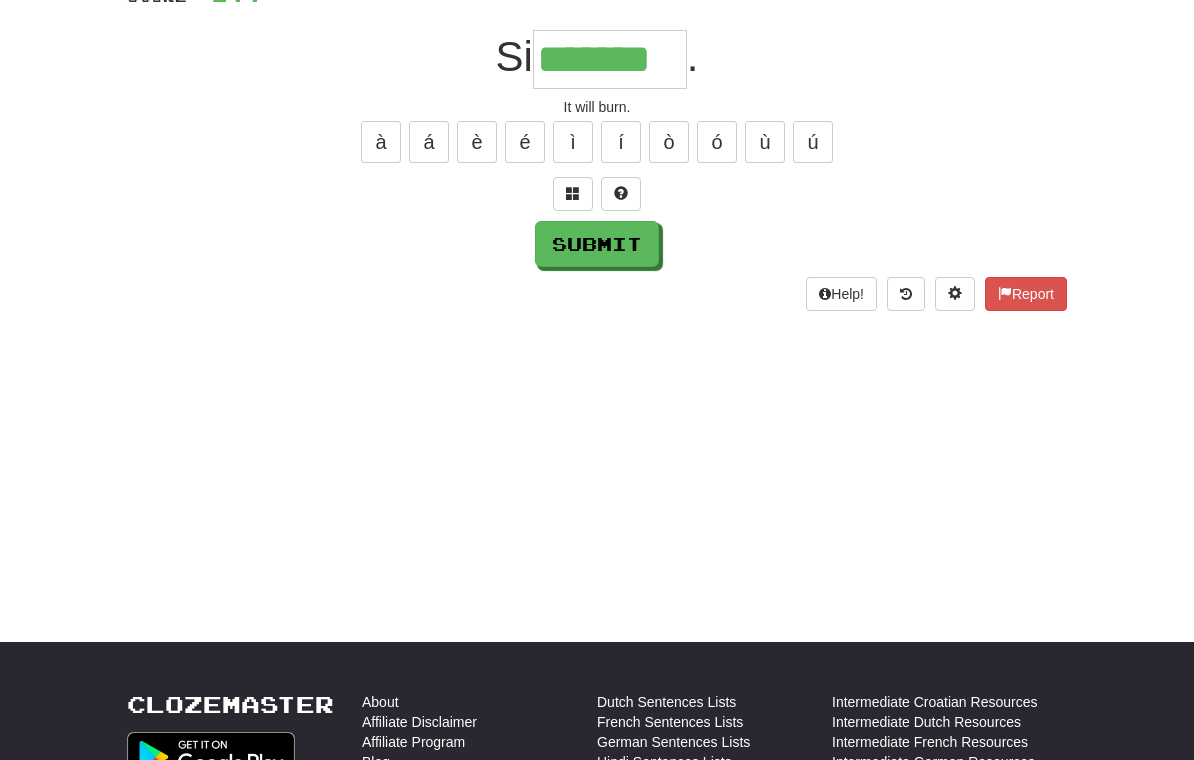 click on "Submit" at bounding box center [597, 244] 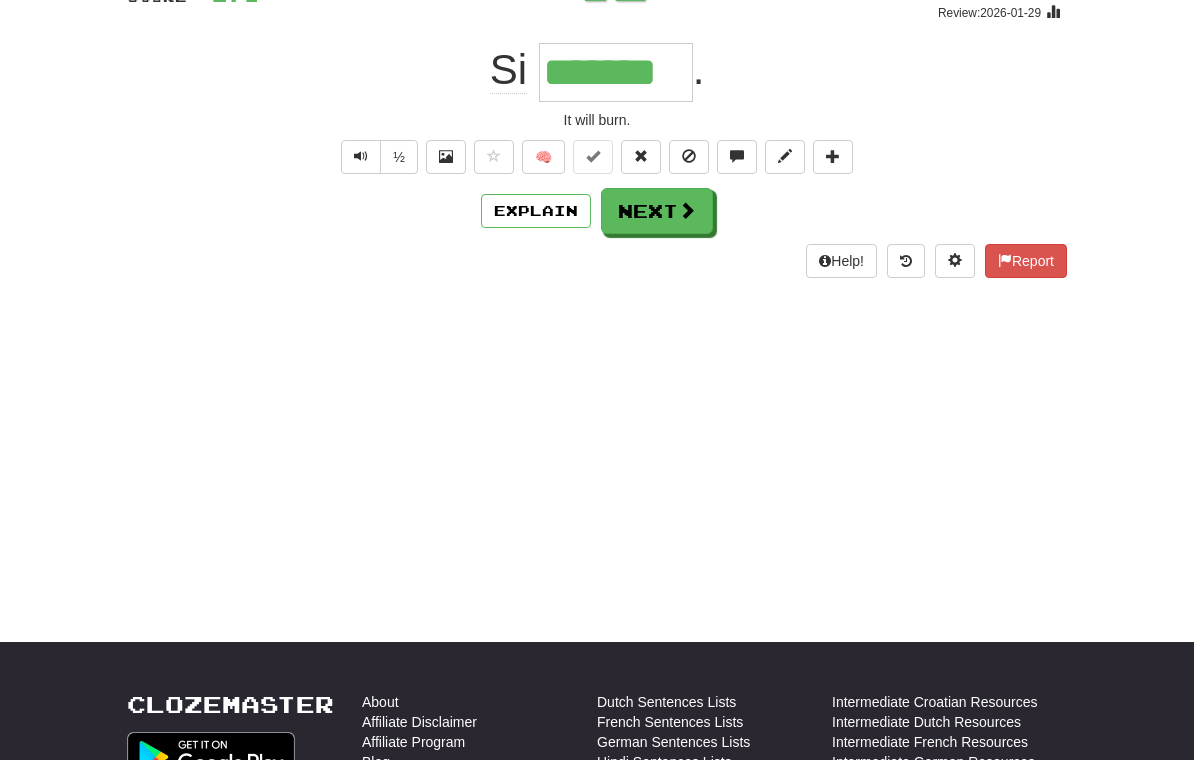 click on "Next" at bounding box center [657, 211] 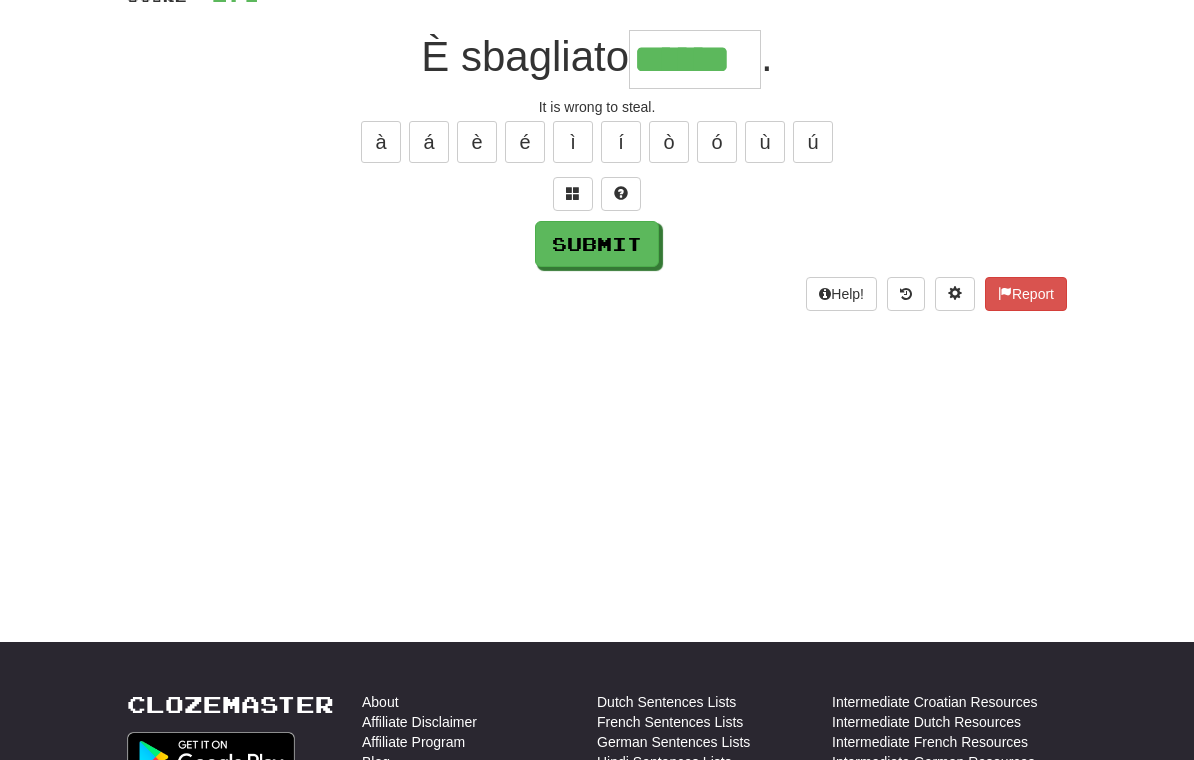 type on "******" 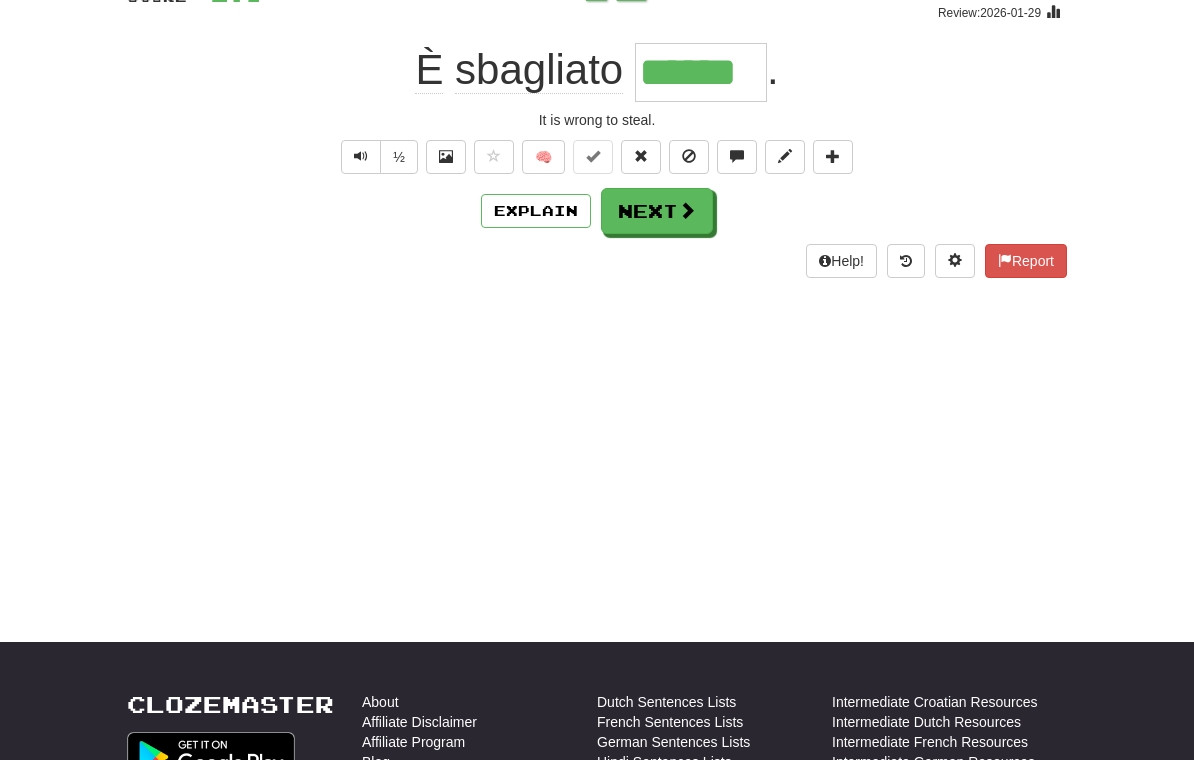 click on "Next" at bounding box center (657, 211) 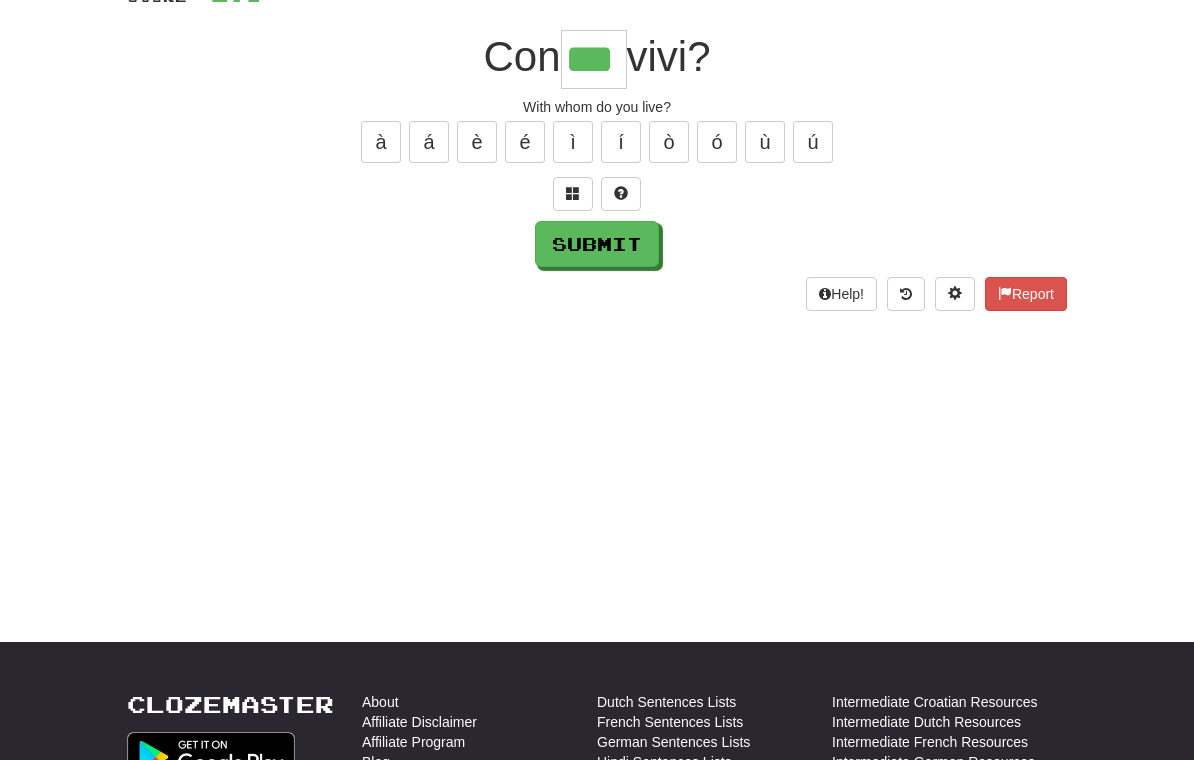 type on "***" 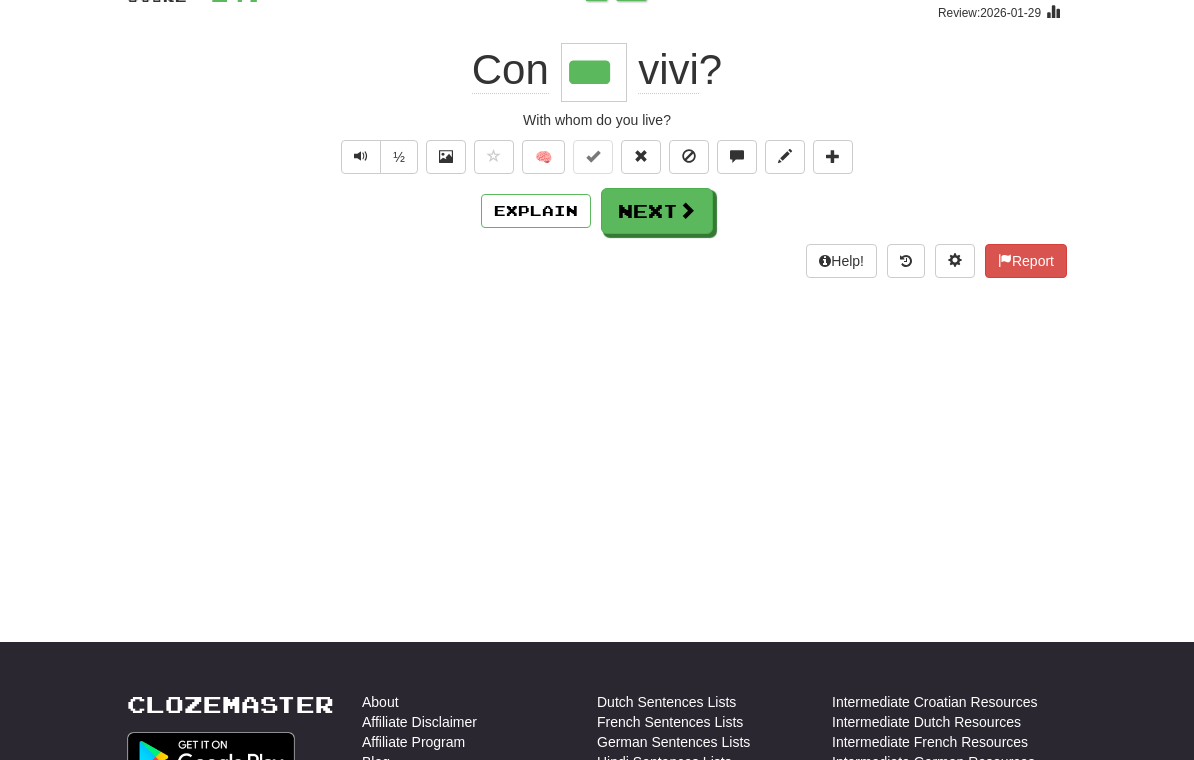 click on "Next" at bounding box center (657, 211) 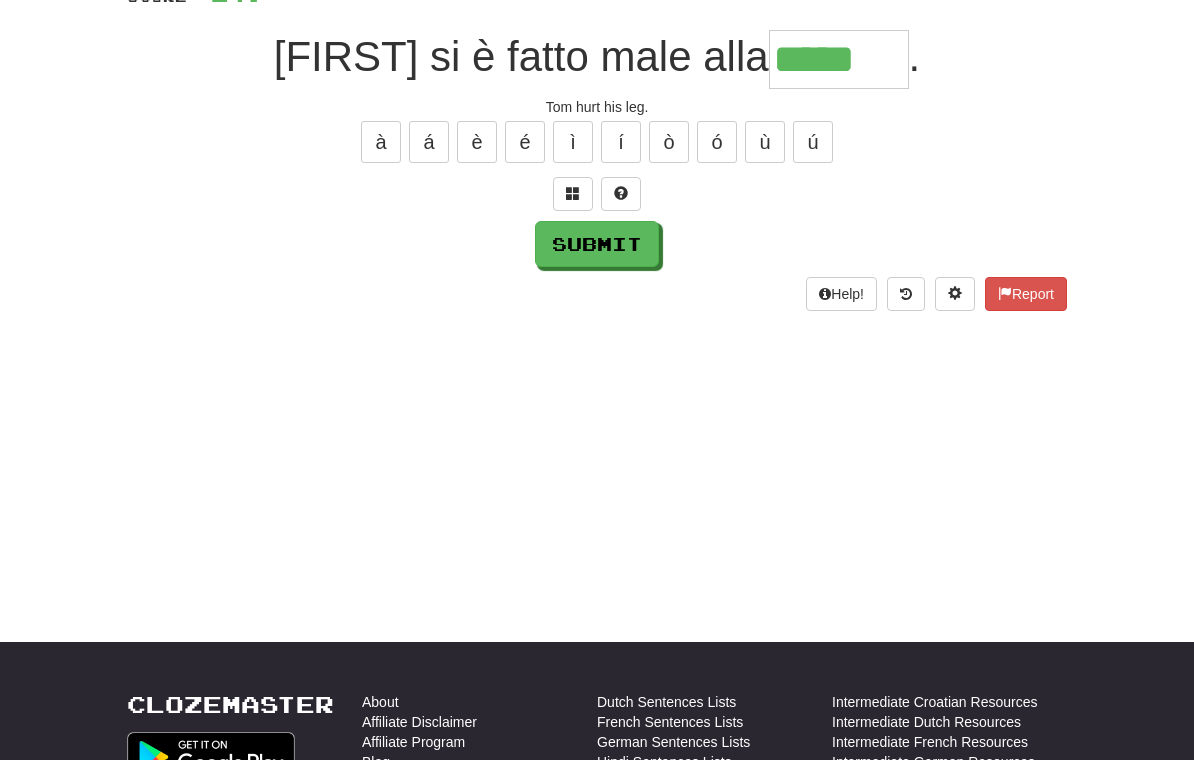 type on "*****" 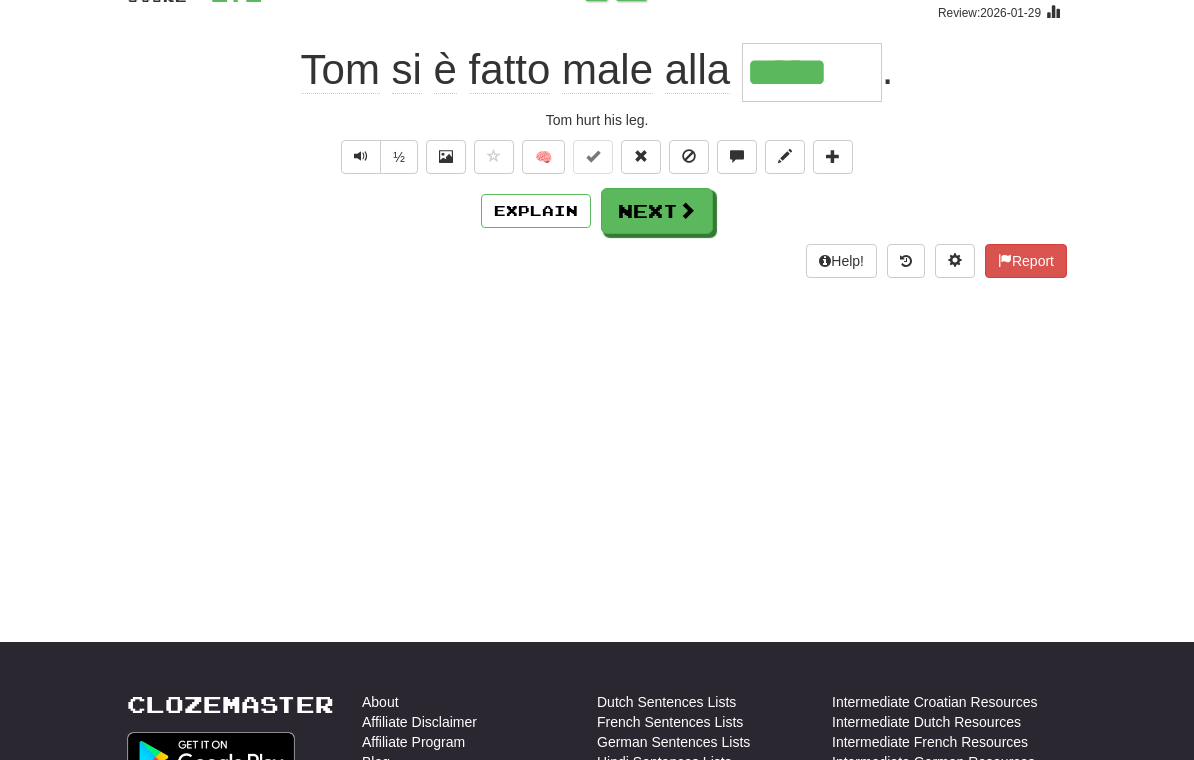 click on "Next" at bounding box center (657, 211) 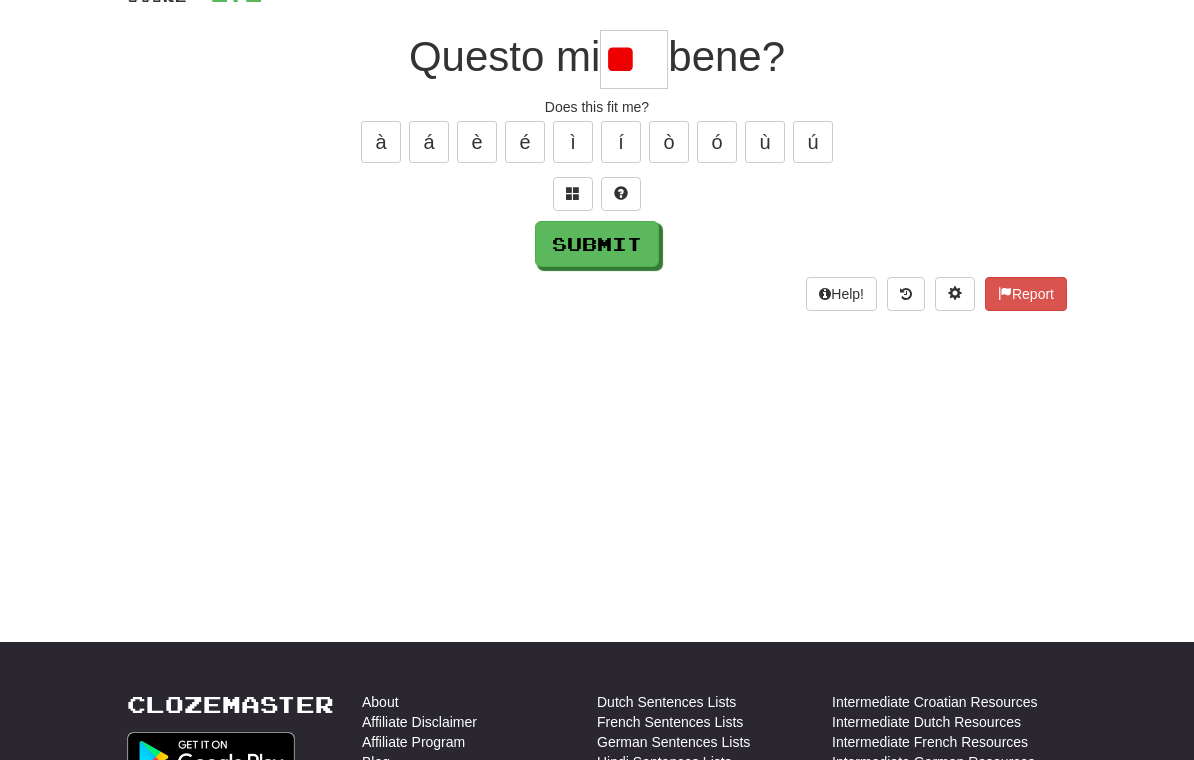 type on "*" 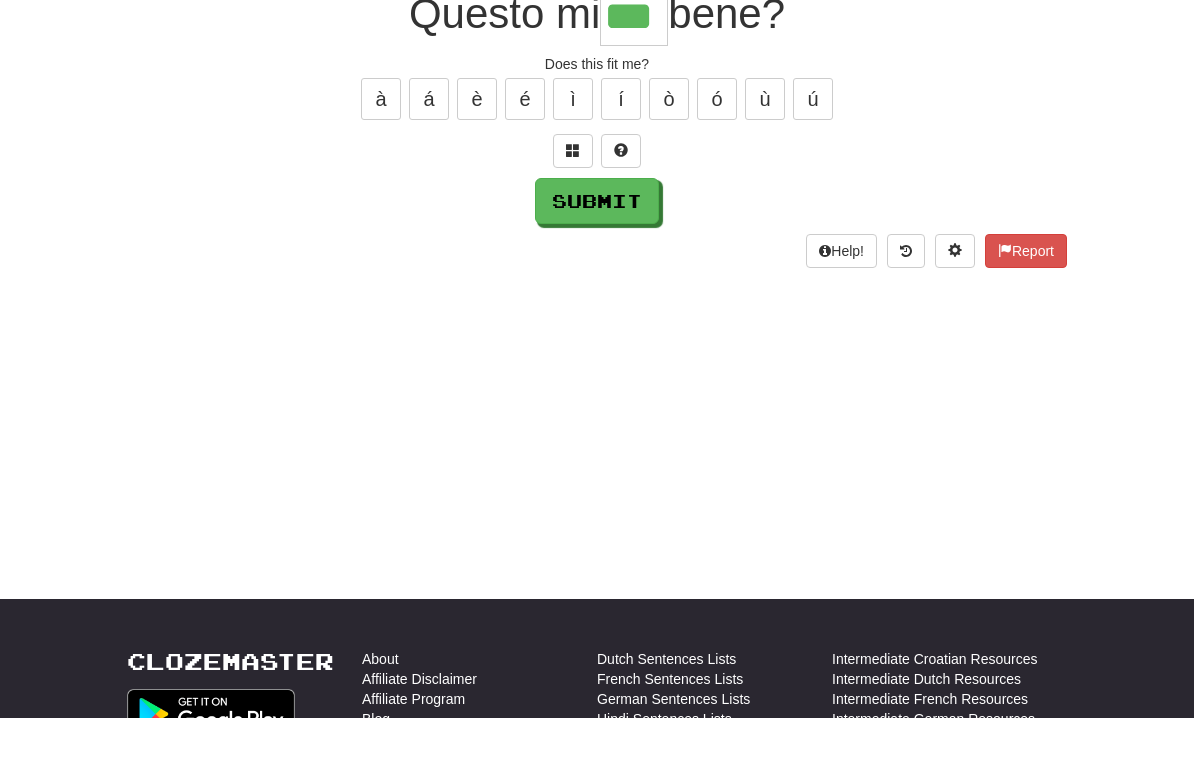 type on "***" 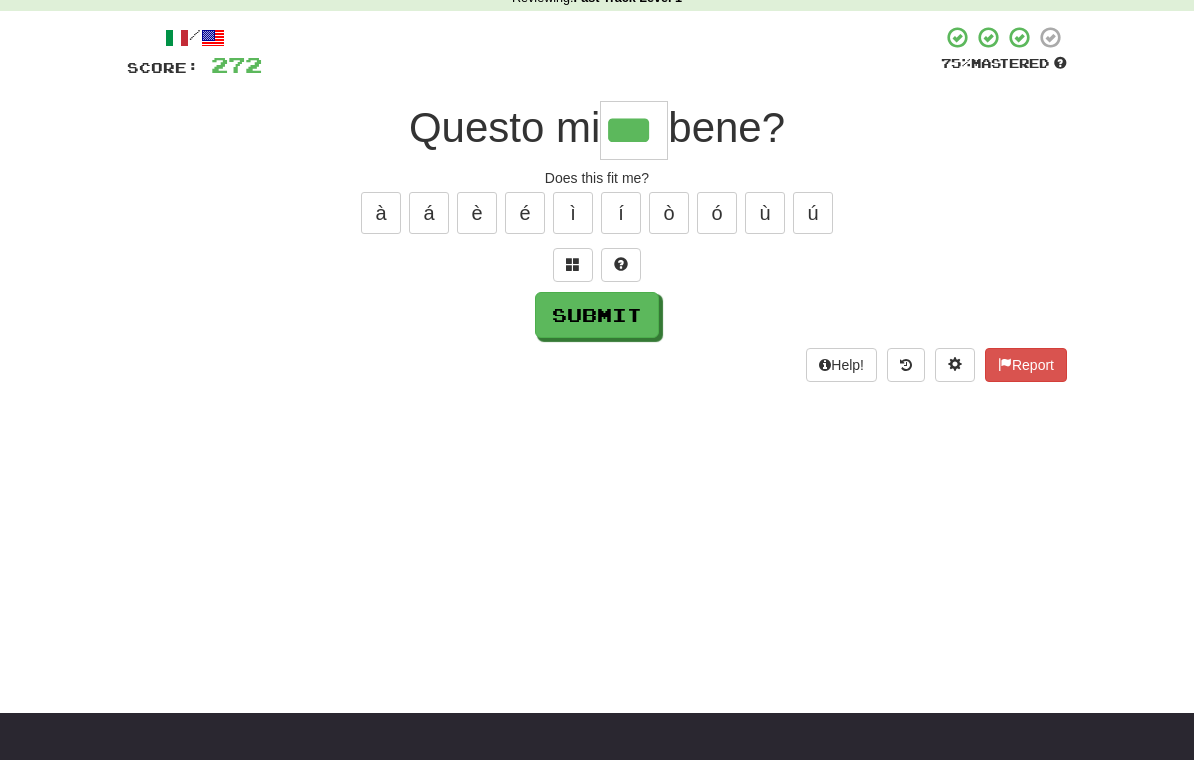 scroll, scrollTop: 95, scrollLeft: 0, axis: vertical 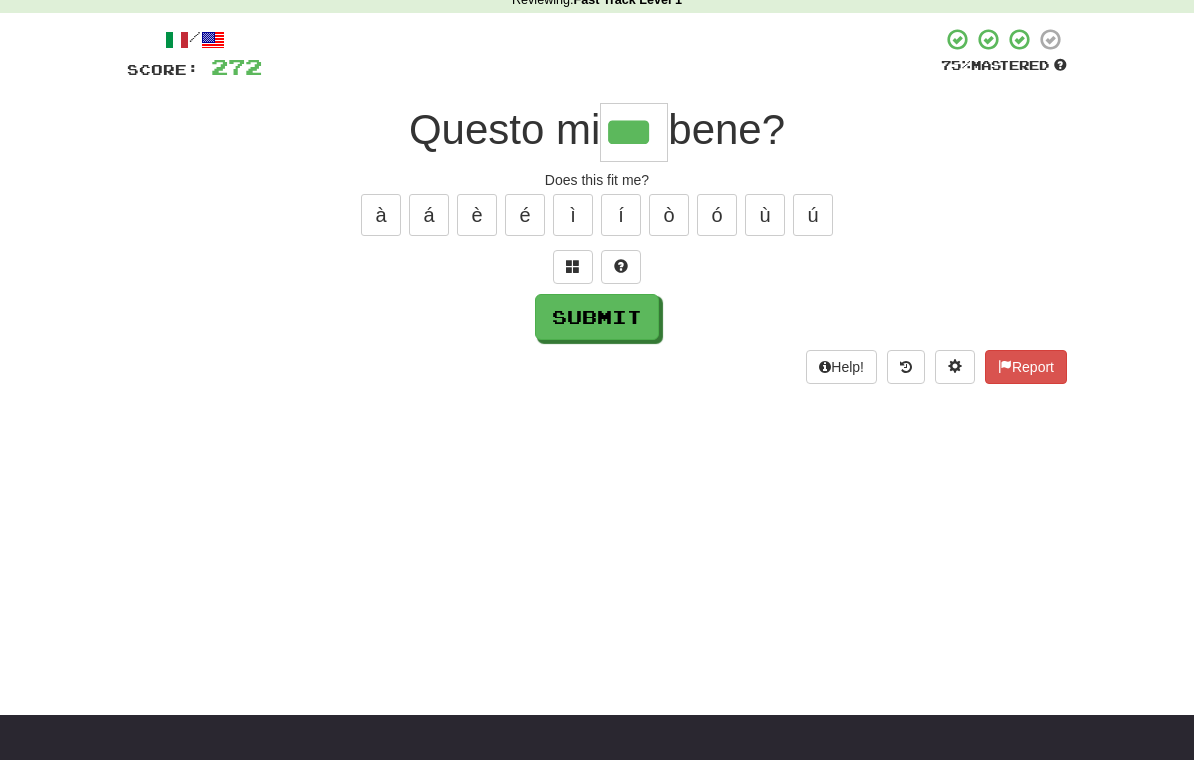 click on "Submit" at bounding box center [597, 317] 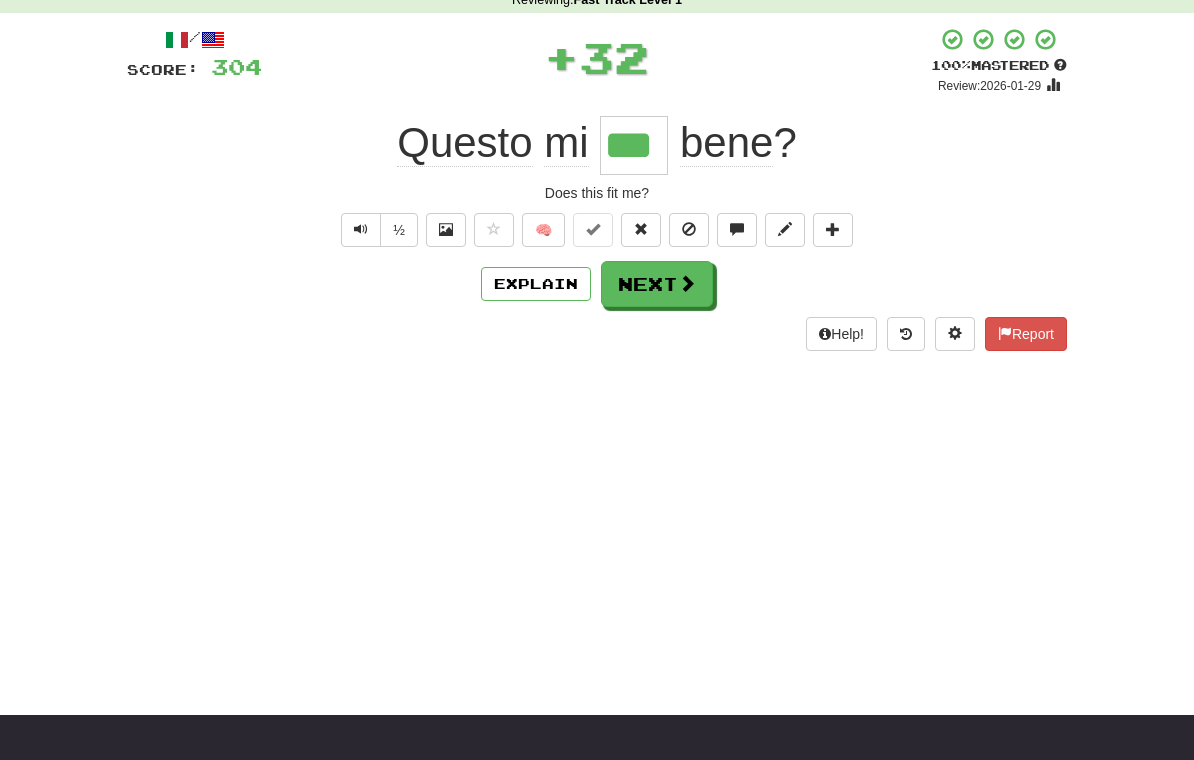 click on "Next" at bounding box center [657, 284] 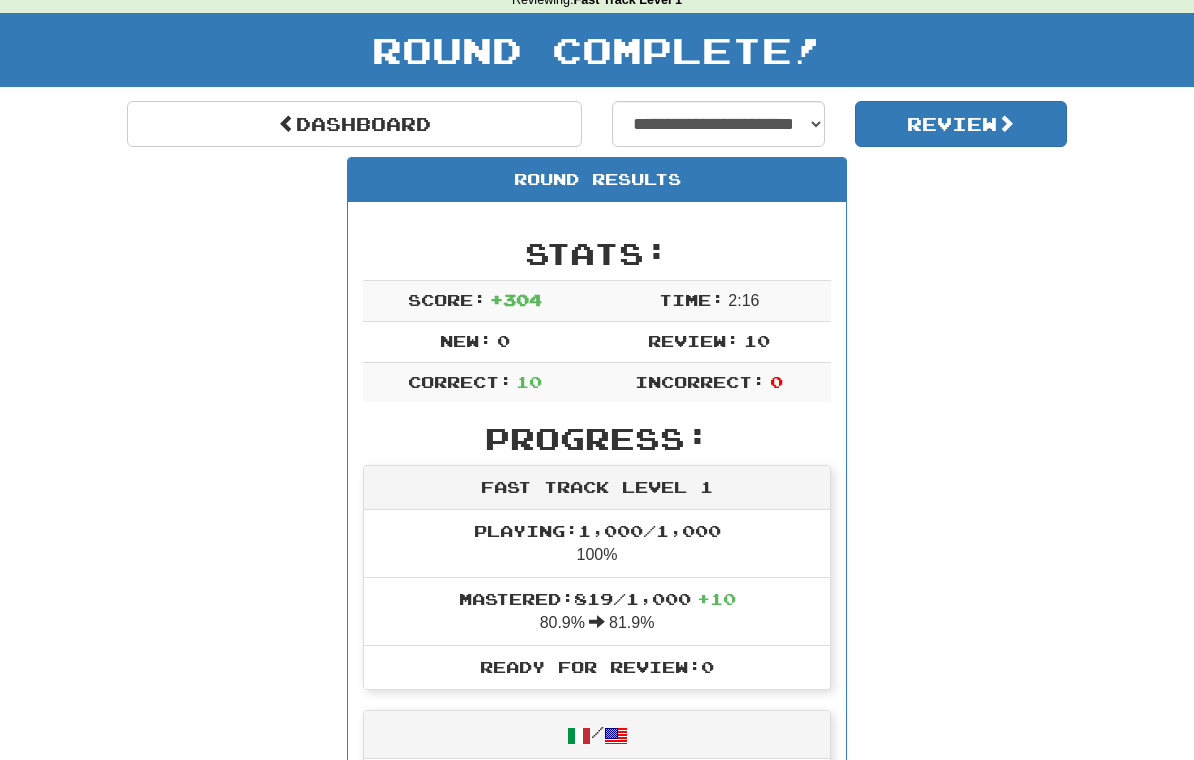 click on "Review" at bounding box center (961, 124) 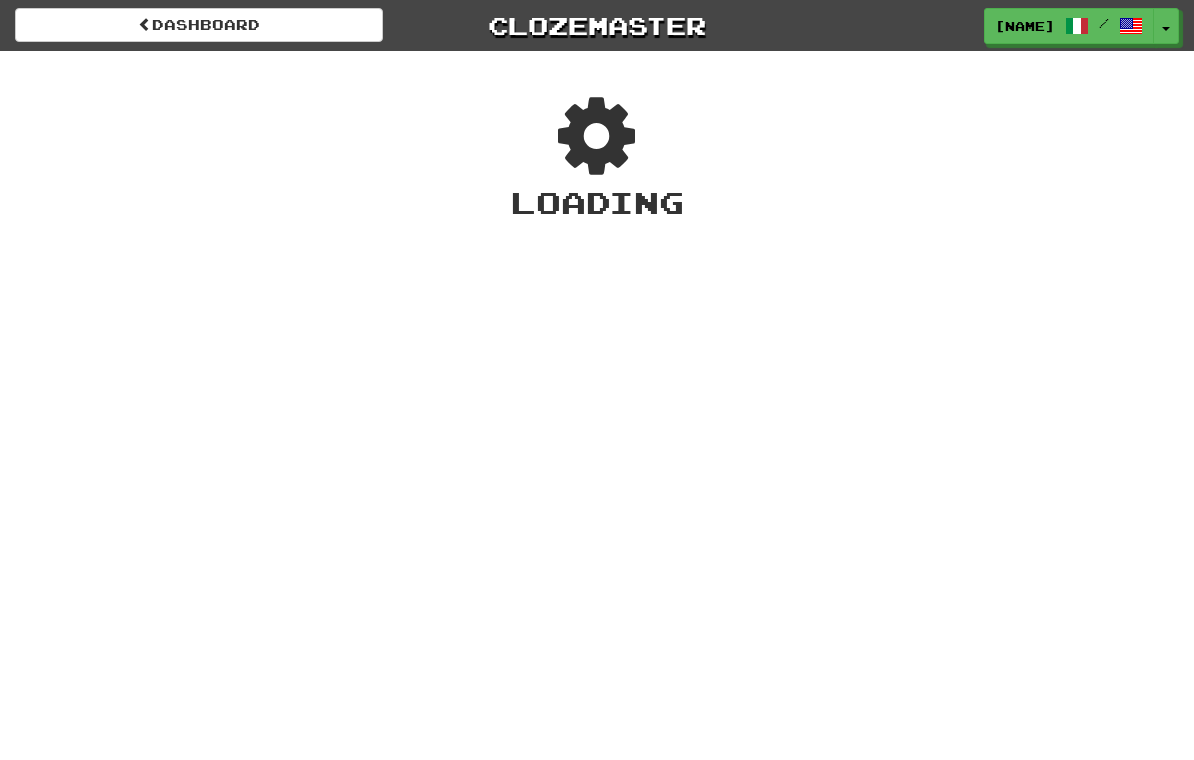 scroll, scrollTop: 0, scrollLeft: 0, axis: both 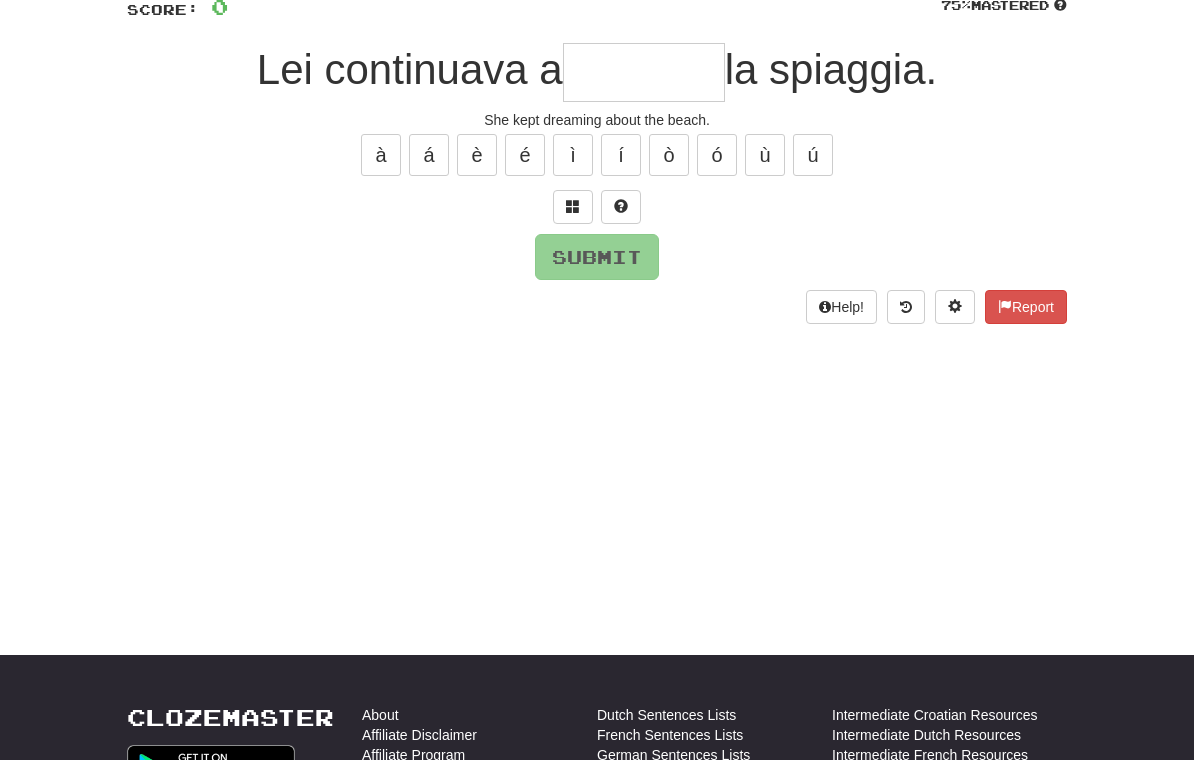 click at bounding box center (644, 72) 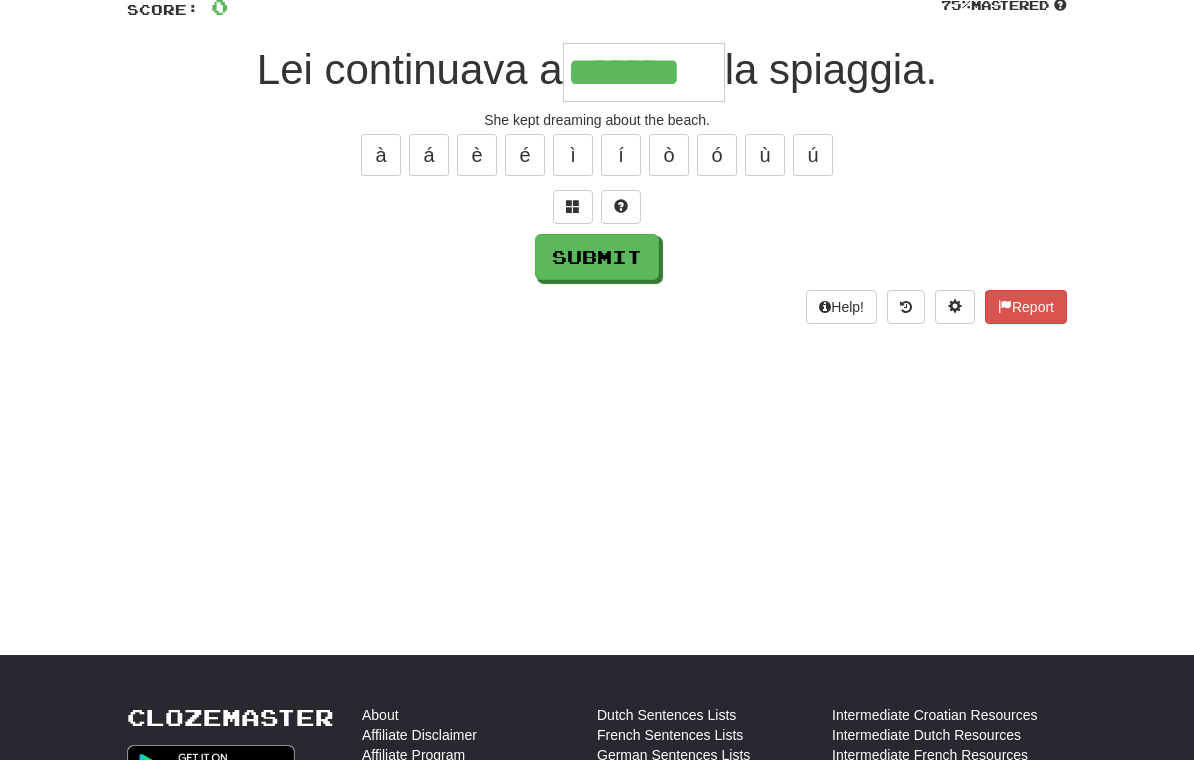 type on "*******" 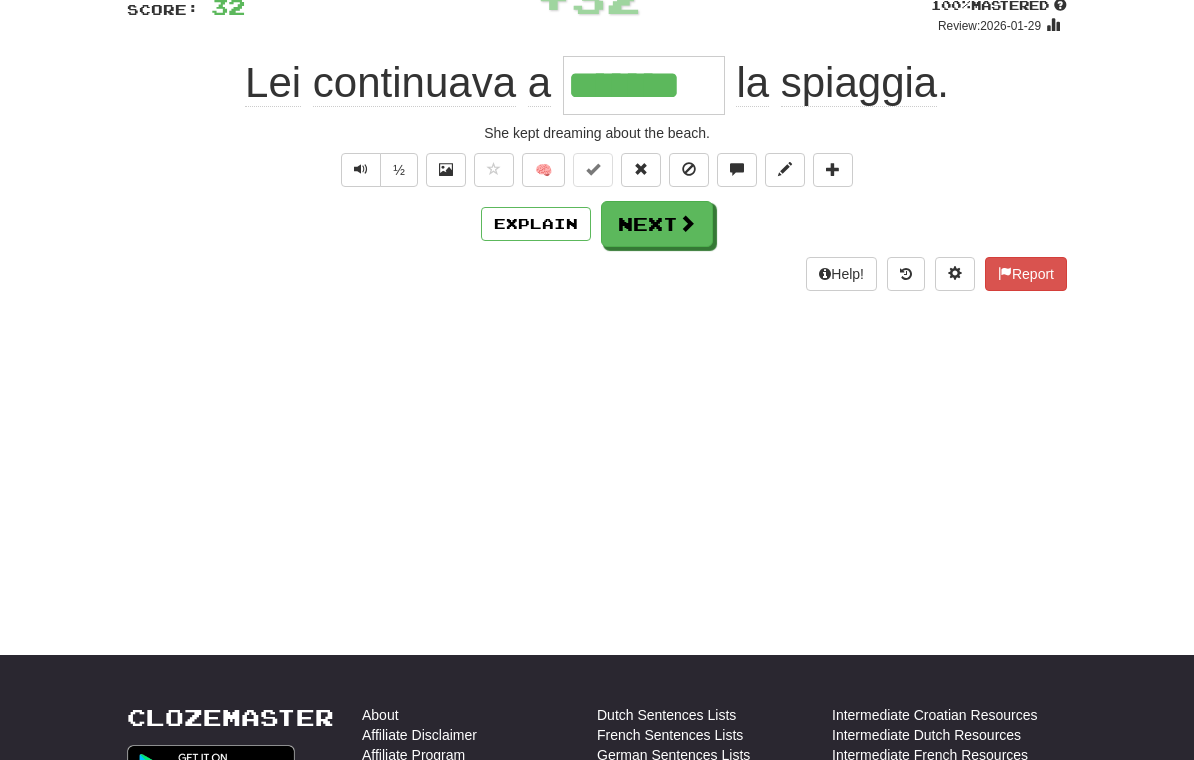 click on "Next" at bounding box center (657, 224) 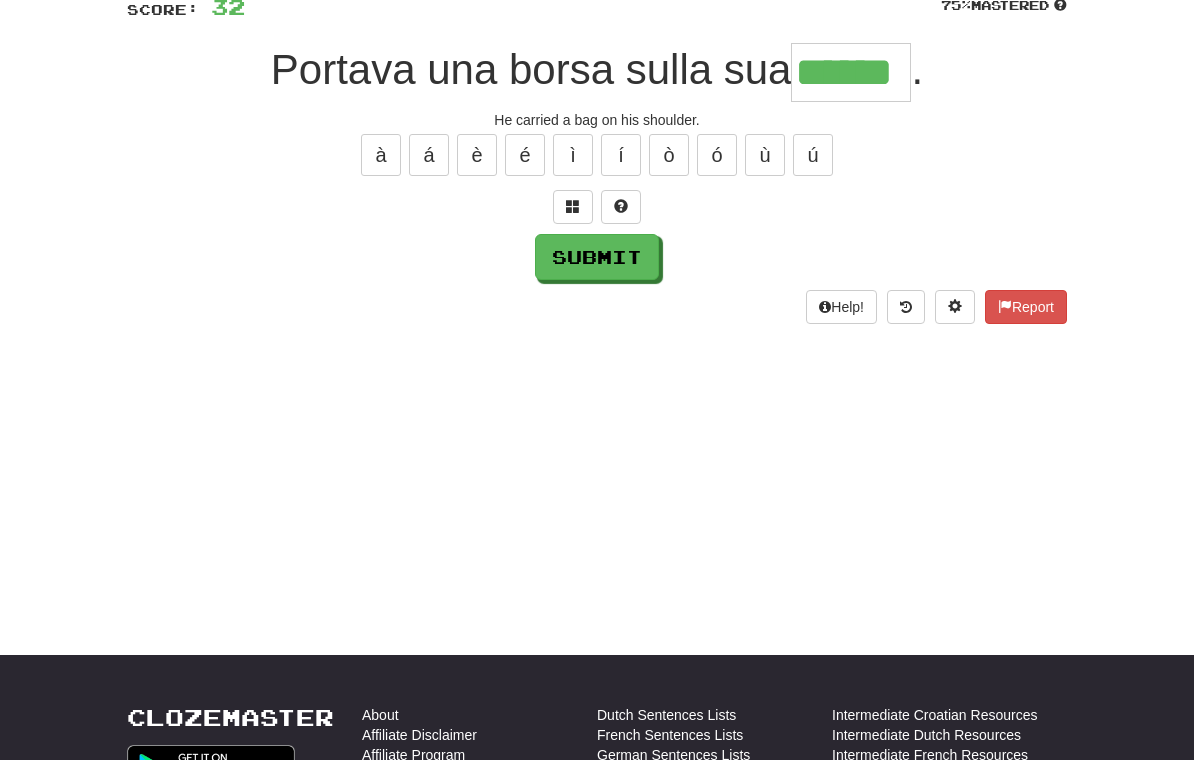 type on "******" 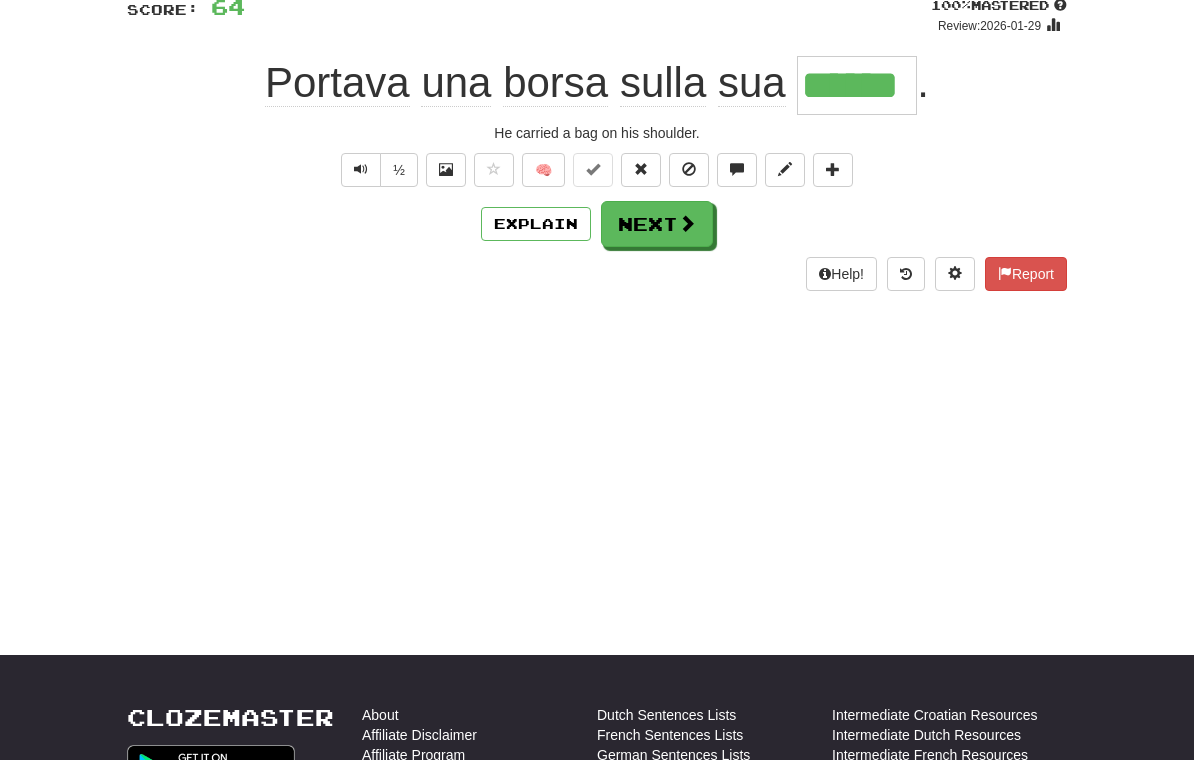 click at bounding box center (687, 223) 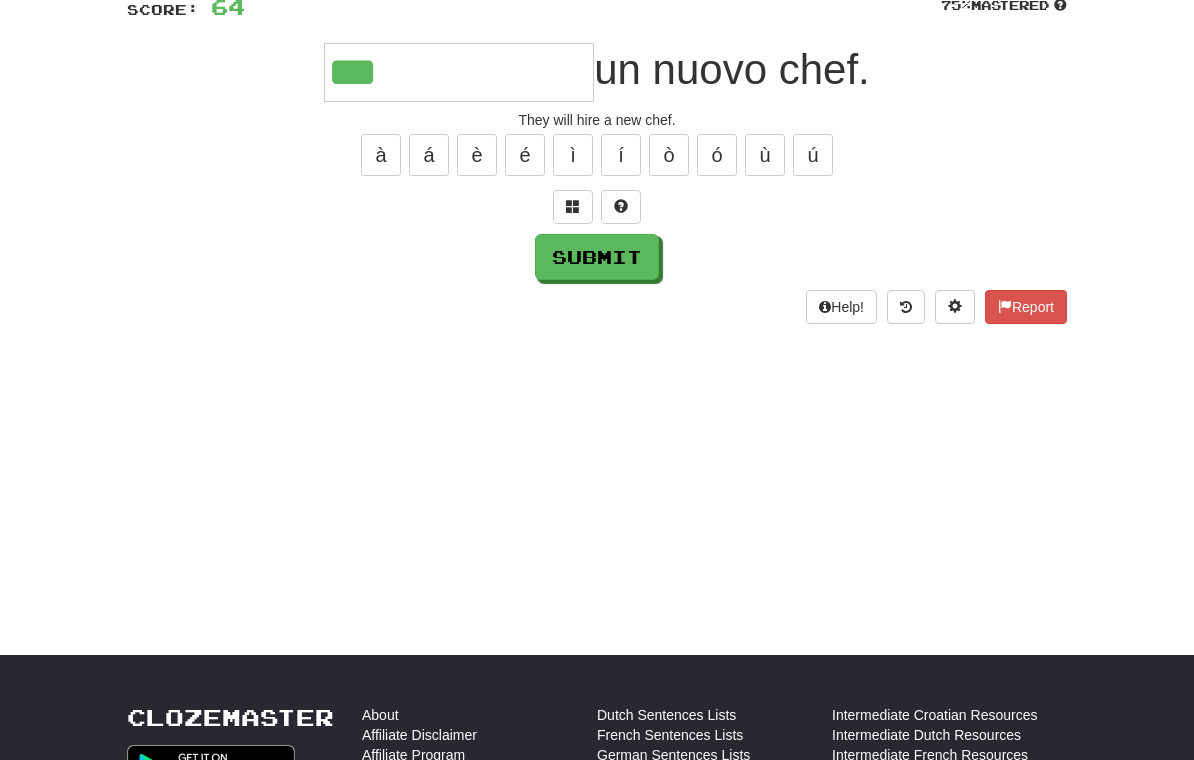 click at bounding box center [573, 207] 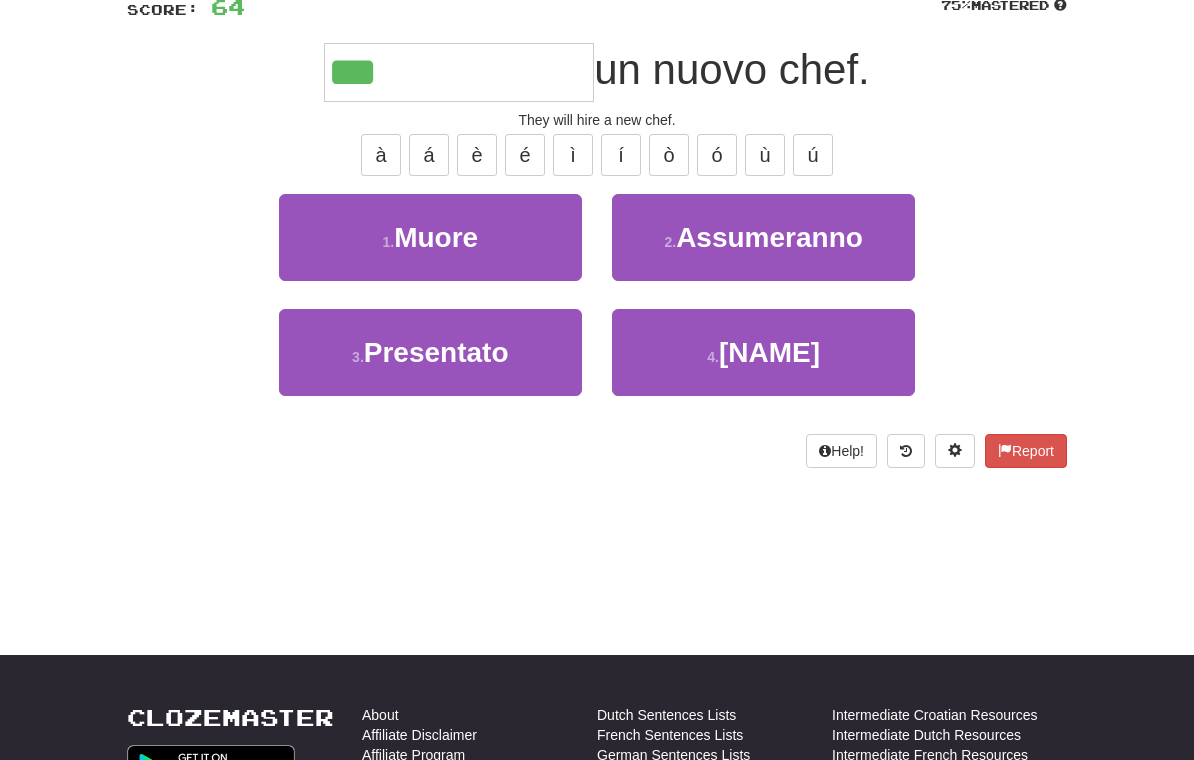 click on "Assumeranno" at bounding box center [769, 237] 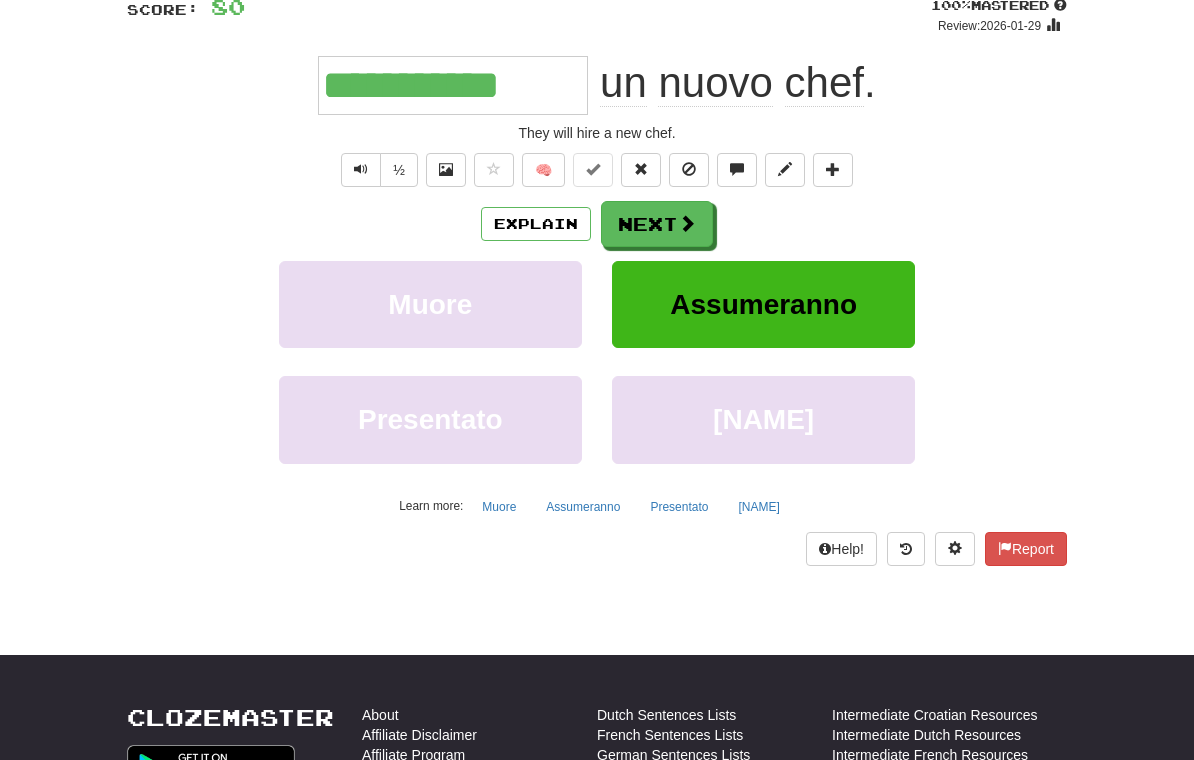 click on "Explain" at bounding box center [536, 224] 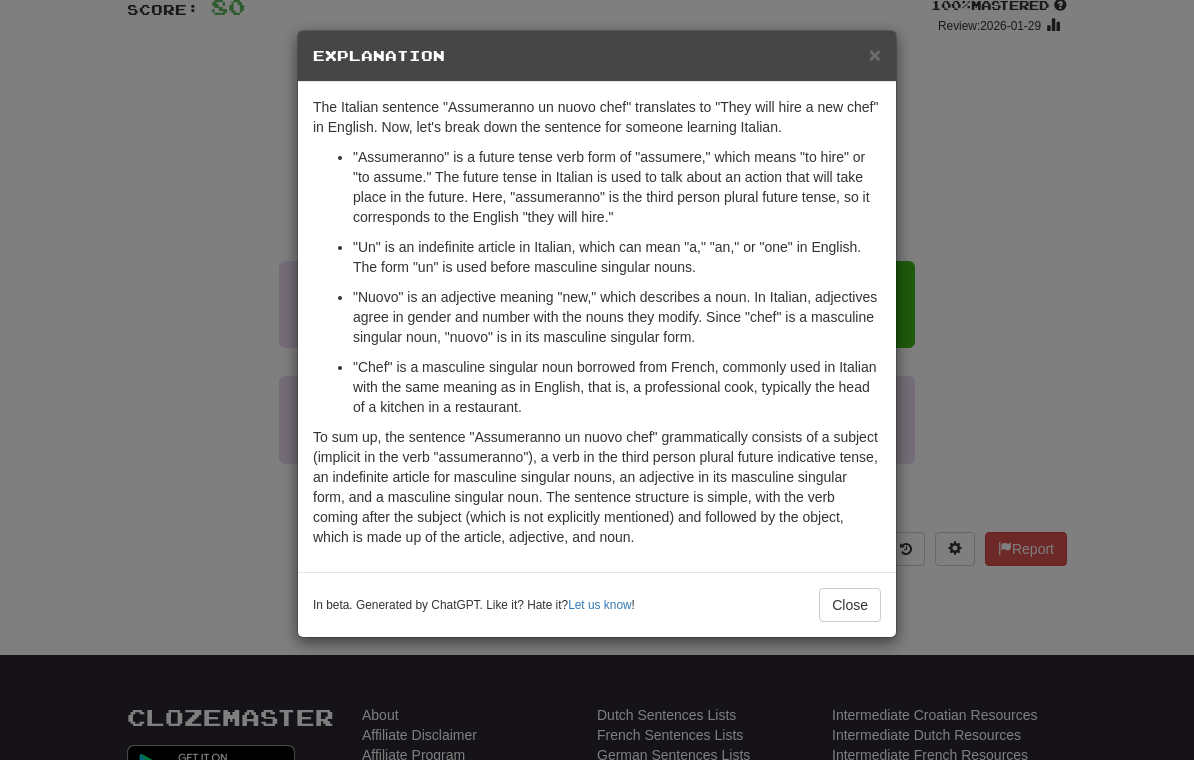 click on "Close" at bounding box center (850, 605) 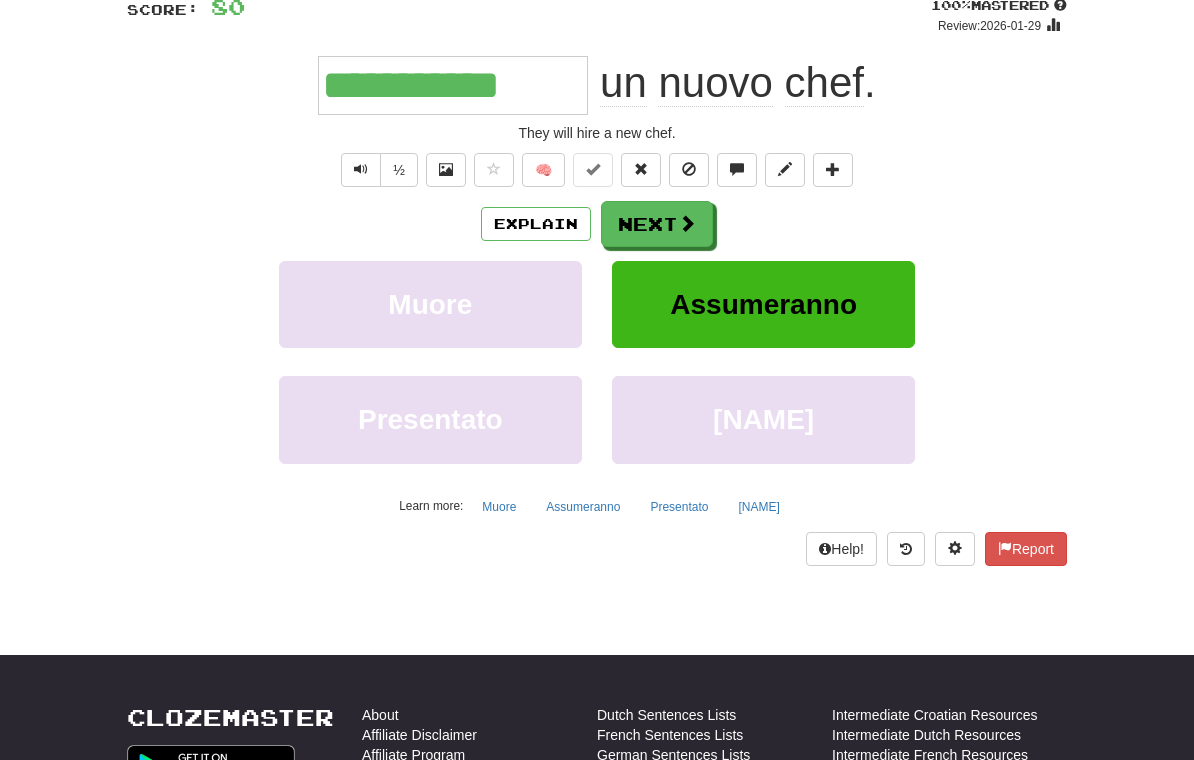 click at bounding box center [687, 223] 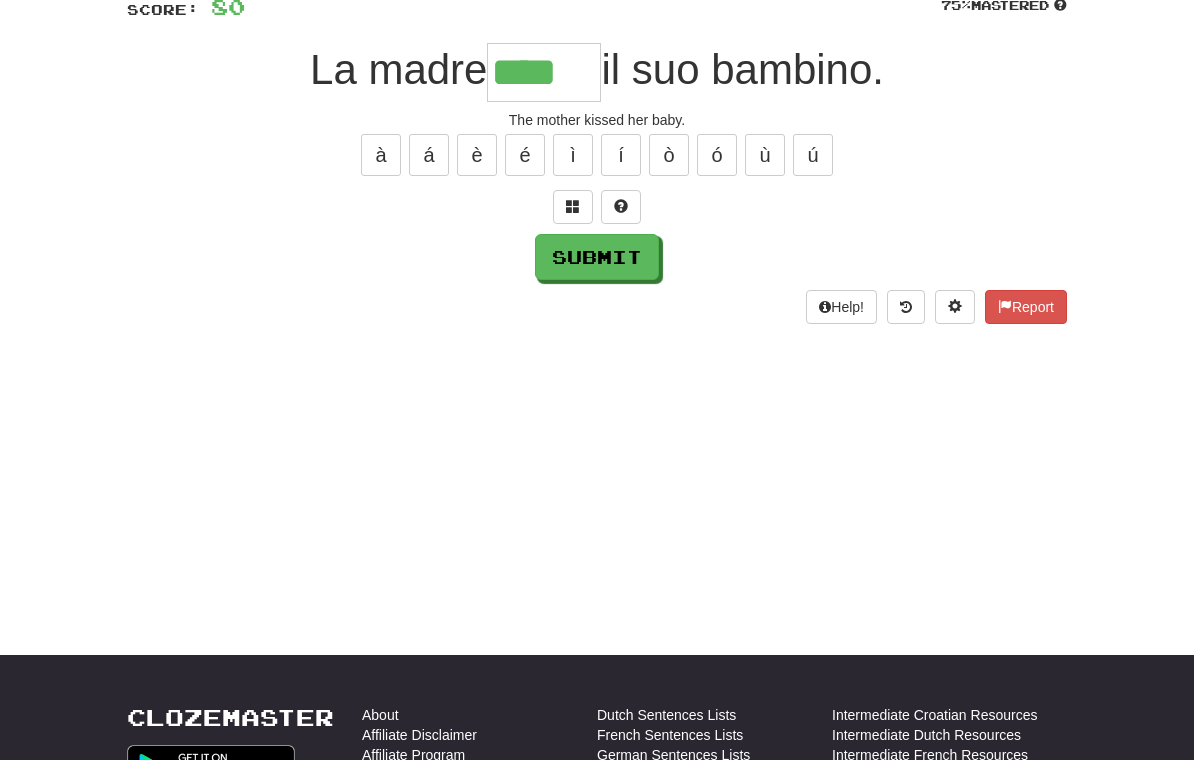 click at bounding box center [573, 206] 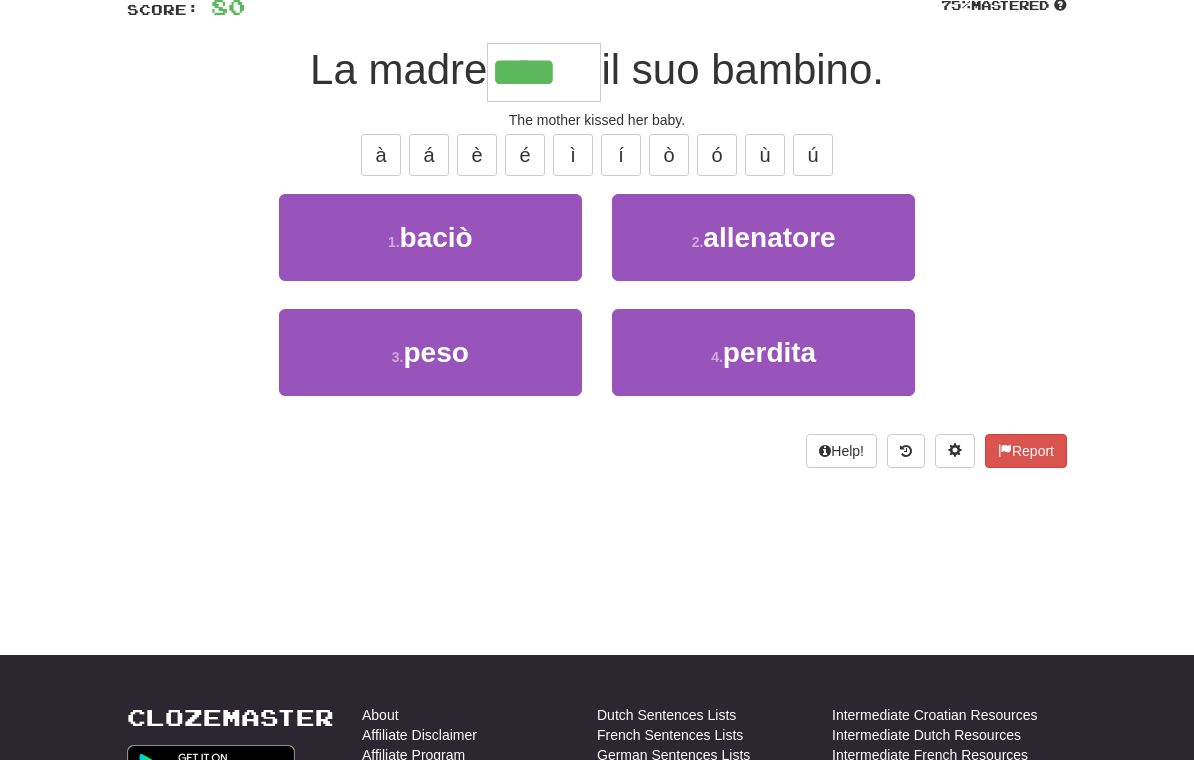 click on "1 .  baciò" at bounding box center (430, 237) 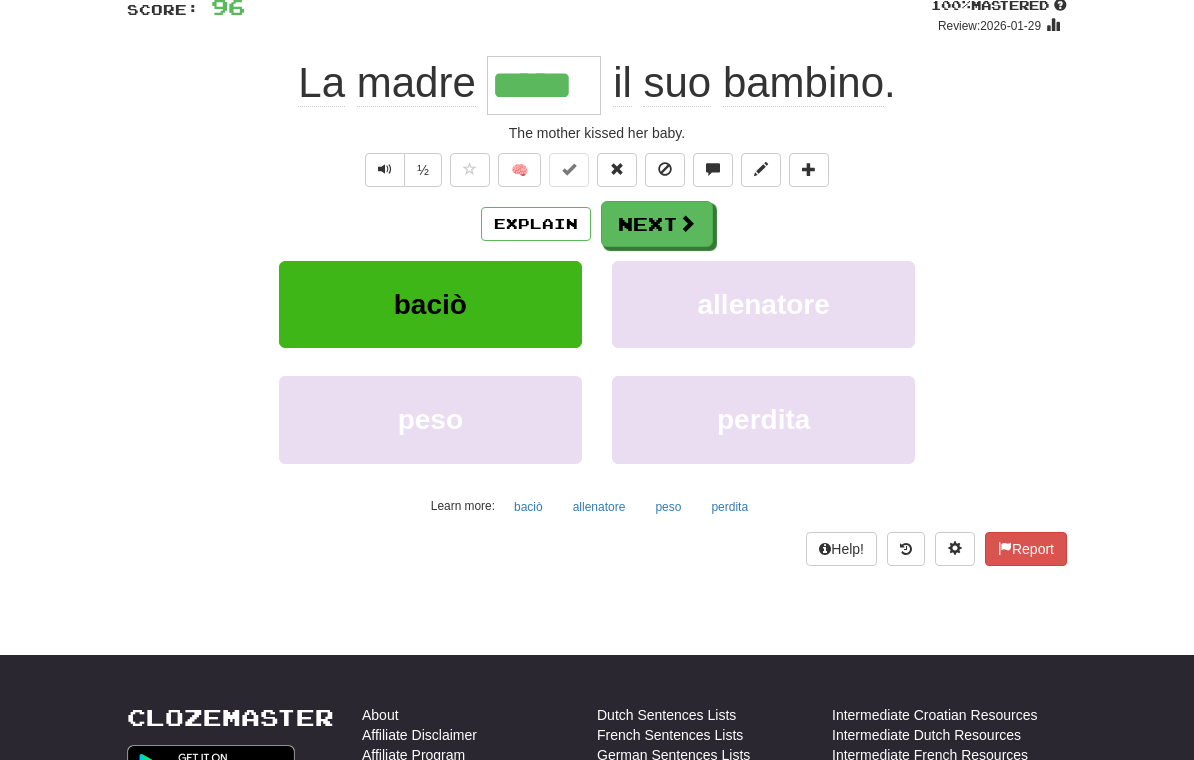 click on "Next" at bounding box center [657, 224] 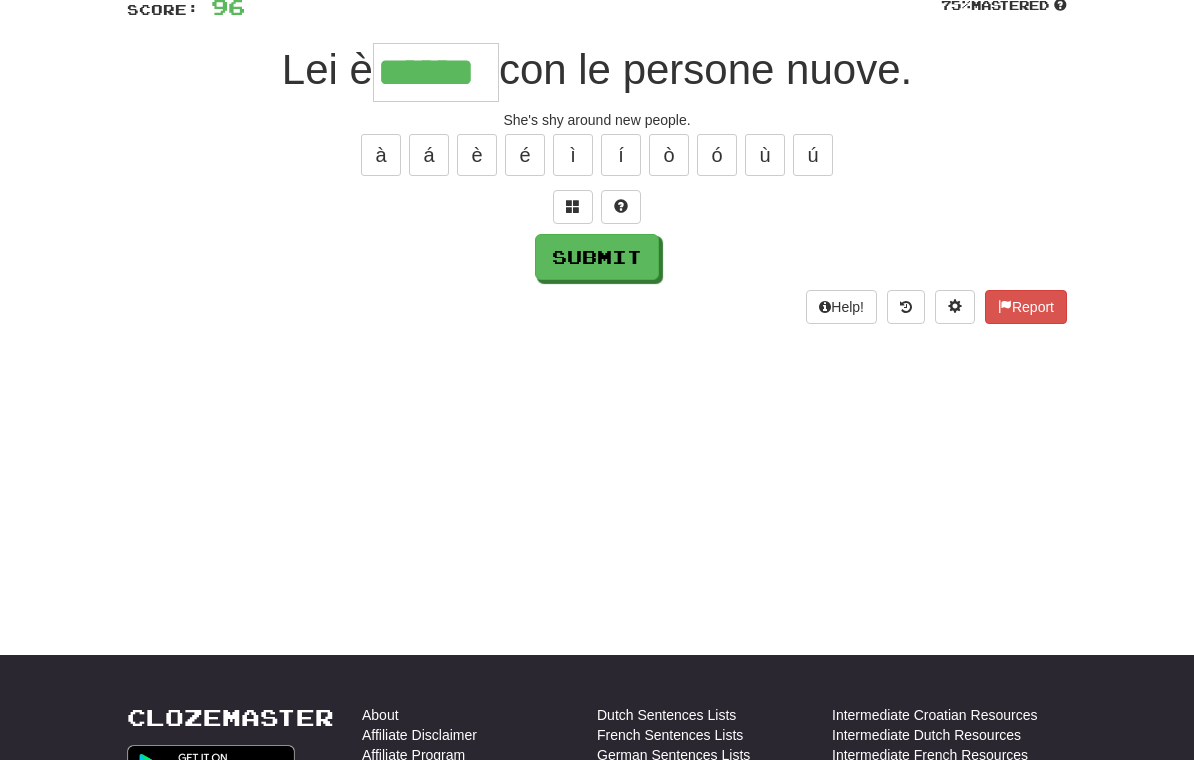 type on "******" 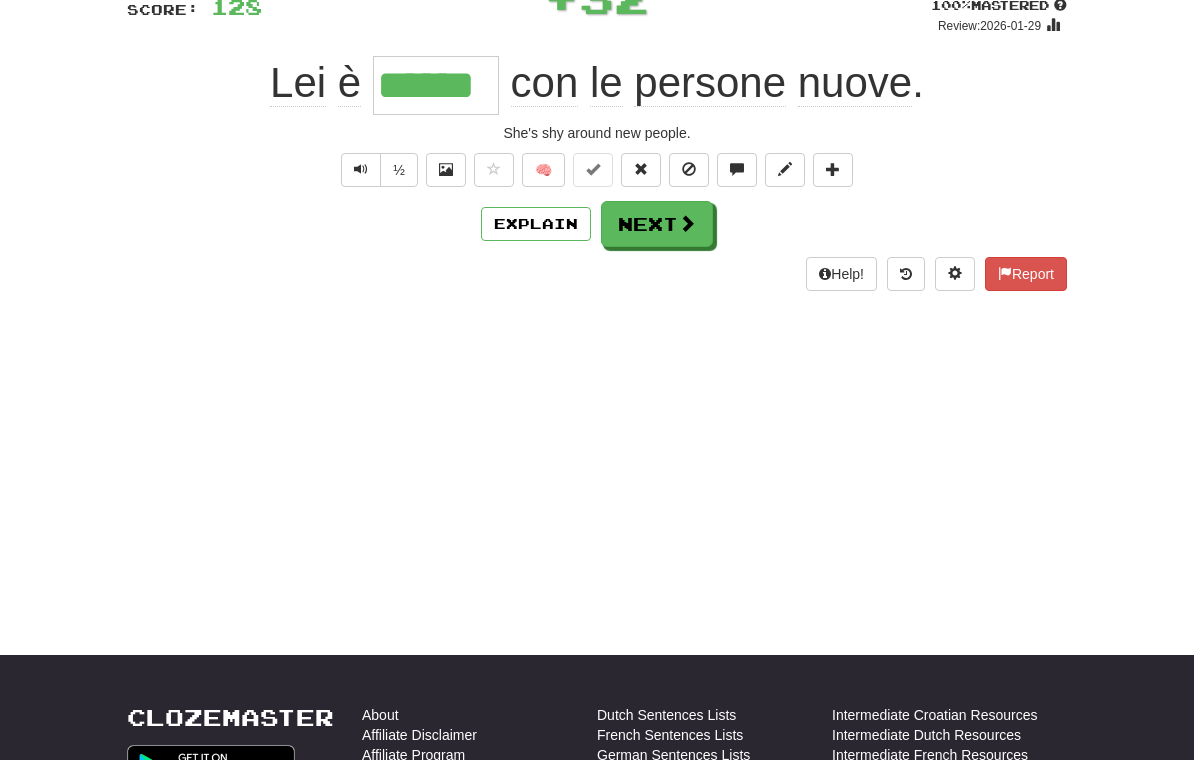 click on "Next" at bounding box center [657, 224] 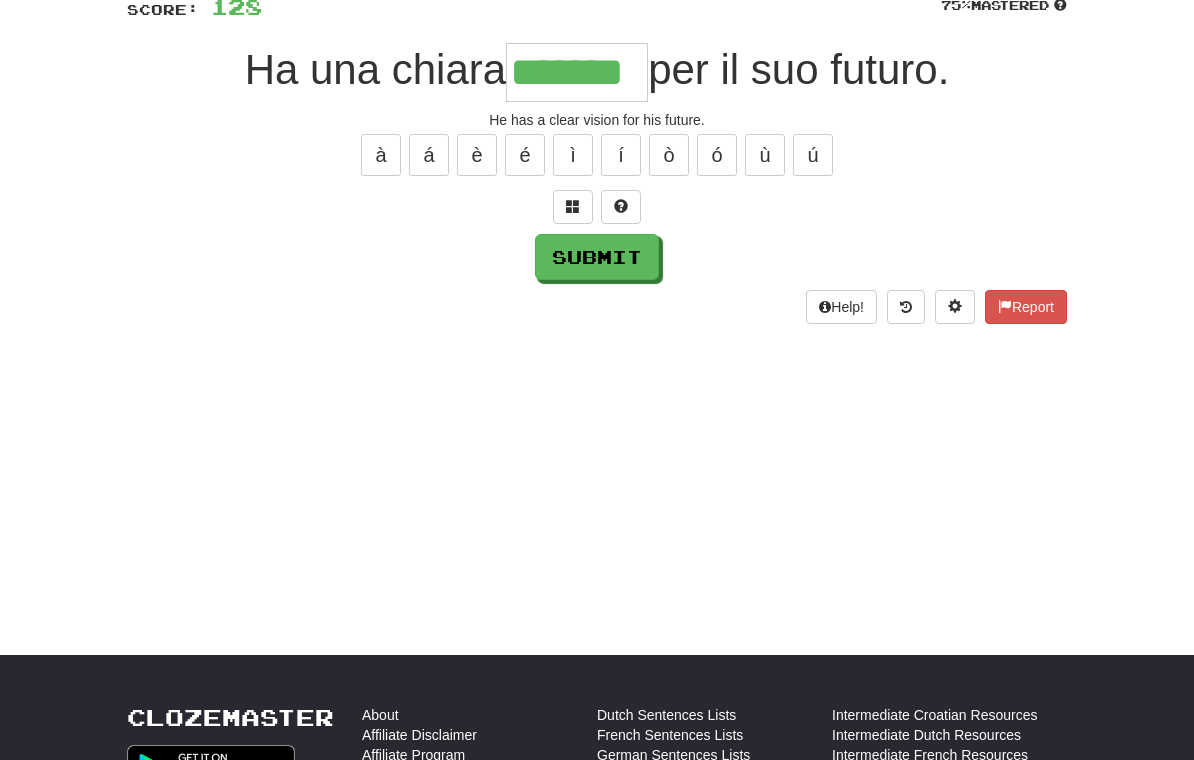 type on "*******" 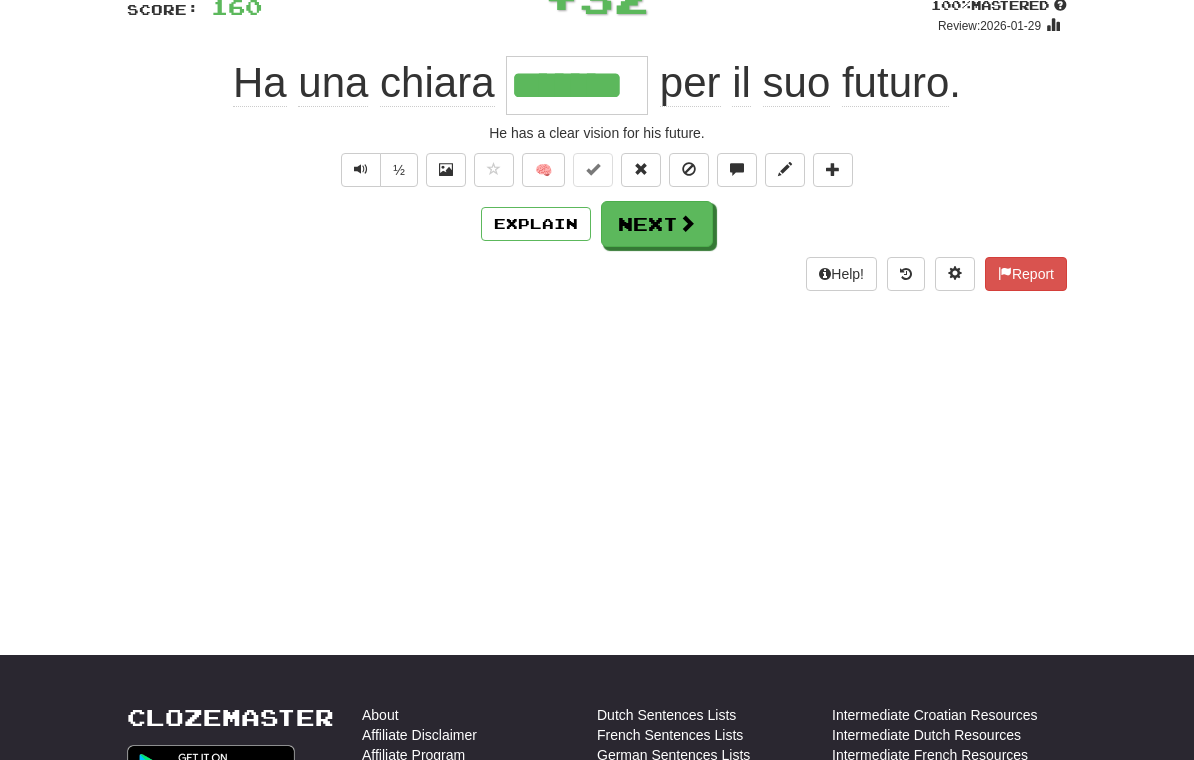 click on "Next" at bounding box center (657, 224) 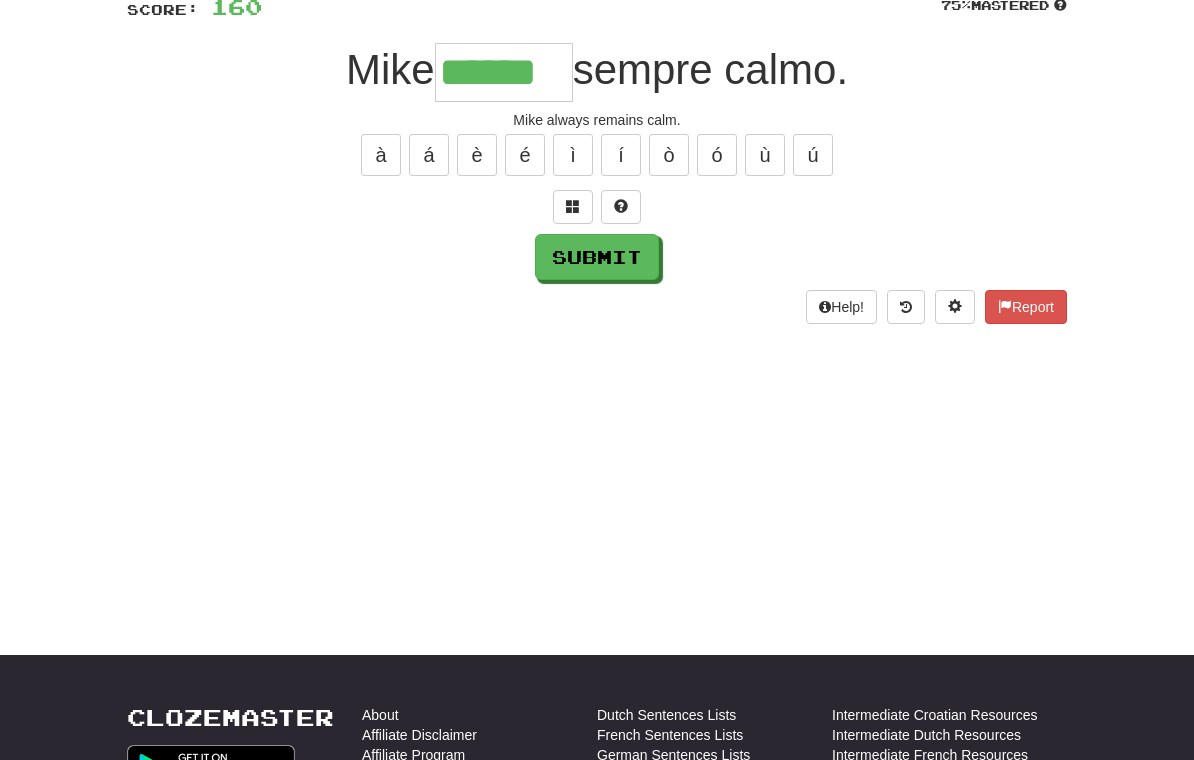type on "******" 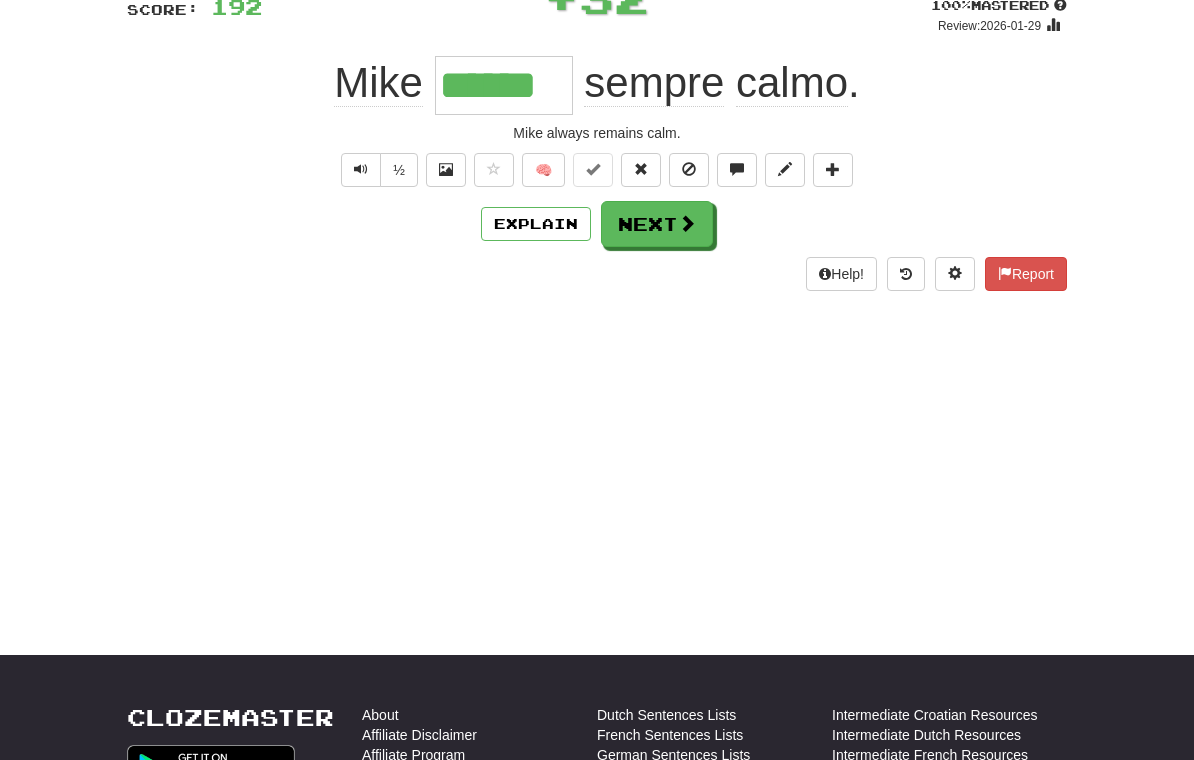 click on "Next" at bounding box center [657, 224] 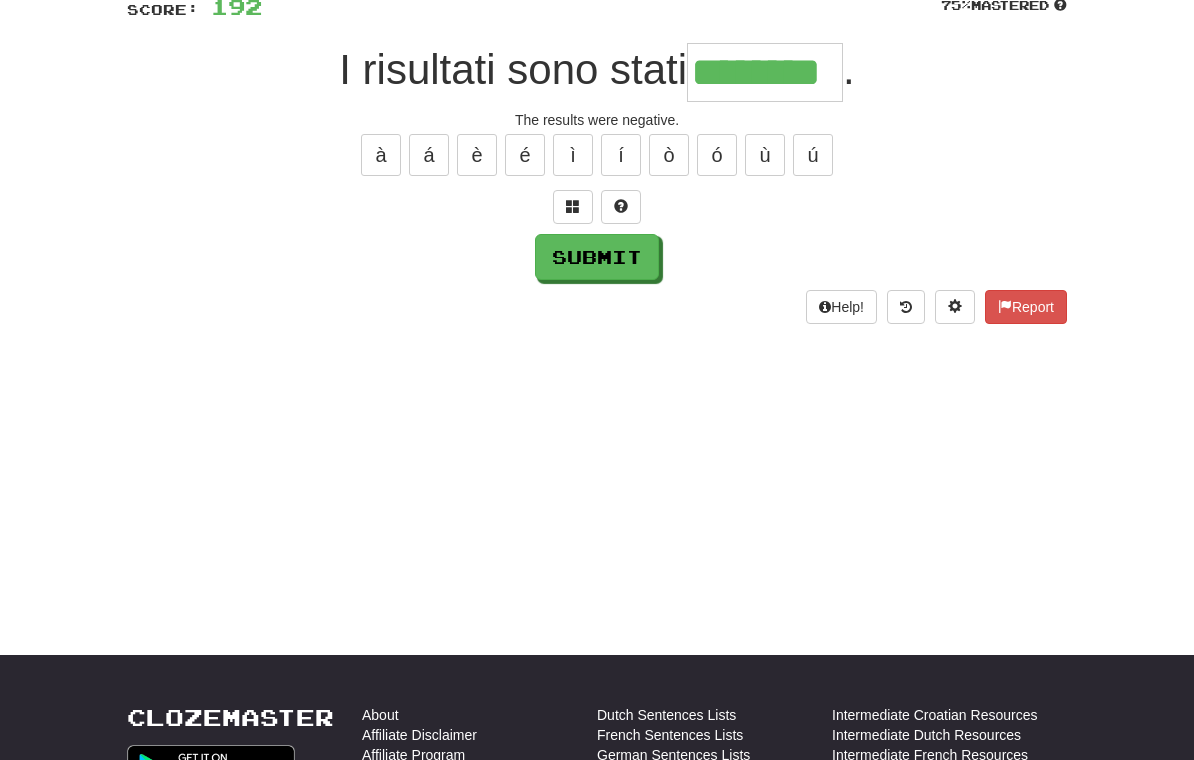 type on "********" 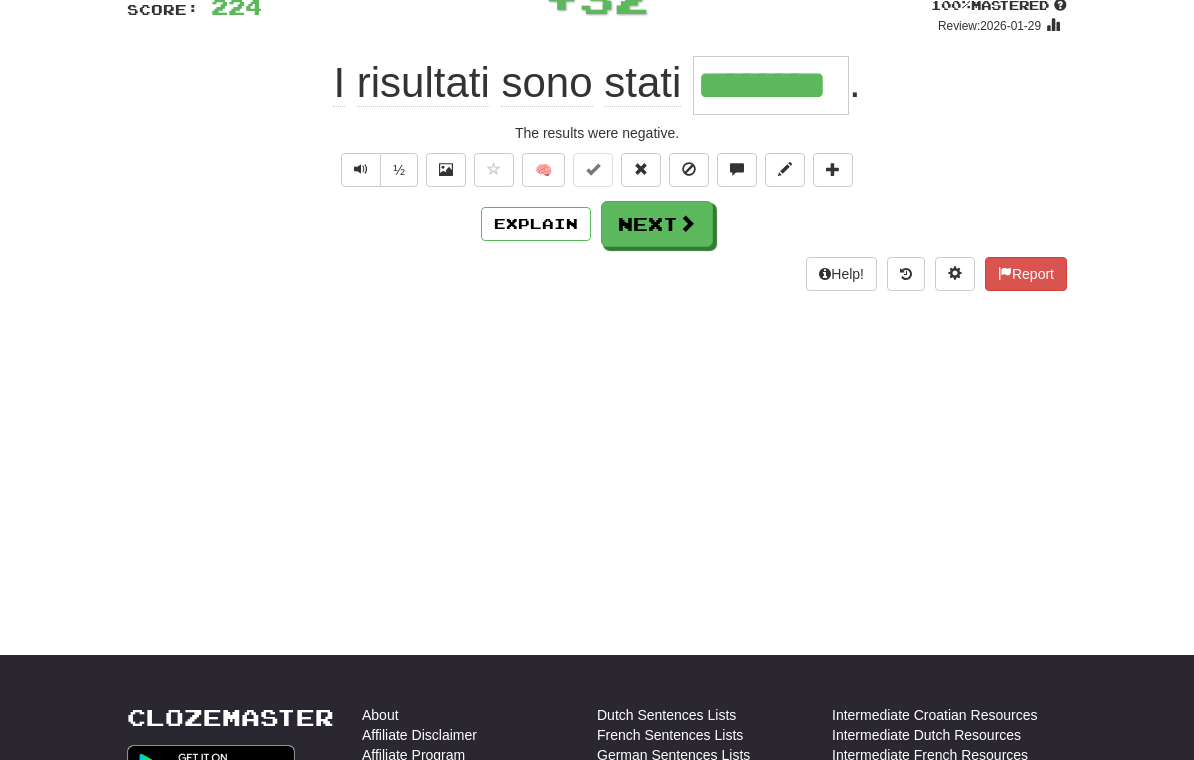 click on "Next" at bounding box center (657, 224) 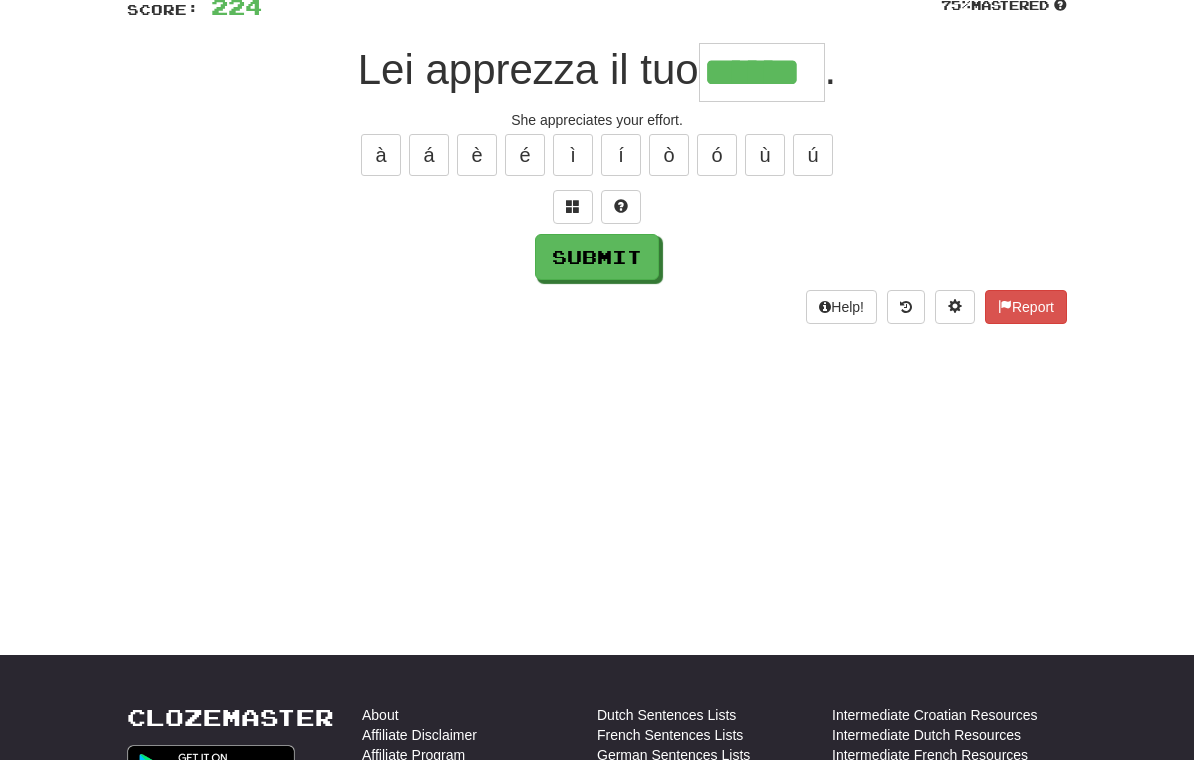 type on "******" 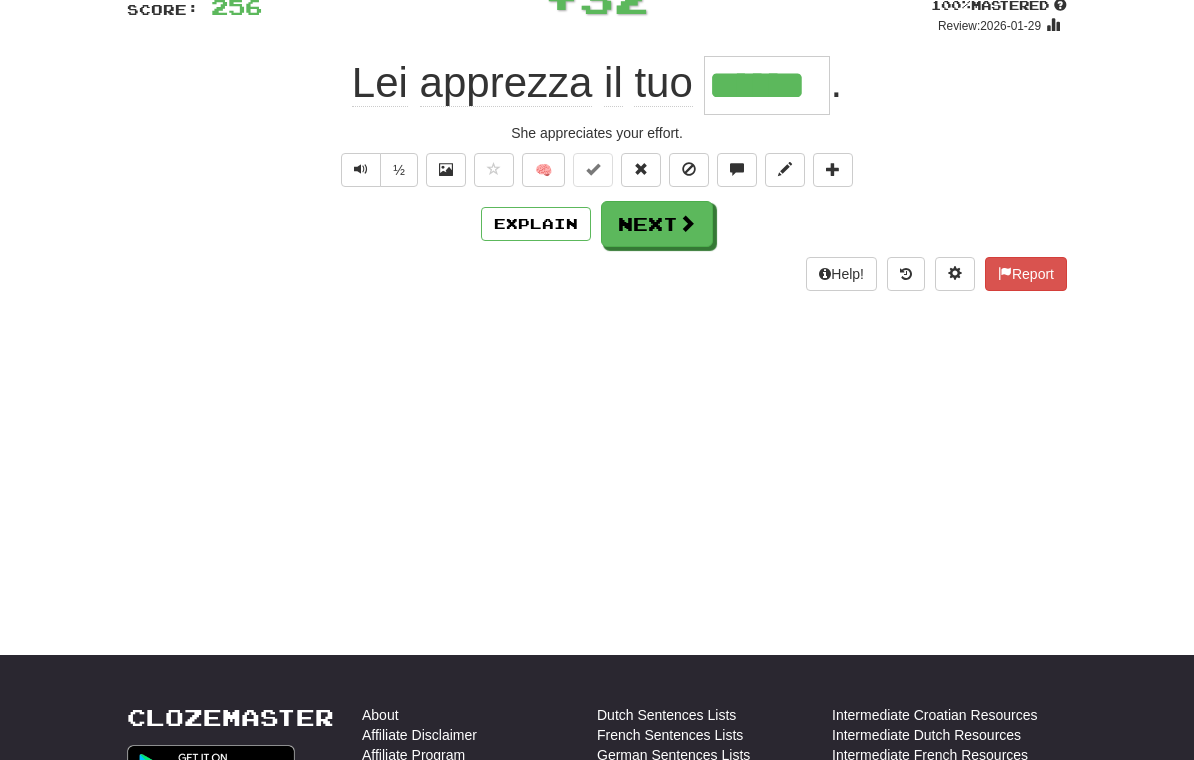 click on "Next" at bounding box center (657, 224) 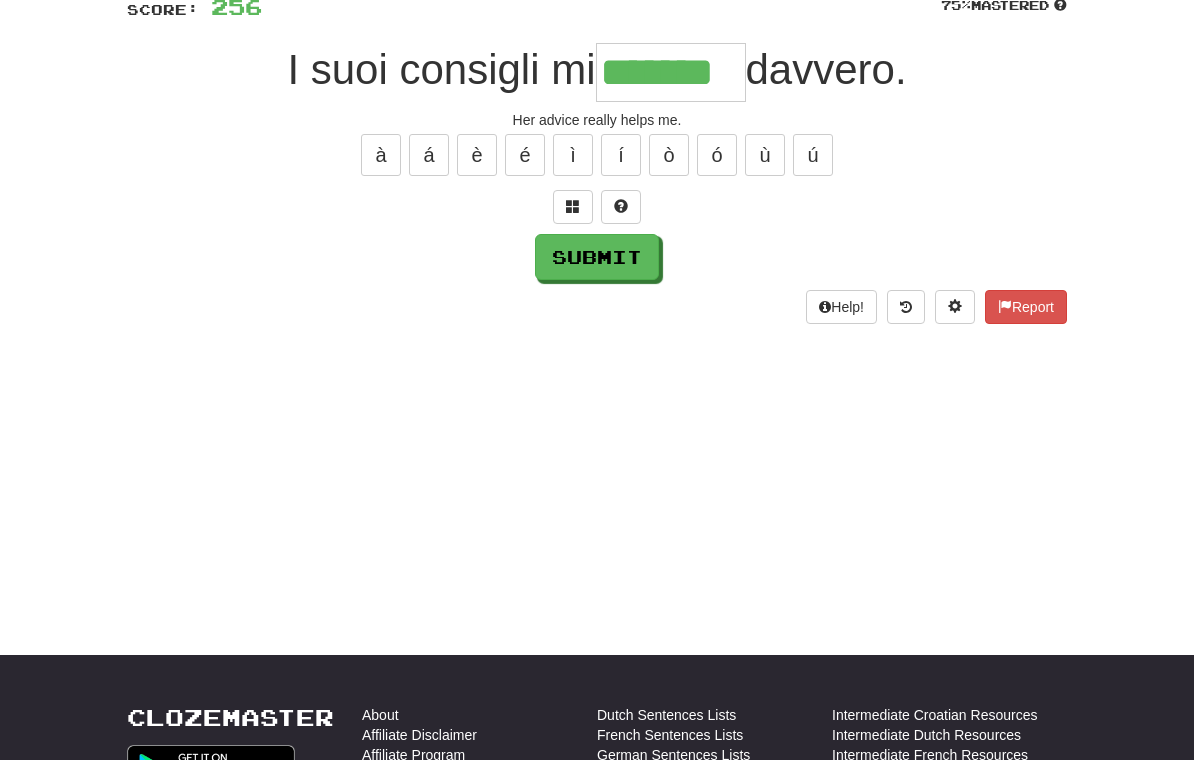 type on "*******" 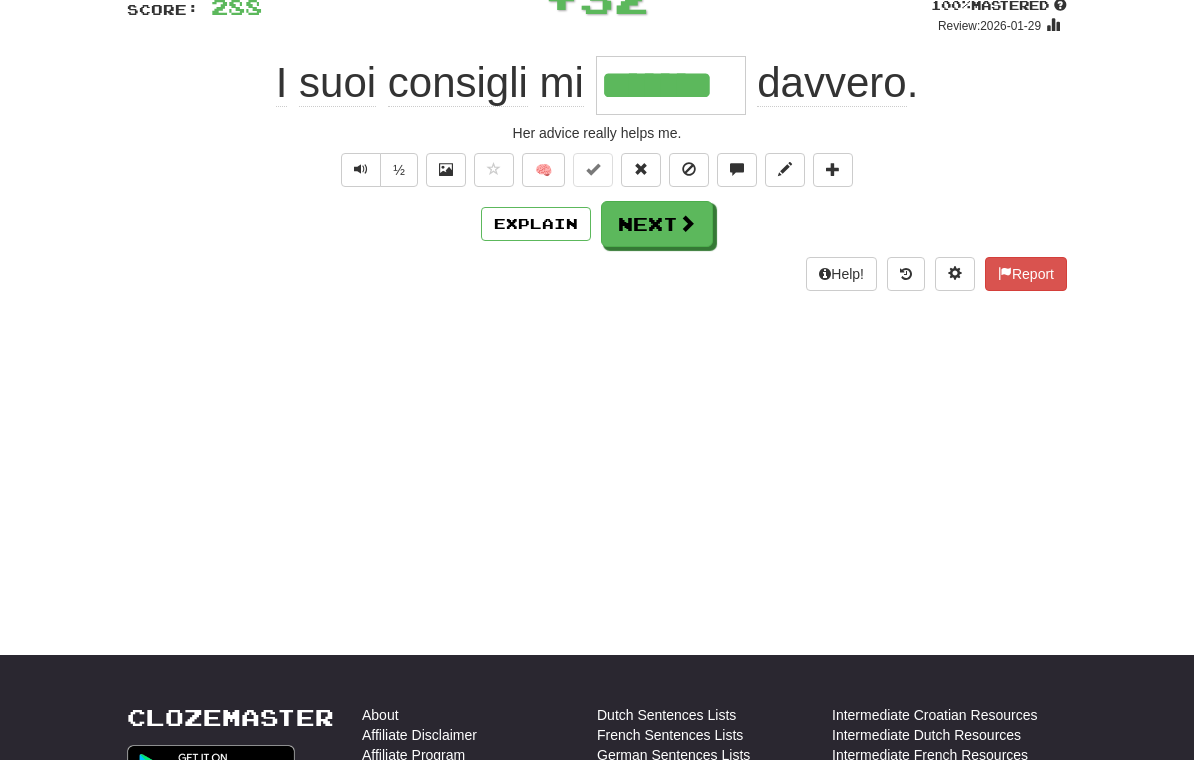 click on "Next" at bounding box center [657, 224] 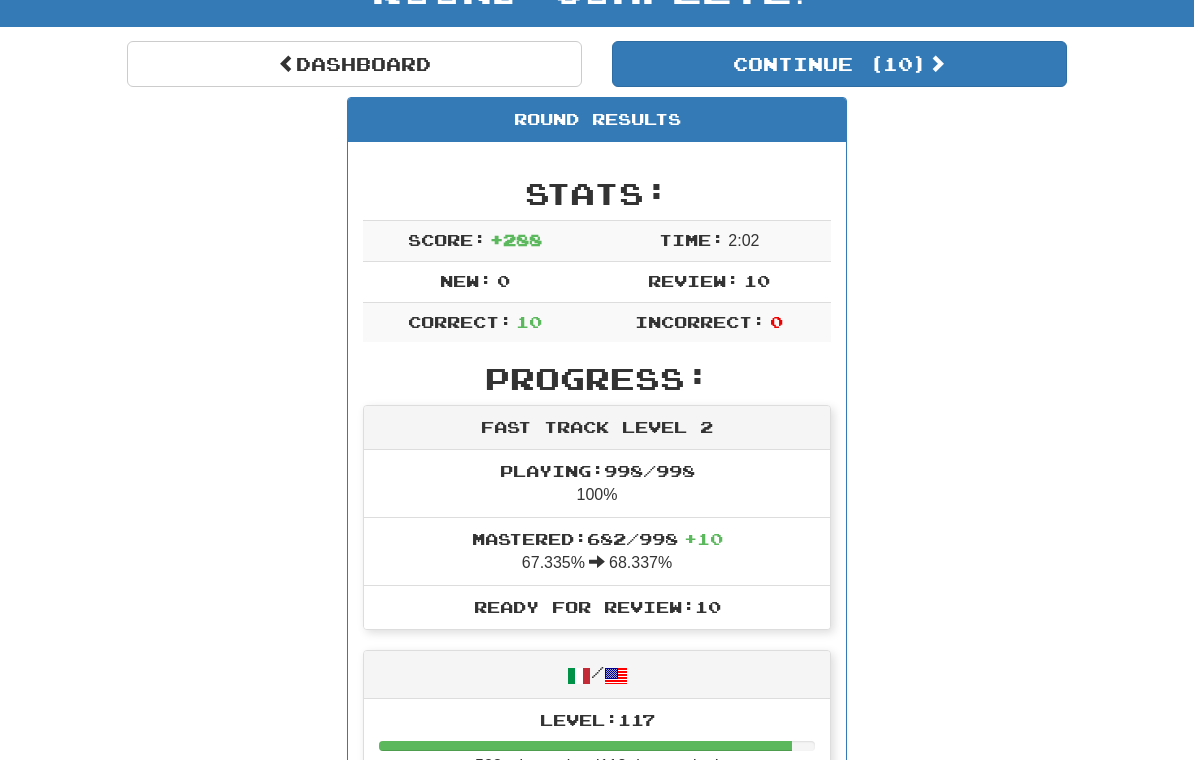 click on "Continue ( 10 )" at bounding box center (839, 64) 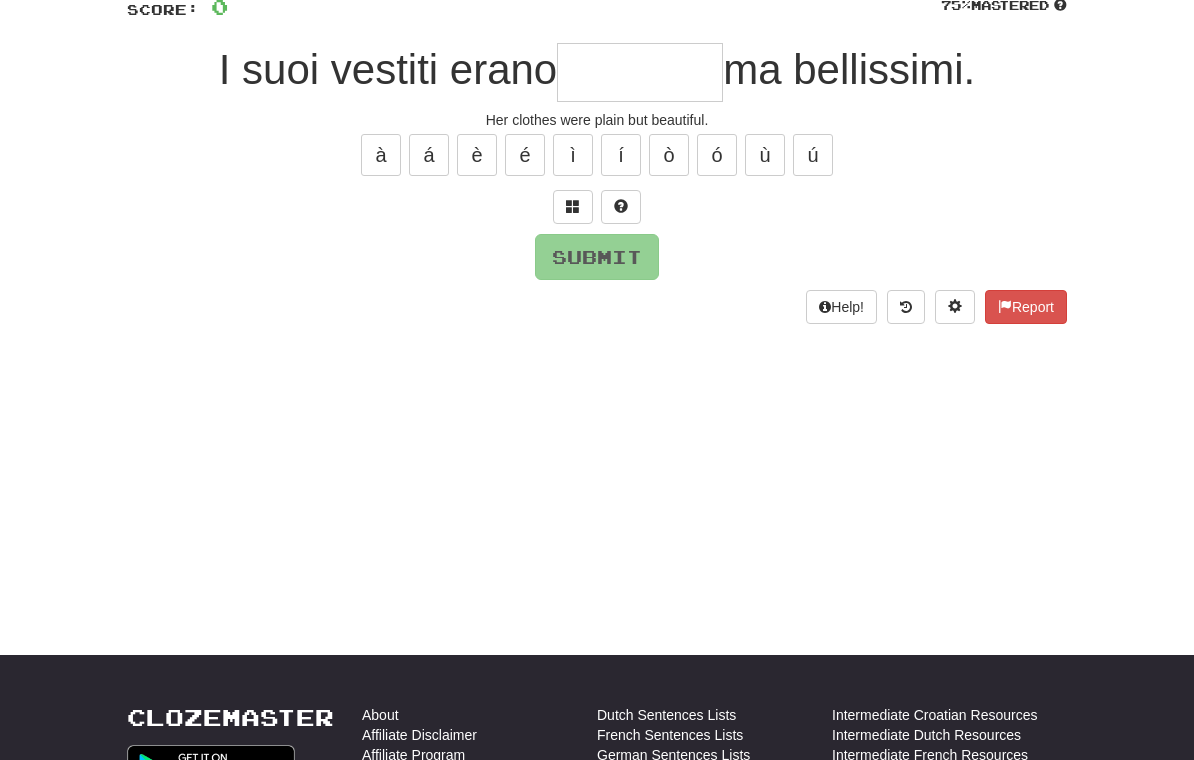 click at bounding box center [640, 72] 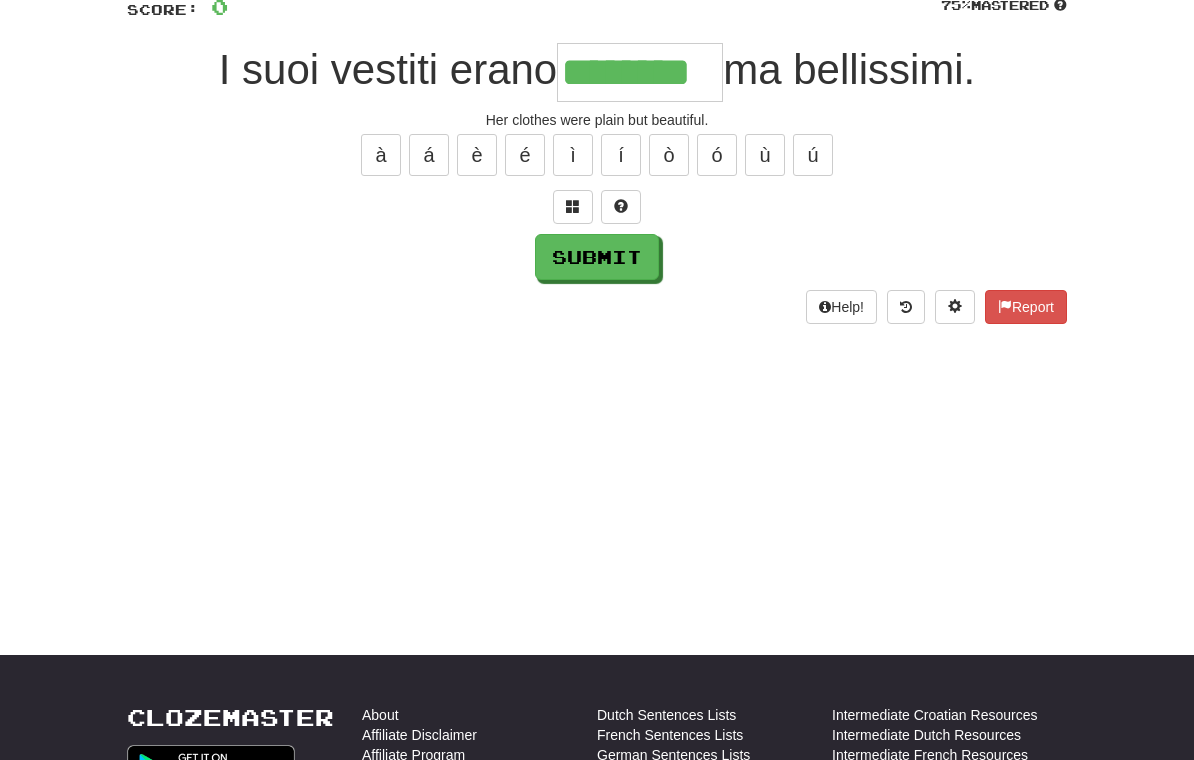 type on "********" 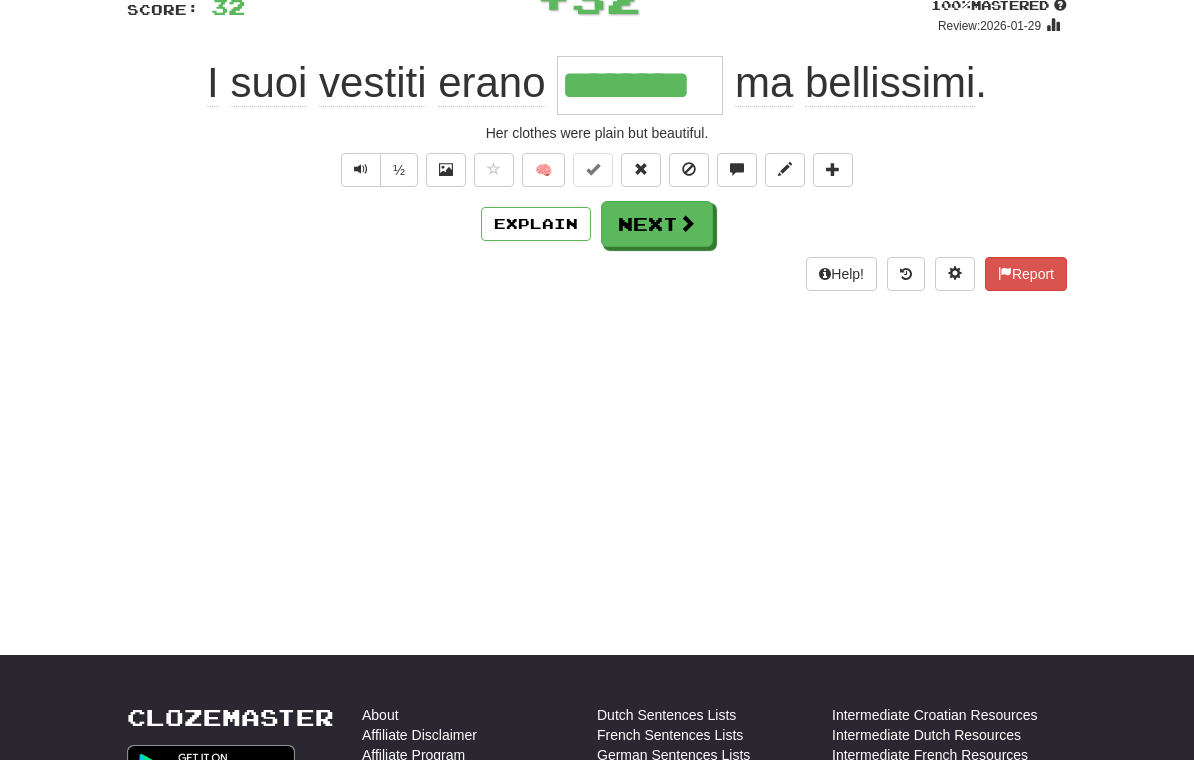 click on "Next" at bounding box center [657, 224] 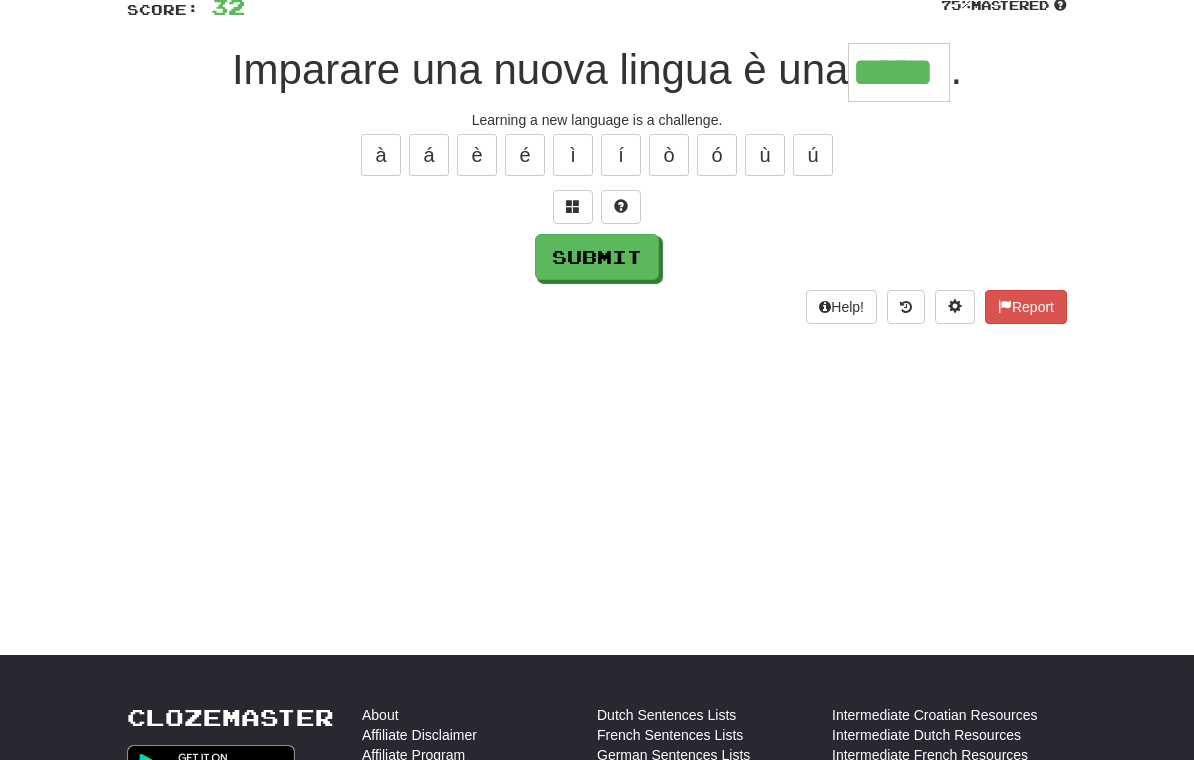 type on "*****" 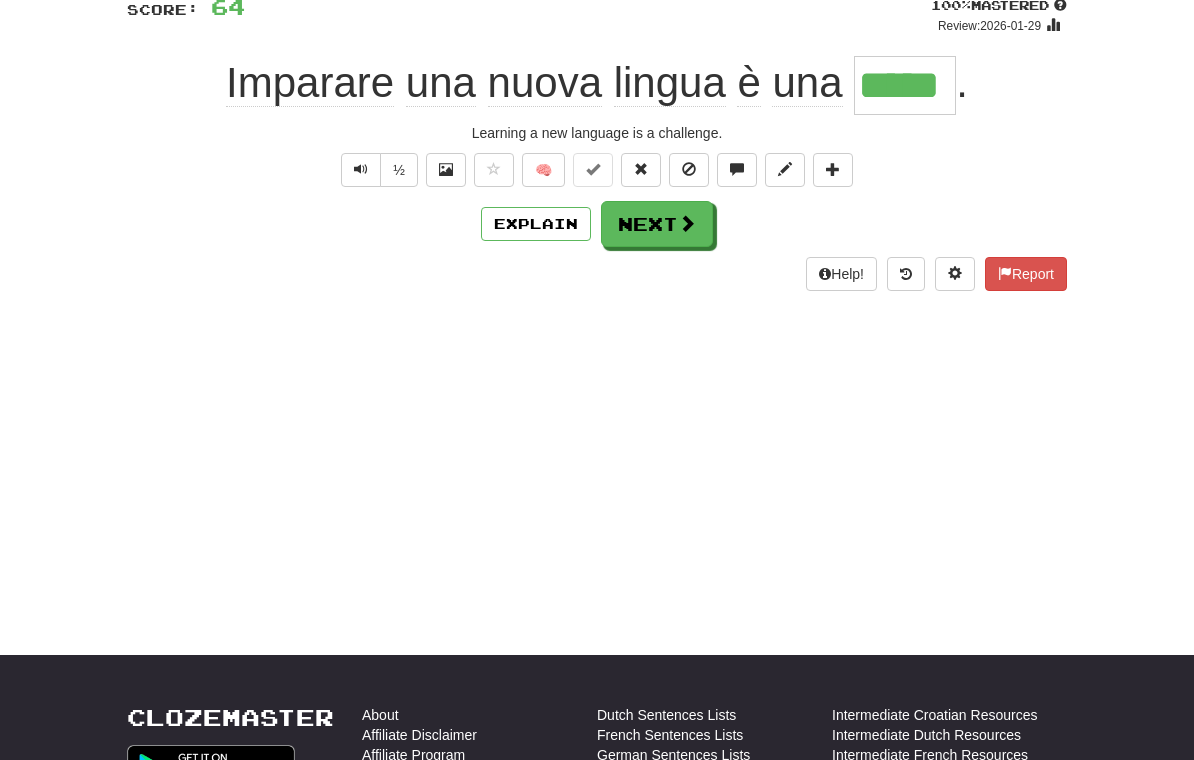 click on "Next" at bounding box center (657, 224) 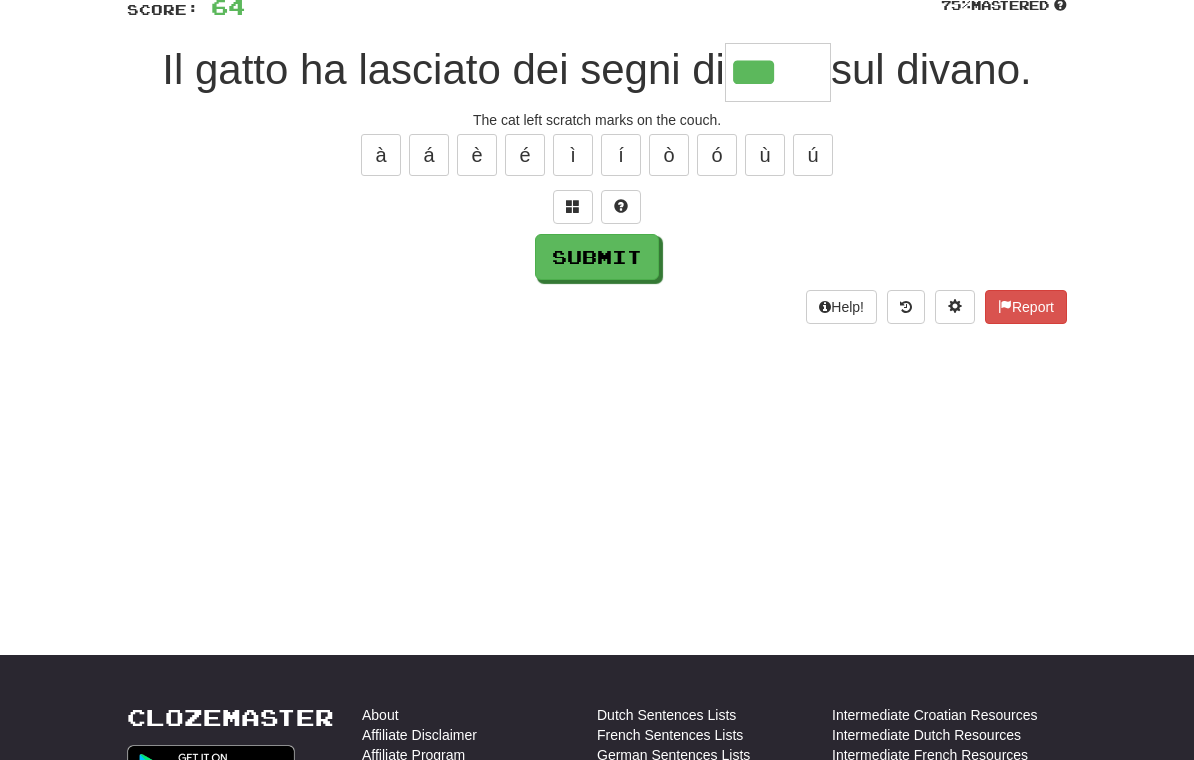 click at bounding box center [573, 207] 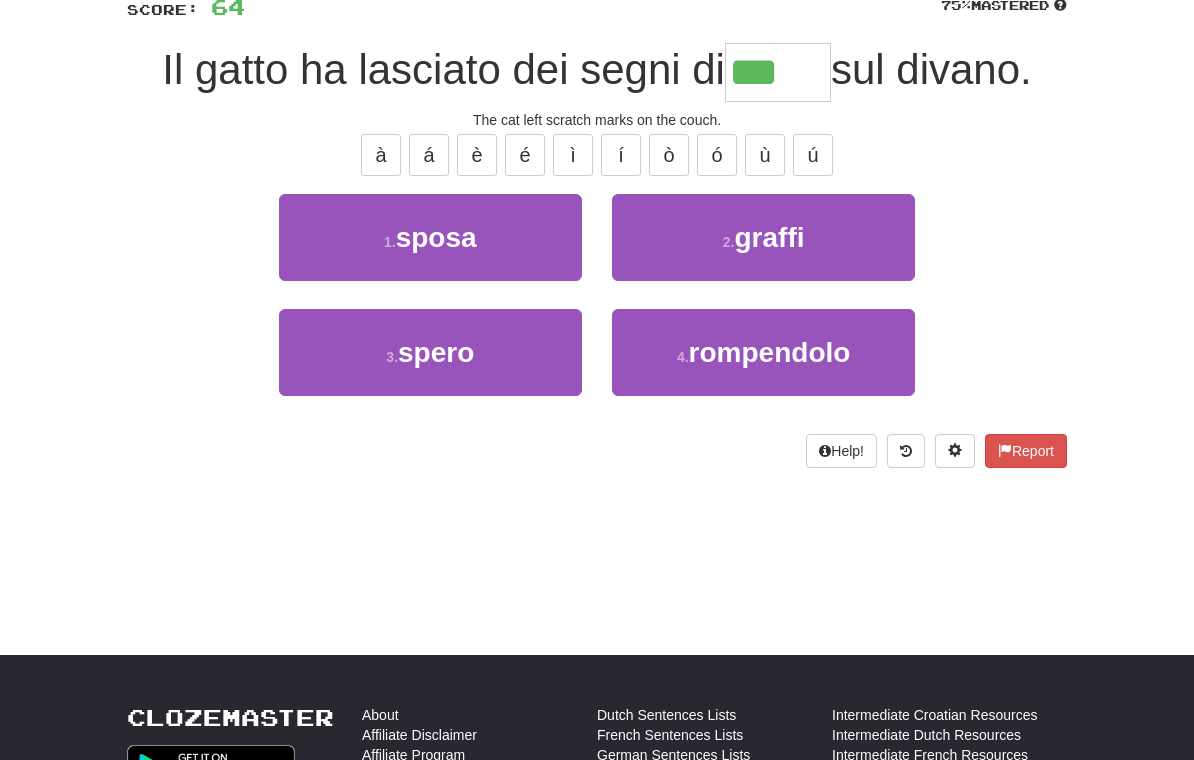 click on "2 .  graffi" at bounding box center [763, 237] 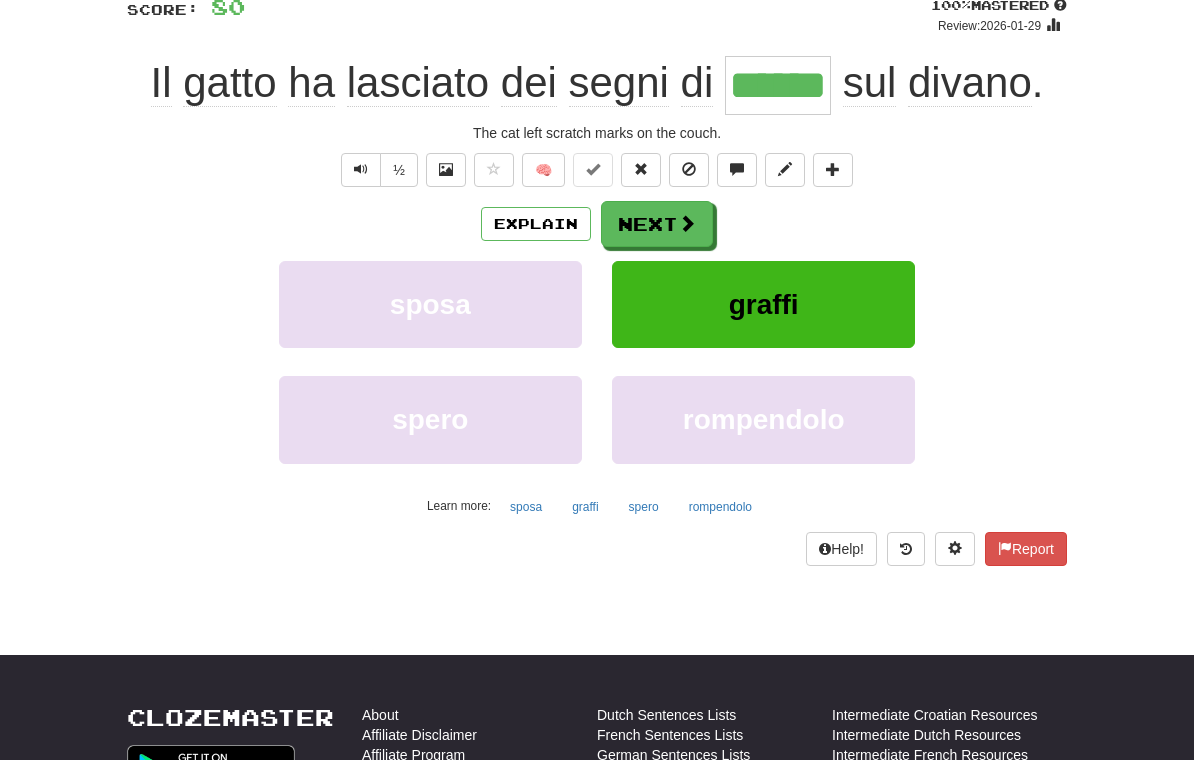 click on "Next" at bounding box center [657, 224] 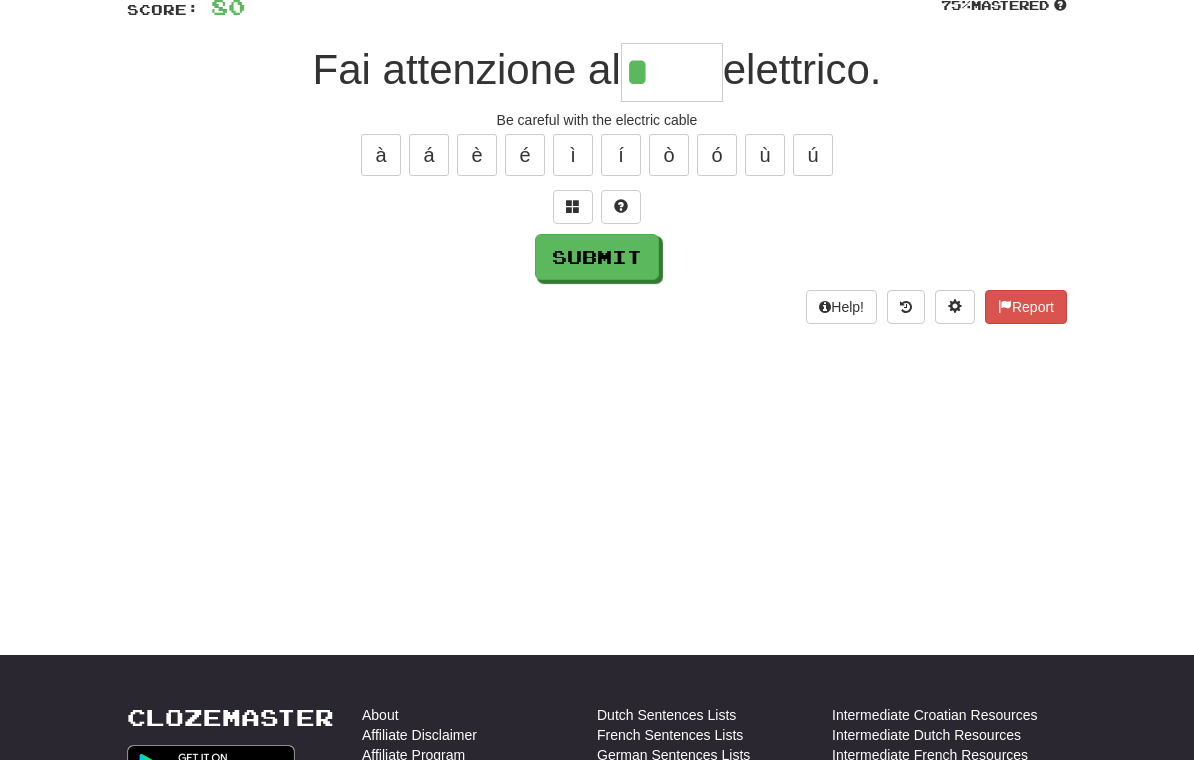 click at bounding box center [573, 207] 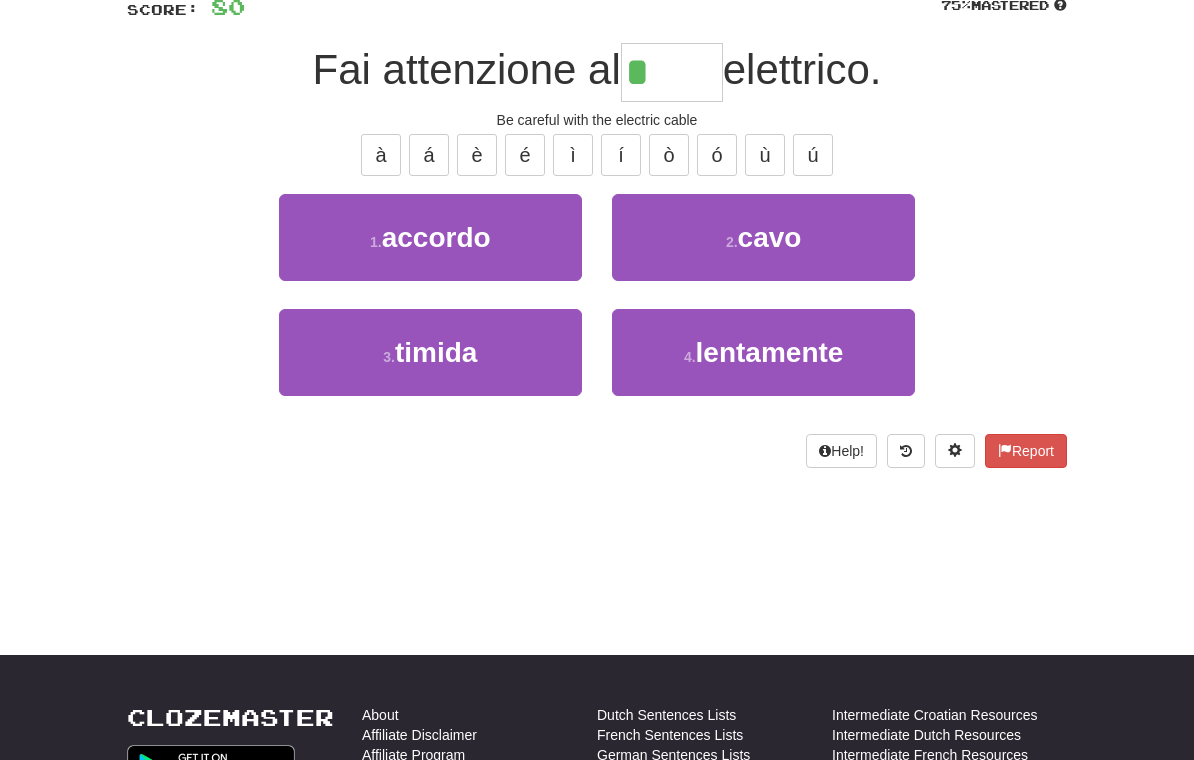 click on "2 .  cavo" at bounding box center [763, 237] 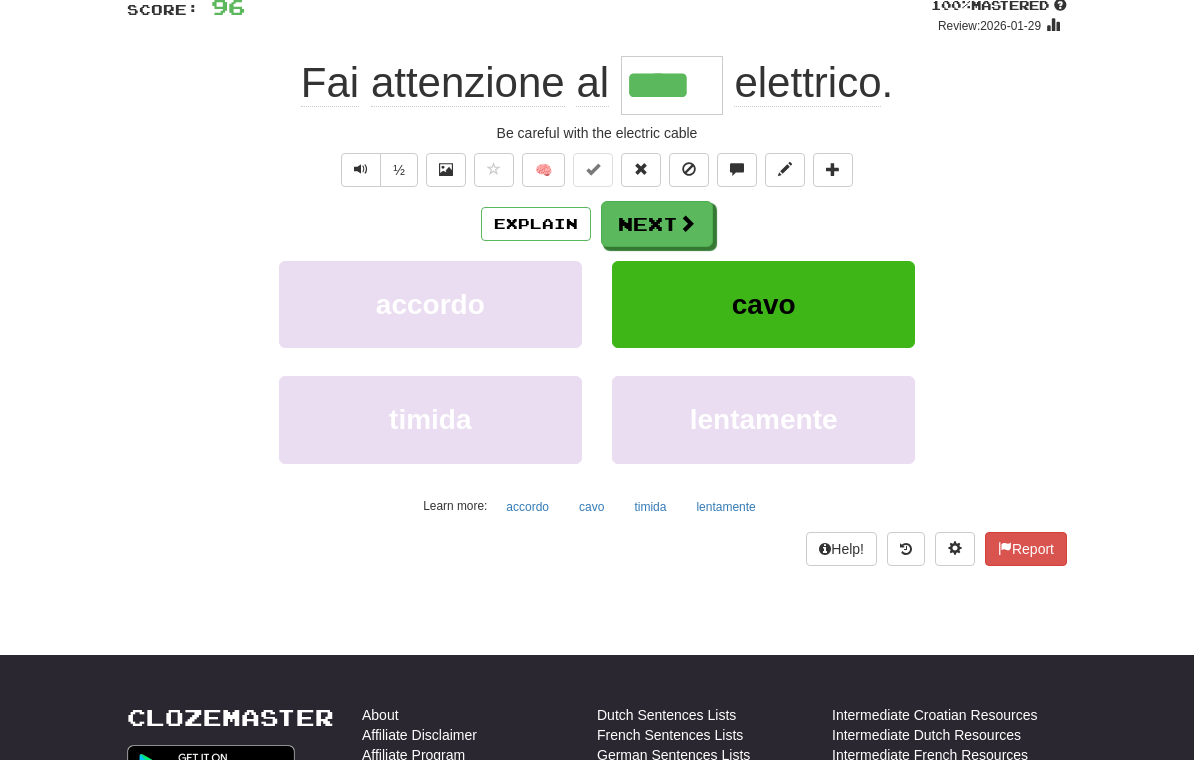 click on "Next" at bounding box center (657, 224) 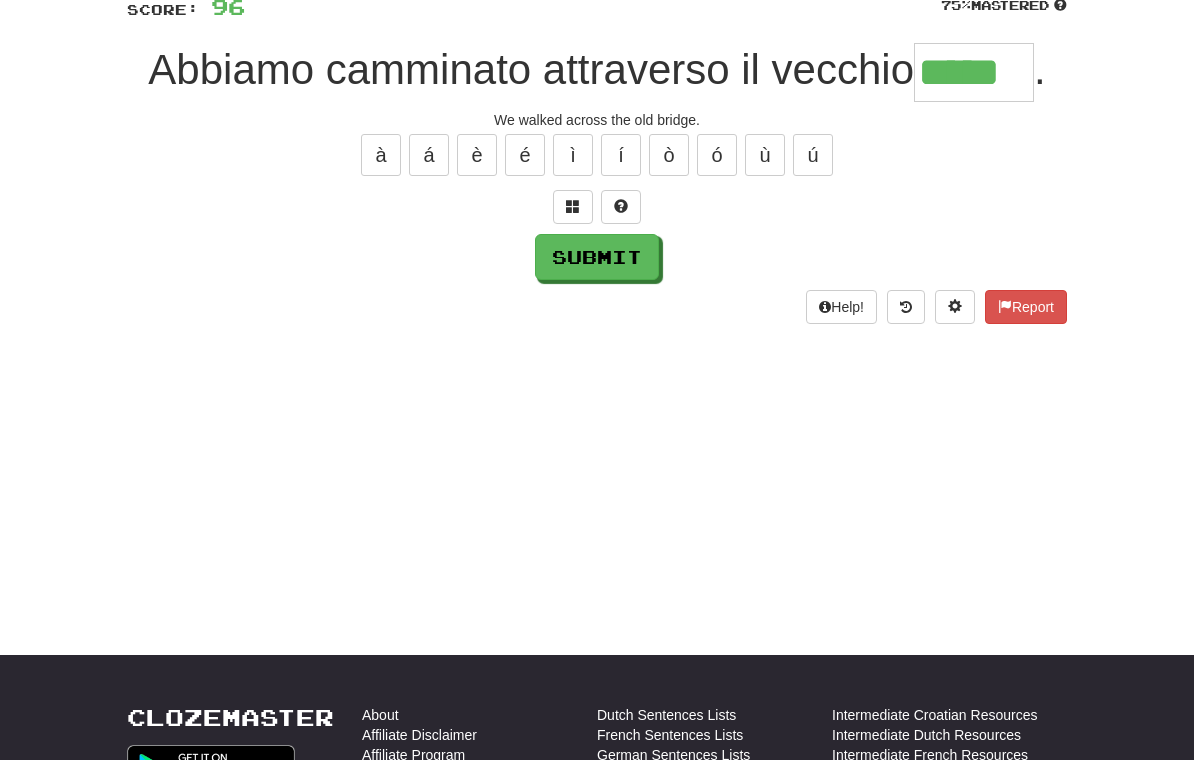 type on "*****" 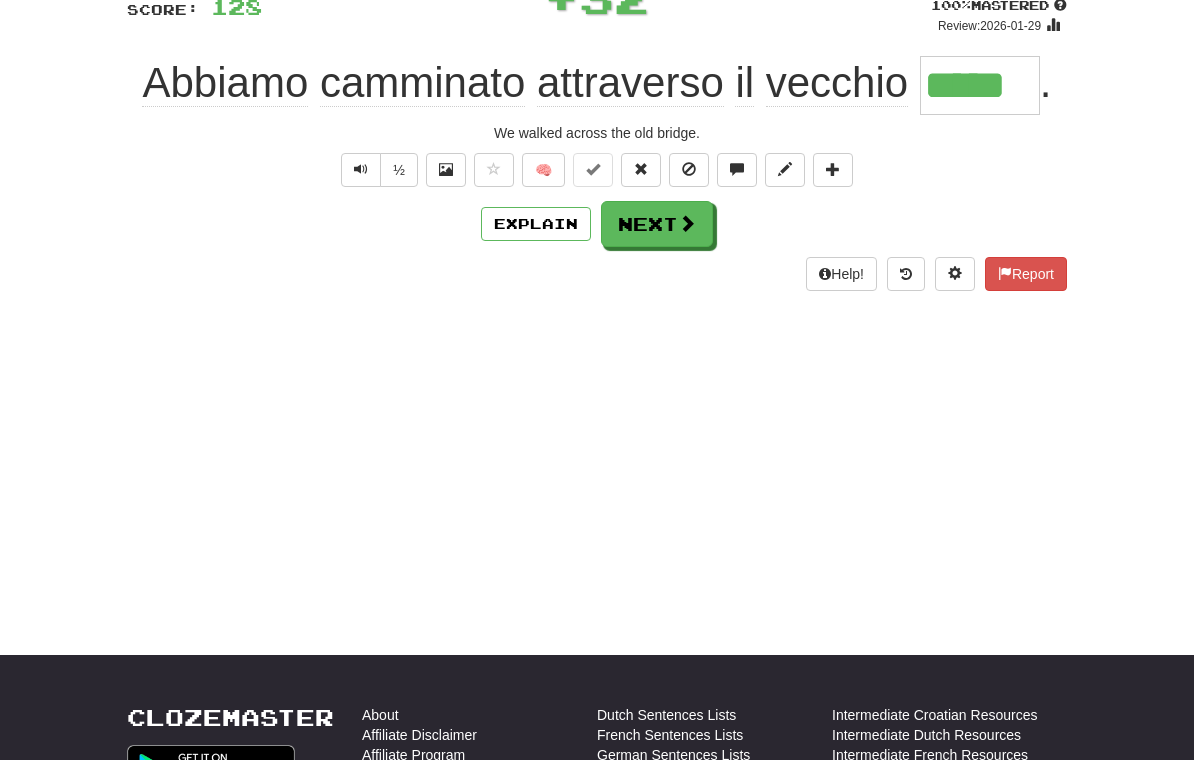 click on "Next" at bounding box center (657, 224) 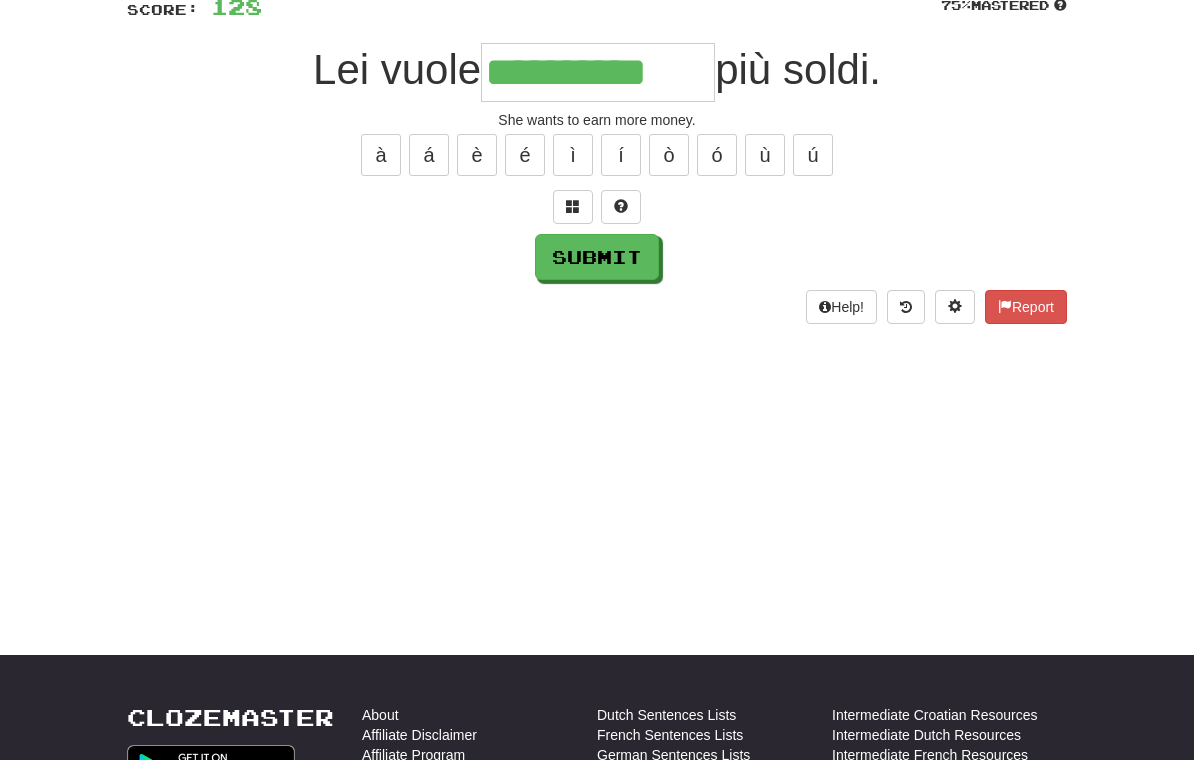type on "**********" 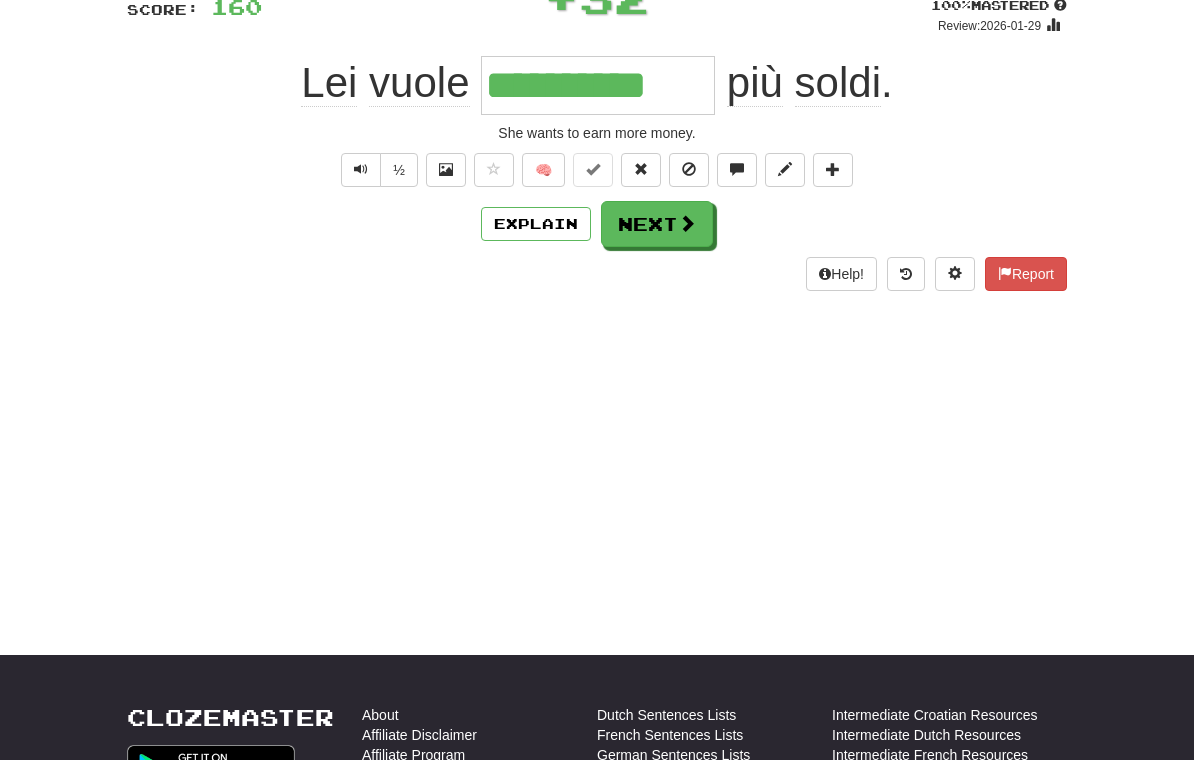 click on "Next" at bounding box center [657, 224] 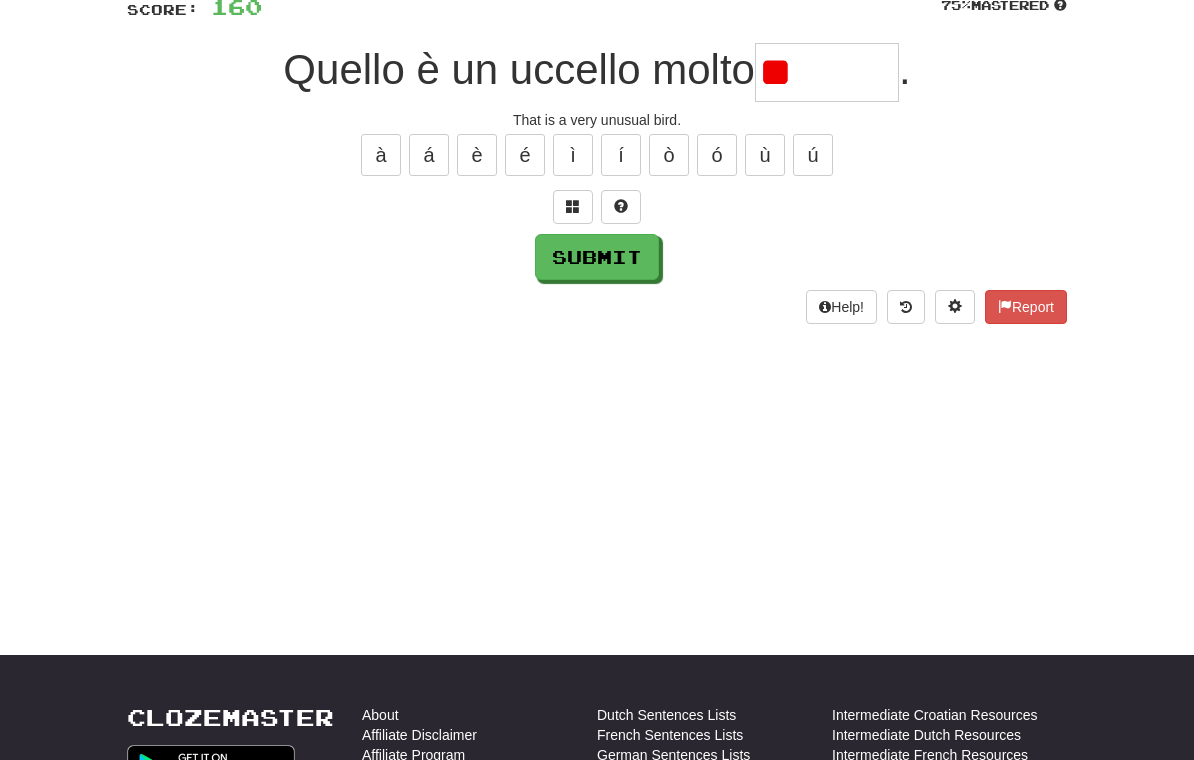 type on "*" 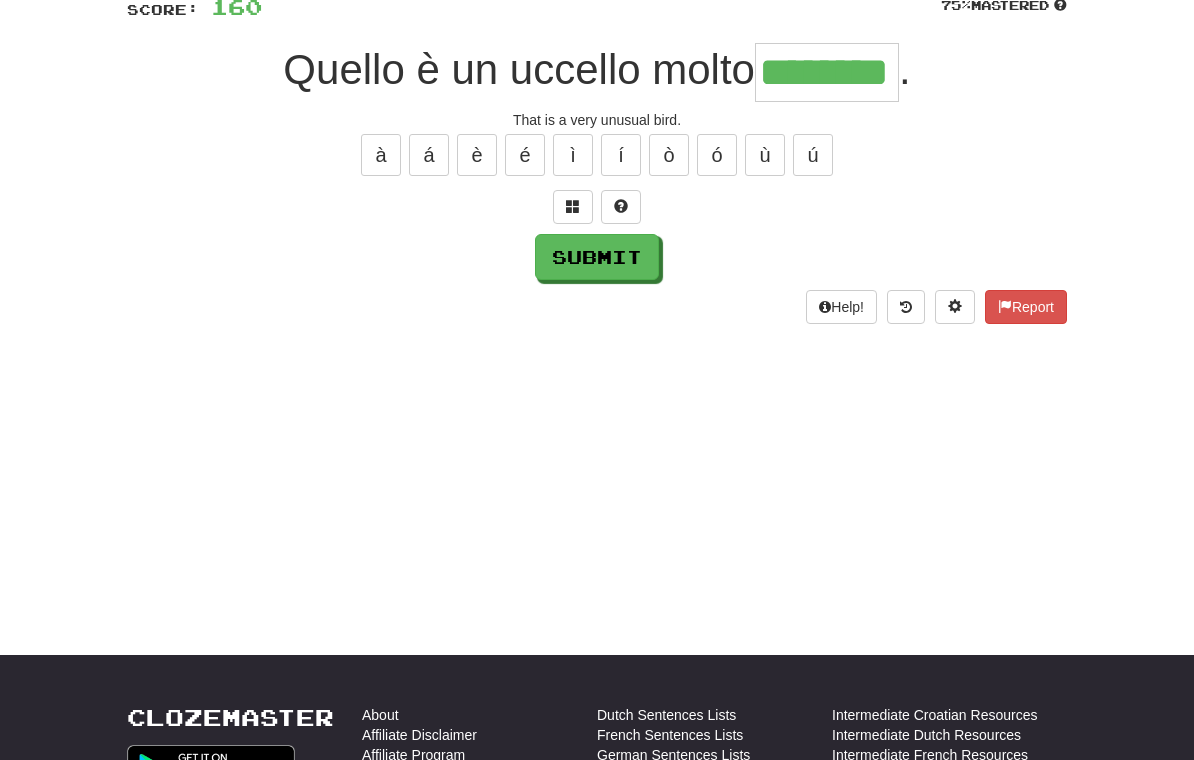 type on "********" 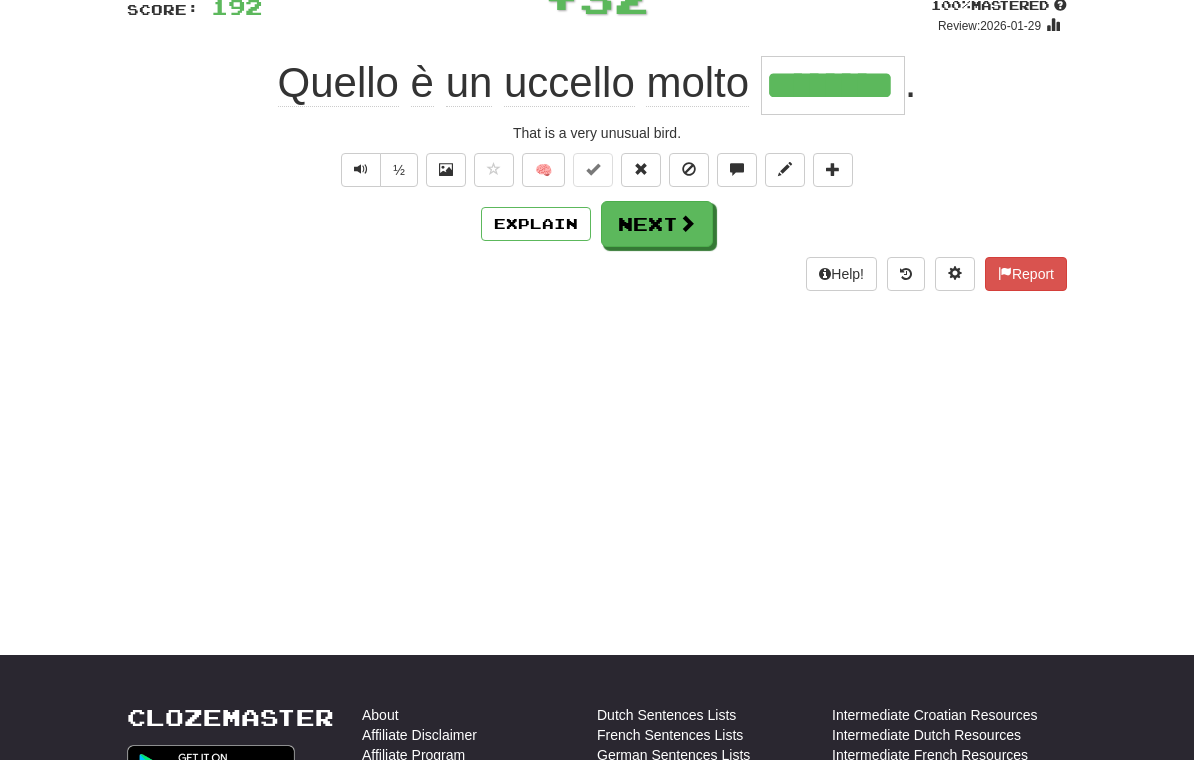 click on "Next" at bounding box center (657, 224) 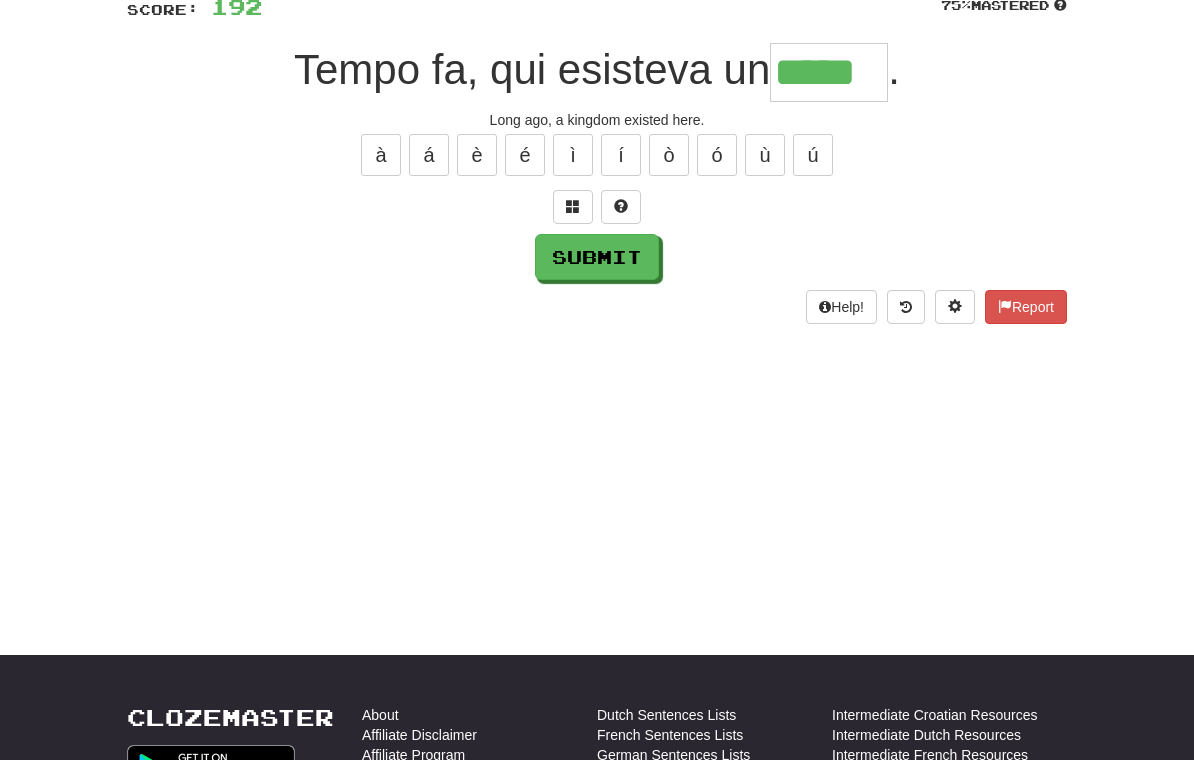 type on "*****" 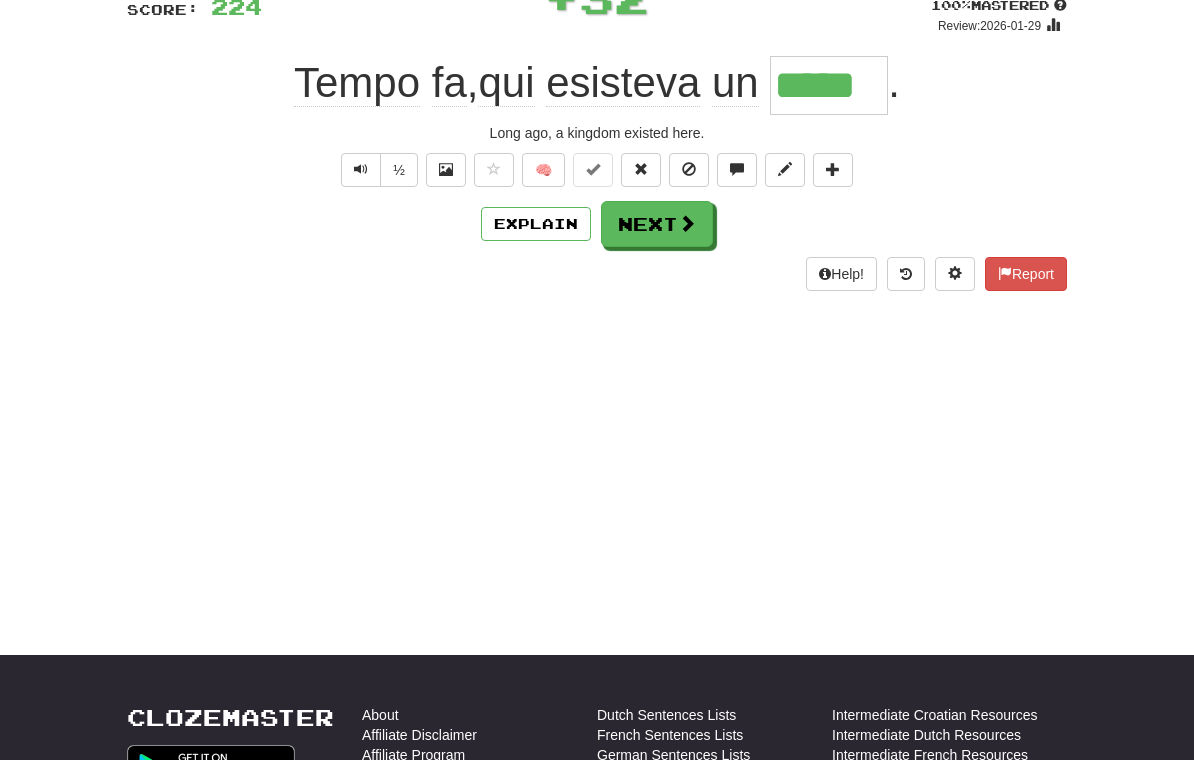click on "Next" at bounding box center [657, 224] 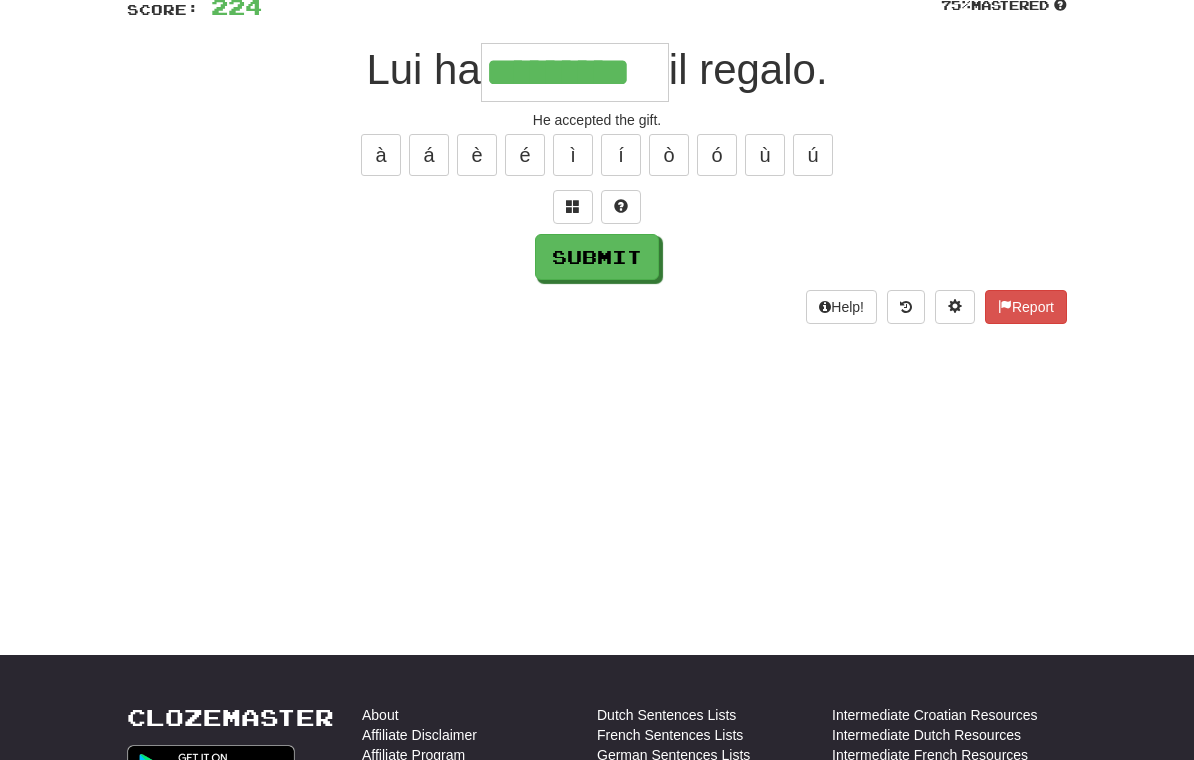 type on "*********" 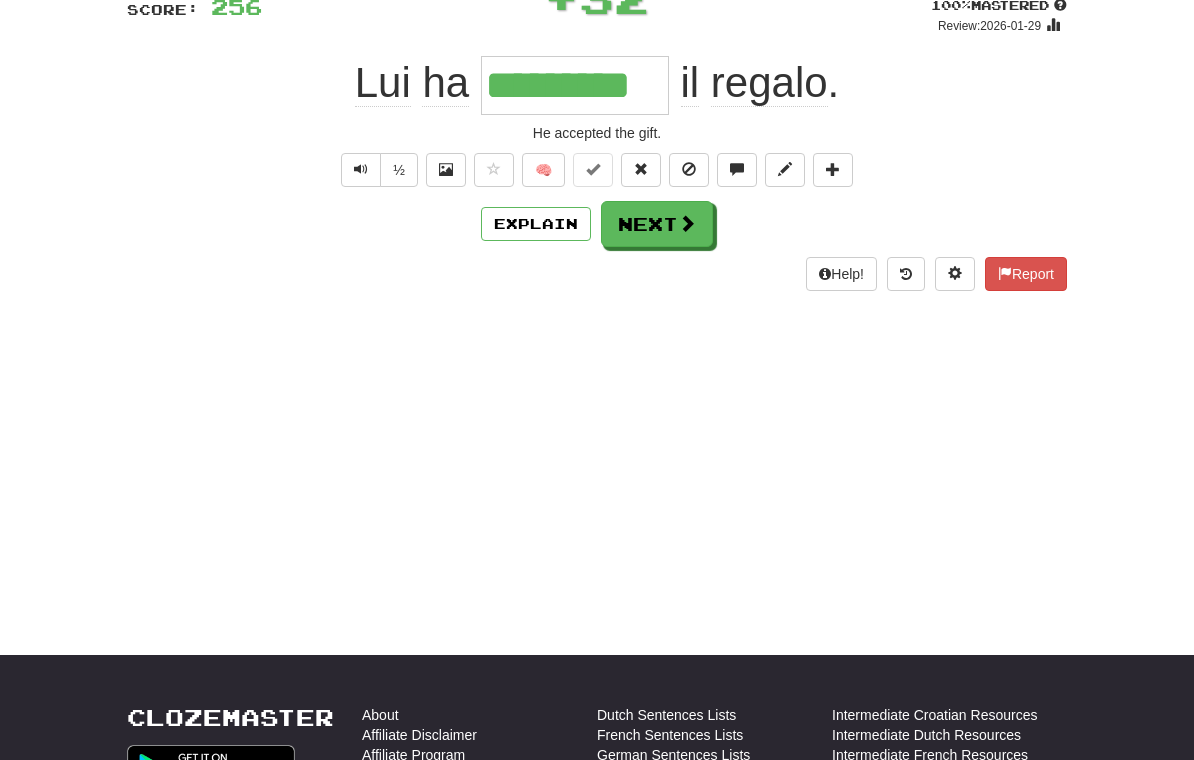 click on "Next" at bounding box center [657, 224] 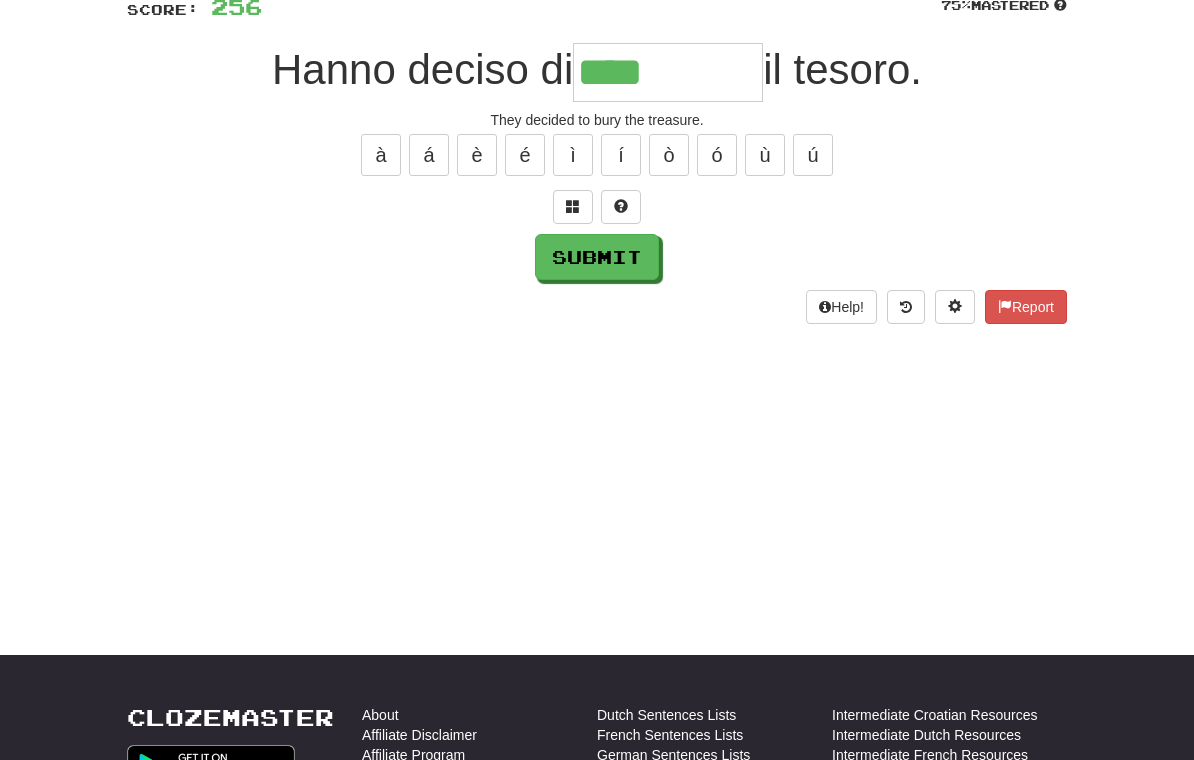 click at bounding box center (573, 207) 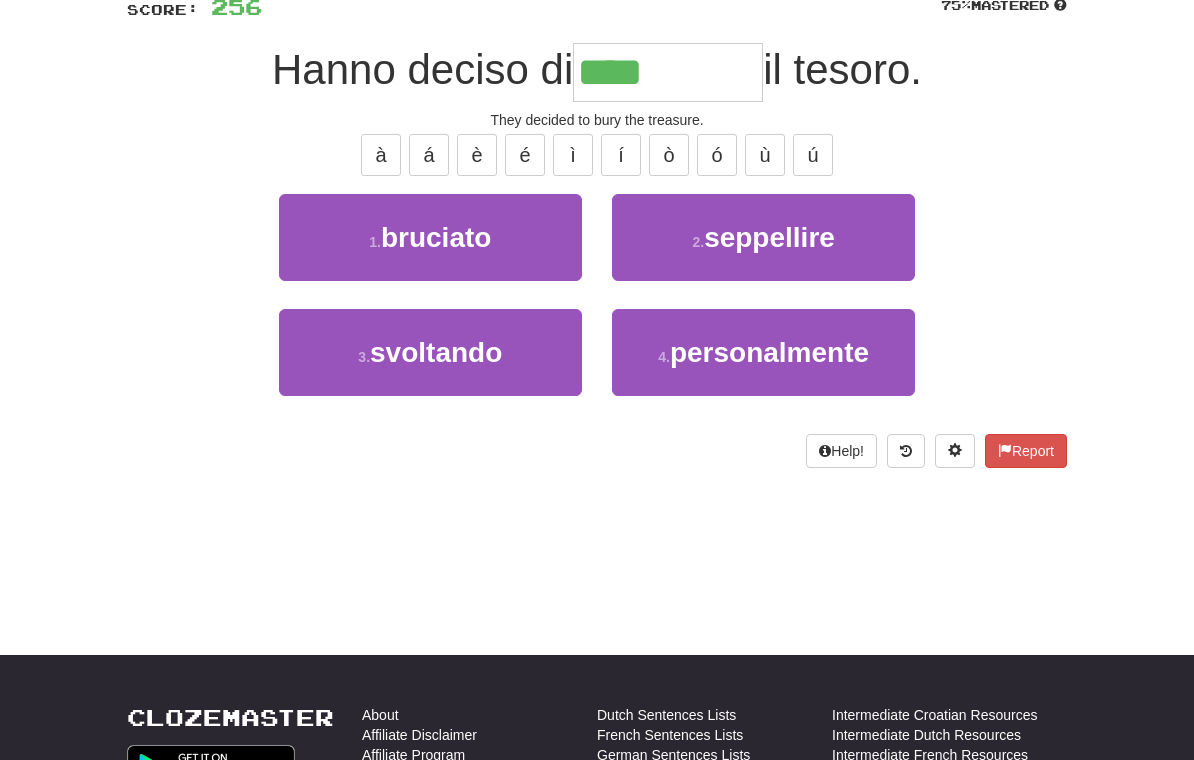 click on "seppellire" at bounding box center [769, 237] 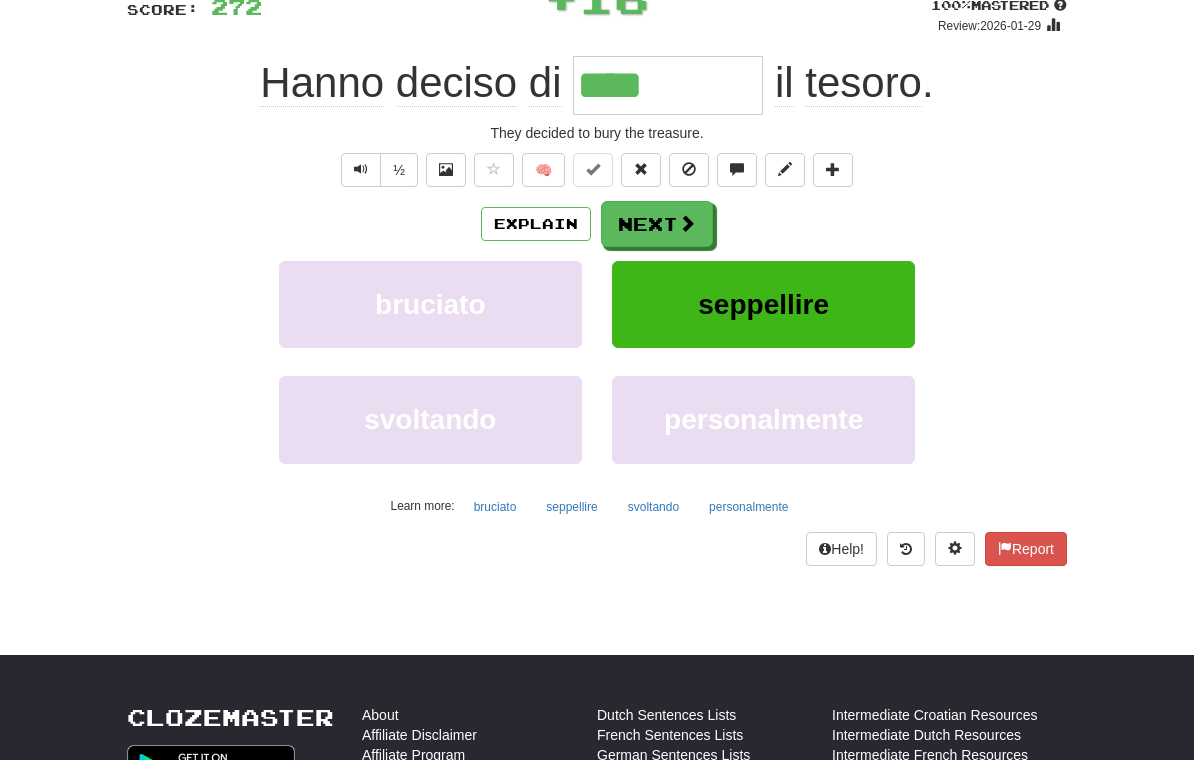 type on "**********" 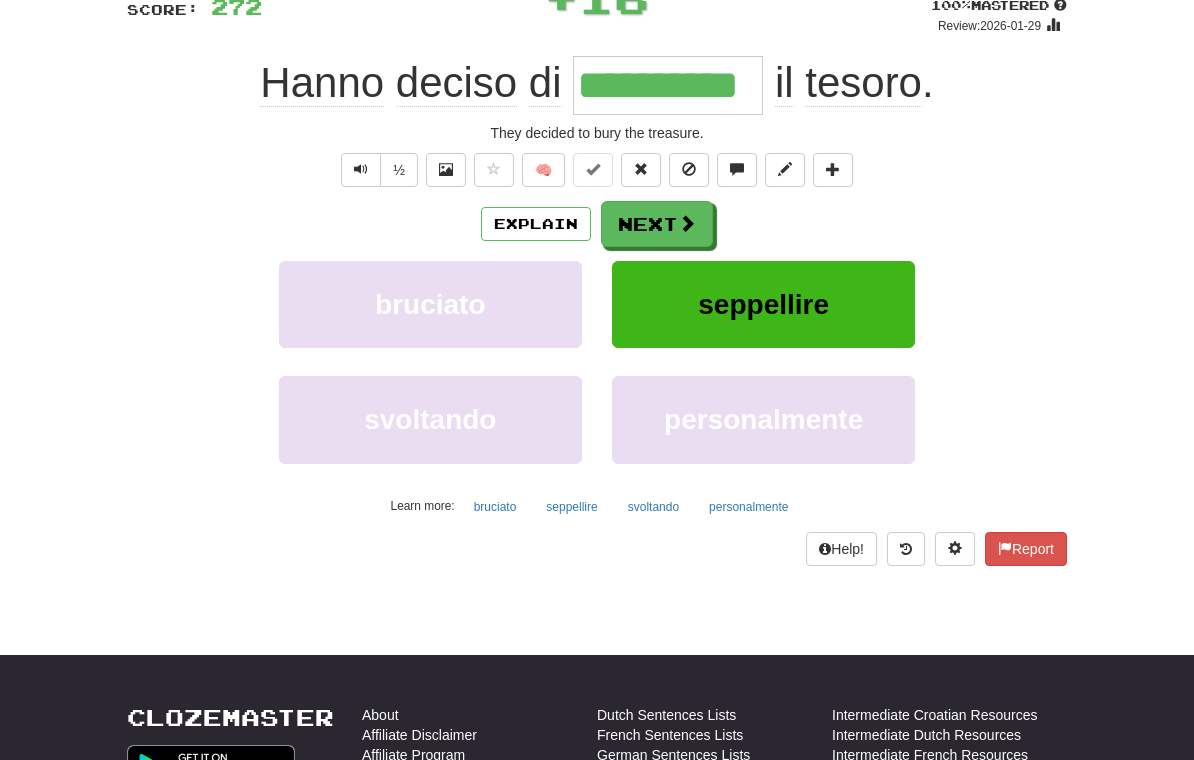 click on "Next" at bounding box center (657, 224) 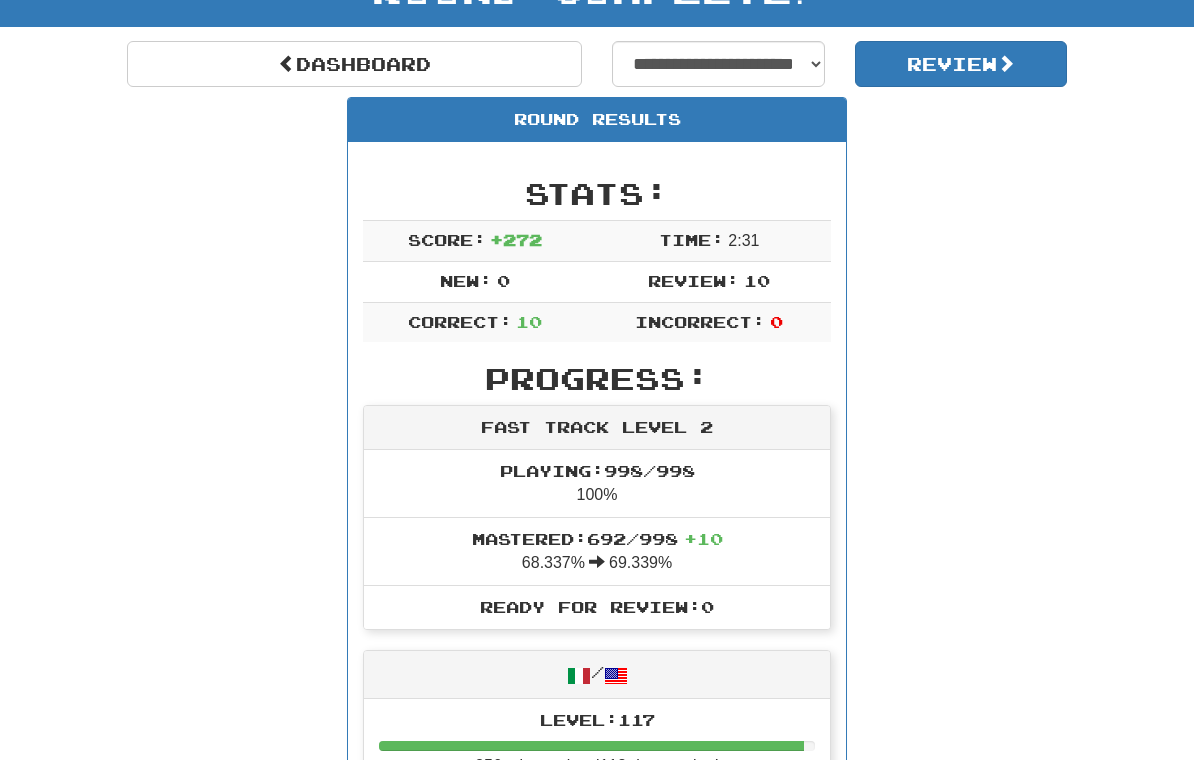 click on "Review" at bounding box center [961, 64] 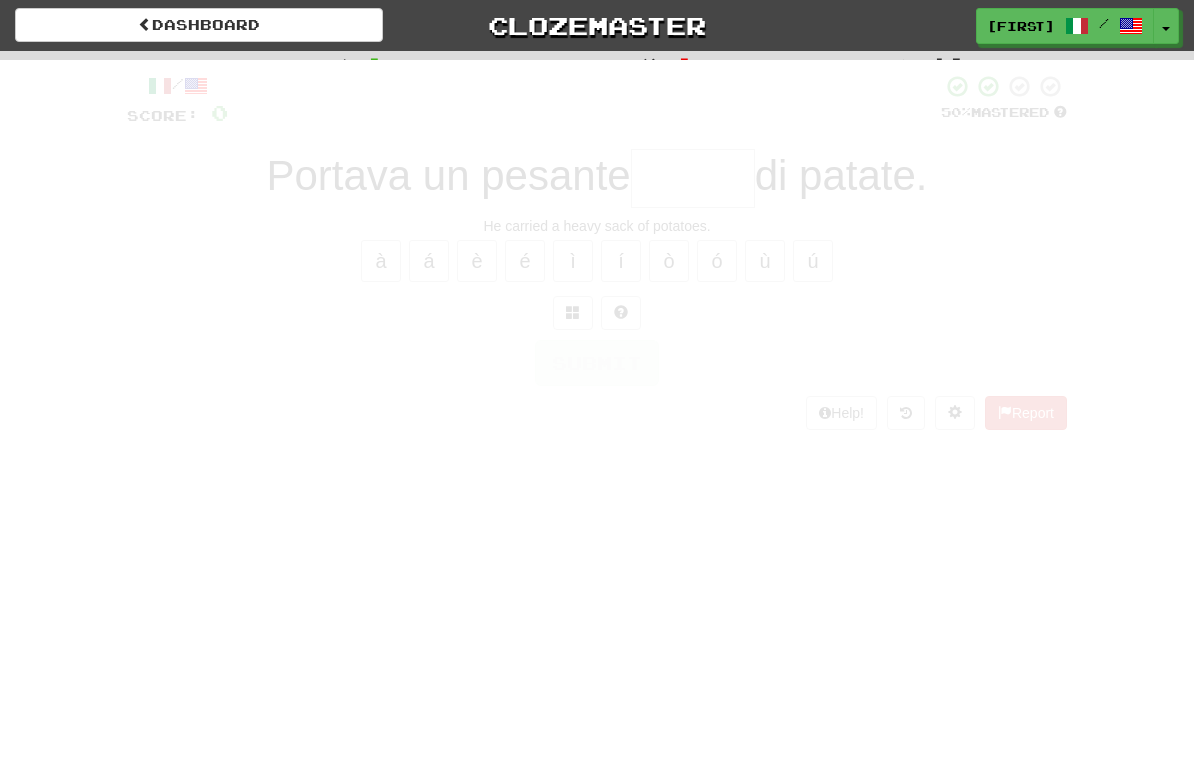 scroll, scrollTop: 0, scrollLeft: 0, axis: both 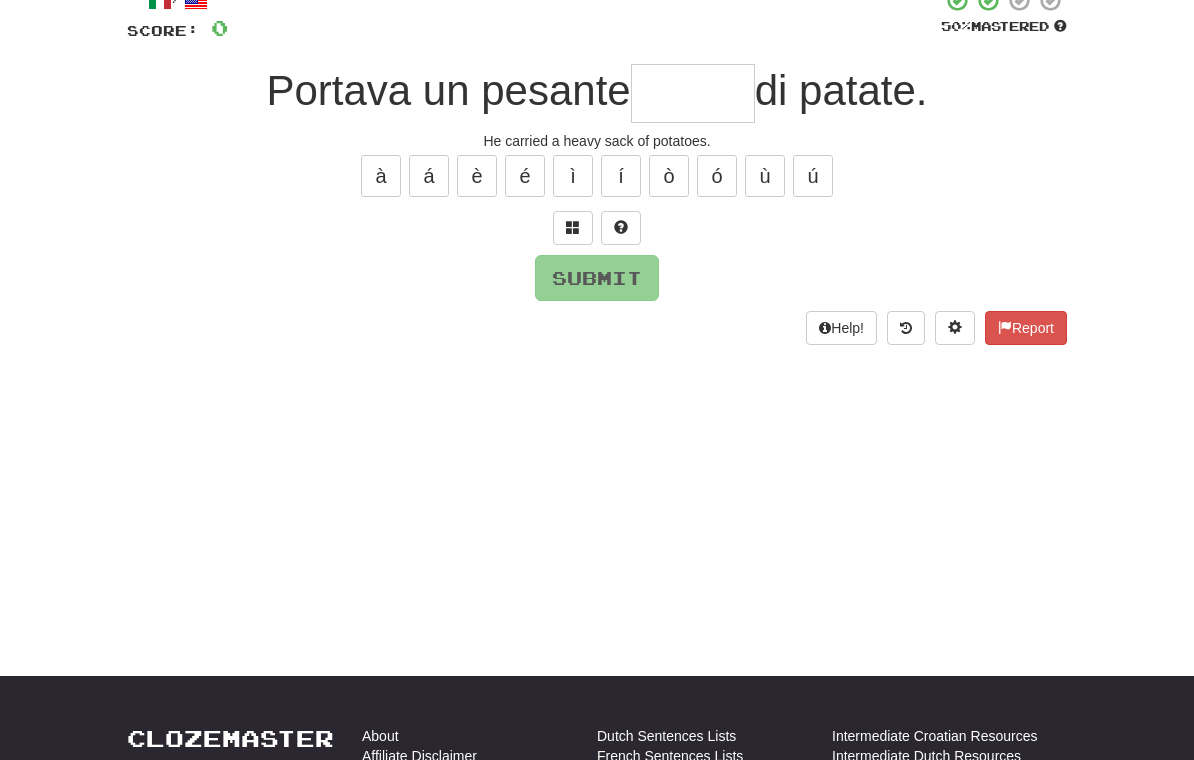 click at bounding box center (693, 94) 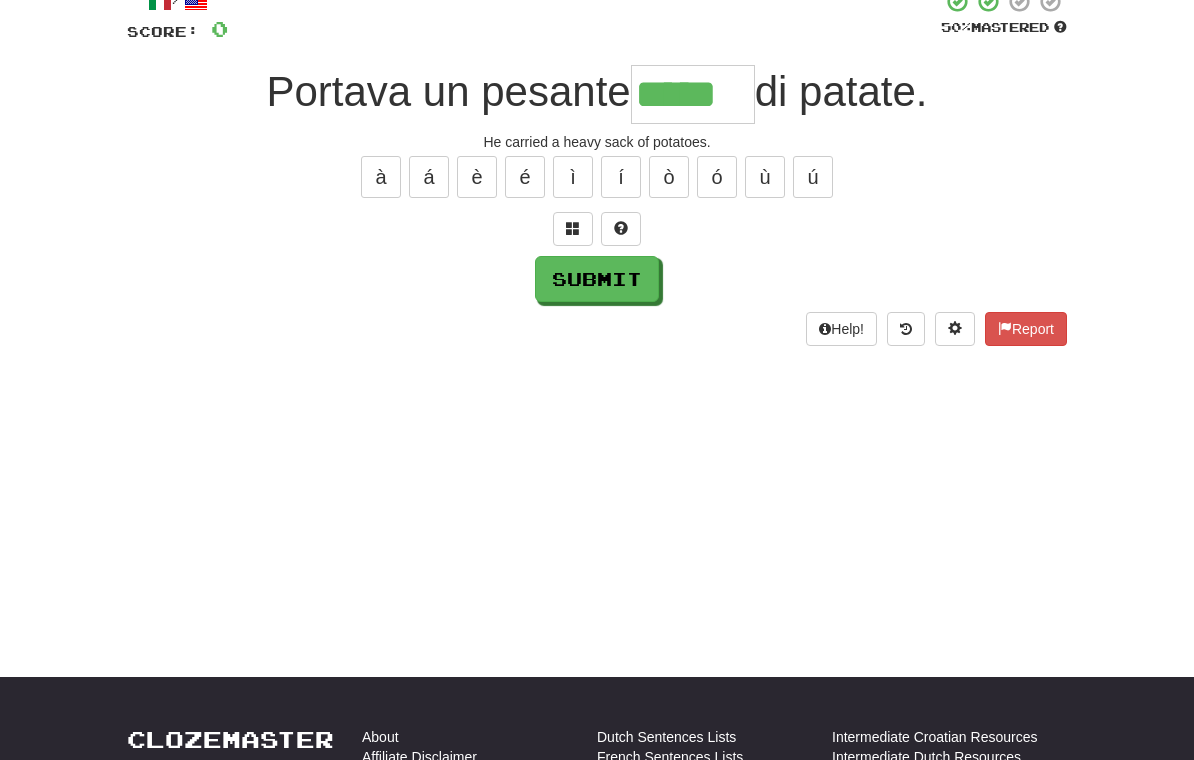 type on "*****" 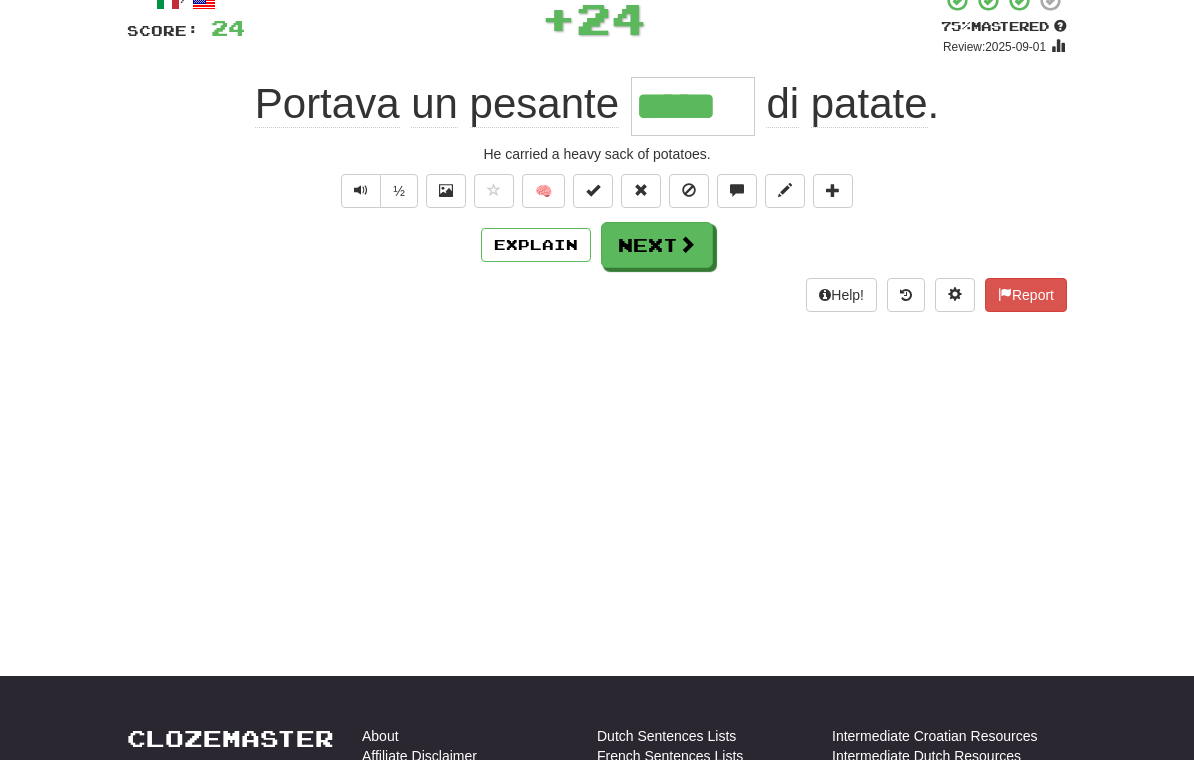 click on "Next" at bounding box center (657, 245) 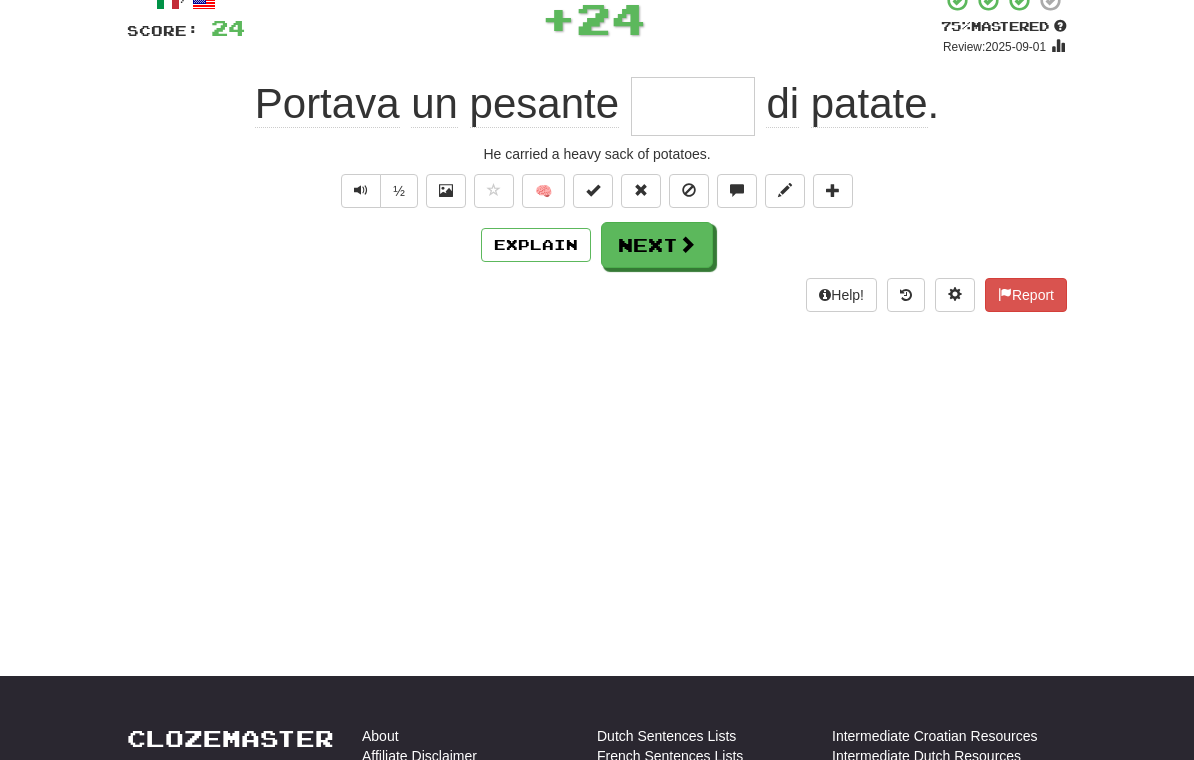 scroll, scrollTop: 133, scrollLeft: 0, axis: vertical 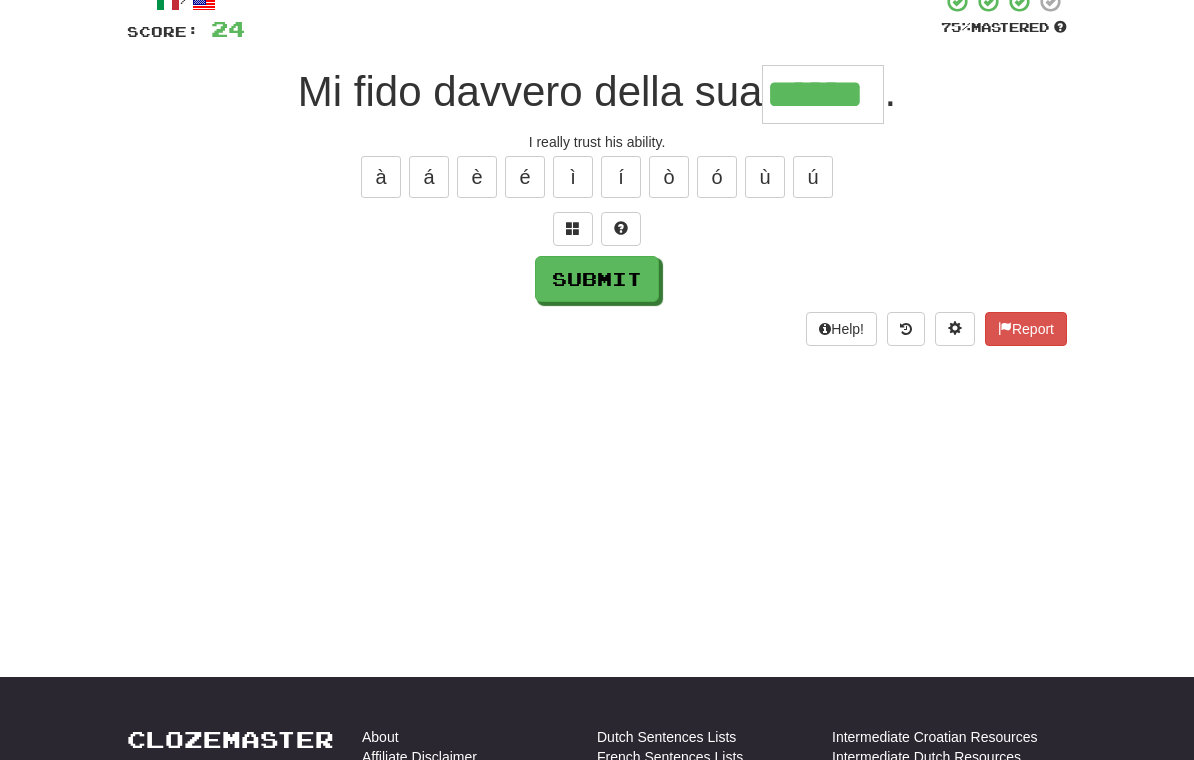 click on "à" at bounding box center [381, 177] 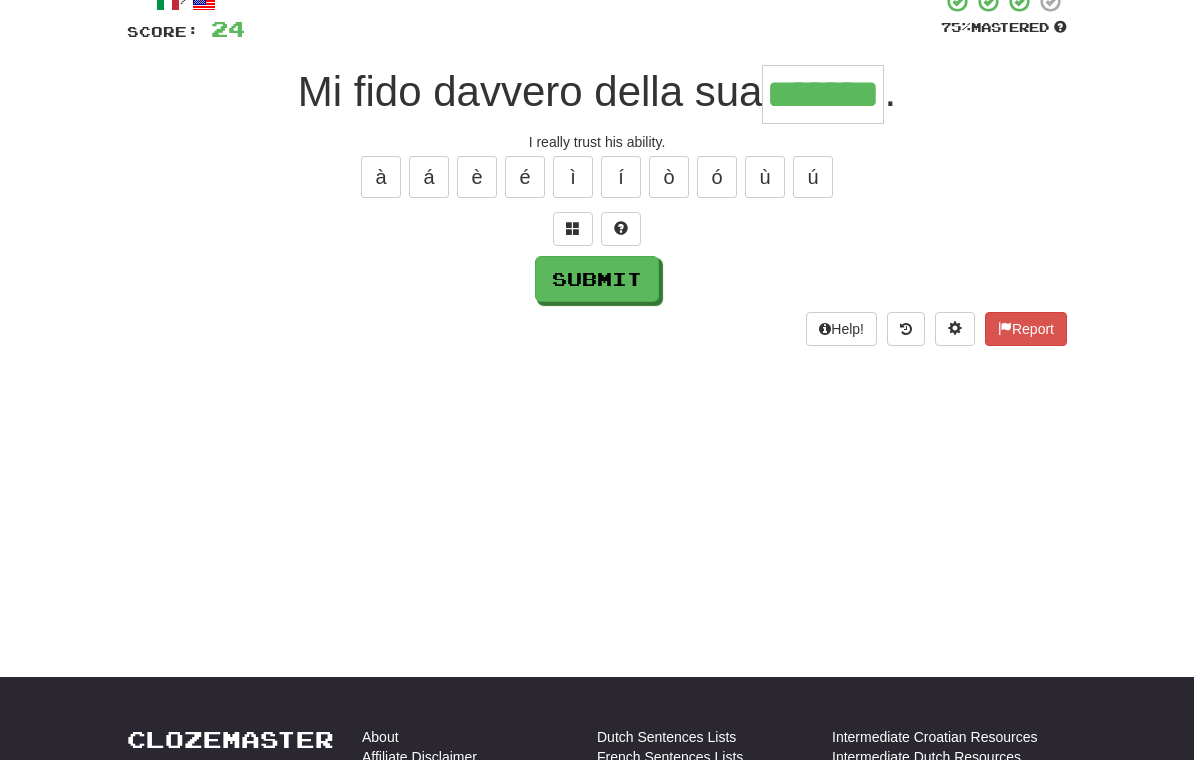 click on "Submit" at bounding box center [597, 279] 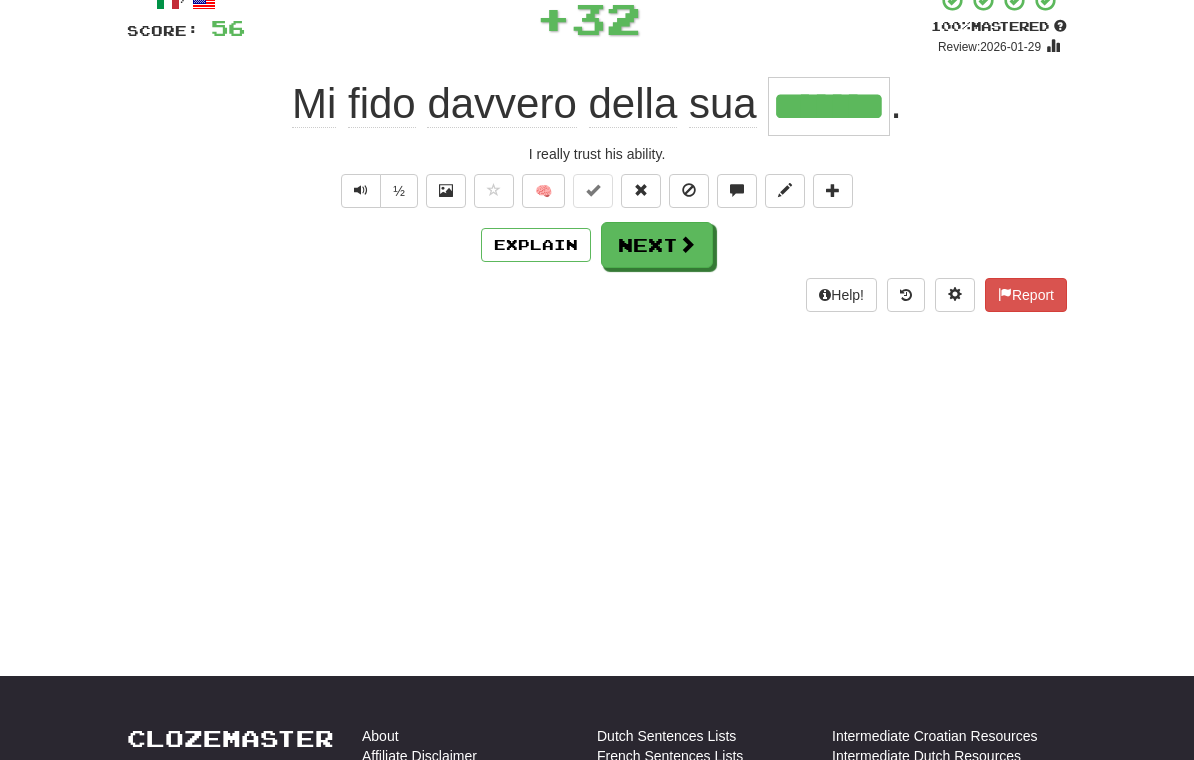 click on "Next" at bounding box center [657, 245] 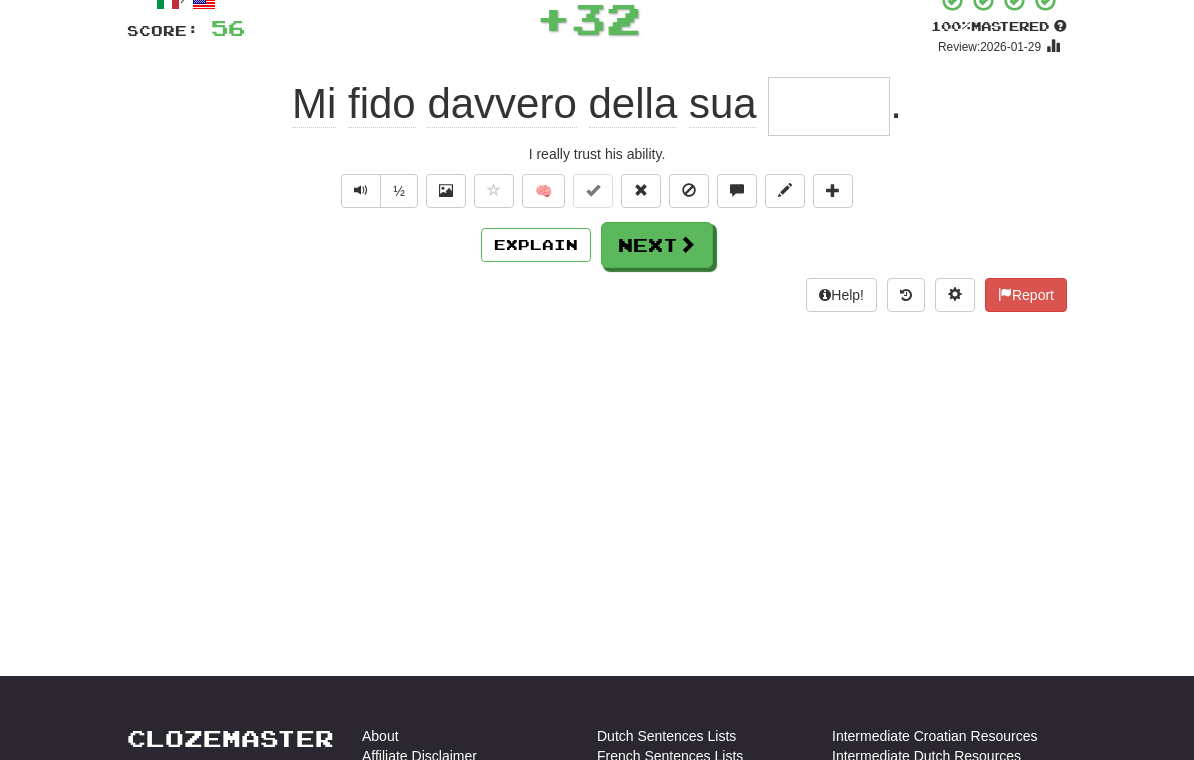 scroll, scrollTop: 133, scrollLeft: 0, axis: vertical 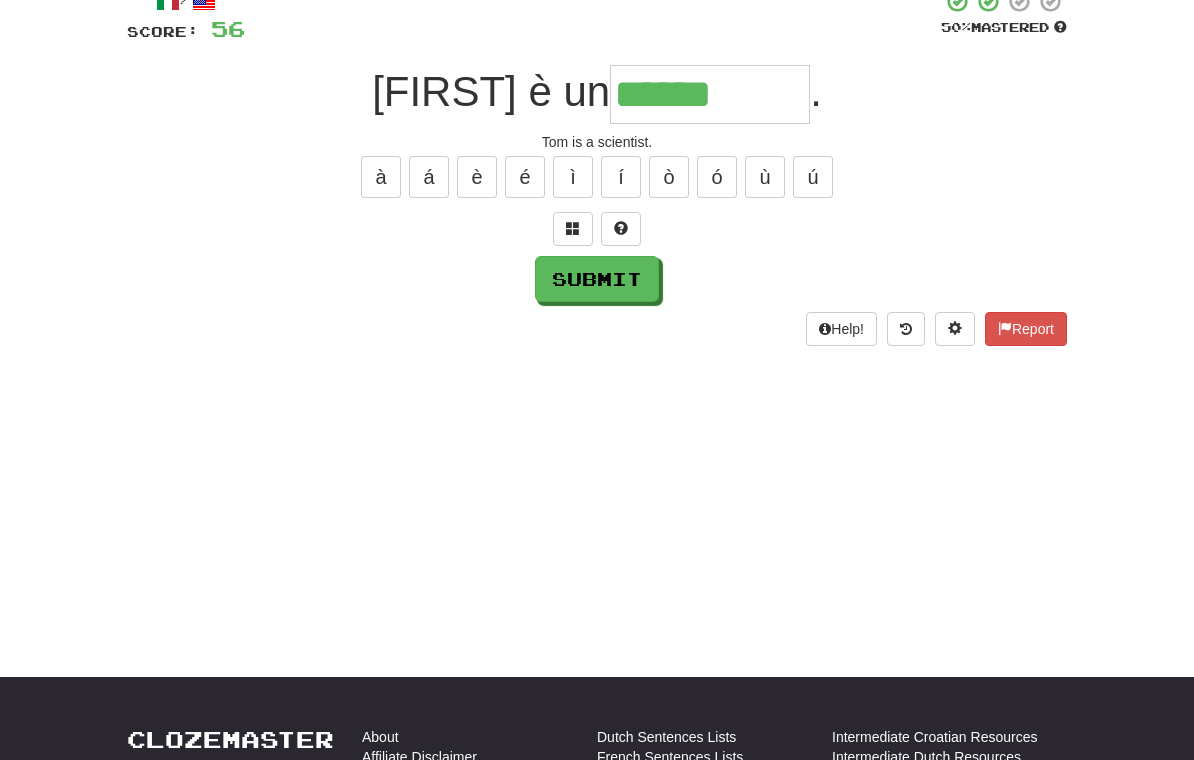 click at bounding box center (573, 229) 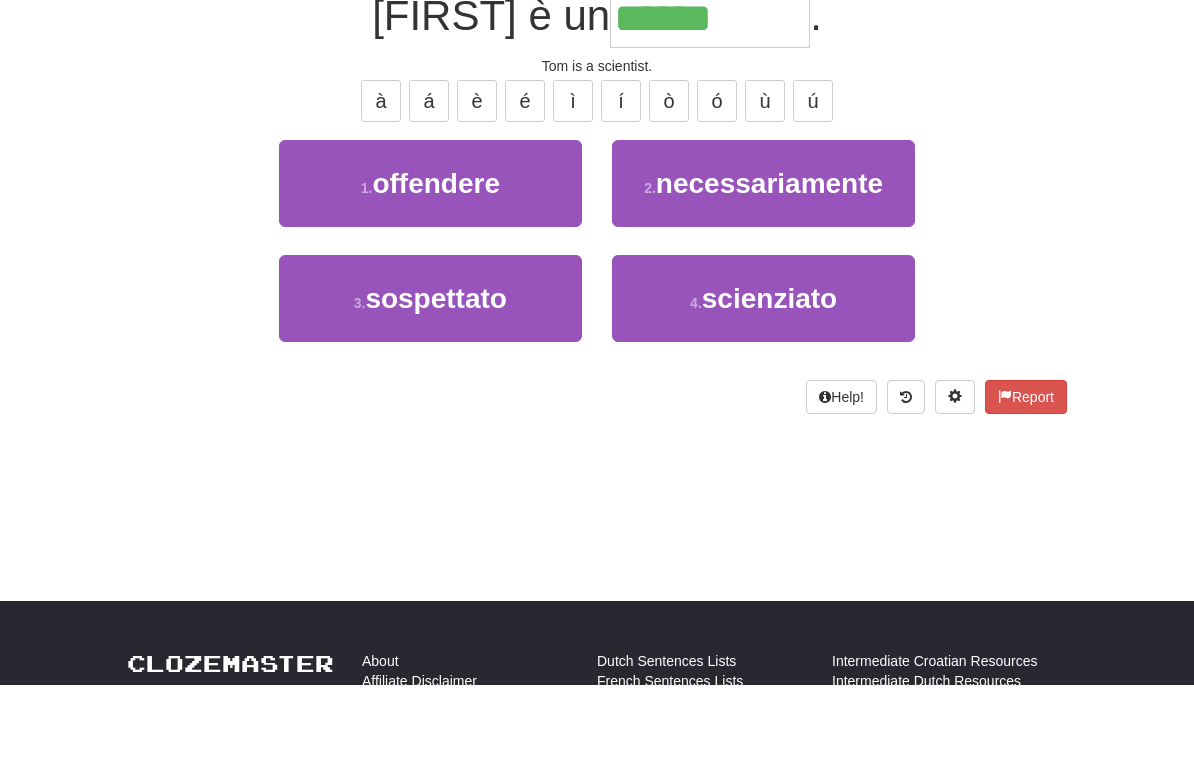 click on "4 .  scienziato" at bounding box center (763, 374) 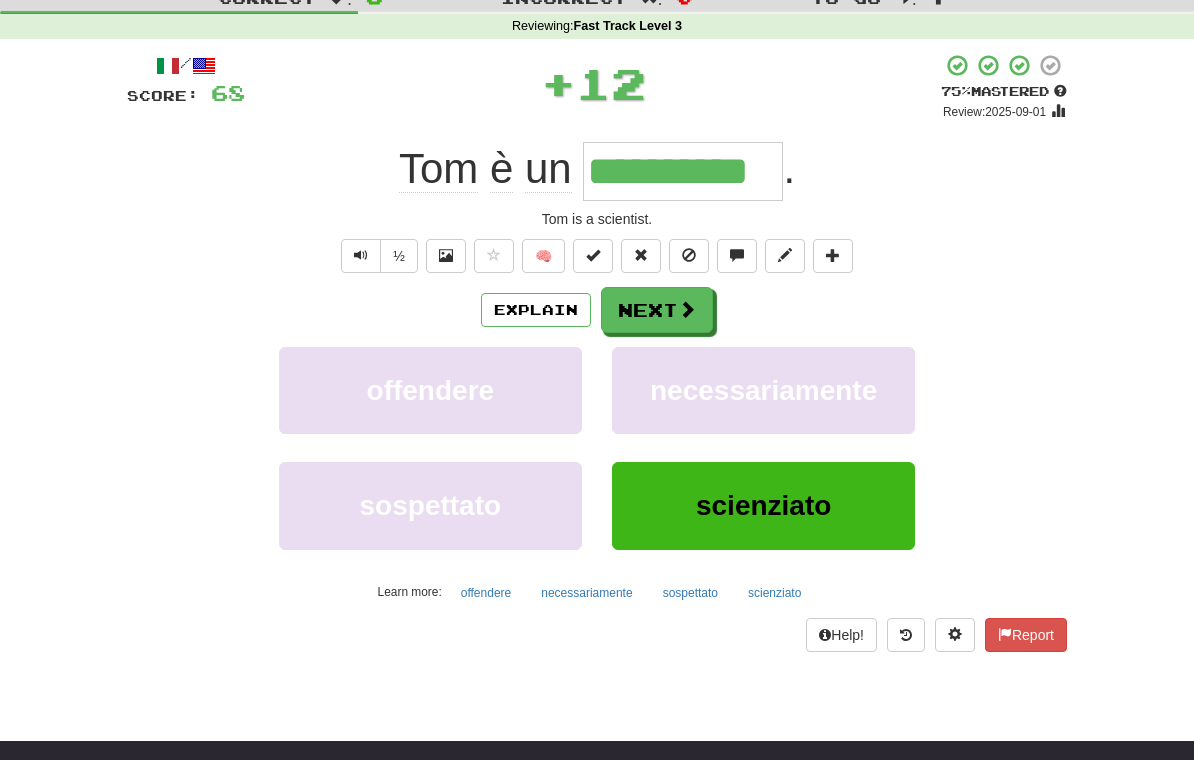 scroll, scrollTop: 56, scrollLeft: 0, axis: vertical 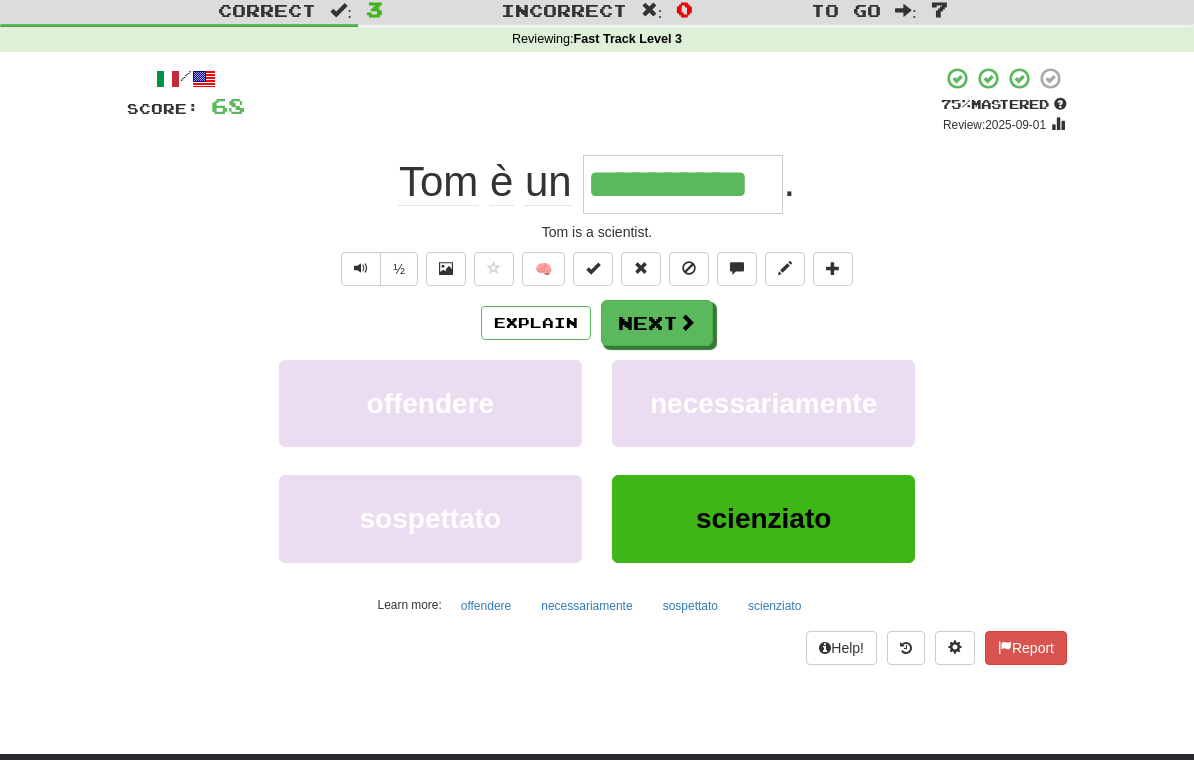 click on "Next" at bounding box center (657, 323) 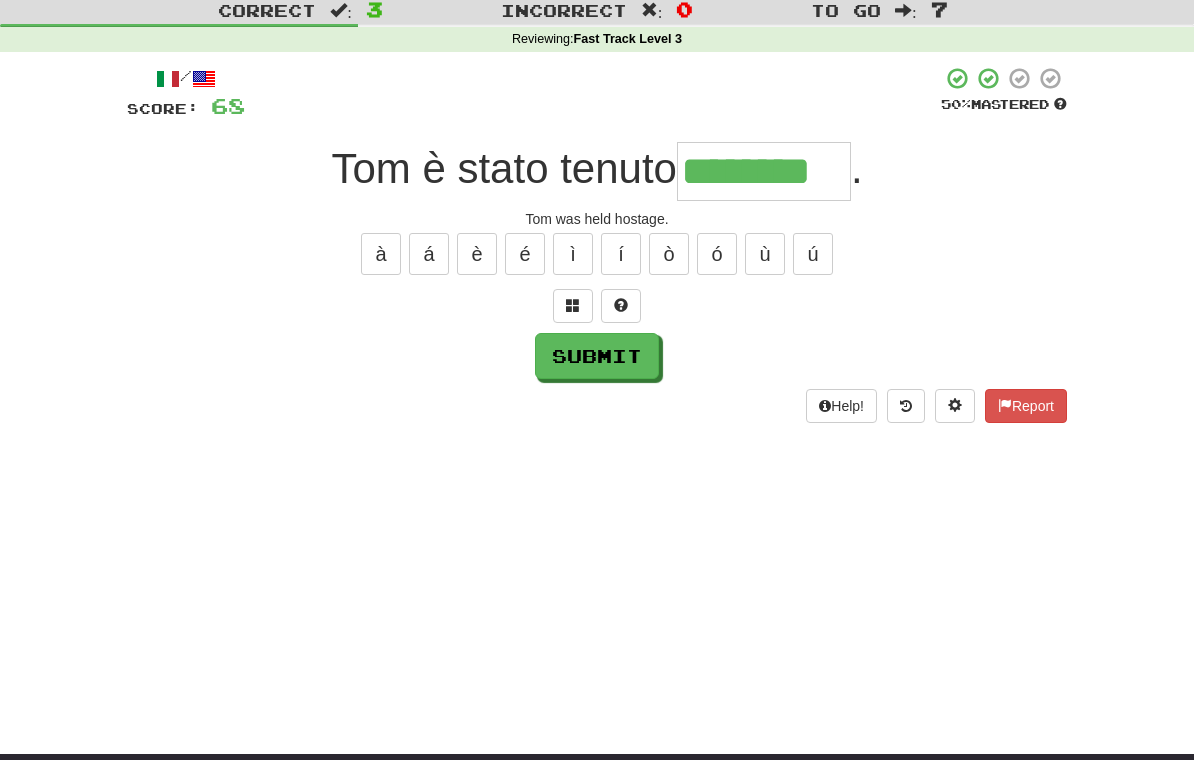type on "********" 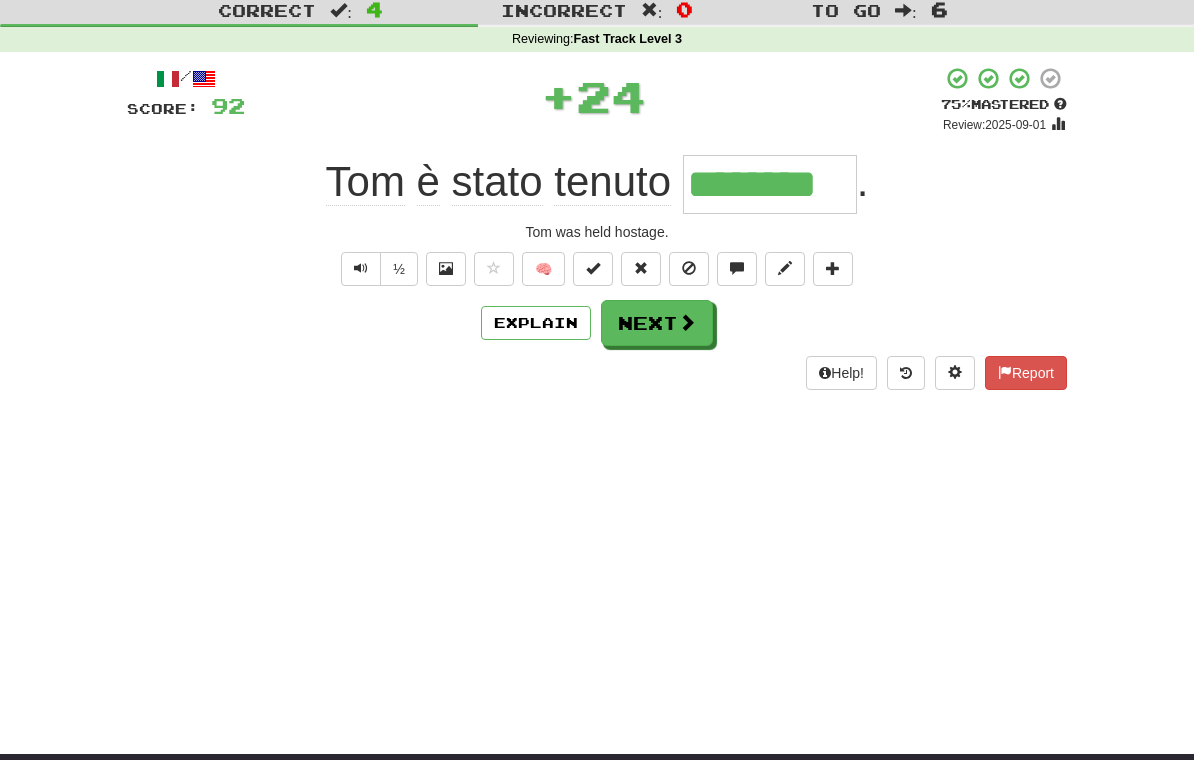 click on "Next" at bounding box center (657, 323) 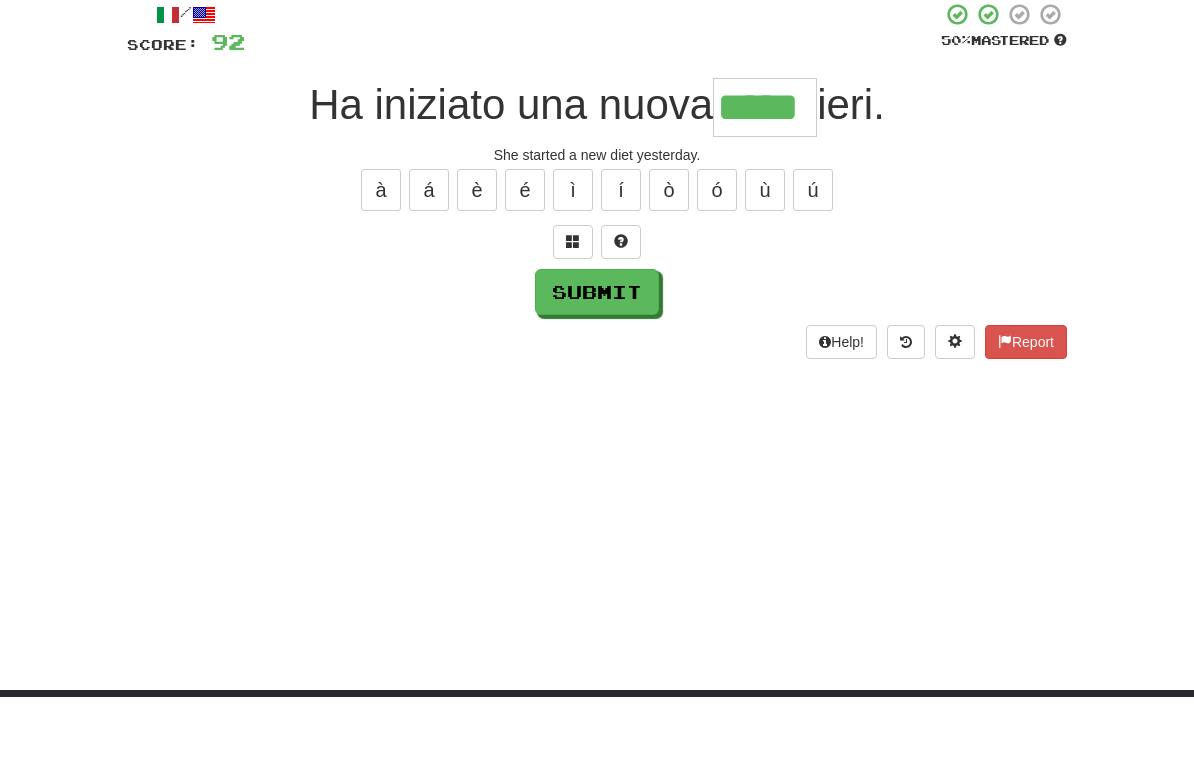 type on "*****" 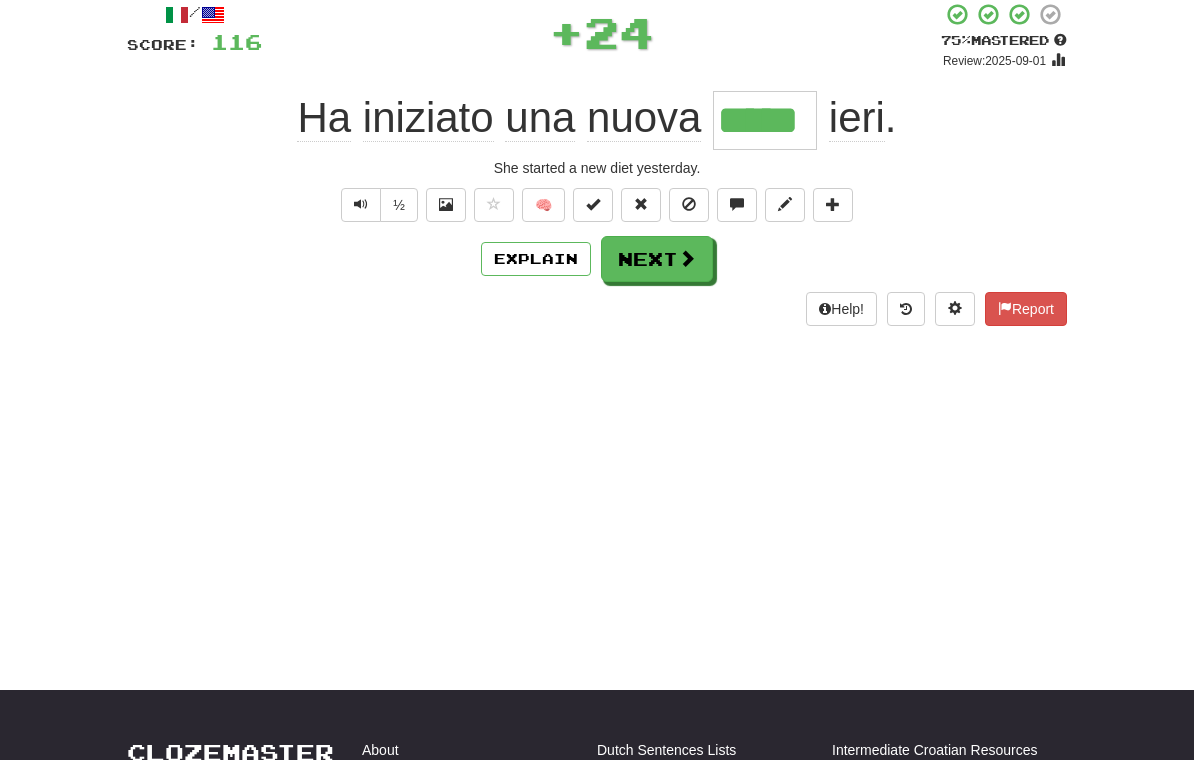 click on "Next" at bounding box center [657, 259] 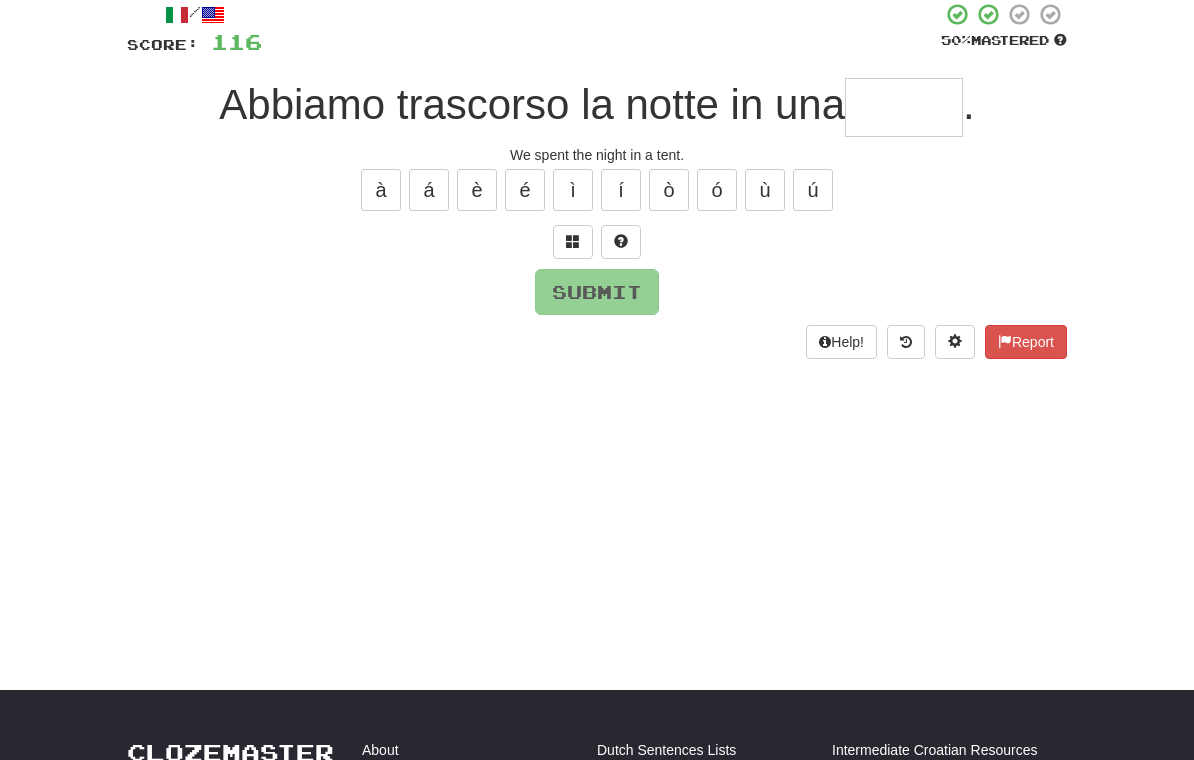 scroll, scrollTop: 119, scrollLeft: 0, axis: vertical 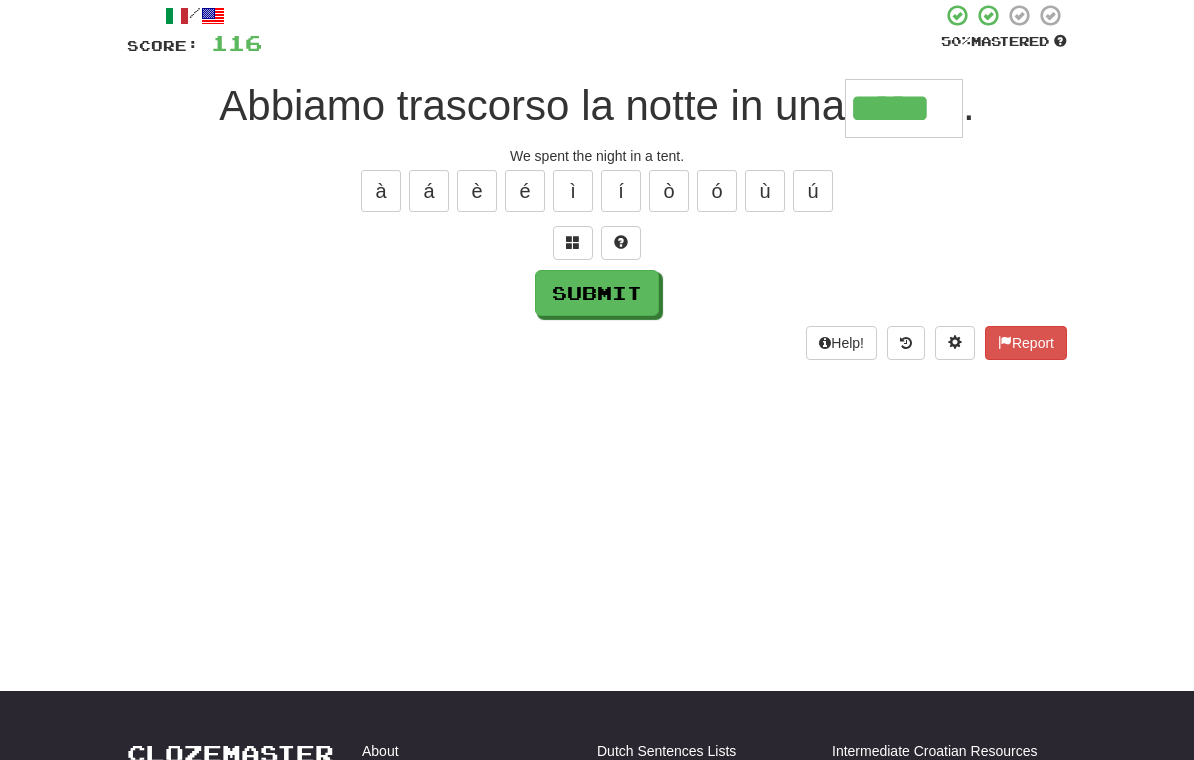 type on "*****" 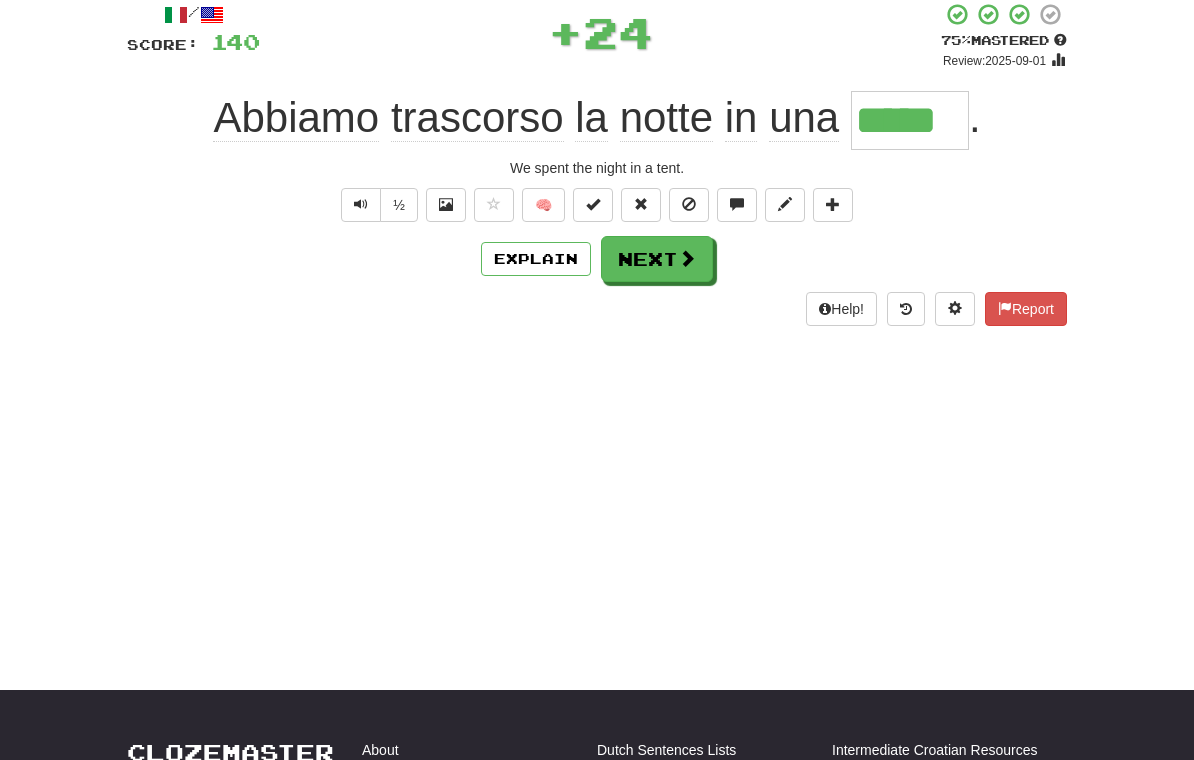 click on "Next" at bounding box center [657, 259] 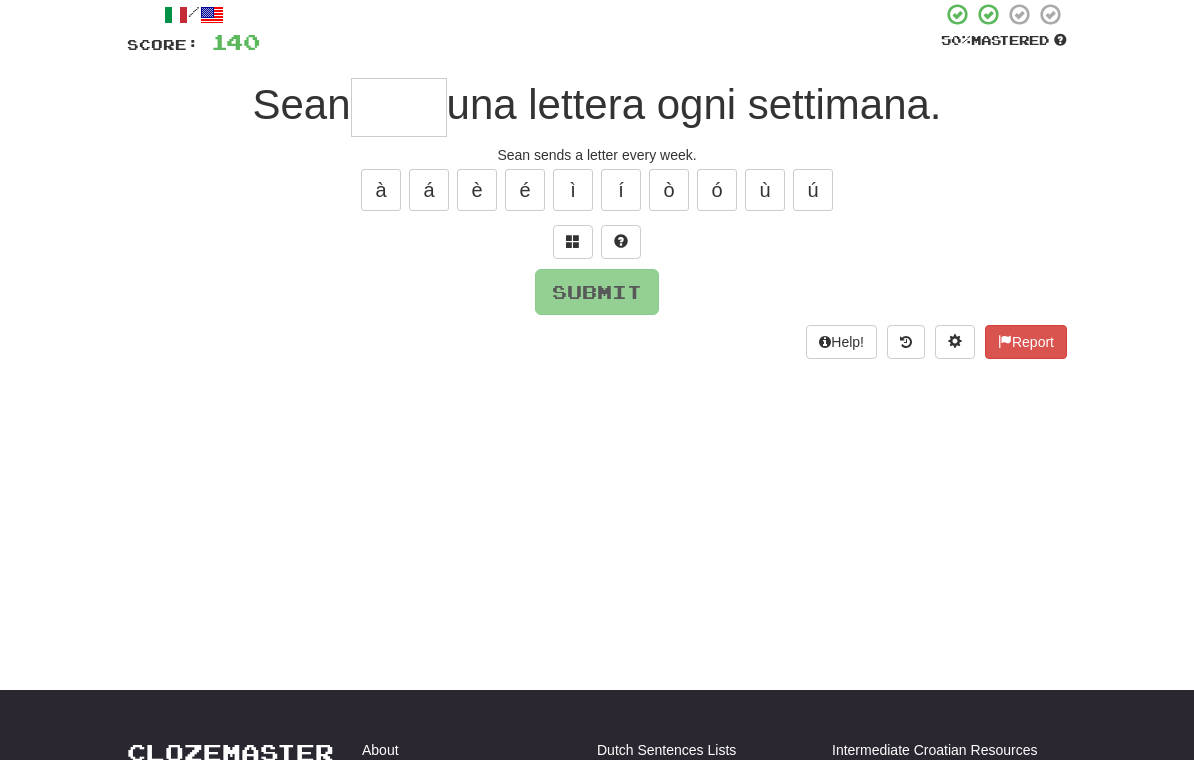 scroll, scrollTop: 119, scrollLeft: 0, axis: vertical 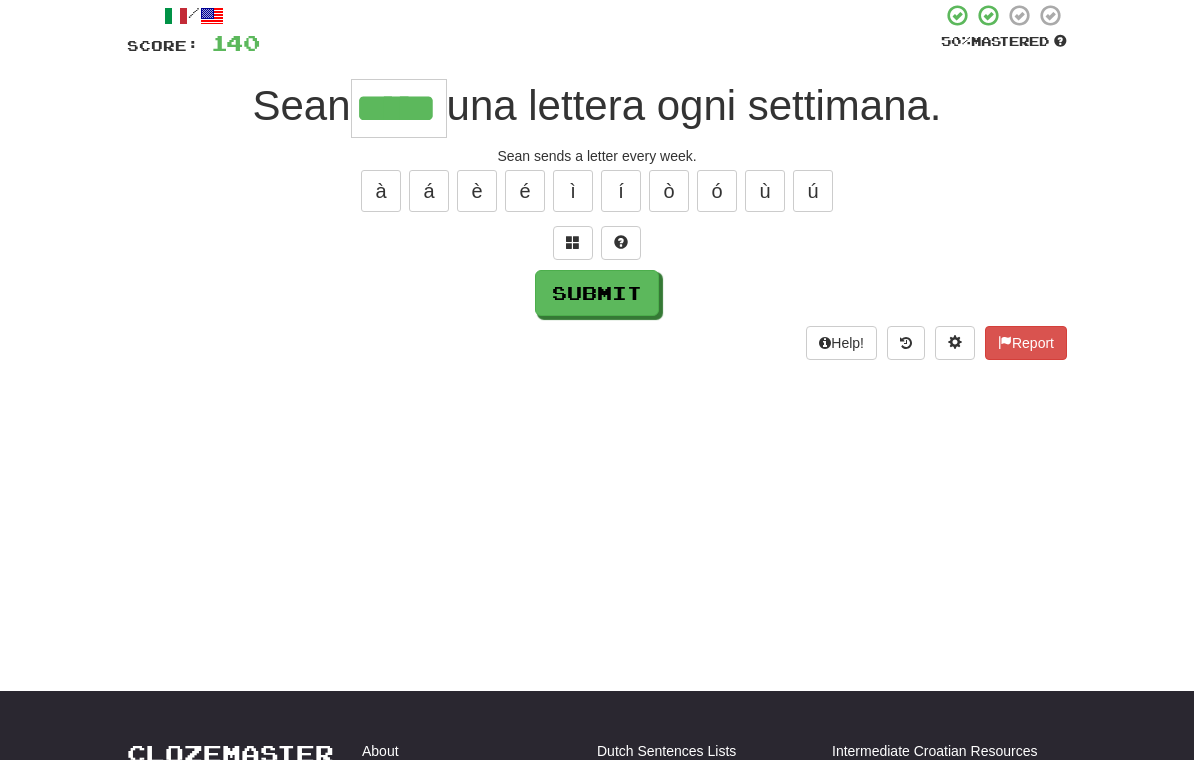 type on "*****" 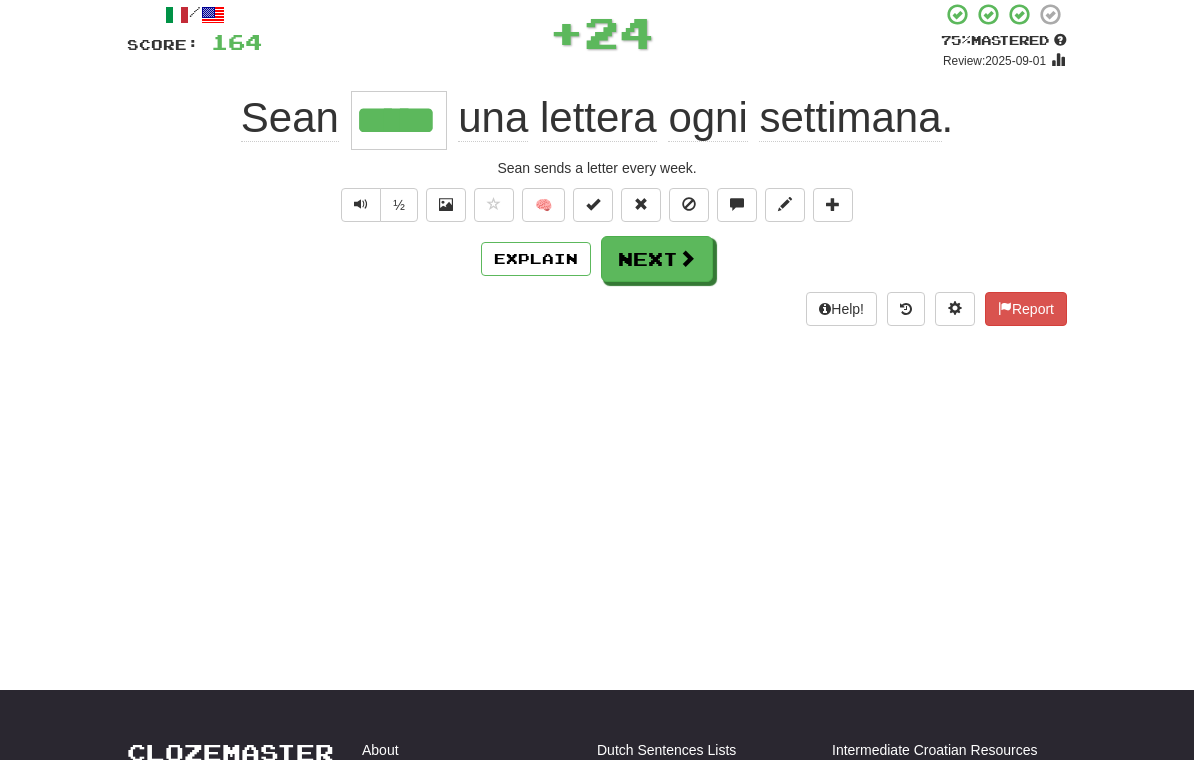 click on "Next" at bounding box center (657, 259) 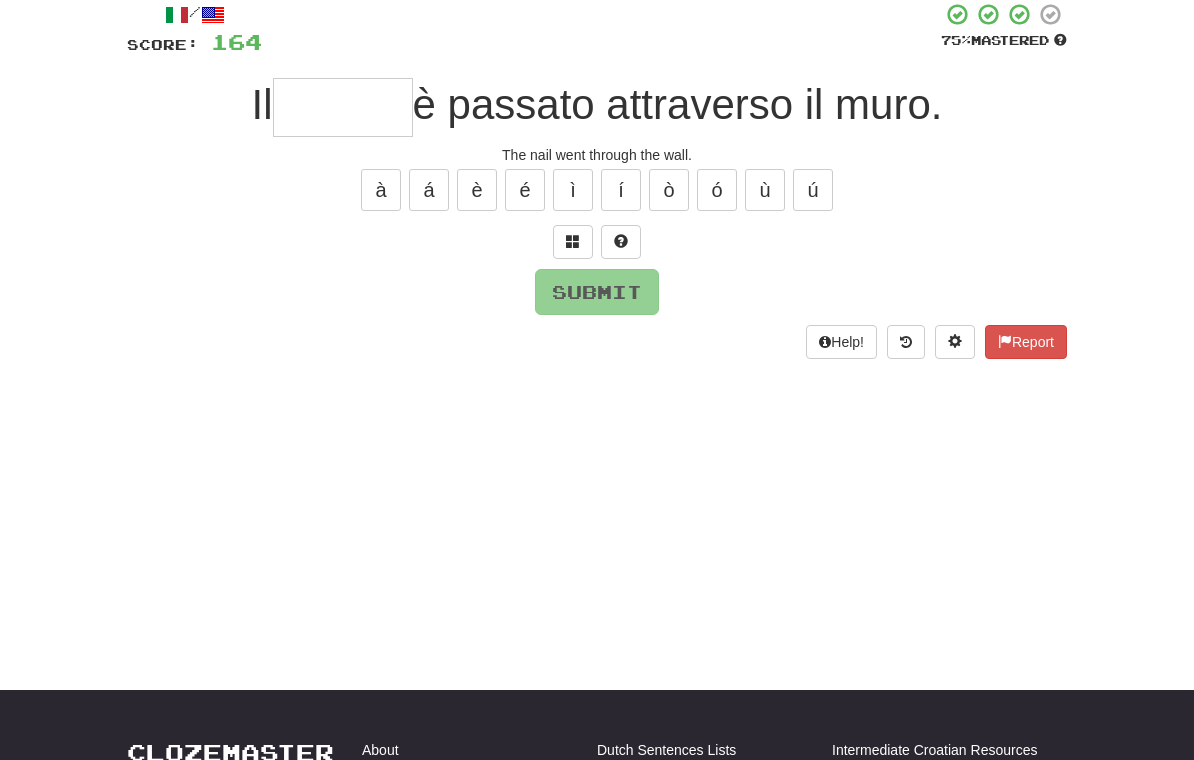 scroll, scrollTop: 119, scrollLeft: 0, axis: vertical 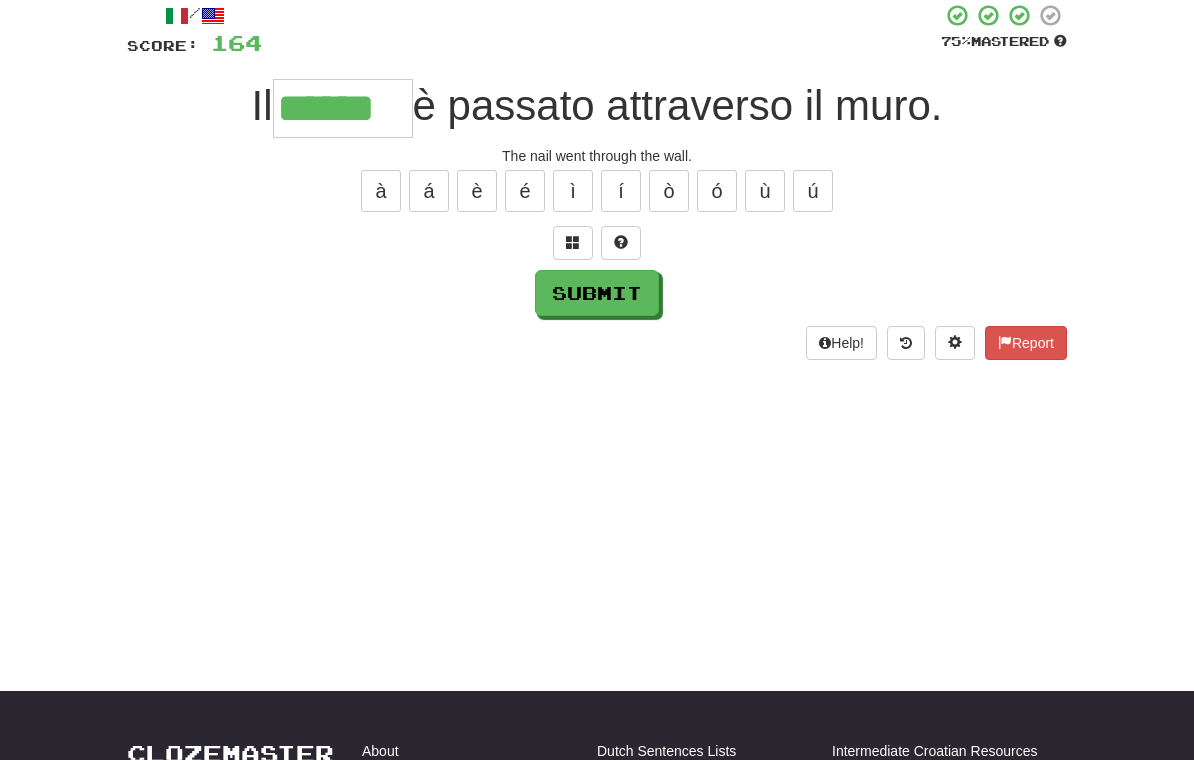 type on "******" 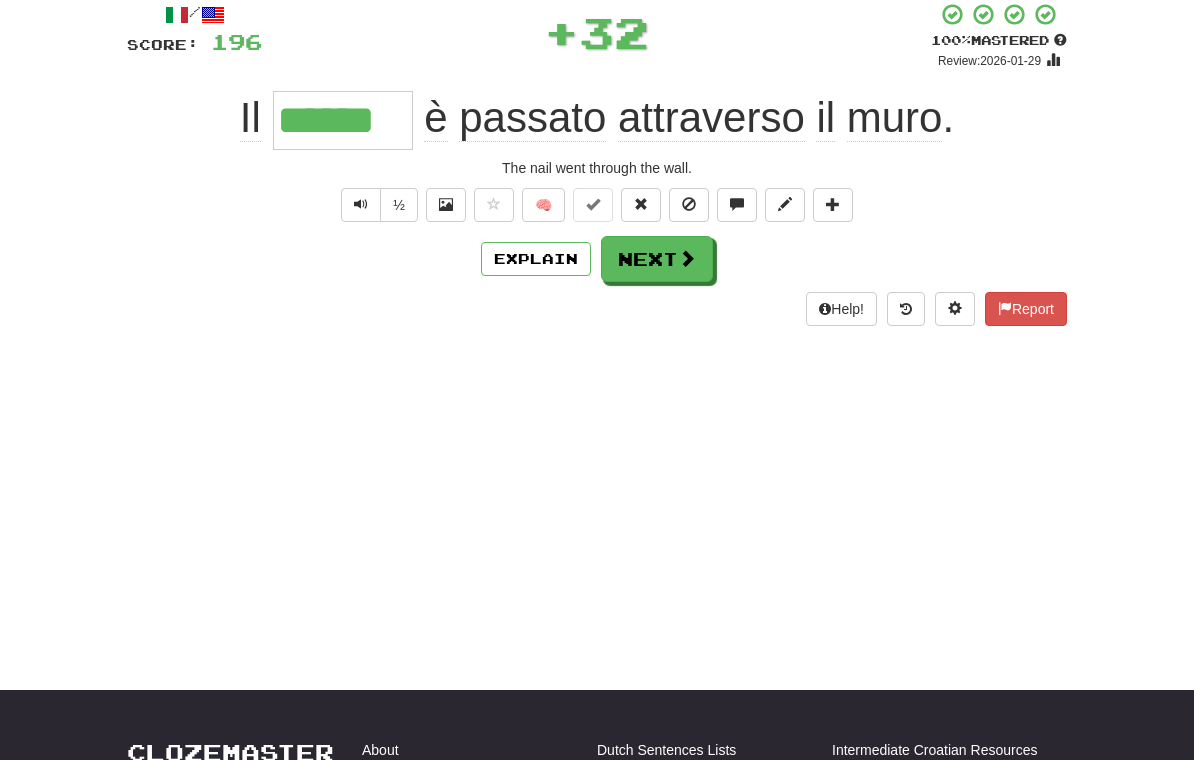 click on "Next" at bounding box center [657, 259] 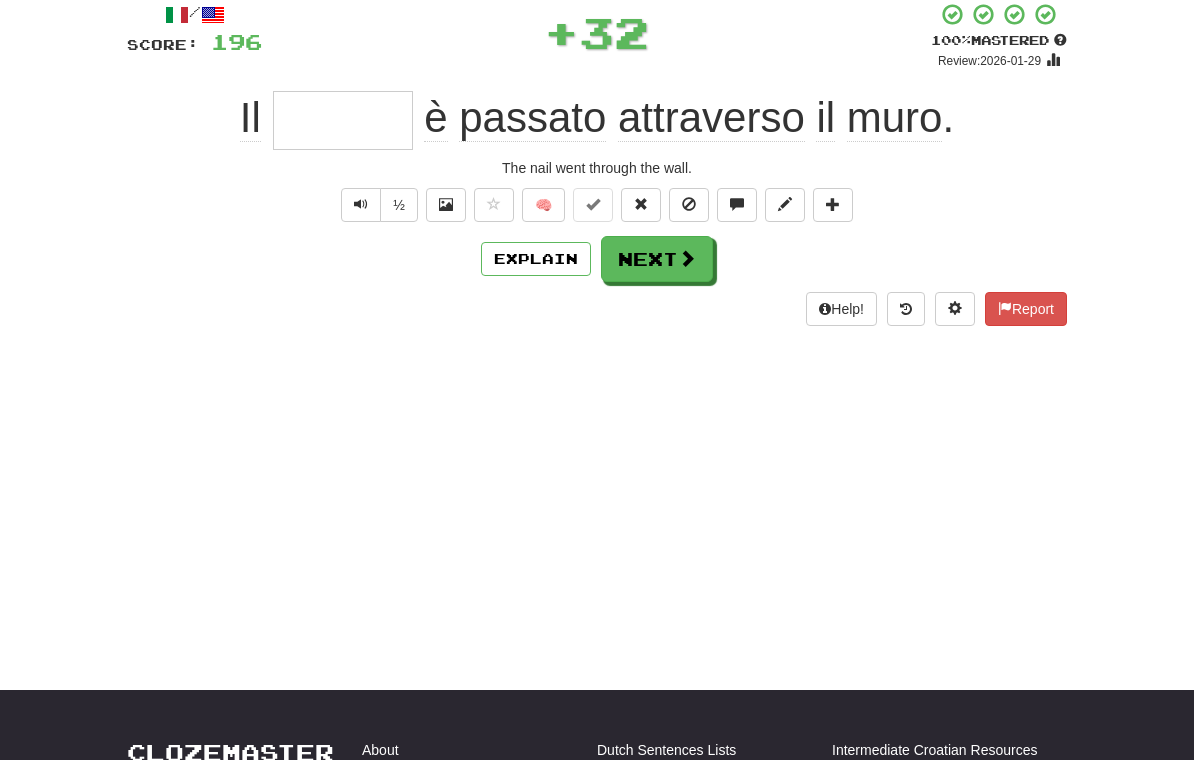 scroll, scrollTop: 119, scrollLeft: 0, axis: vertical 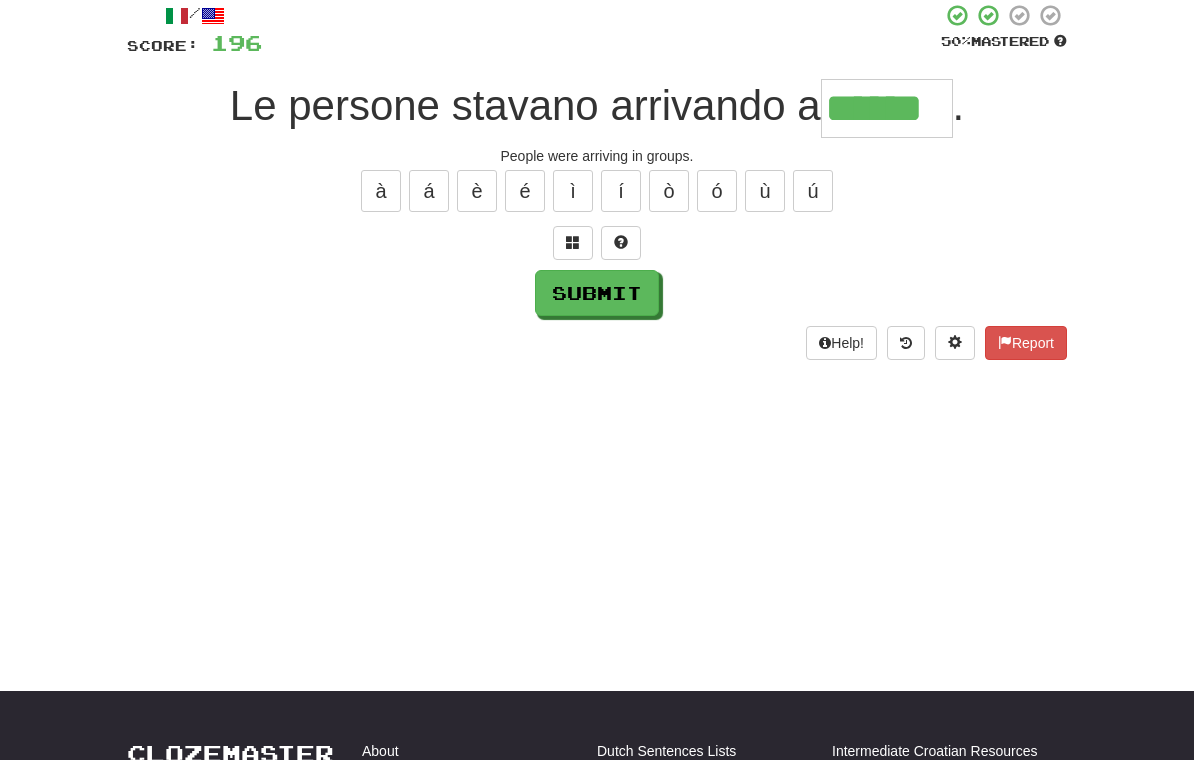type on "******" 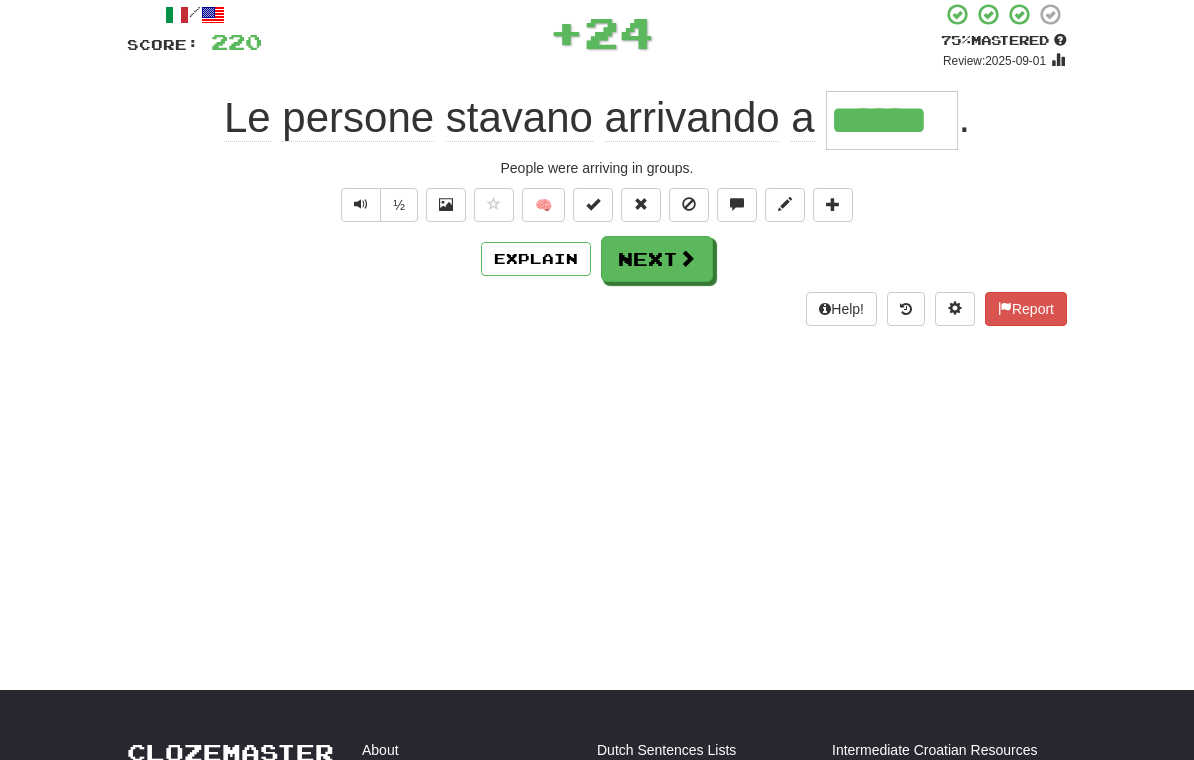 click on "Next" at bounding box center [657, 259] 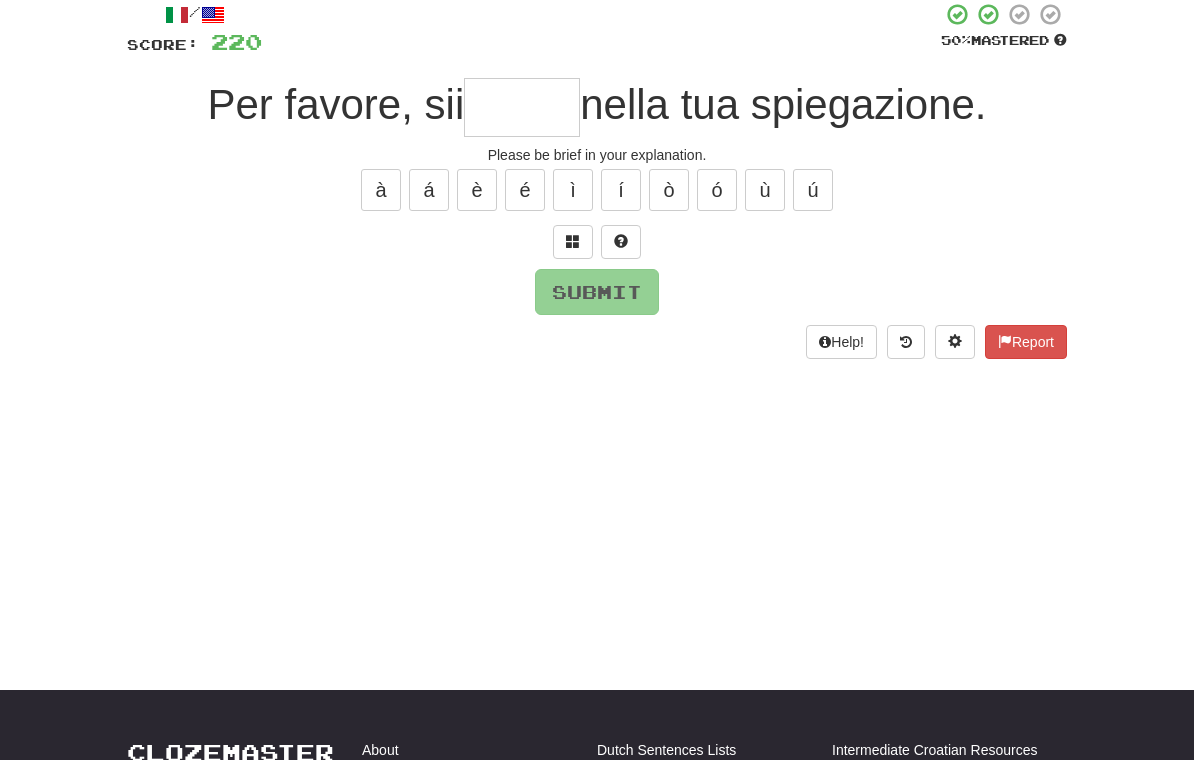 scroll, scrollTop: 119, scrollLeft: 0, axis: vertical 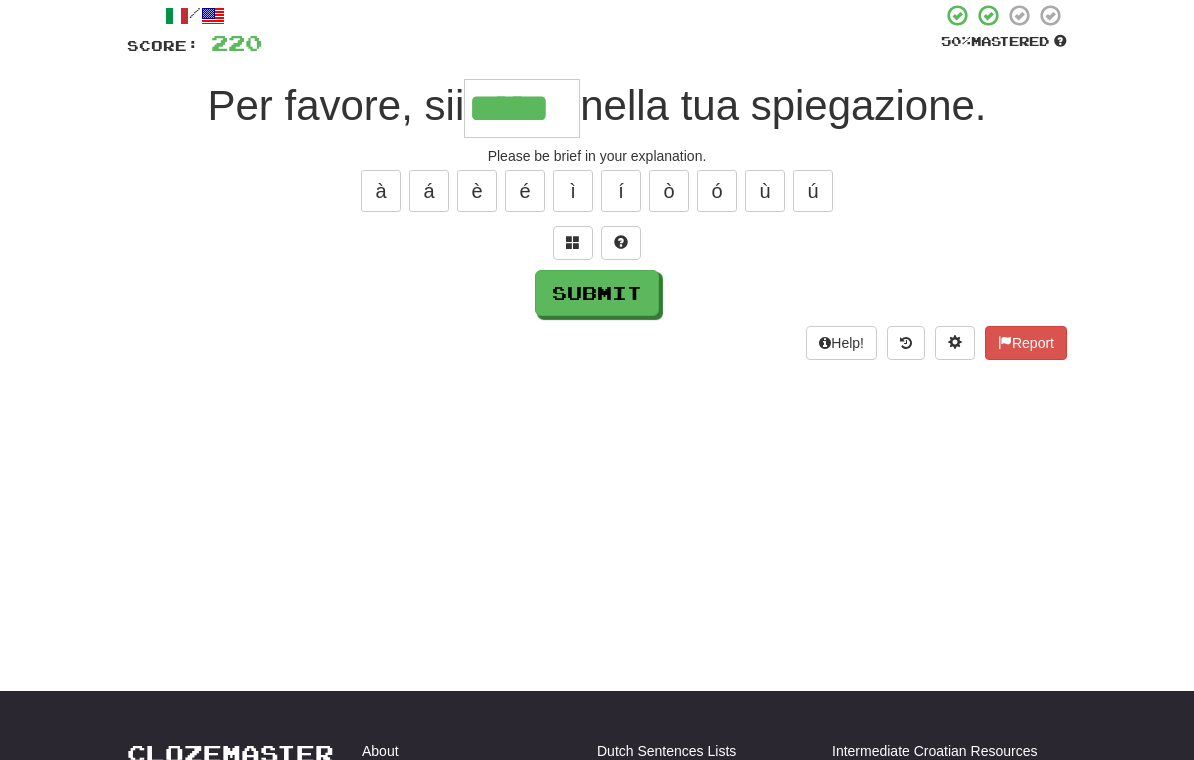 type on "*****" 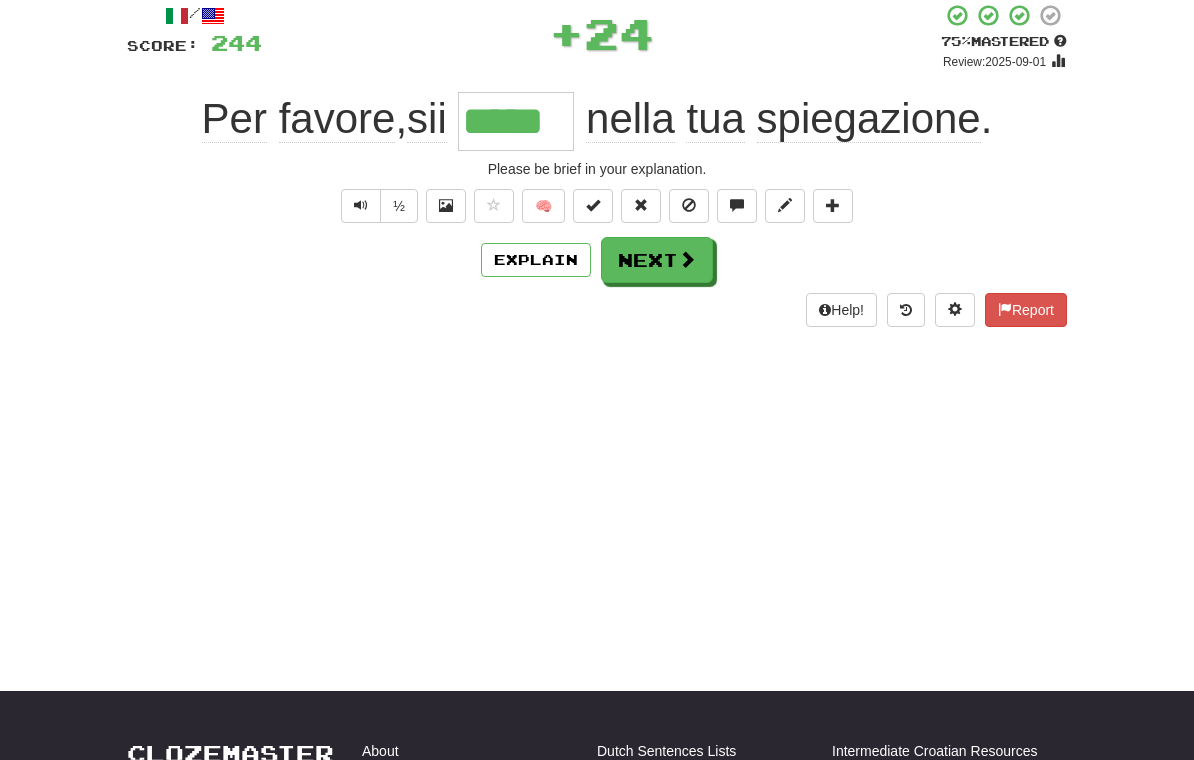 scroll, scrollTop: 120, scrollLeft: 0, axis: vertical 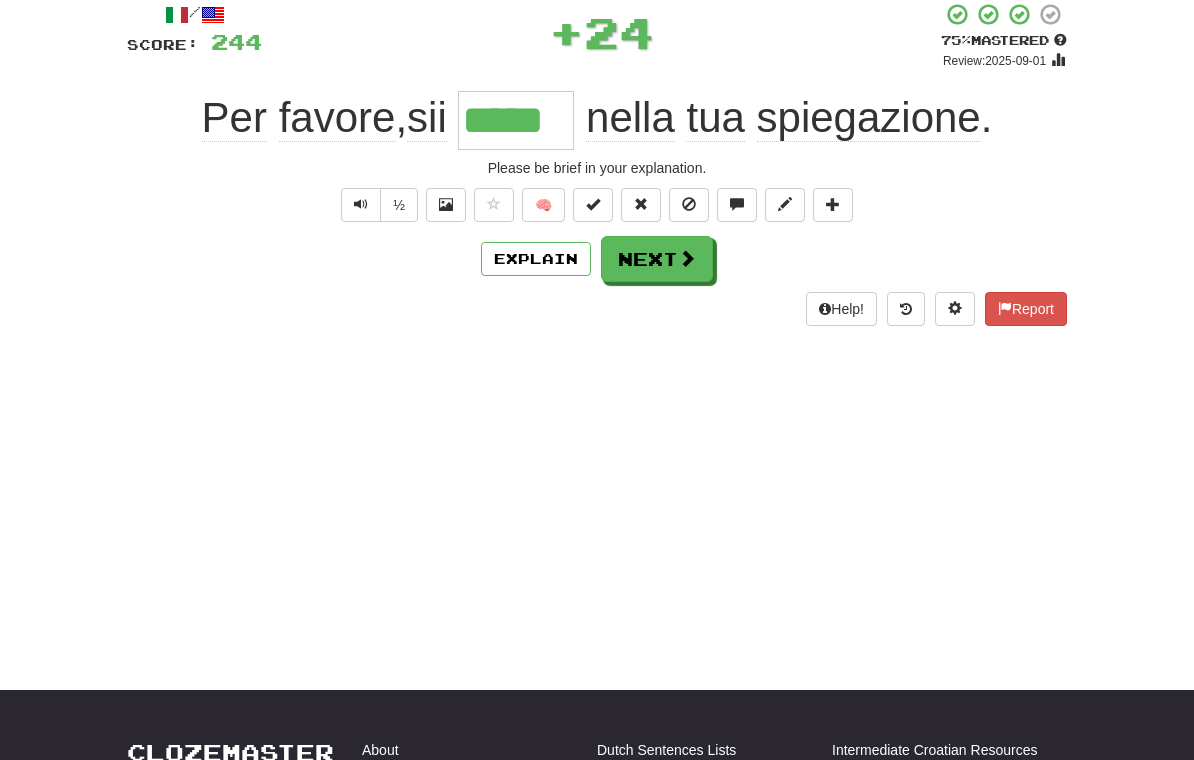 click on "Next" at bounding box center (657, 259) 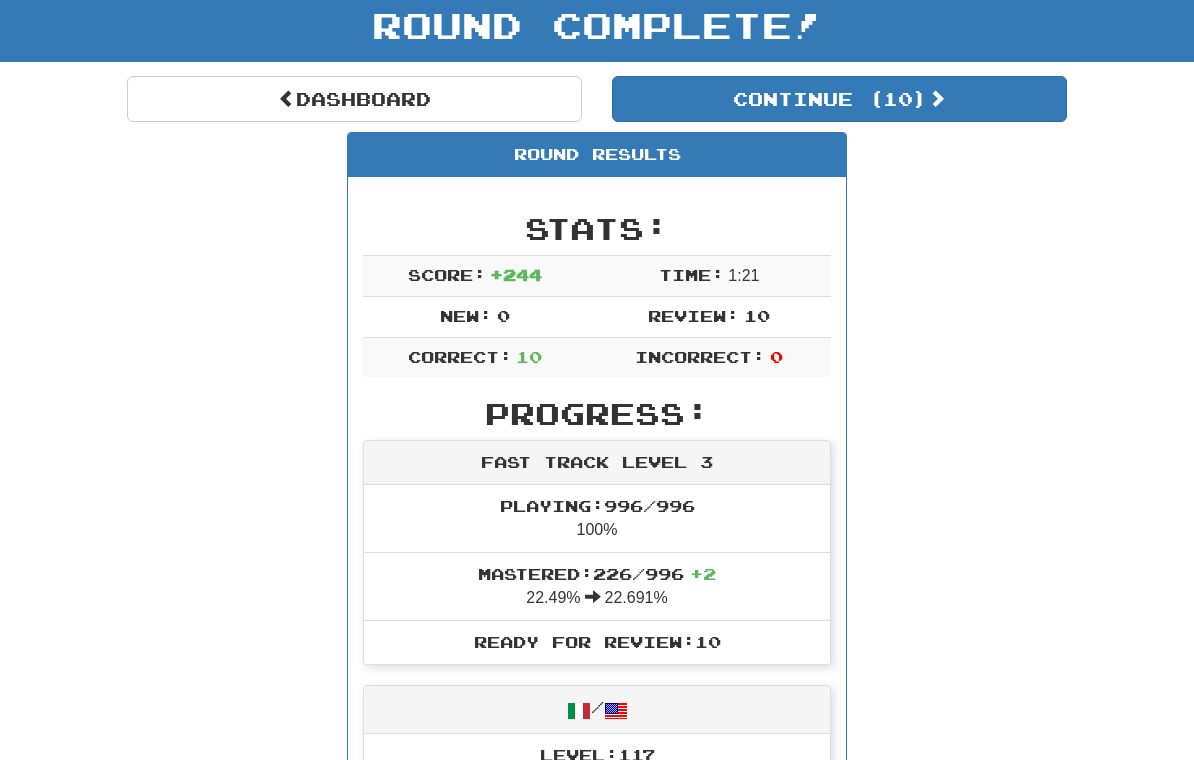click on "Continue ( 10 )" at bounding box center (839, 99) 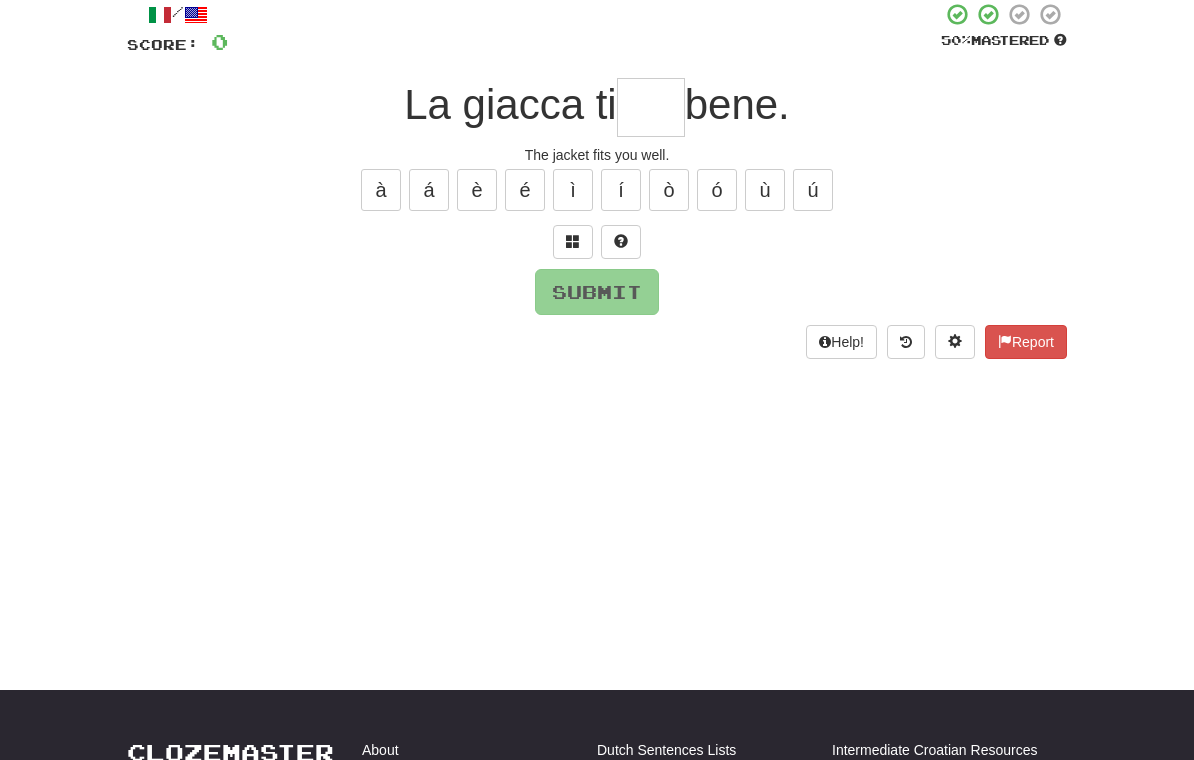 click at bounding box center (651, 107) 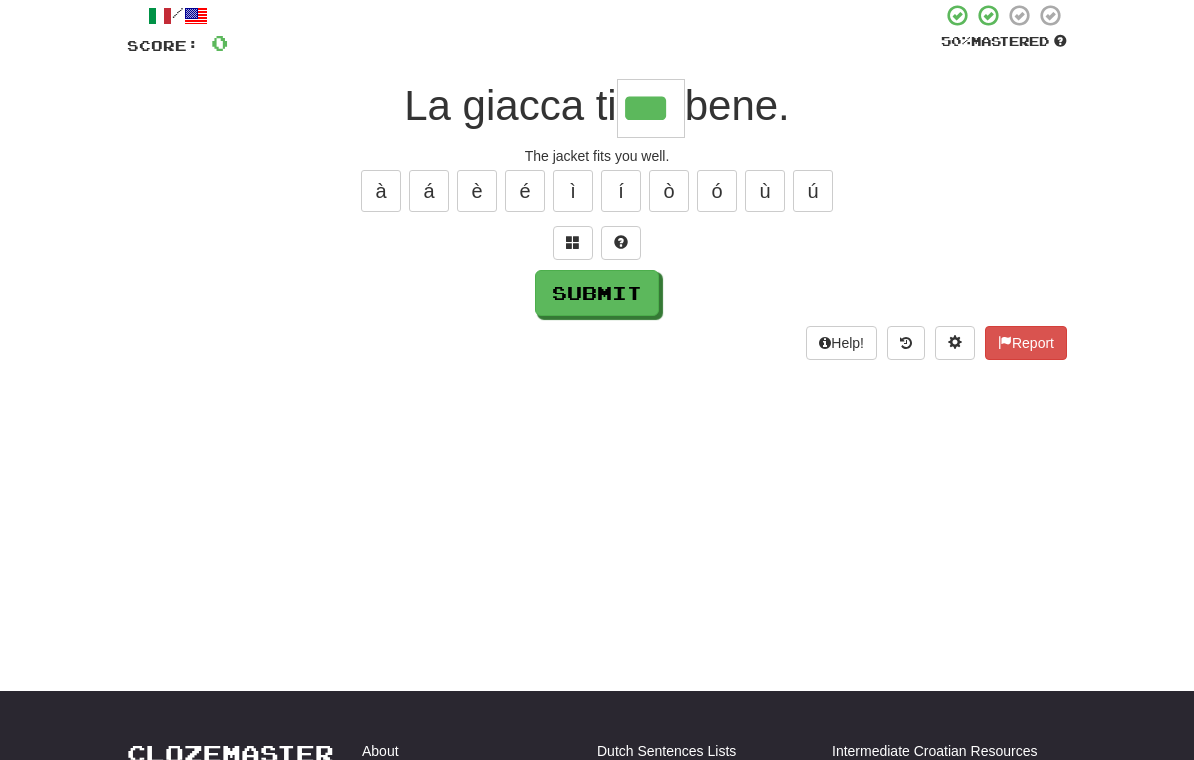 type on "***" 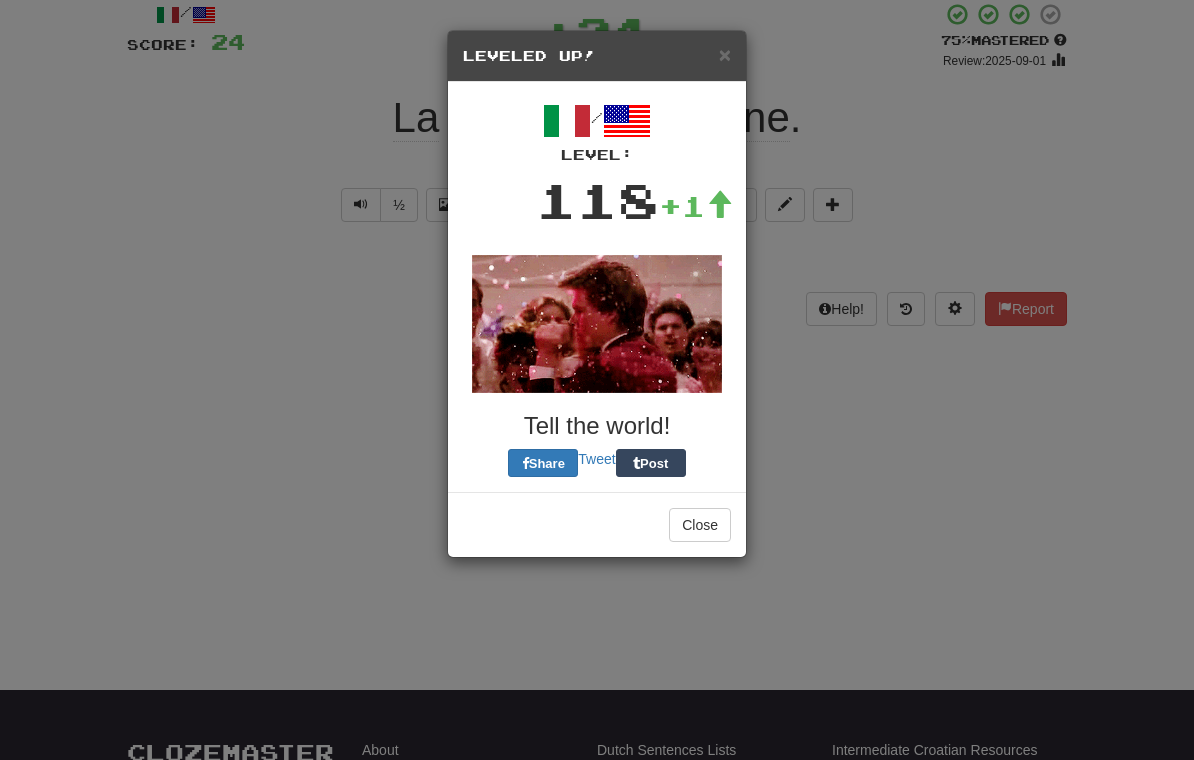 click on "/  Level: 118 +1 Tell the world!  Share Tweet  Post" at bounding box center [597, 287] 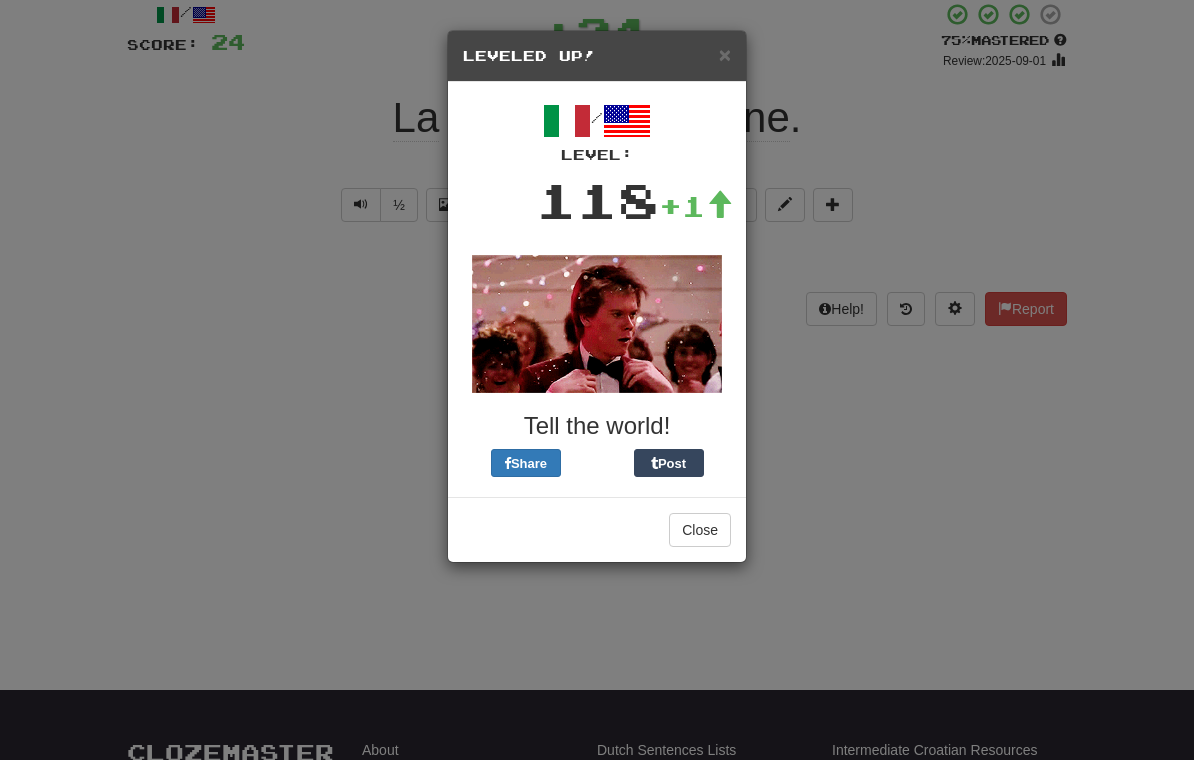 click on "Close" at bounding box center (700, 530) 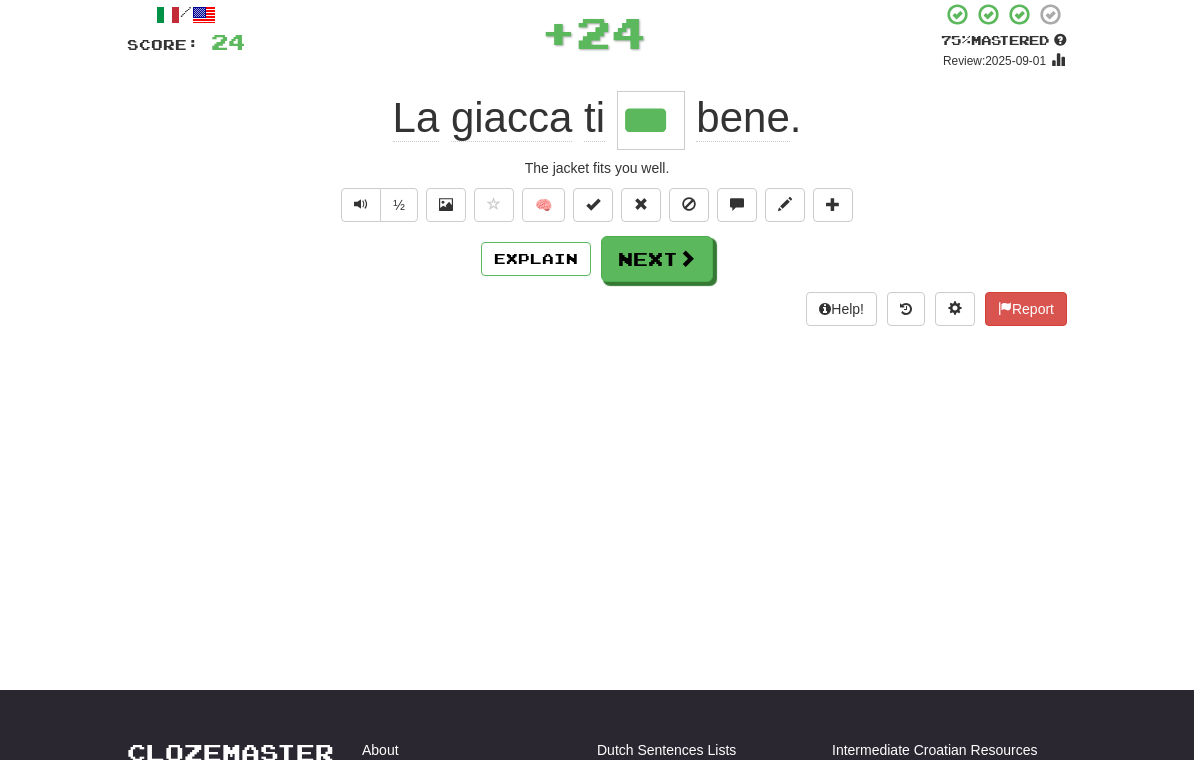 click at bounding box center [687, 258] 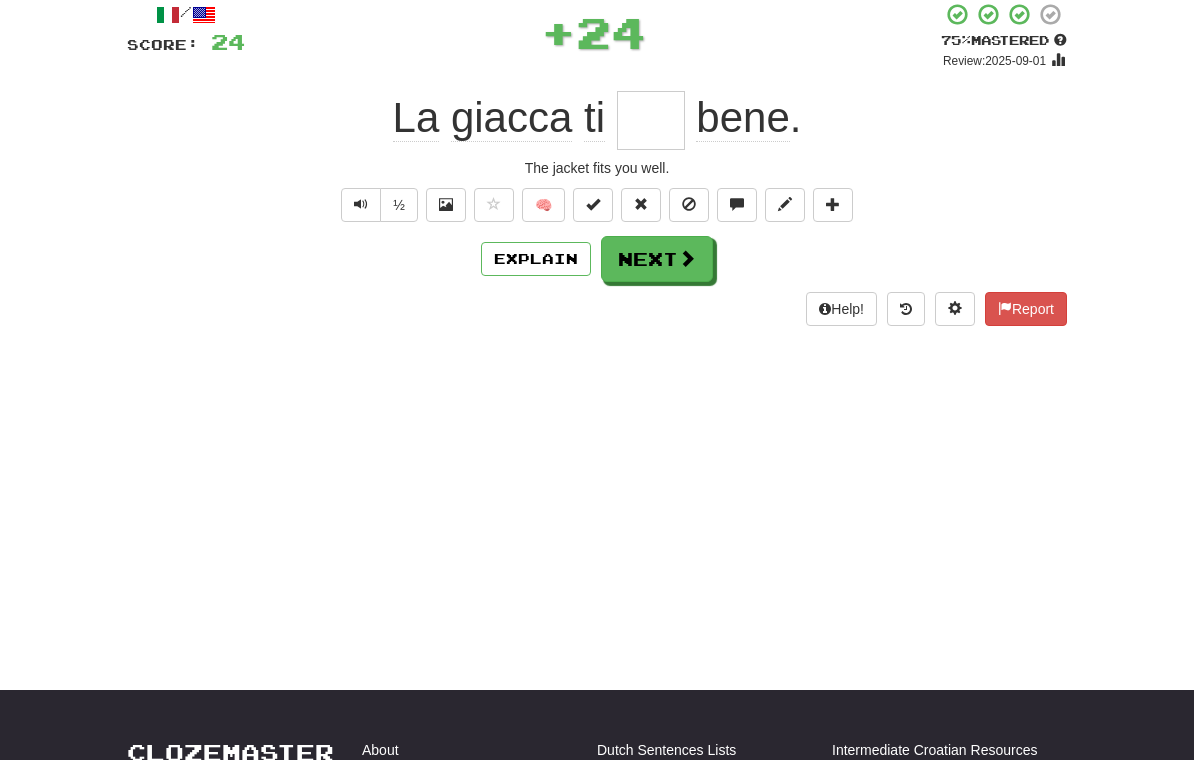 scroll, scrollTop: 119, scrollLeft: 0, axis: vertical 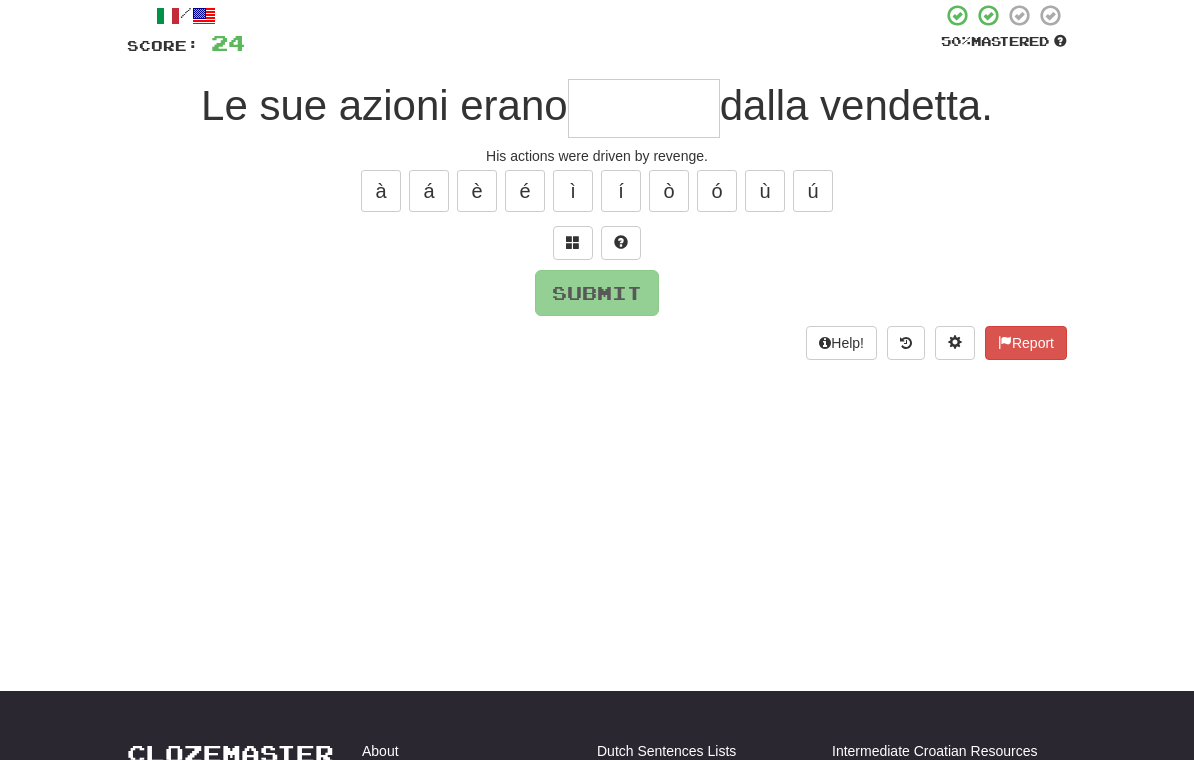 type on "*" 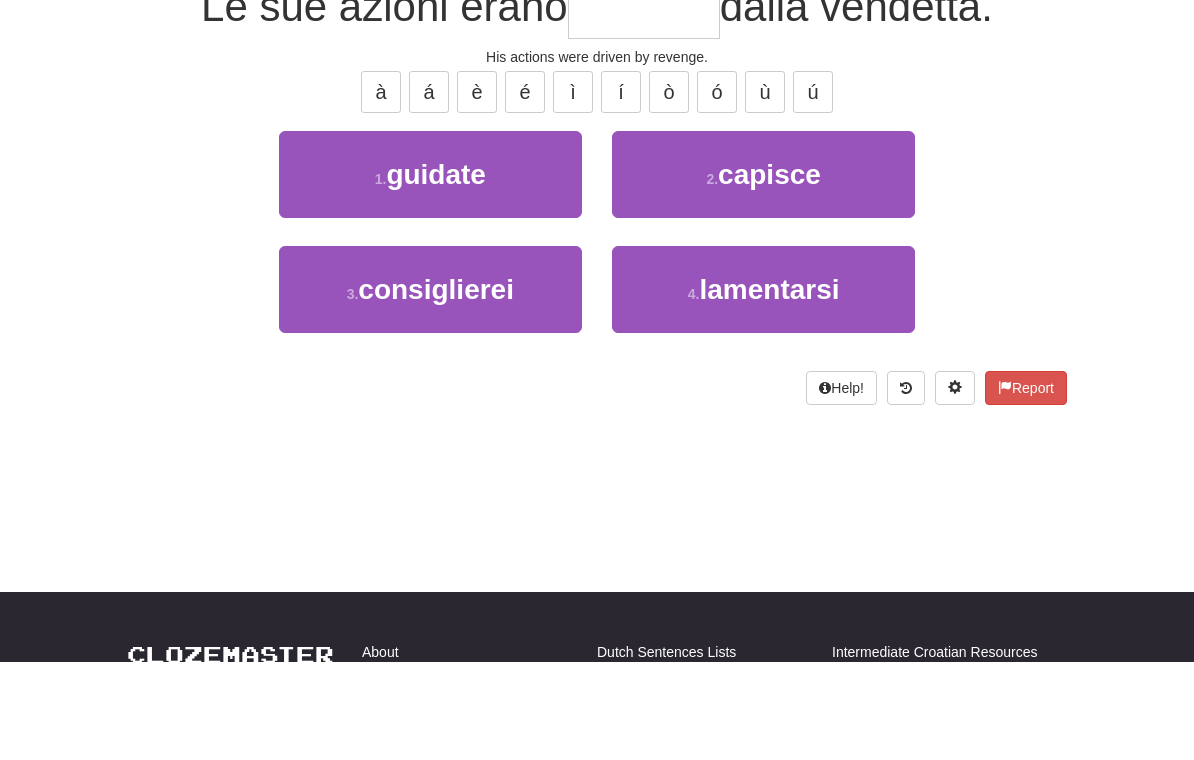 click on "guidate" at bounding box center (436, 273) 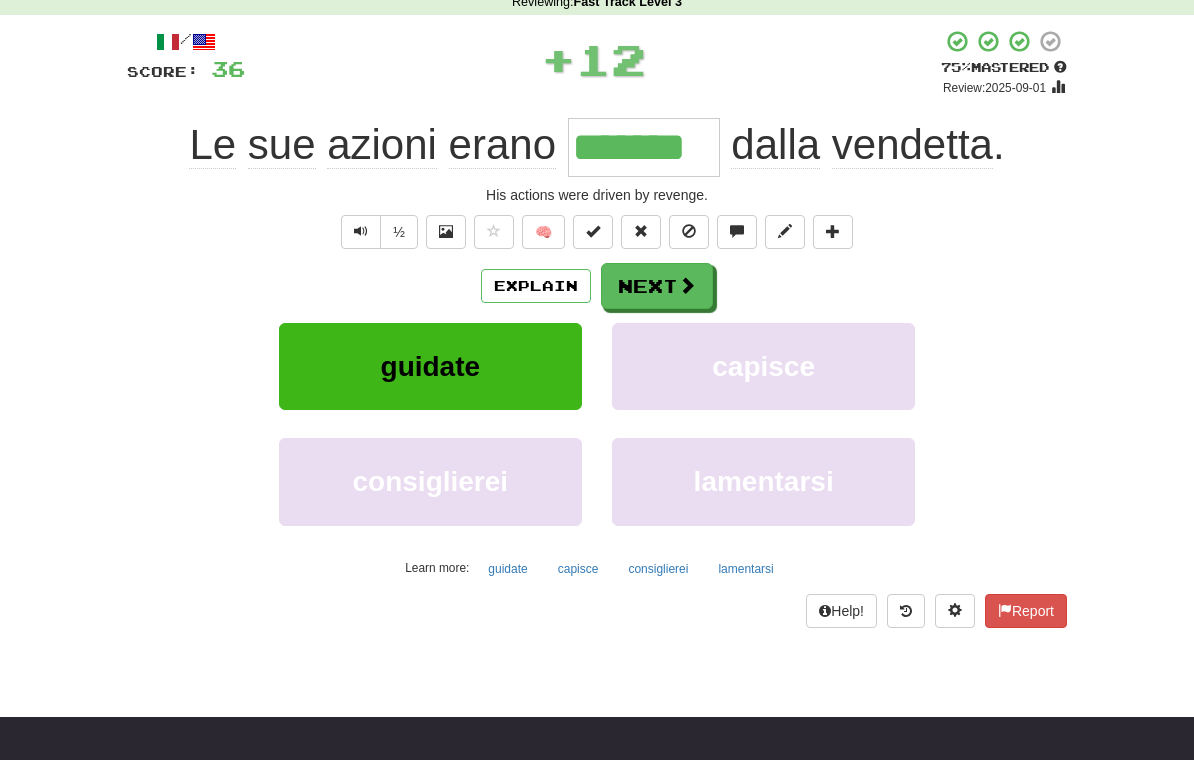 scroll, scrollTop: 93, scrollLeft: 0, axis: vertical 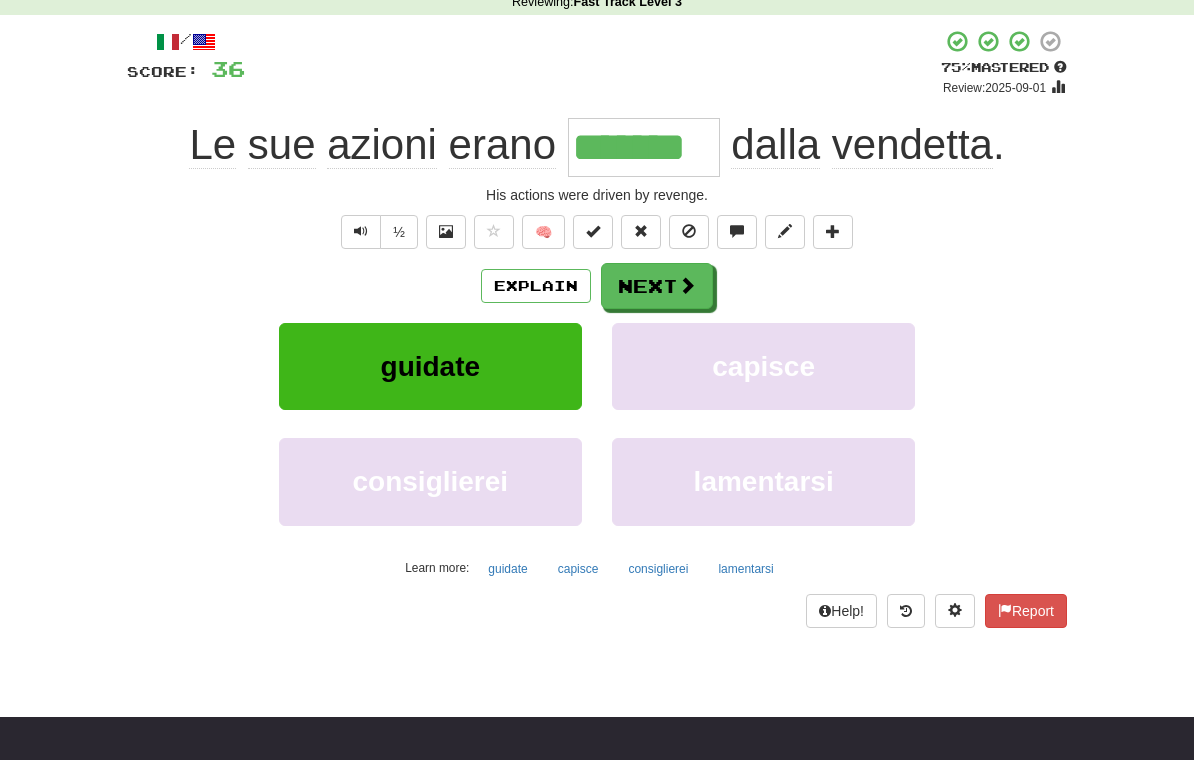 click on "Next" at bounding box center (657, 286) 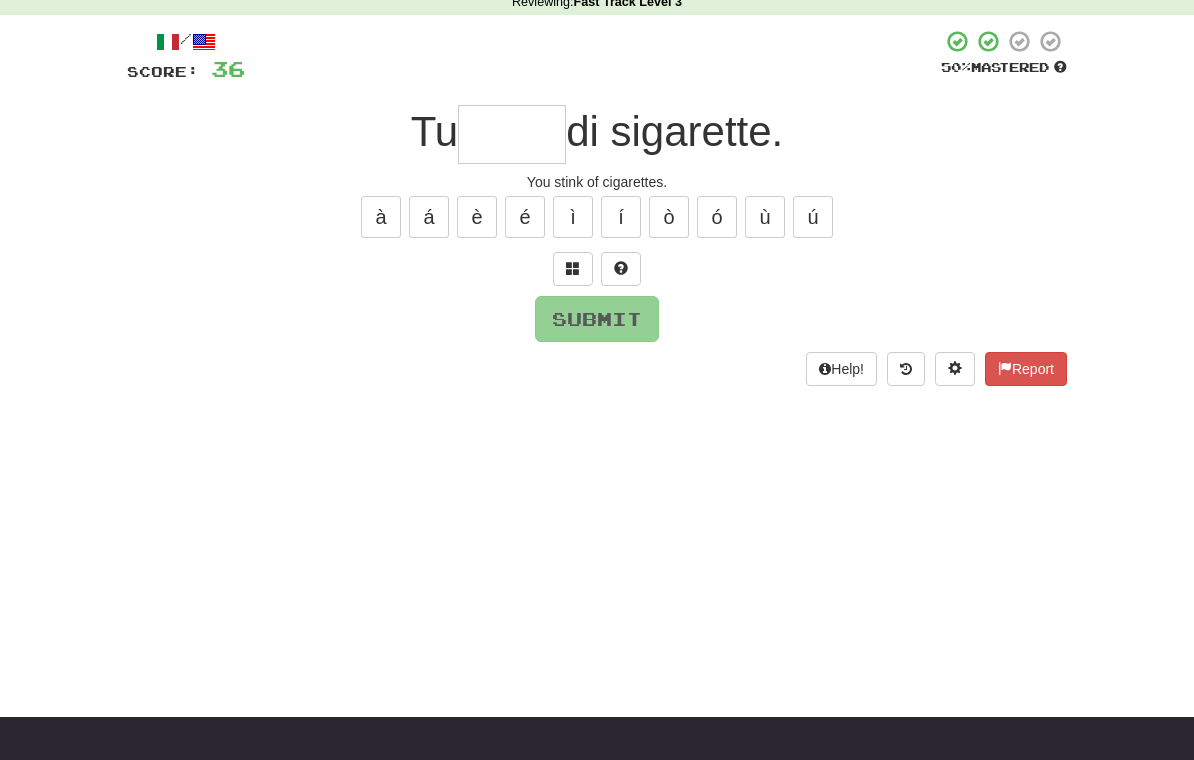 scroll, scrollTop: 92, scrollLeft: 0, axis: vertical 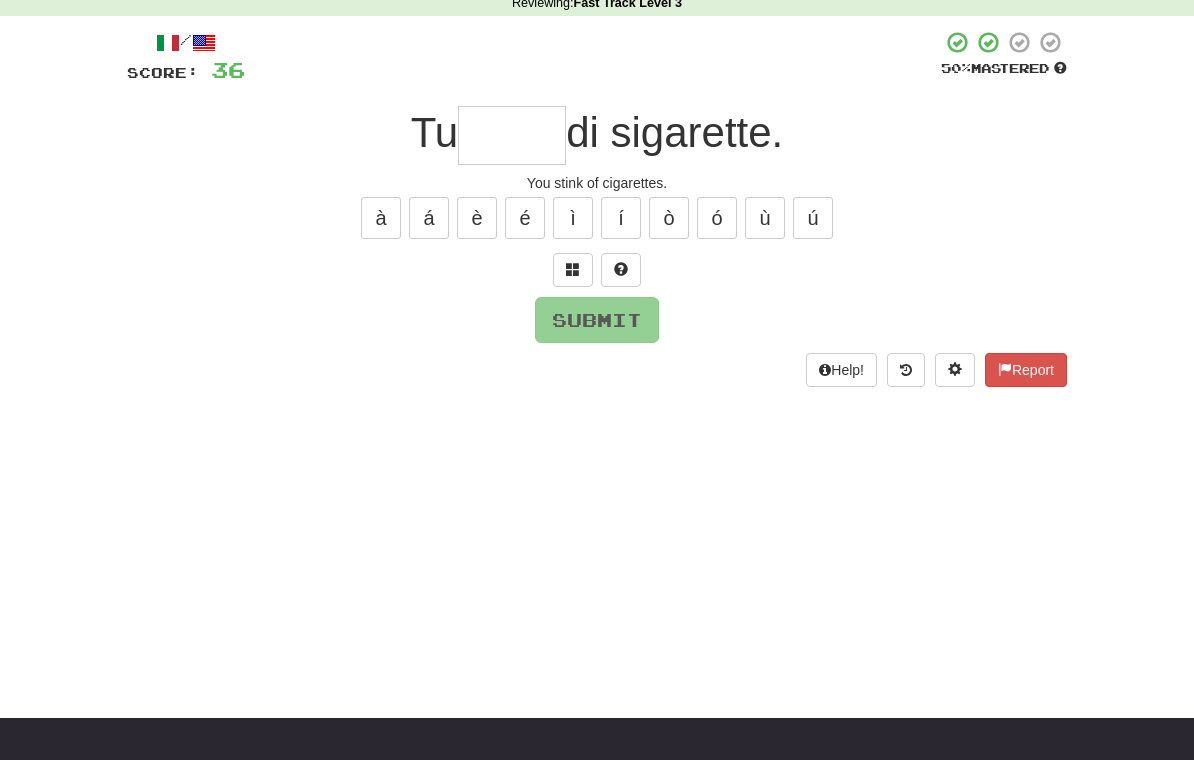 type on "*" 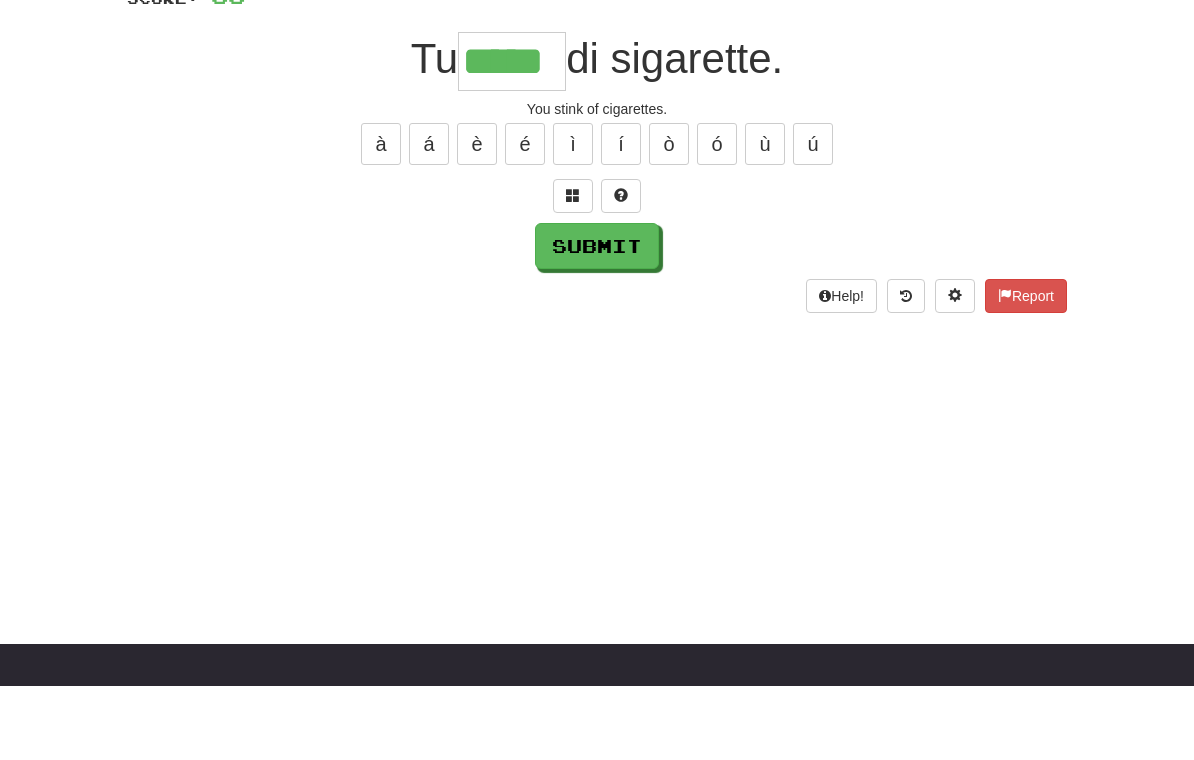 type on "*****" 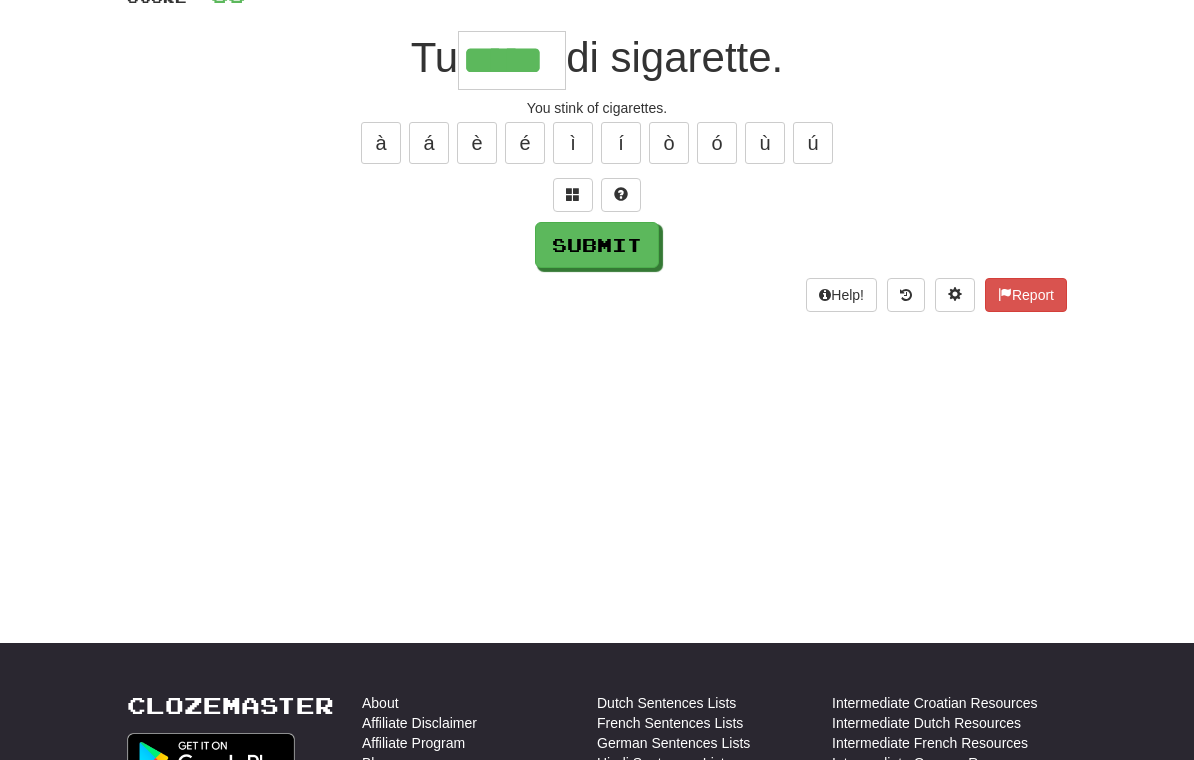 click on "Submit" at bounding box center (597, 245) 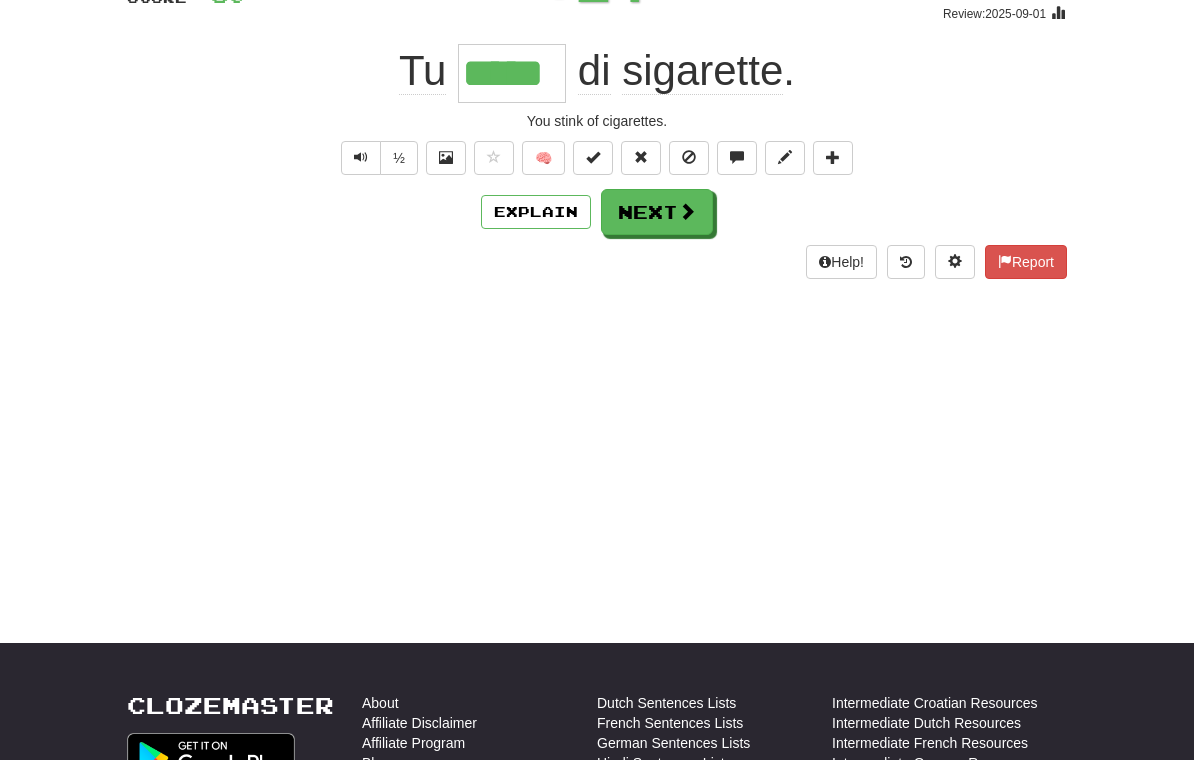 click on "Next" at bounding box center (657, 212) 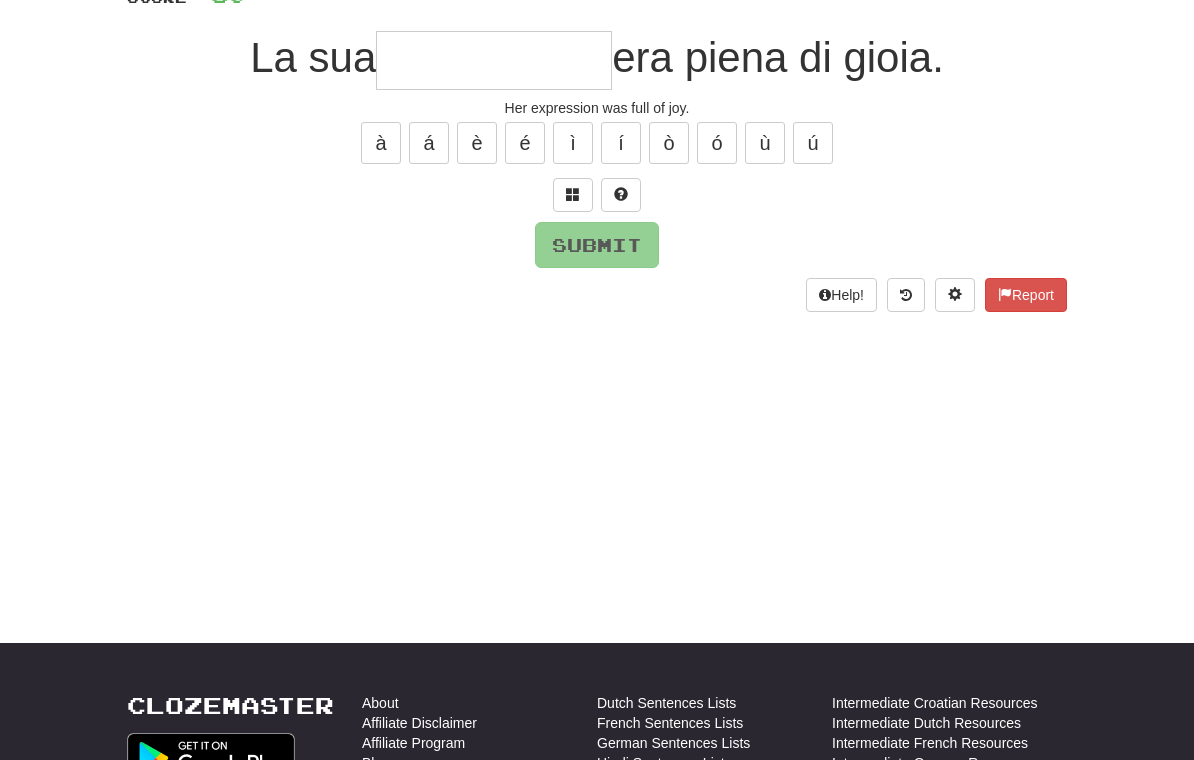 scroll, scrollTop: 166, scrollLeft: 0, axis: vertical 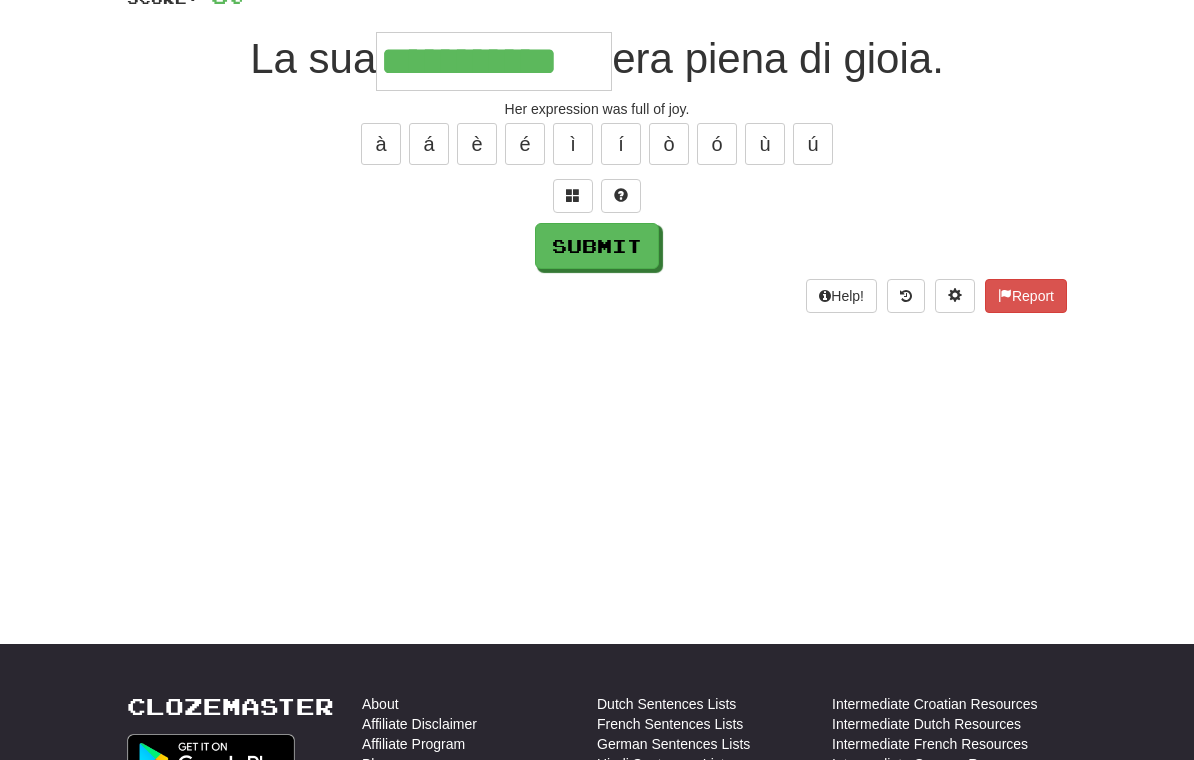type on "**********" 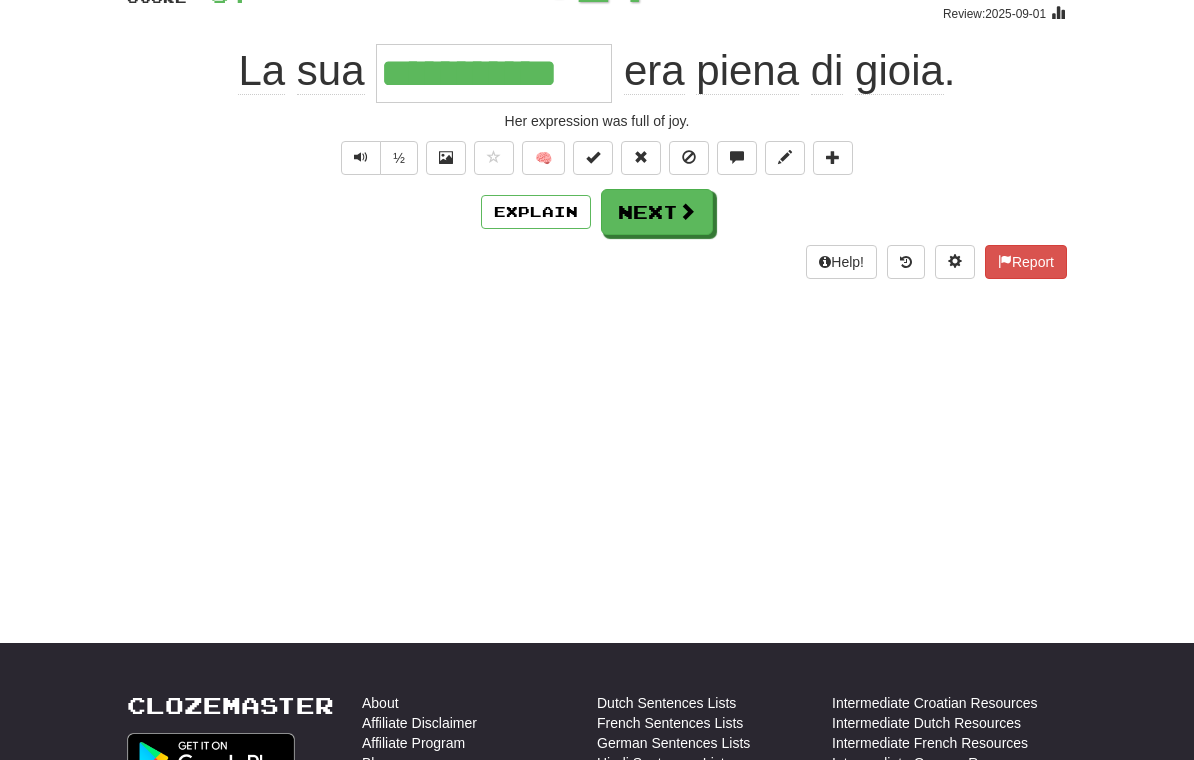 click on "Next" at bounding box center [657, 212] 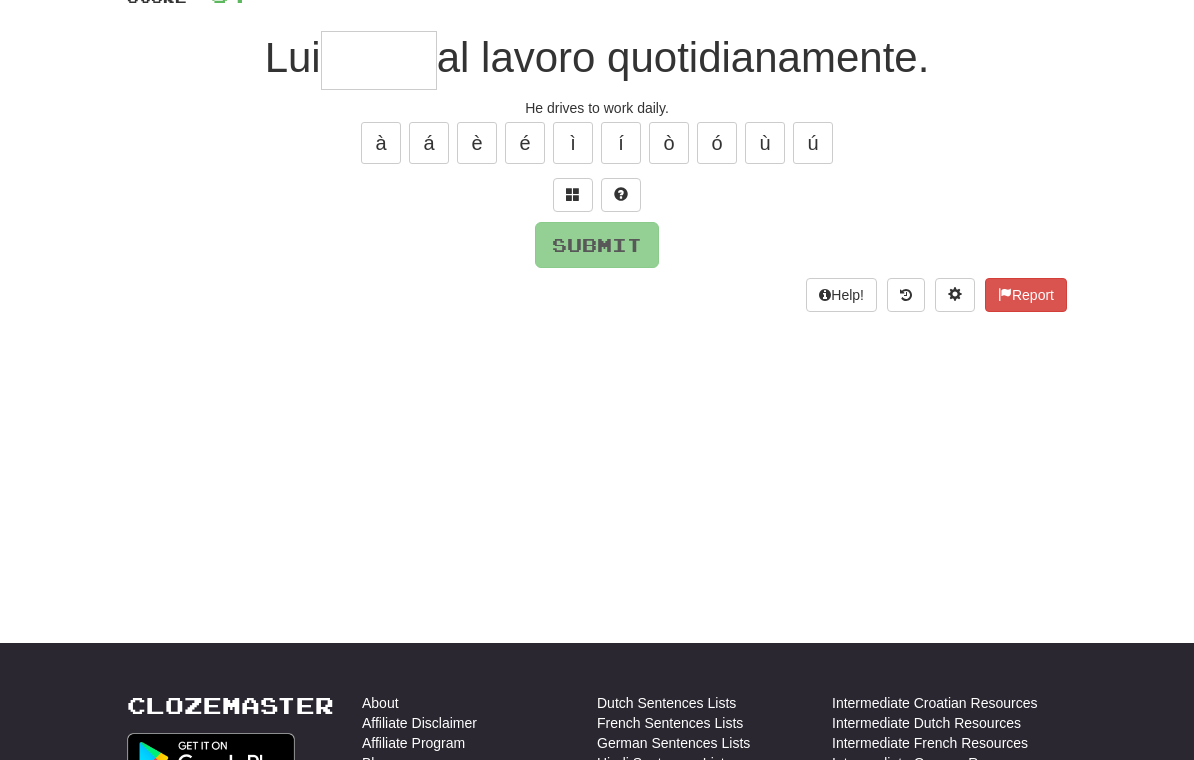 scroll, scrollTop: 166, scrollLeft: 0, axis: vertical 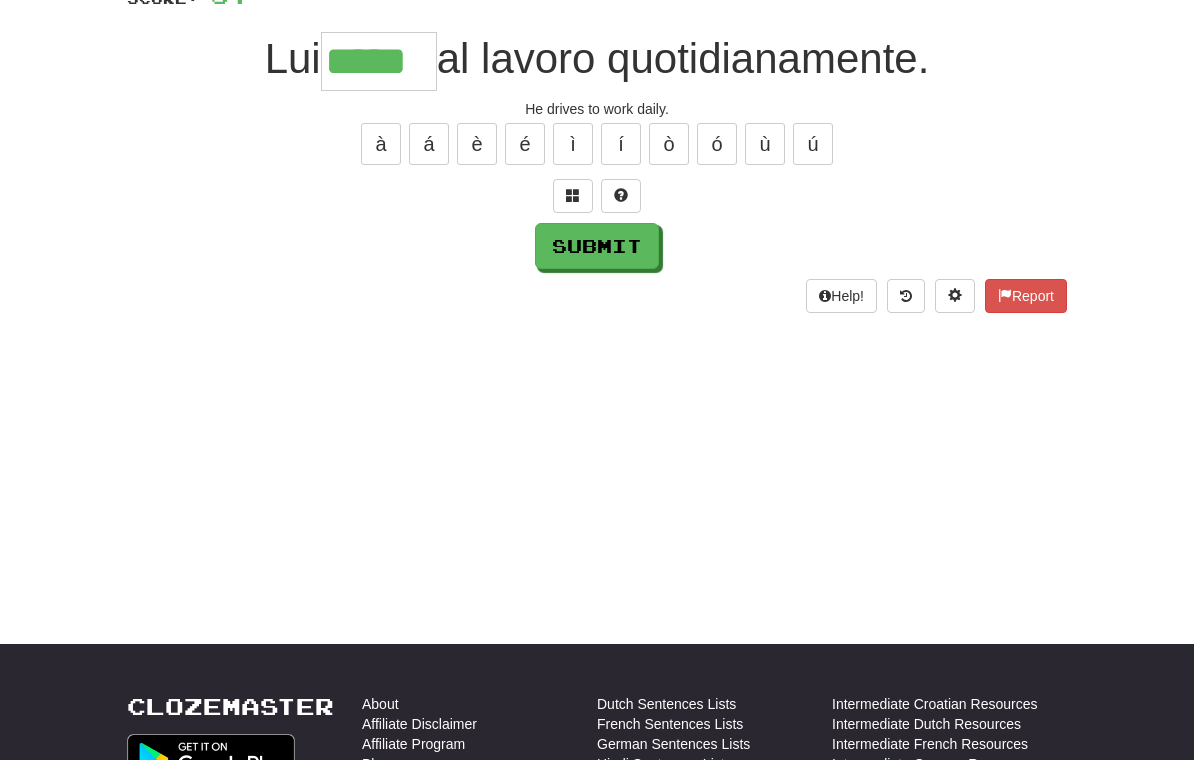 type on "*****" 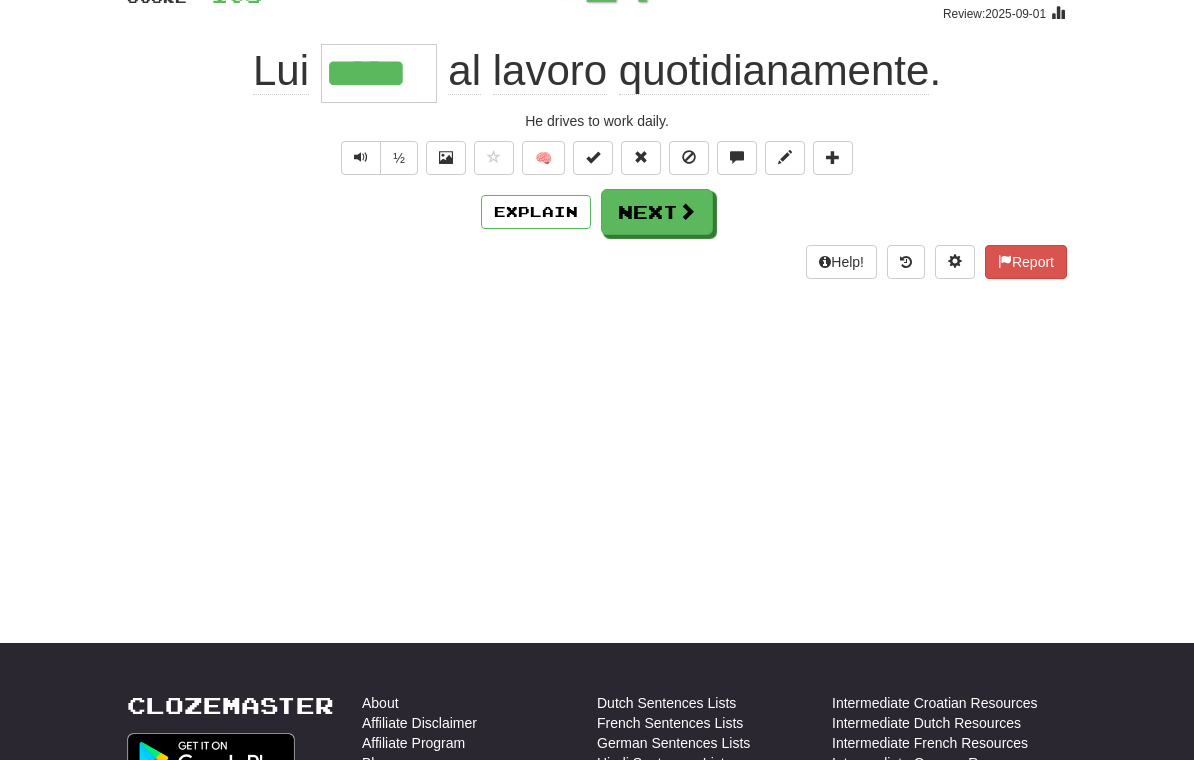 click on "Next" at bounding box center (657, 212) 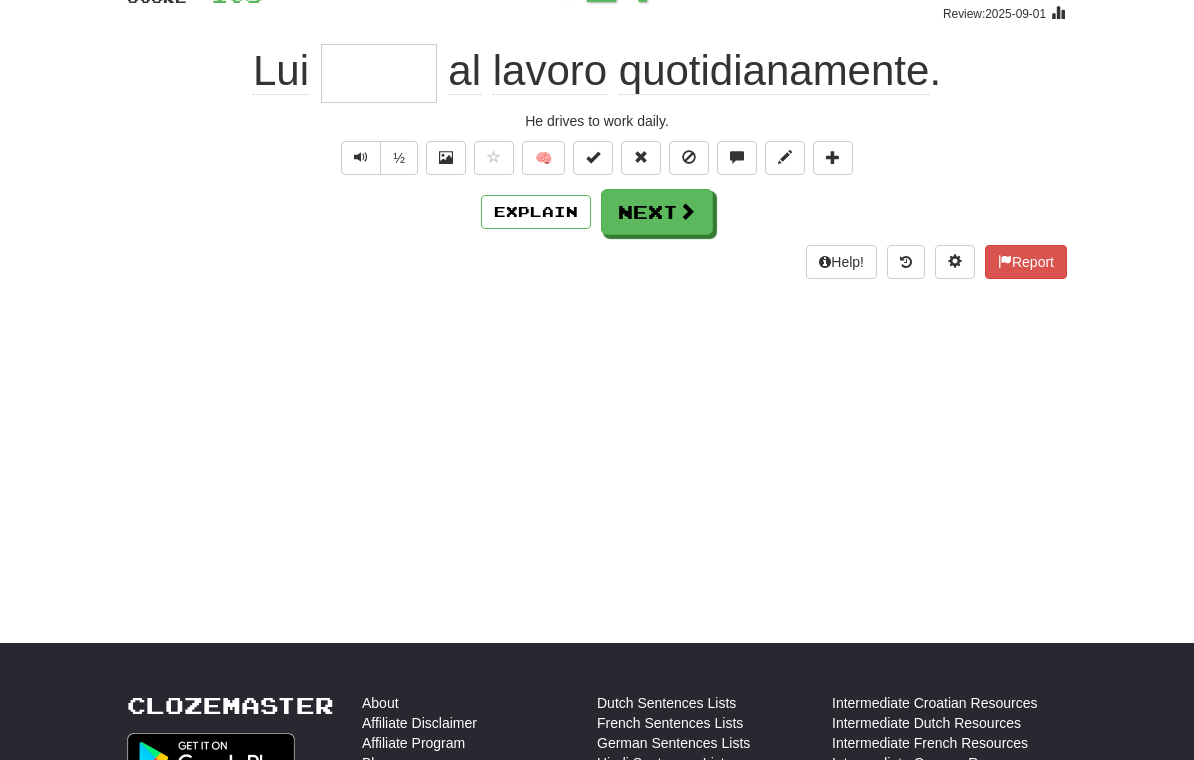 scroll, scrollTop: 166, scrollLeft: 0, axis: vertical 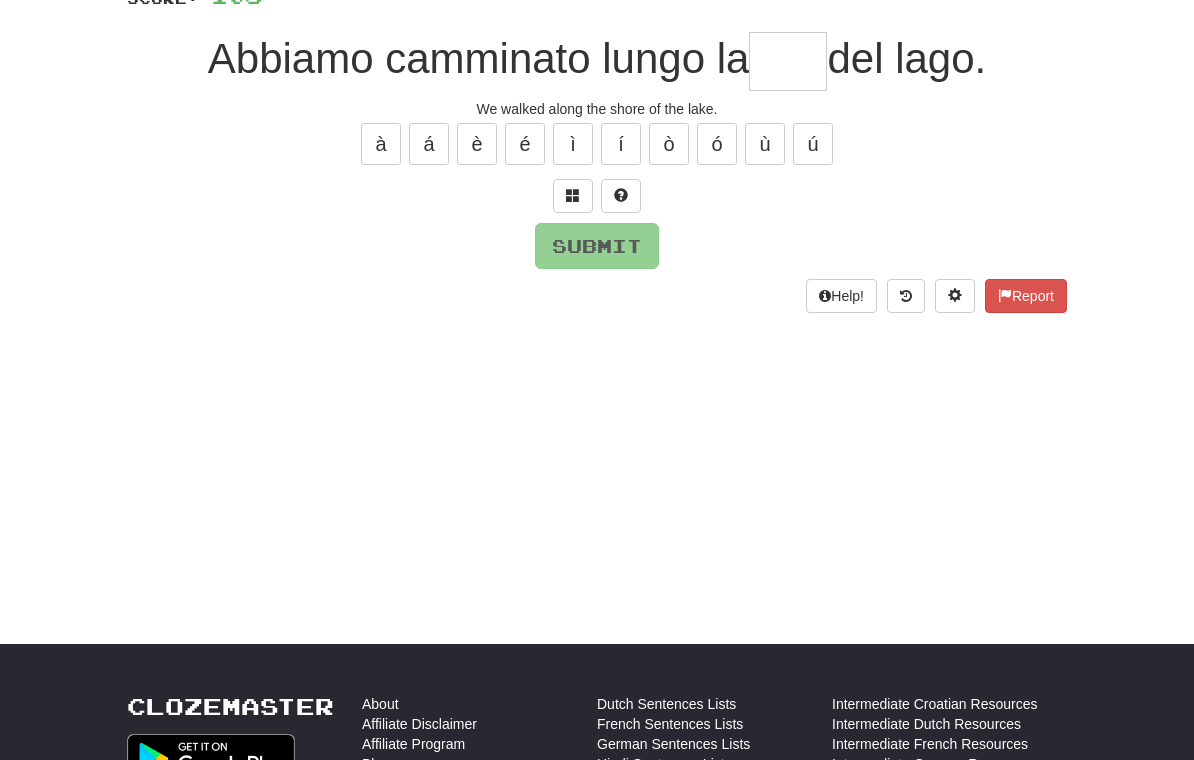 click at bounding box center (573, 195) 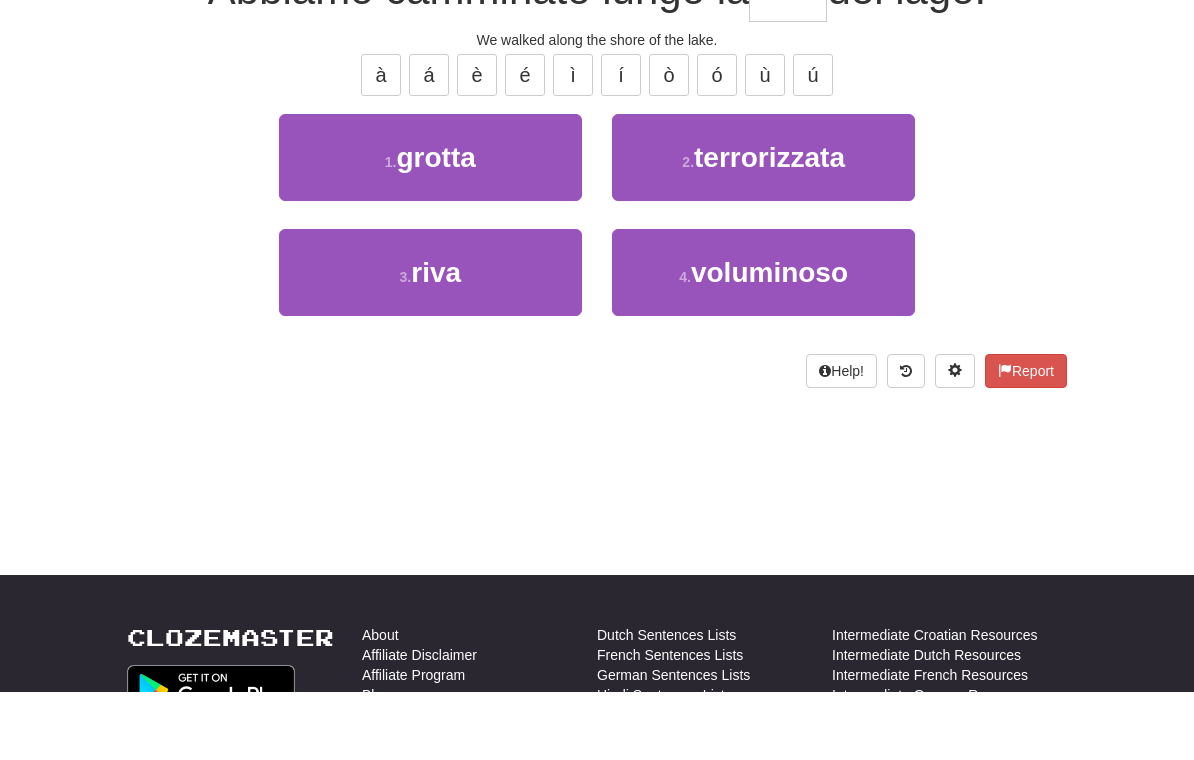 click on "3 .  riva" at bounding box center (430, 341) 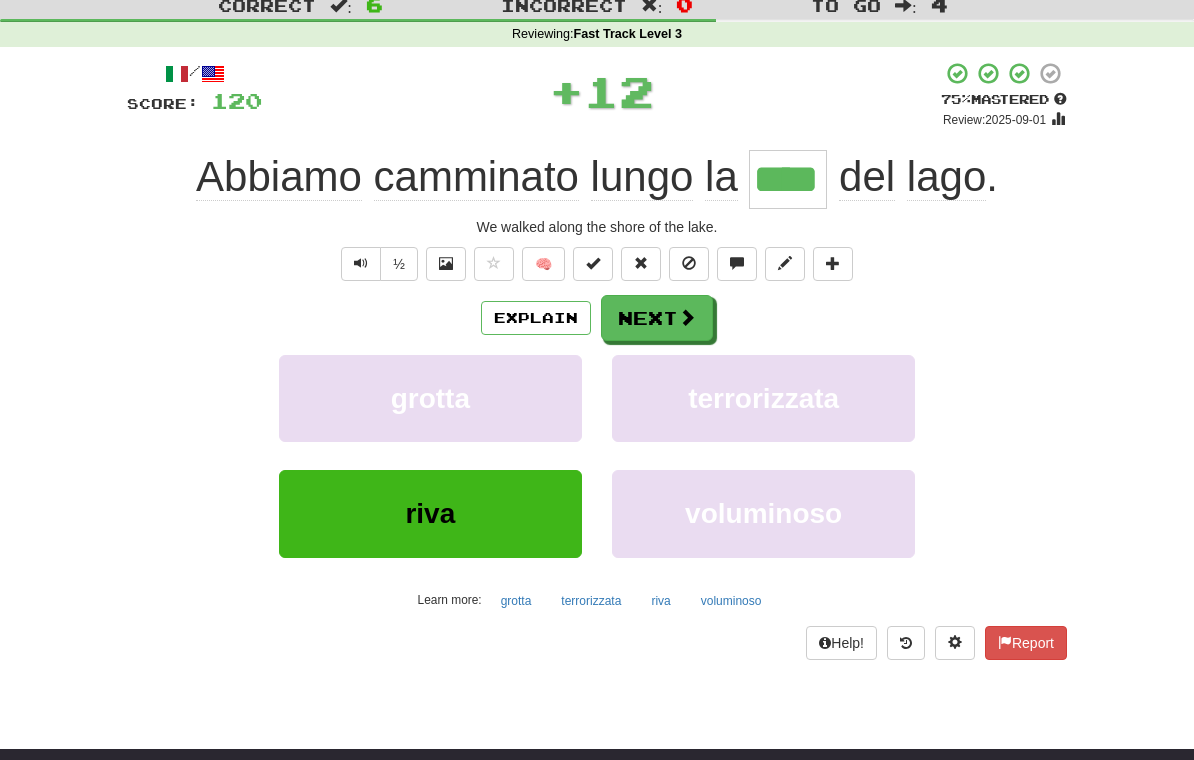 scroll, scrollTop: 61, scrollLeft: 0, axis: vertical 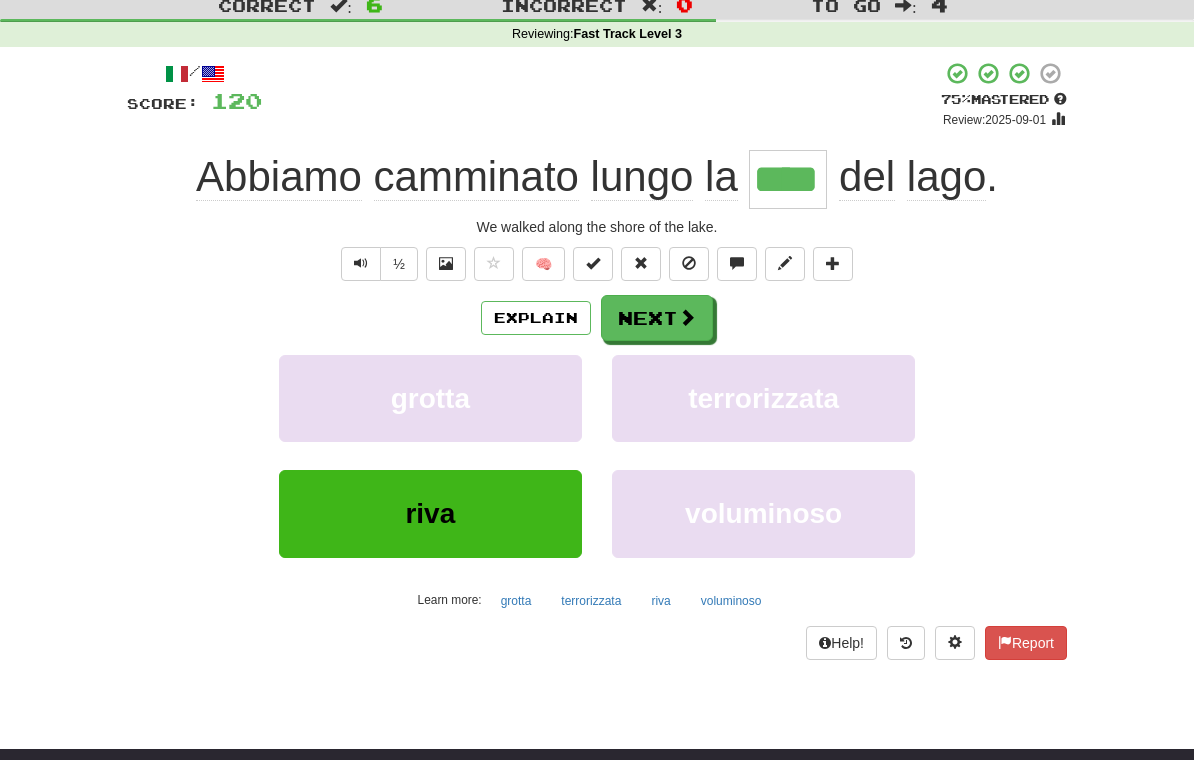 click on "Next" at bounding box center (657, 318) 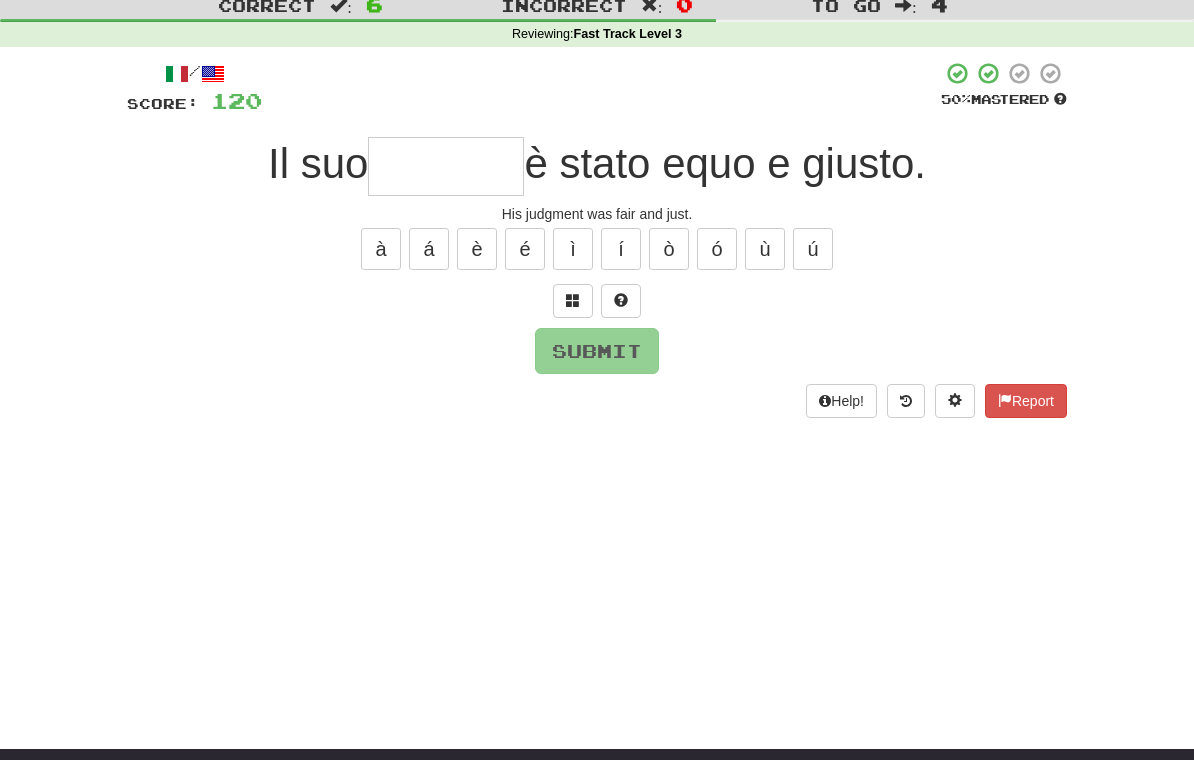 scroll, scrollTop: 60, scrollLeft: 0, axis: vertical 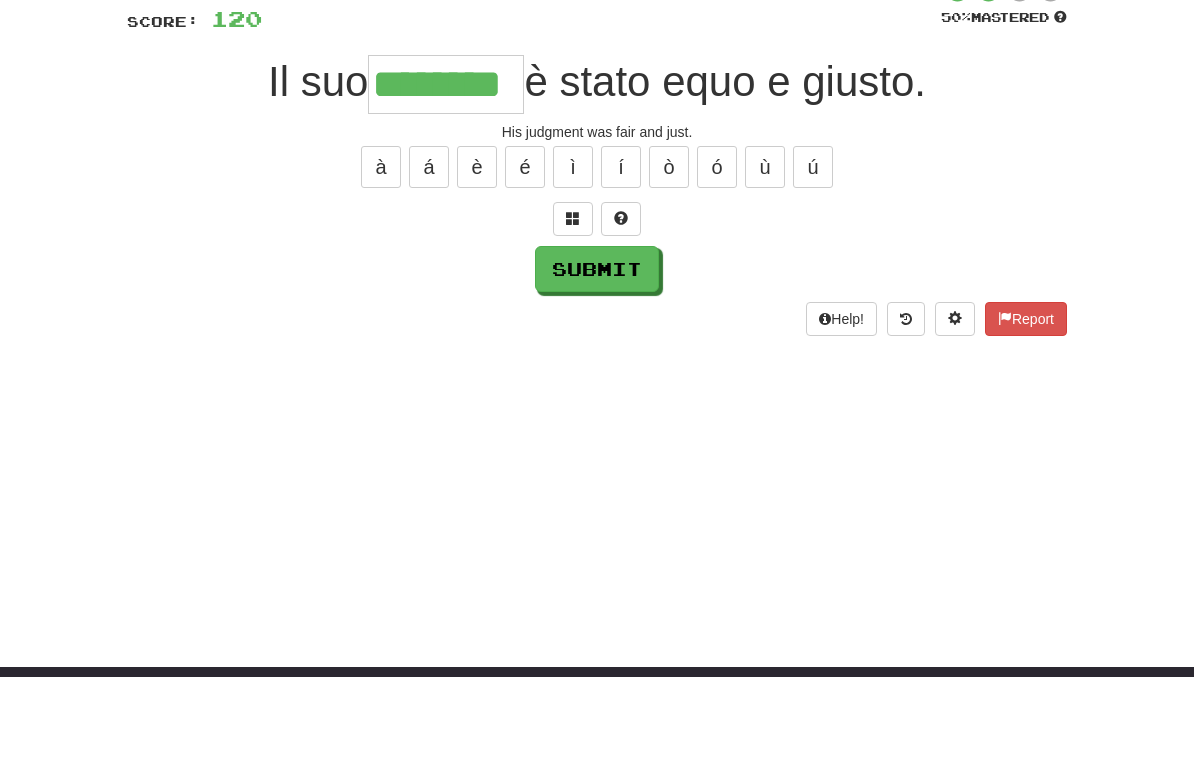 type on "********" 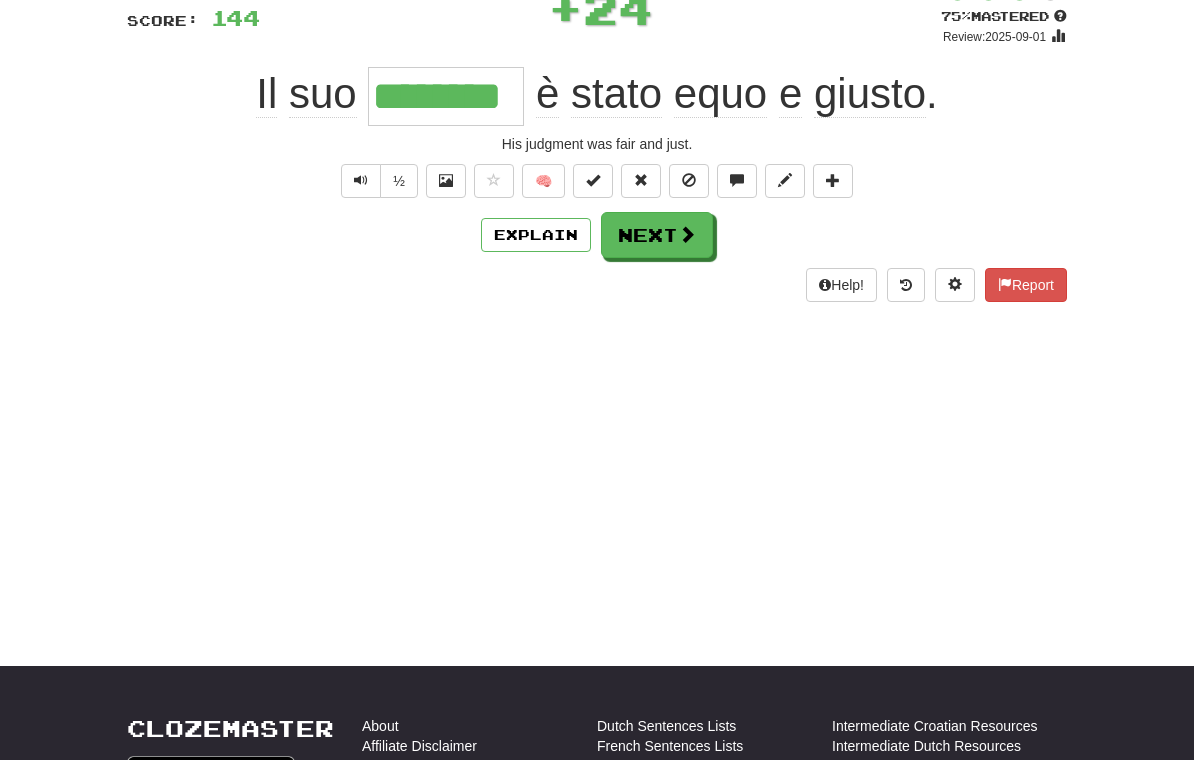 click on "Next" at bounding box center [657, 235] 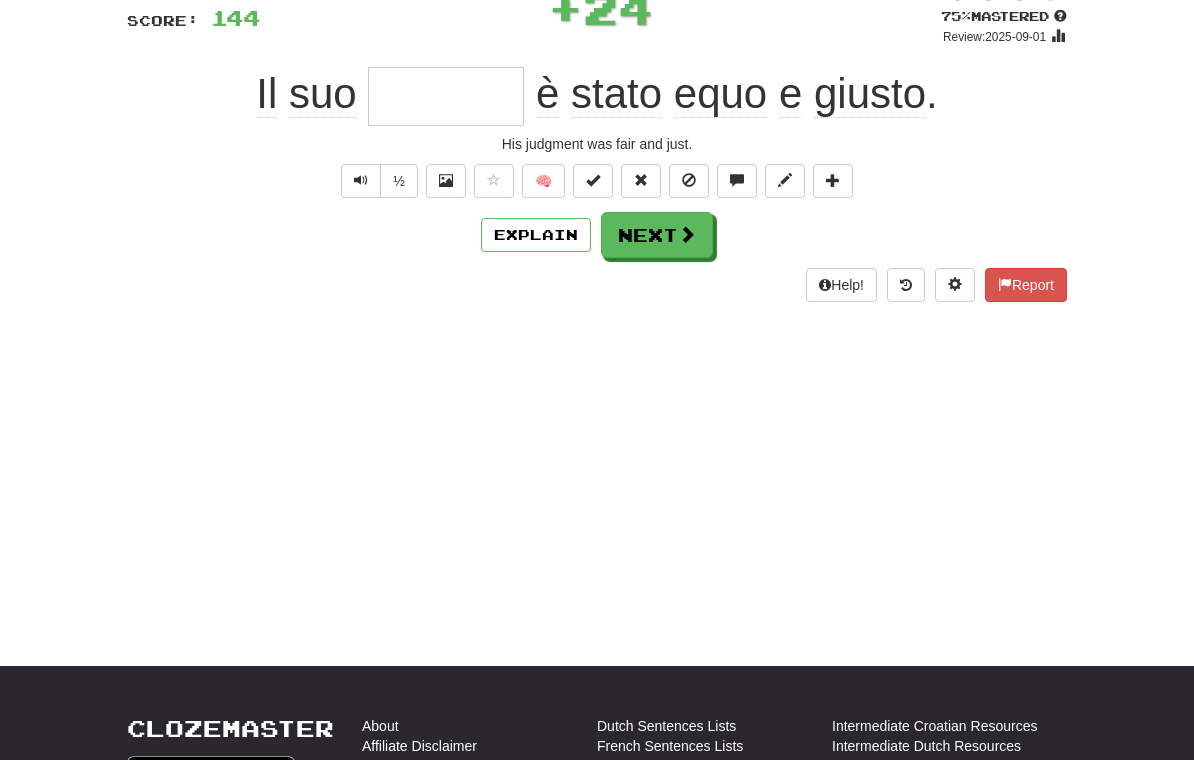 scroll, scrollTop: 143, scrollLeft: 0, axis: vertical 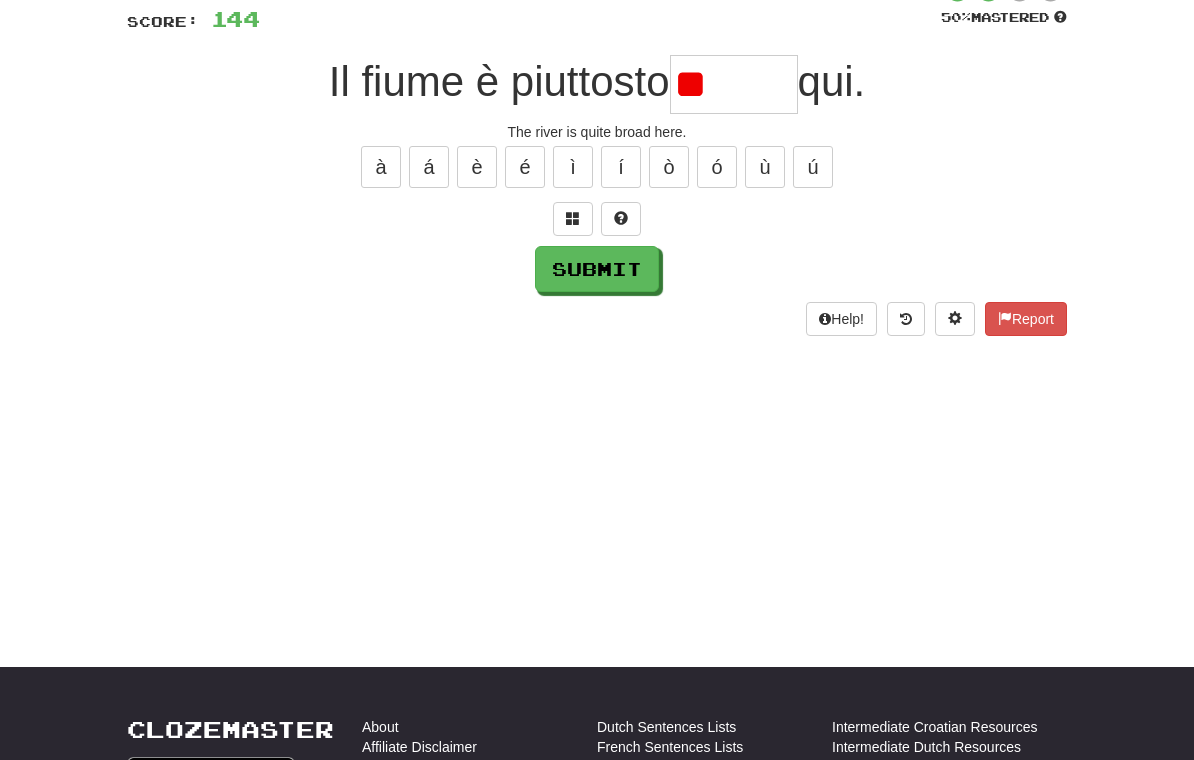 type on "*" 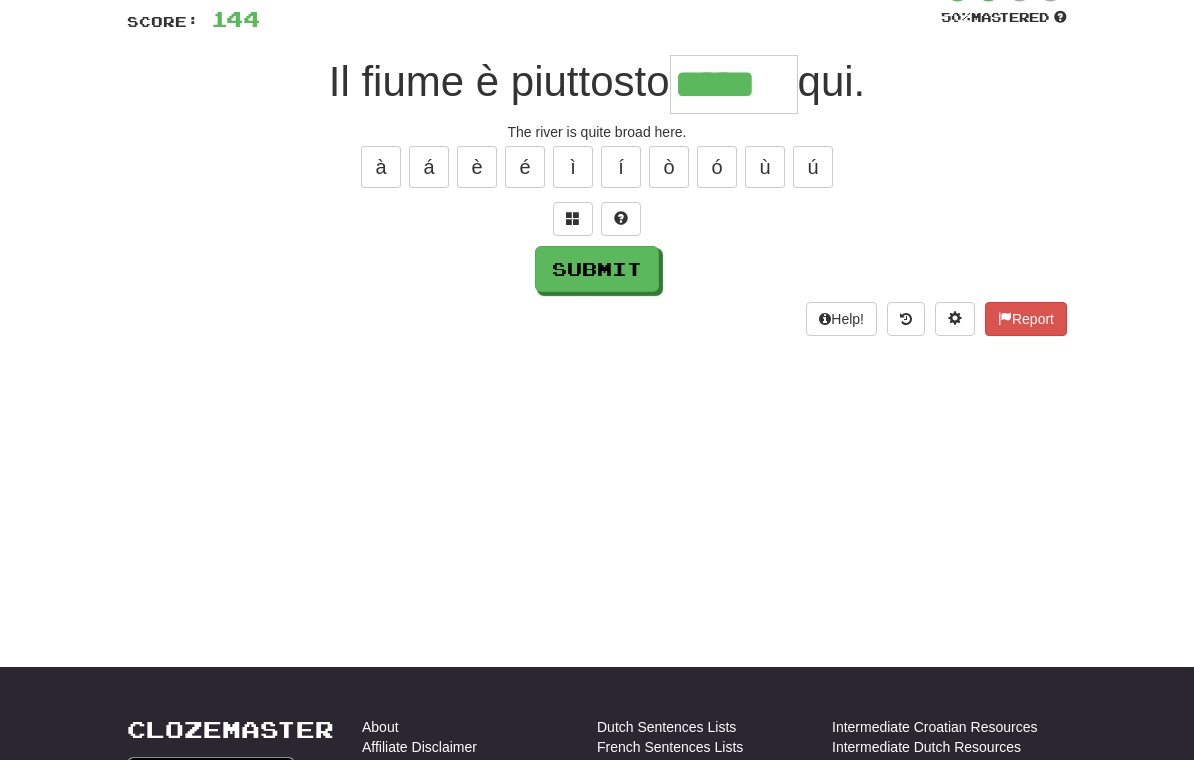 type on "*****" 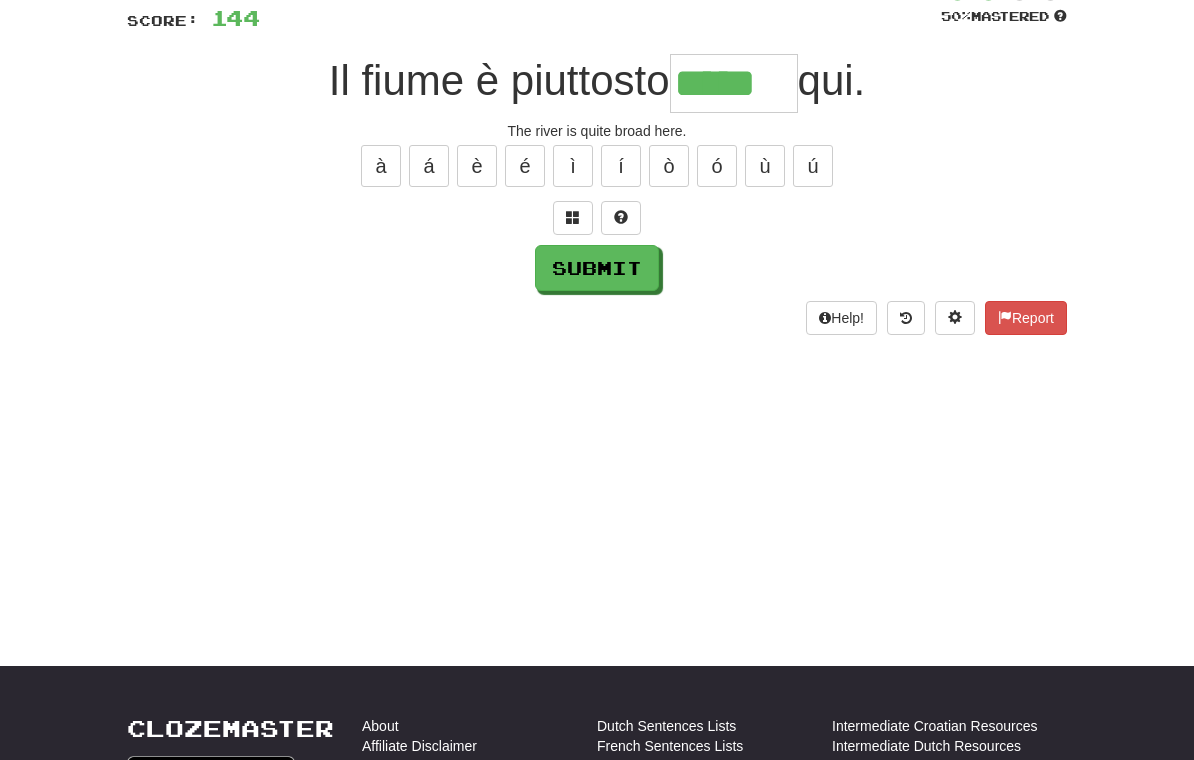 click on "Submit" at bounding box center [597, 268] 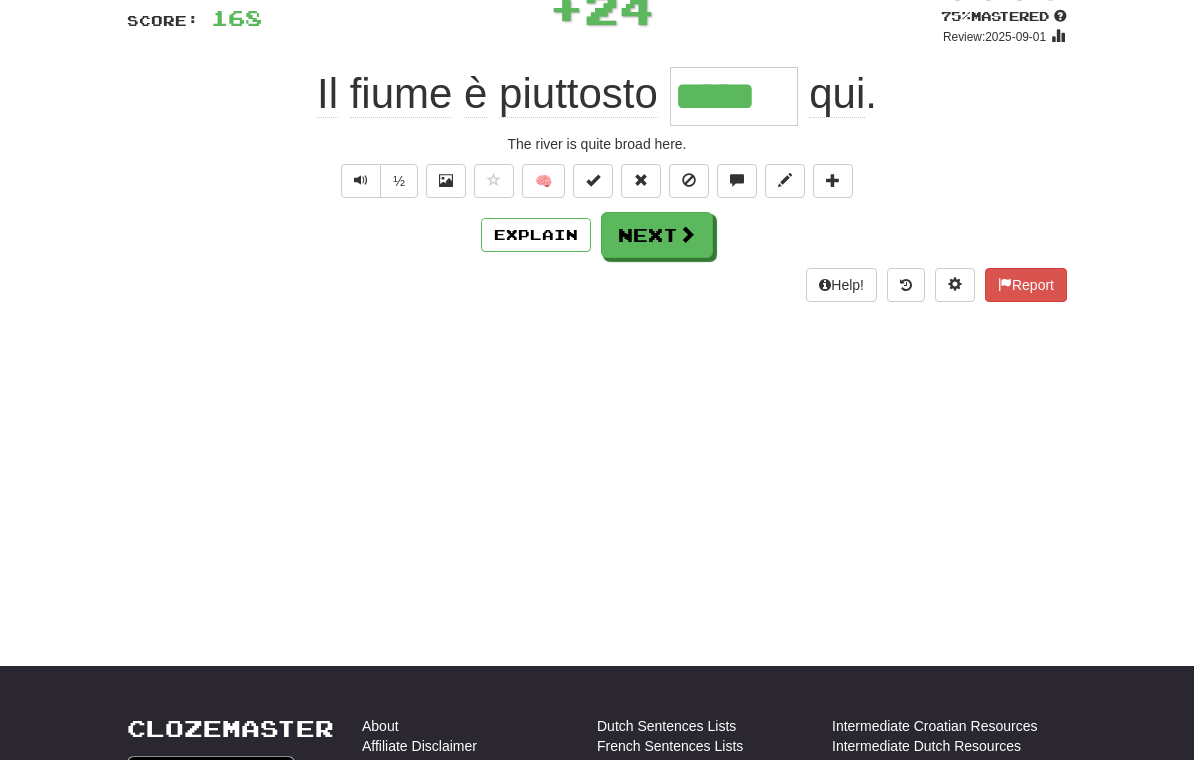 click on "Next" at bounding box center (657, 235) 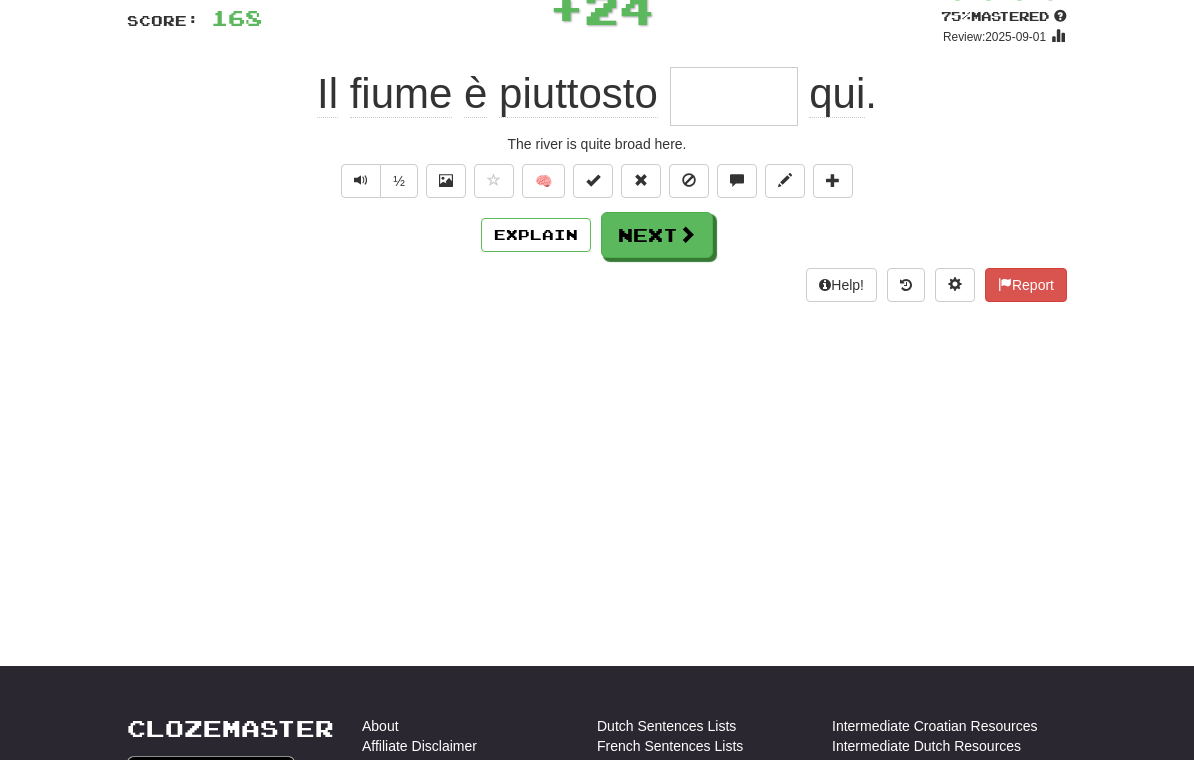 scroll, scrollTop: 143, scrollLeft: 0, axis: vertical 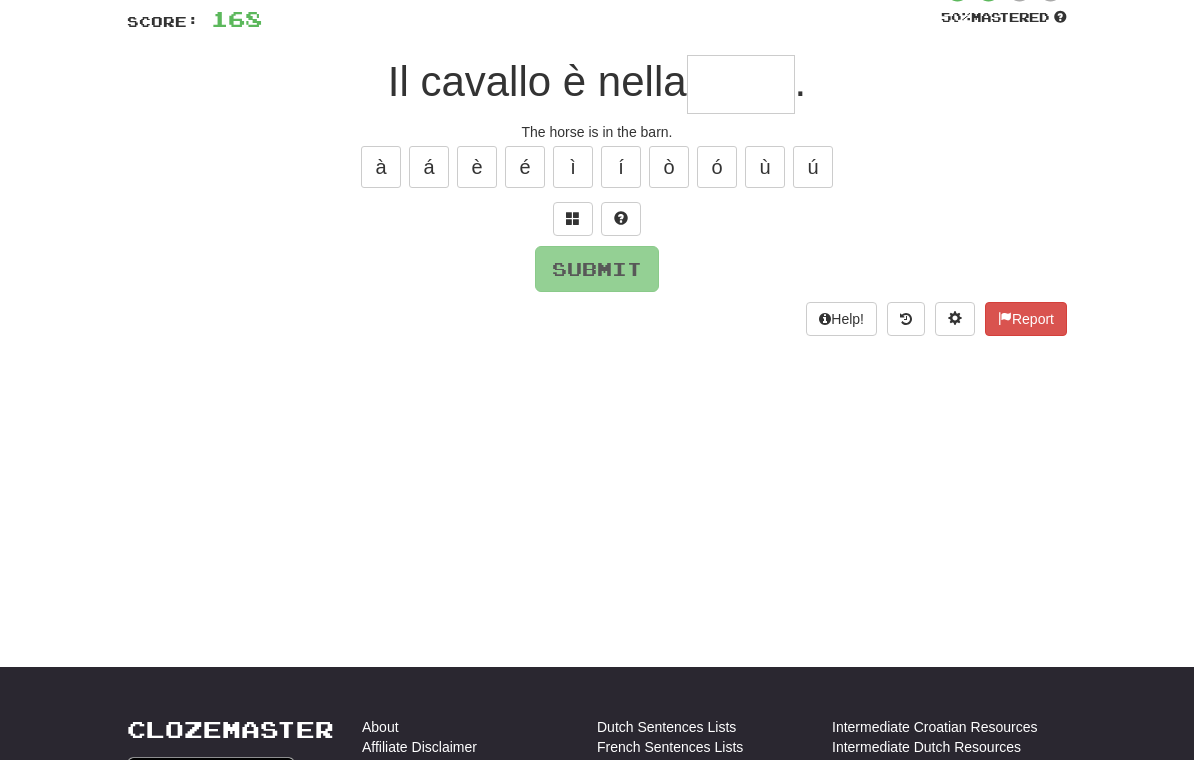 type on "*" 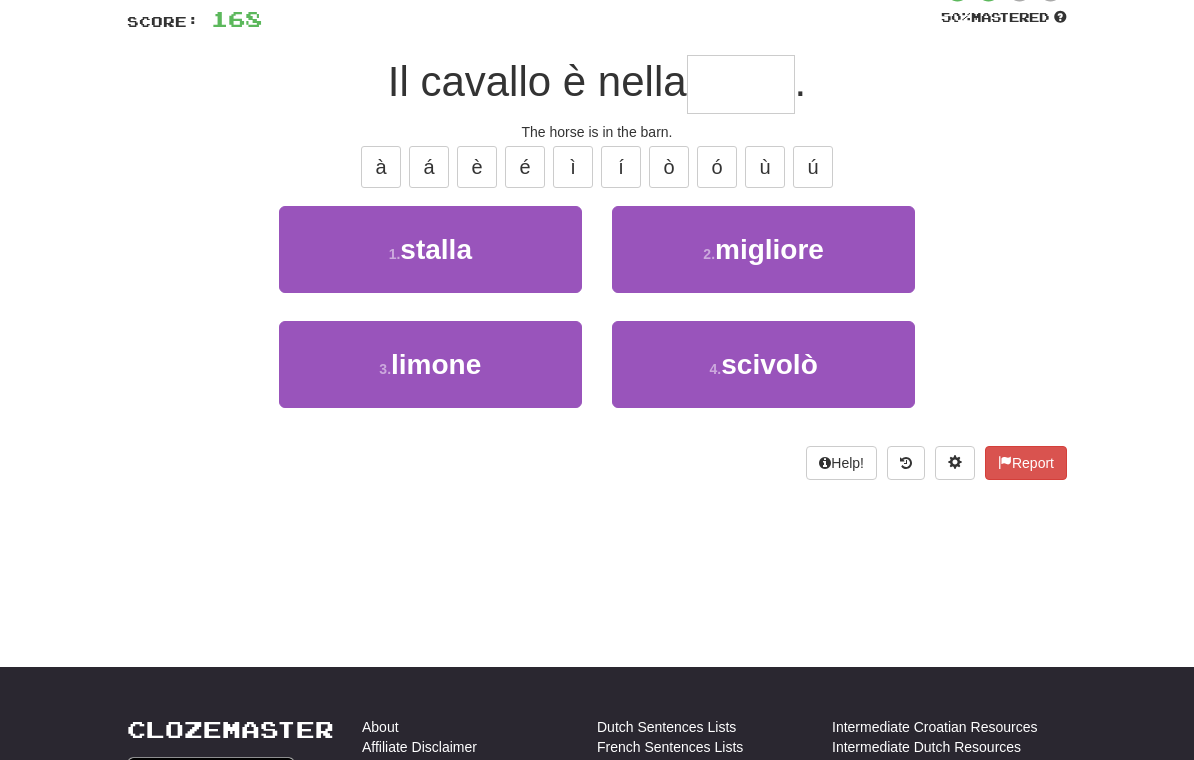 click on "1 .  stalla" at bounding box center [430, 249] 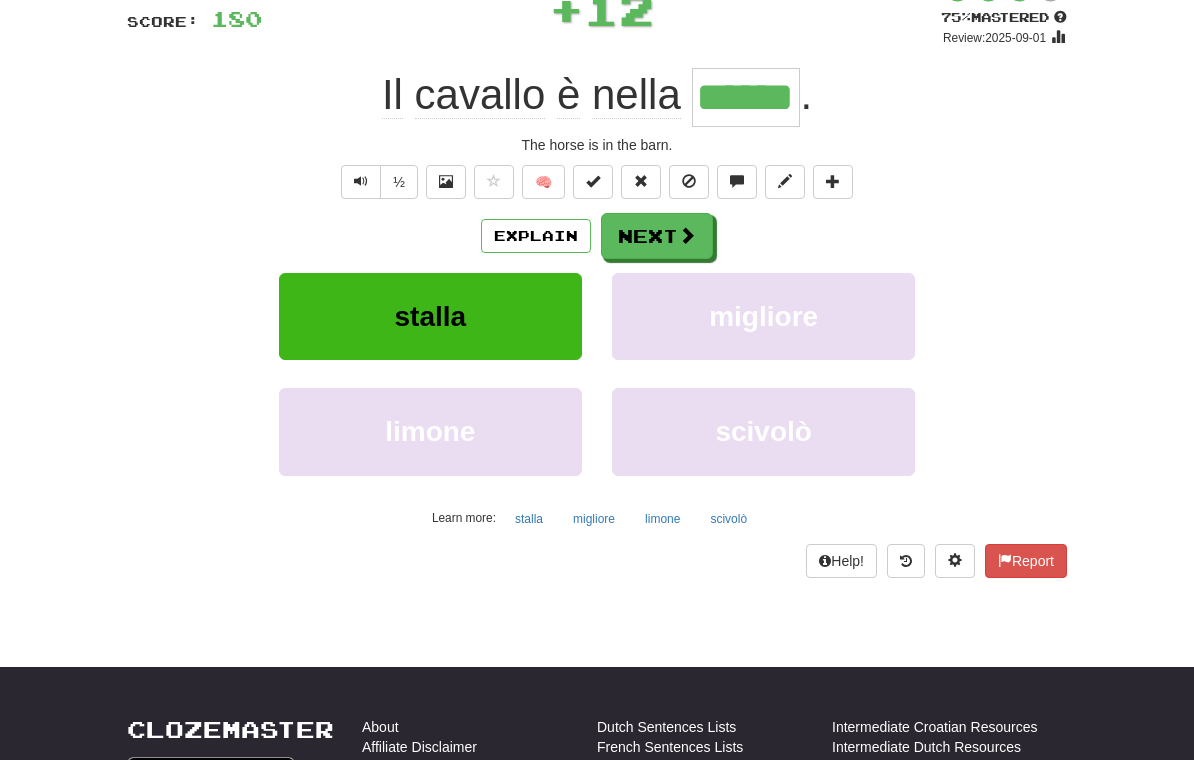 scroll, scrollTop: 144, scrollLeft: 0, axis: vertical 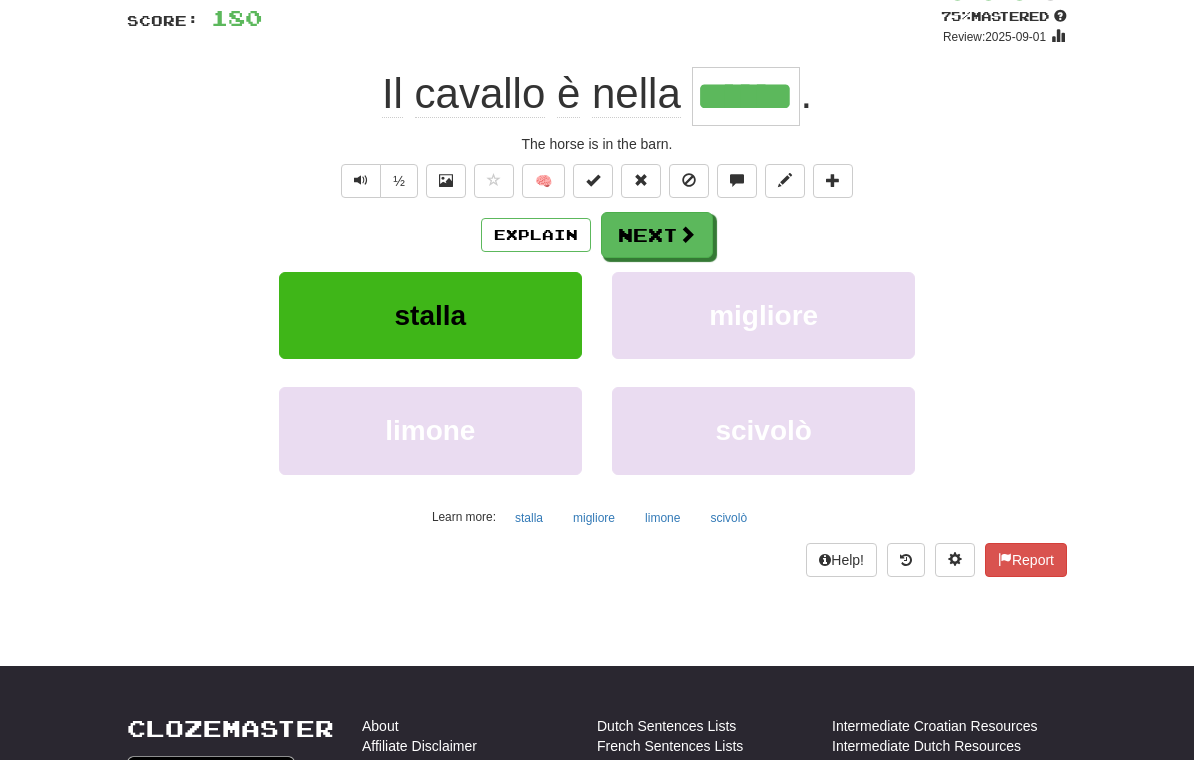click on "Next" at bounding box center [657, 235] 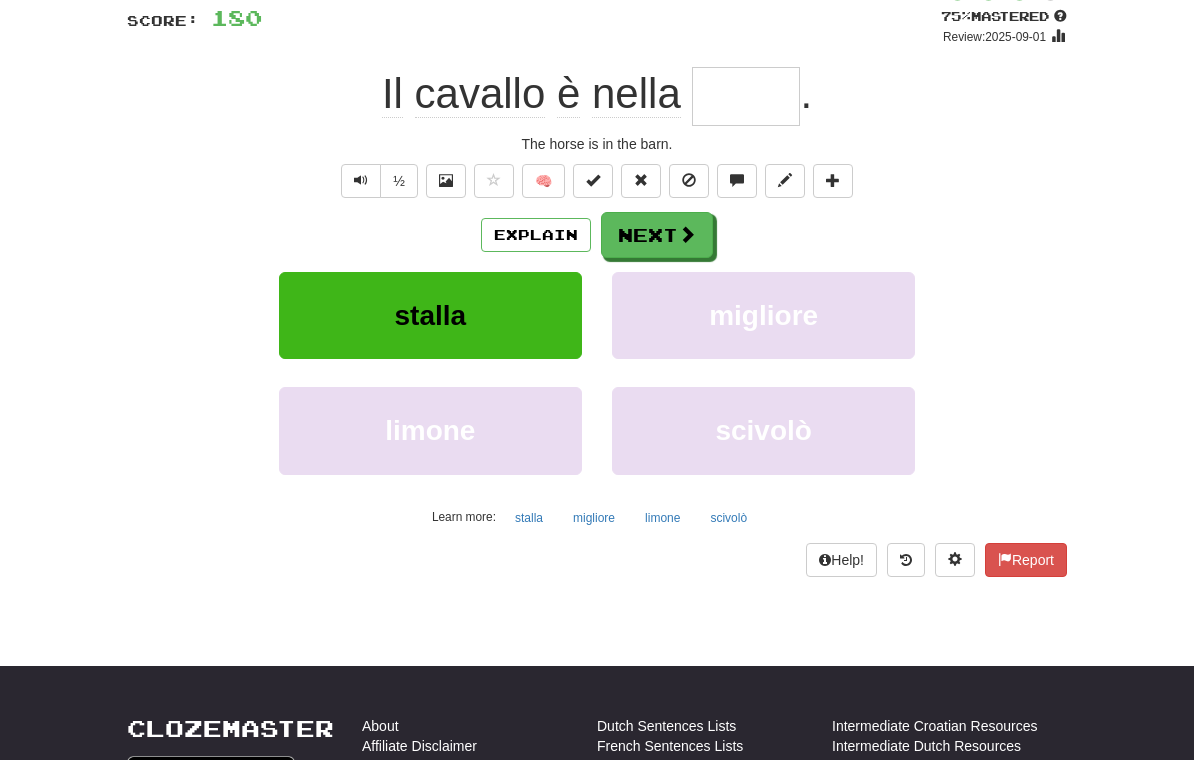 scroll, scrollTop: 143, scrollLeft: 0, axis: vertical 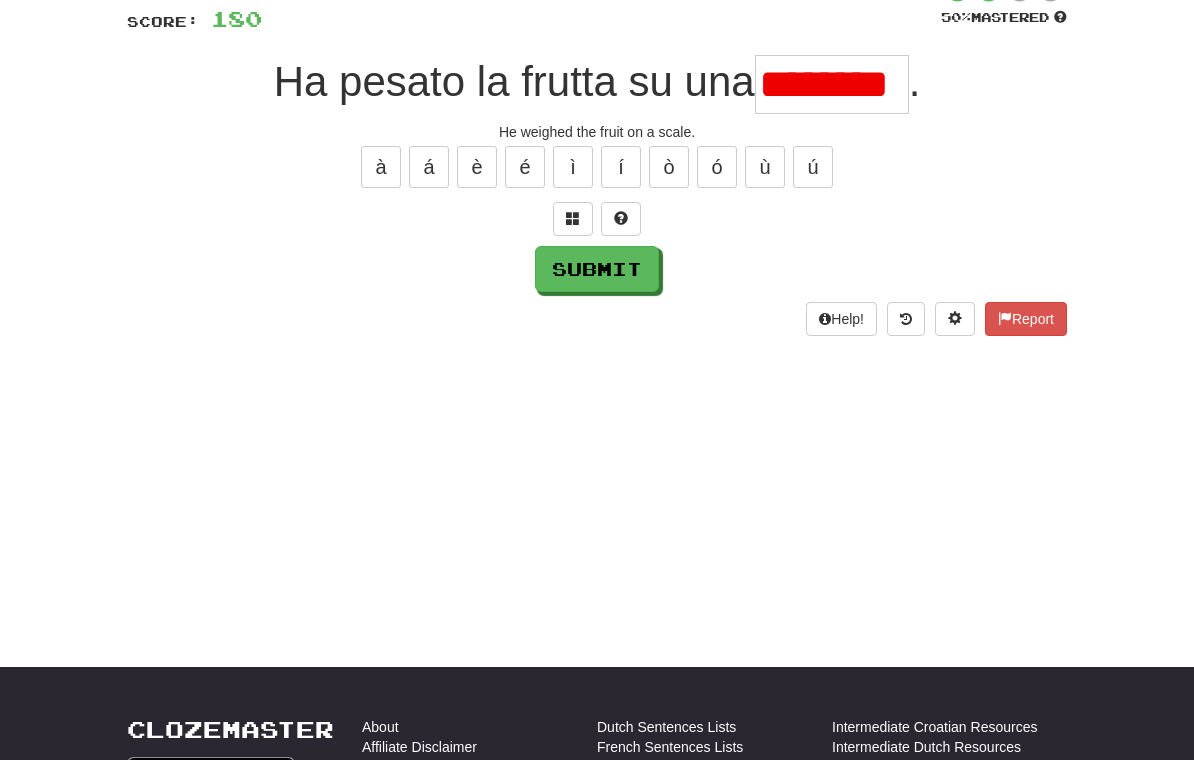 click on "Submit" at bounding box center [597, 269] 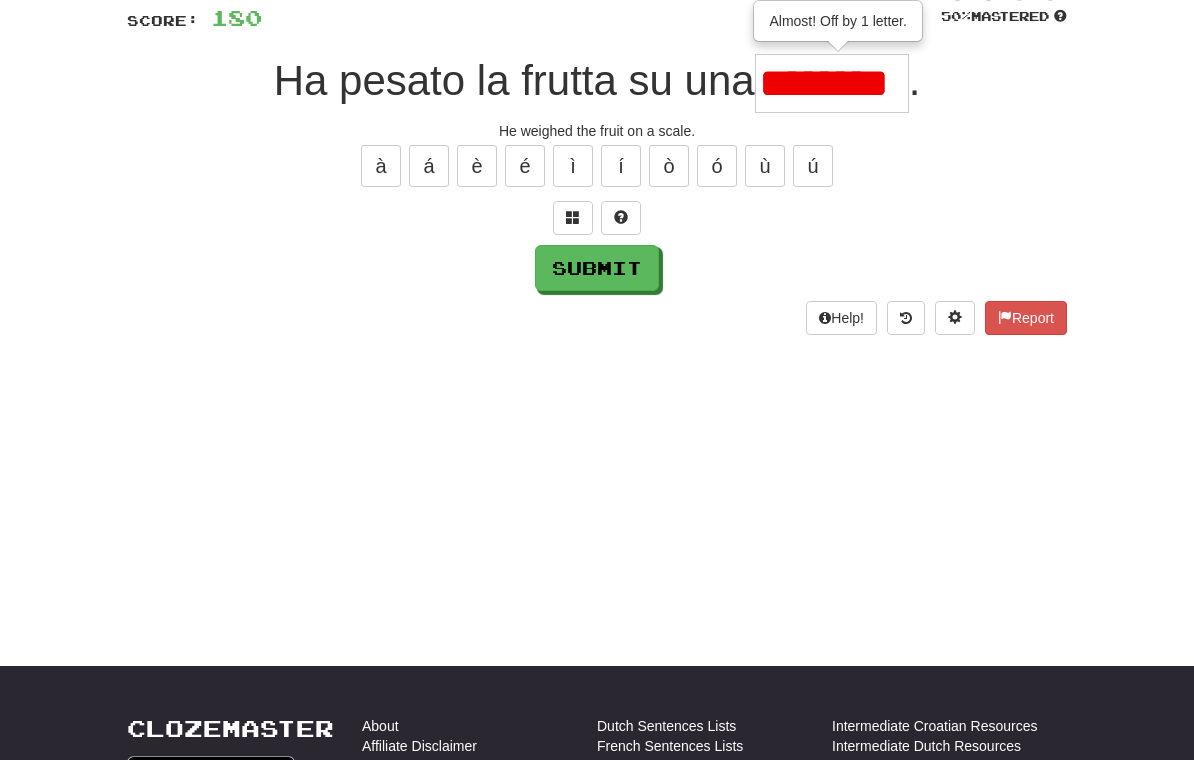 click on "********" at bounding box center (832, 83) 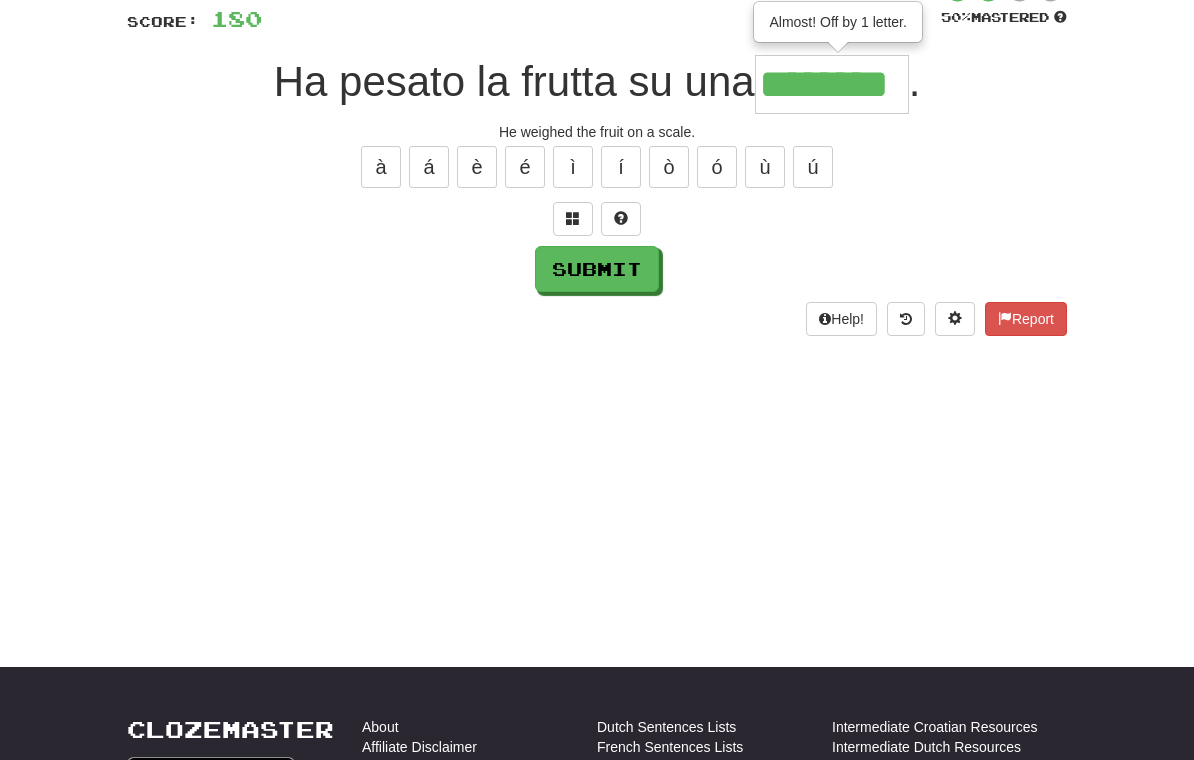 type on "********" 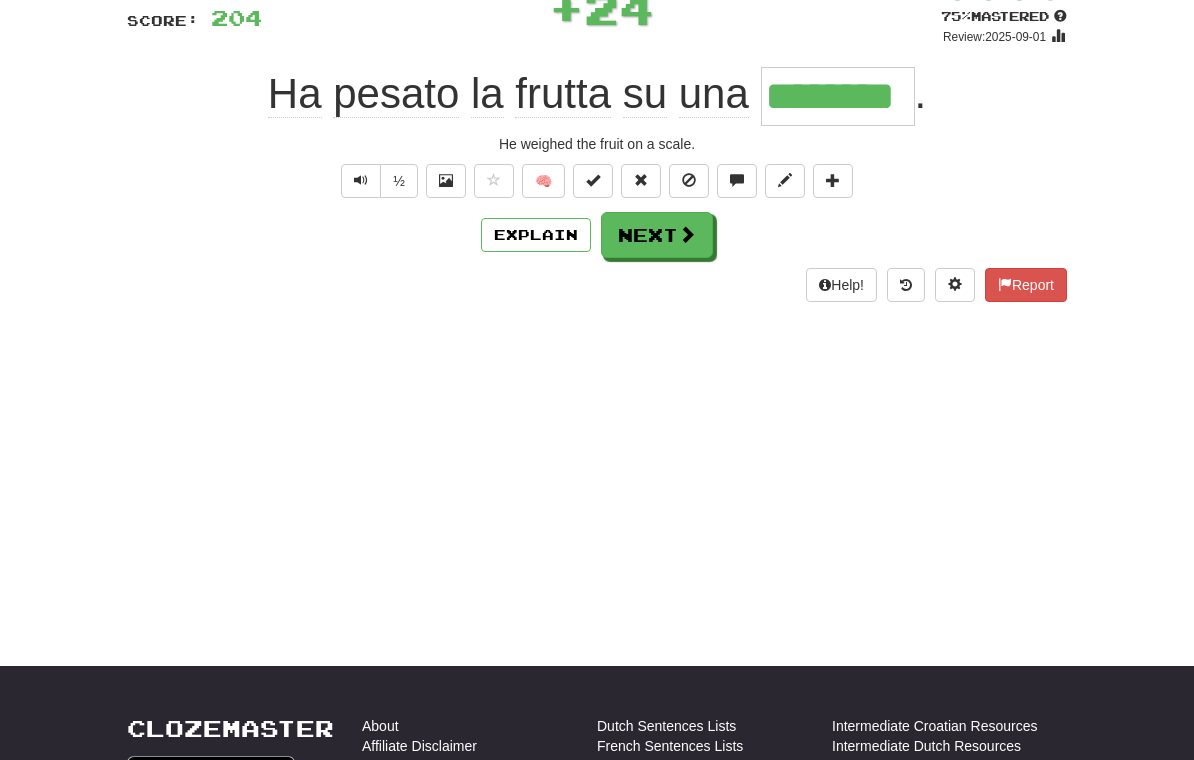 click on "Next" at bounding box center [657, 235] 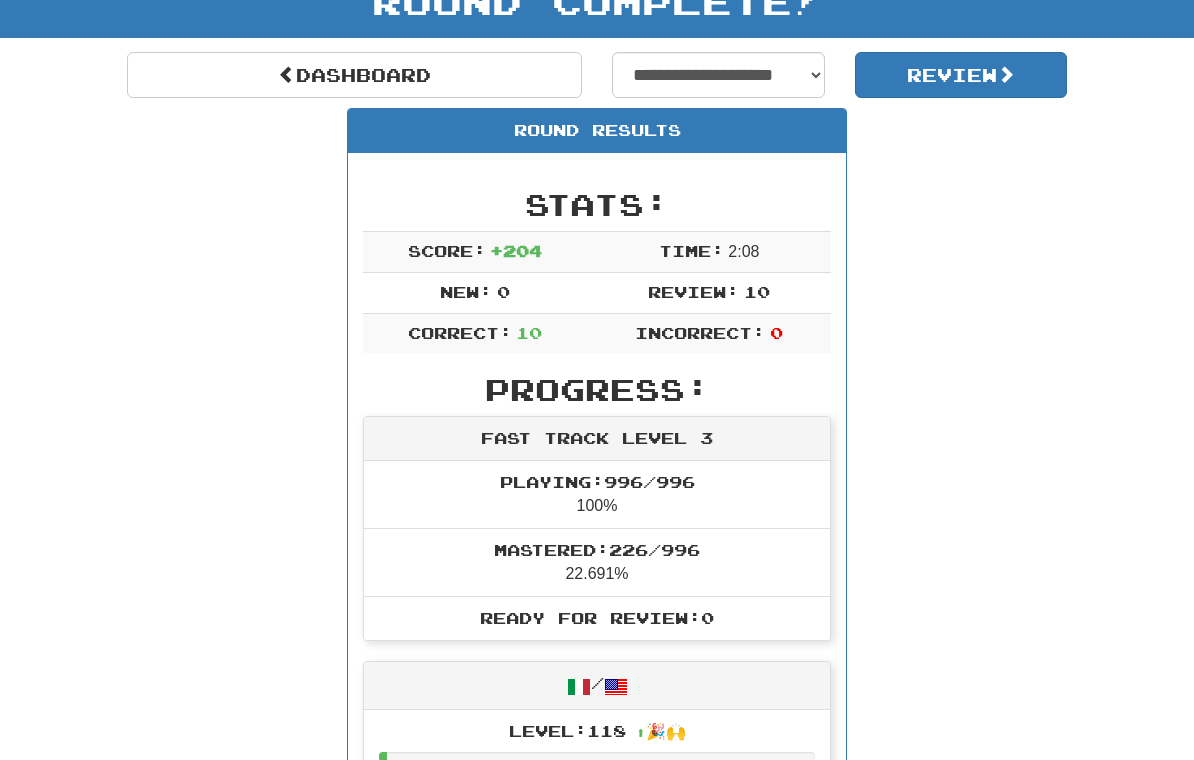 click on "Review" at bounding box center (961, 75) 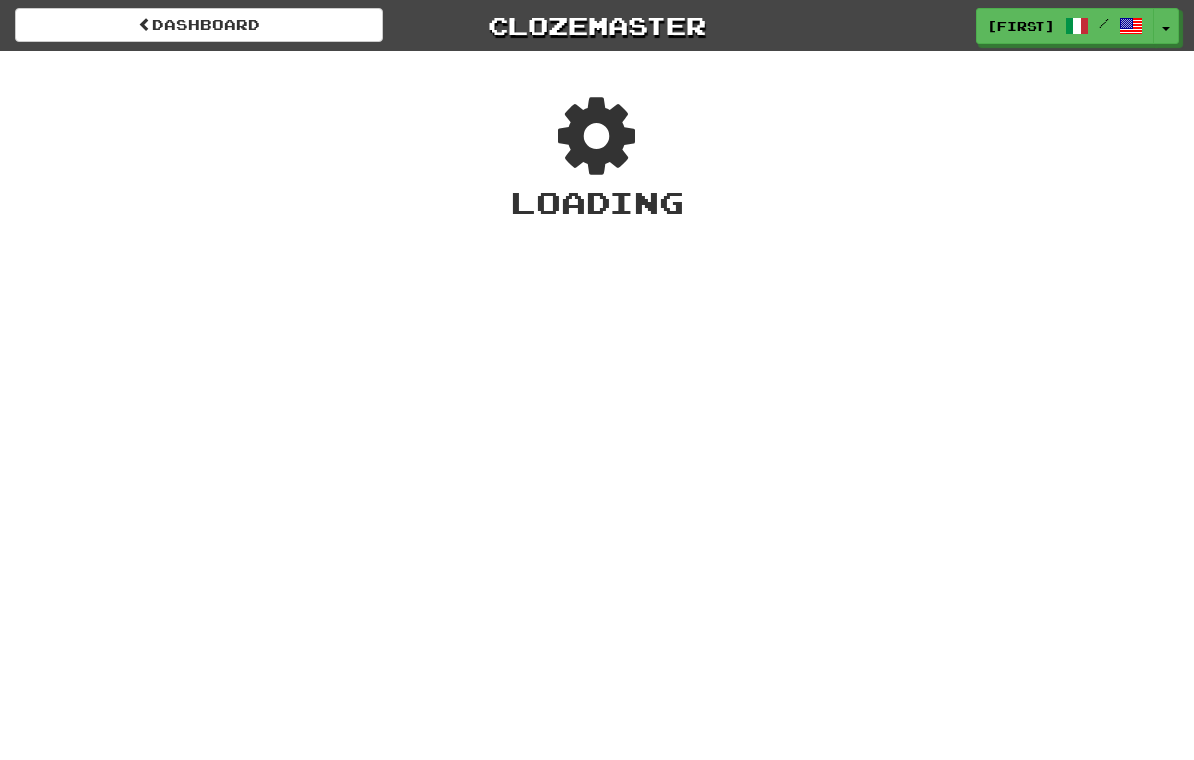 scroll, scrollTop: 0, scrollLeft: 0, axis: both 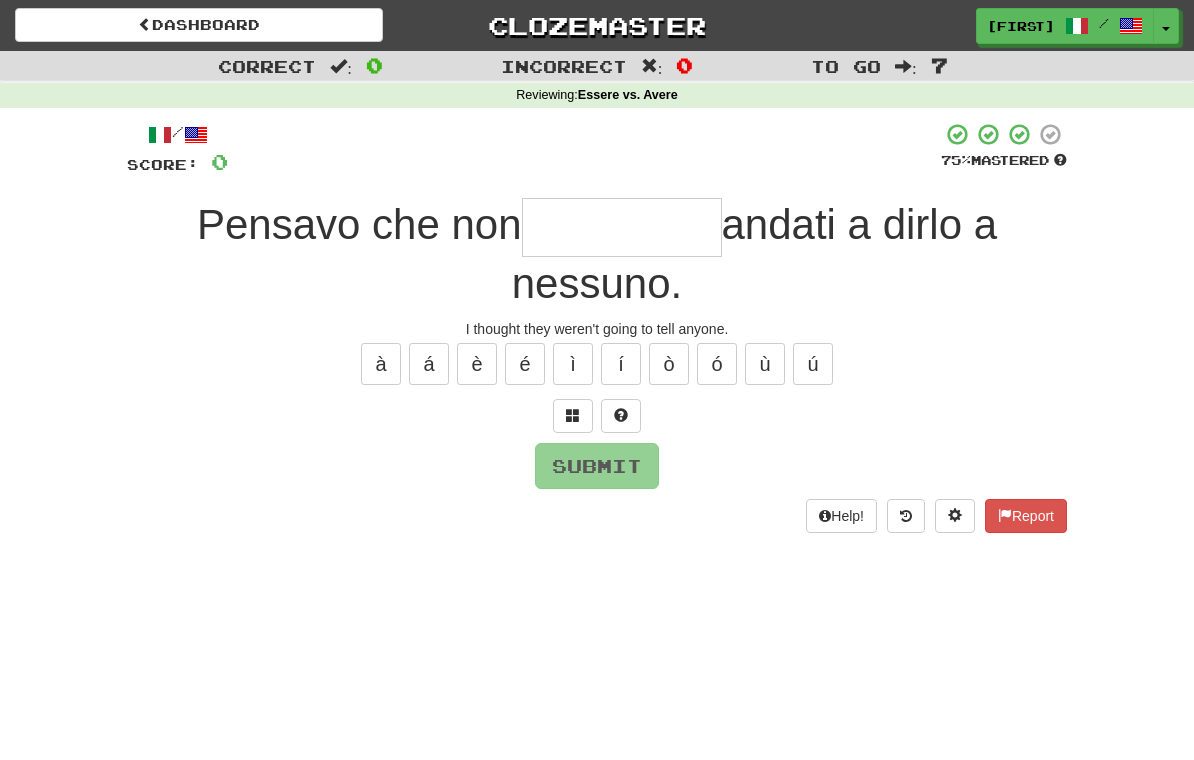click at bounding box center (622, 227) 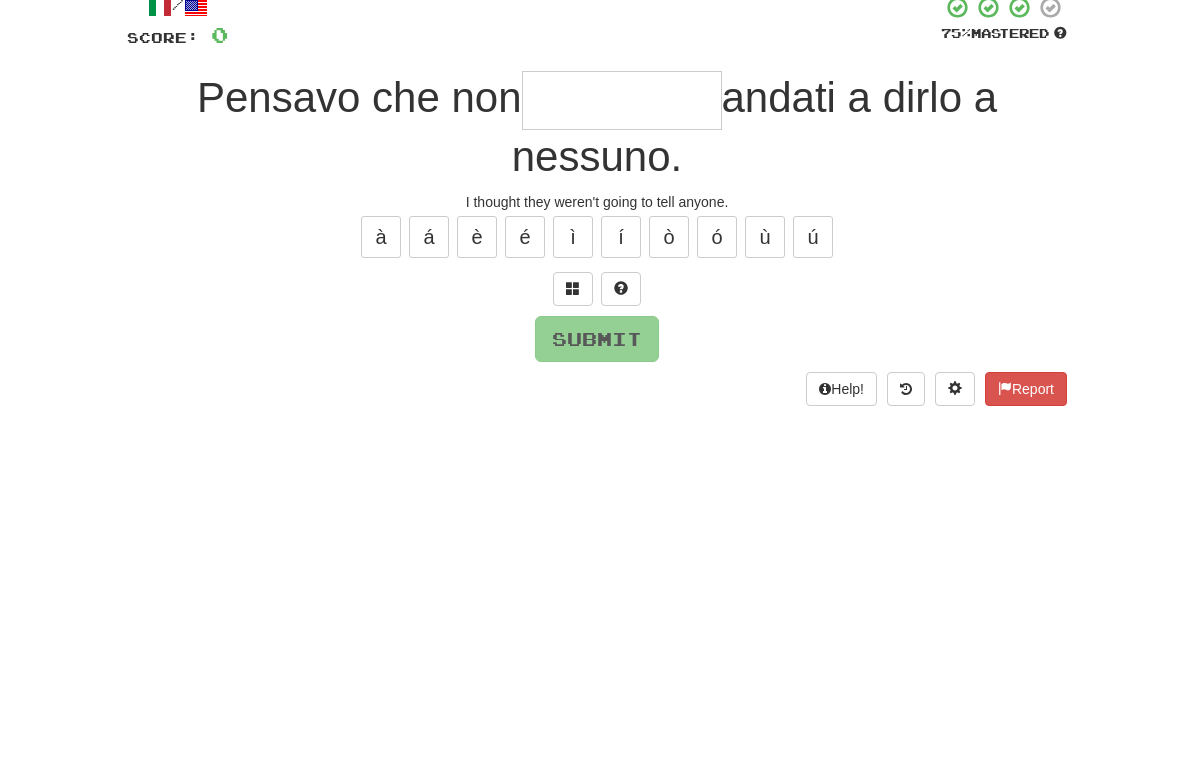click at bounding box center [573, 415] 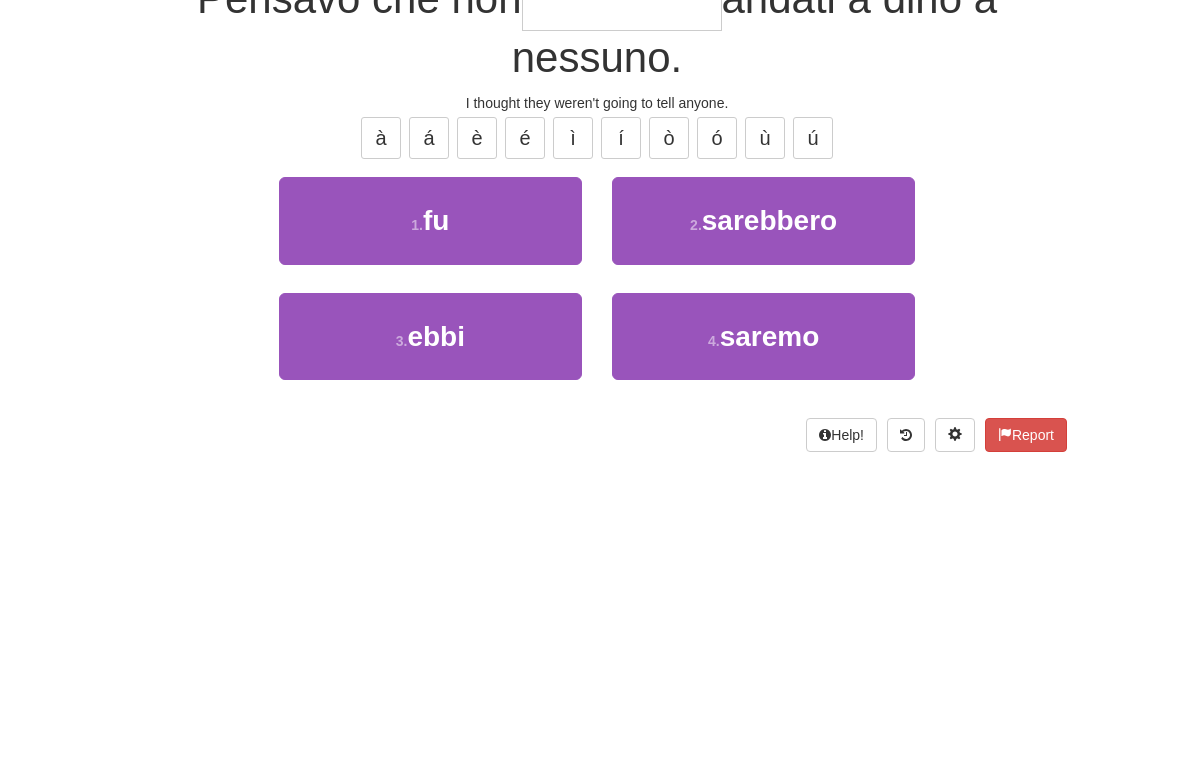 click on "sarebbero" at bounding box center [769, 446] 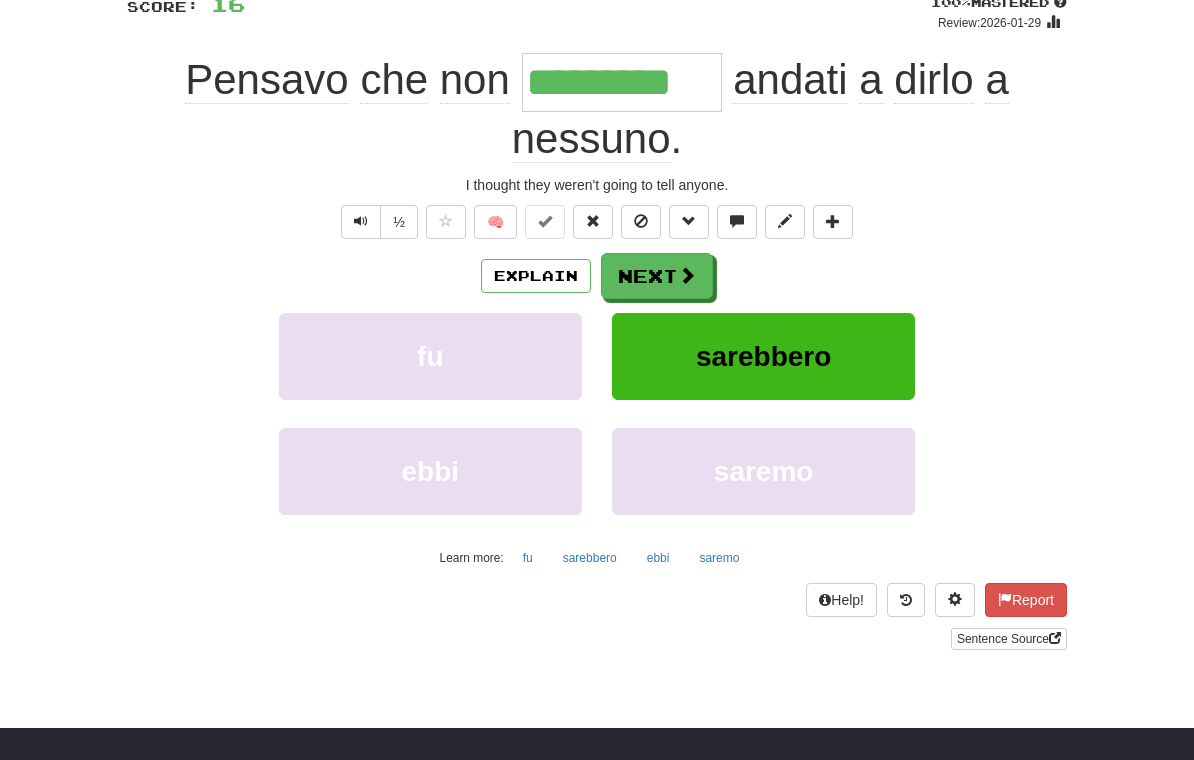 scroll, scrollTop: 151, scrollLeft: 0, axis: vertical 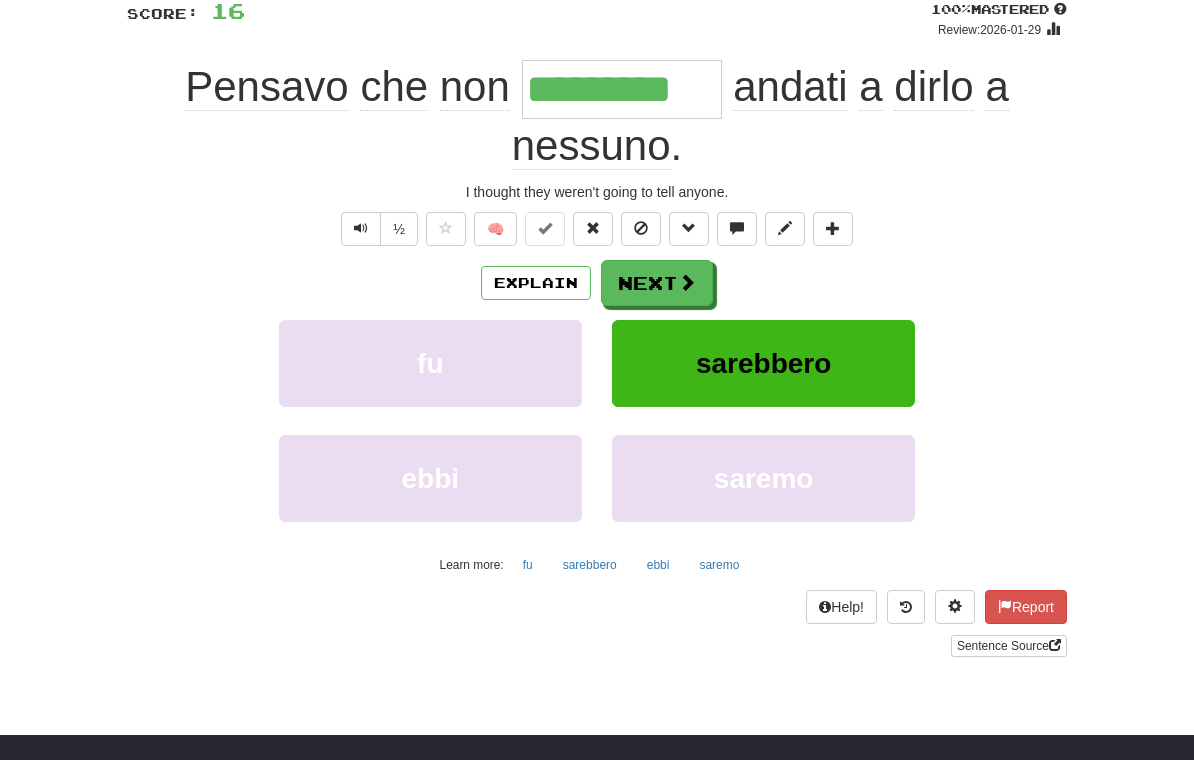 click on "Next" at bounding box center (657, 283) 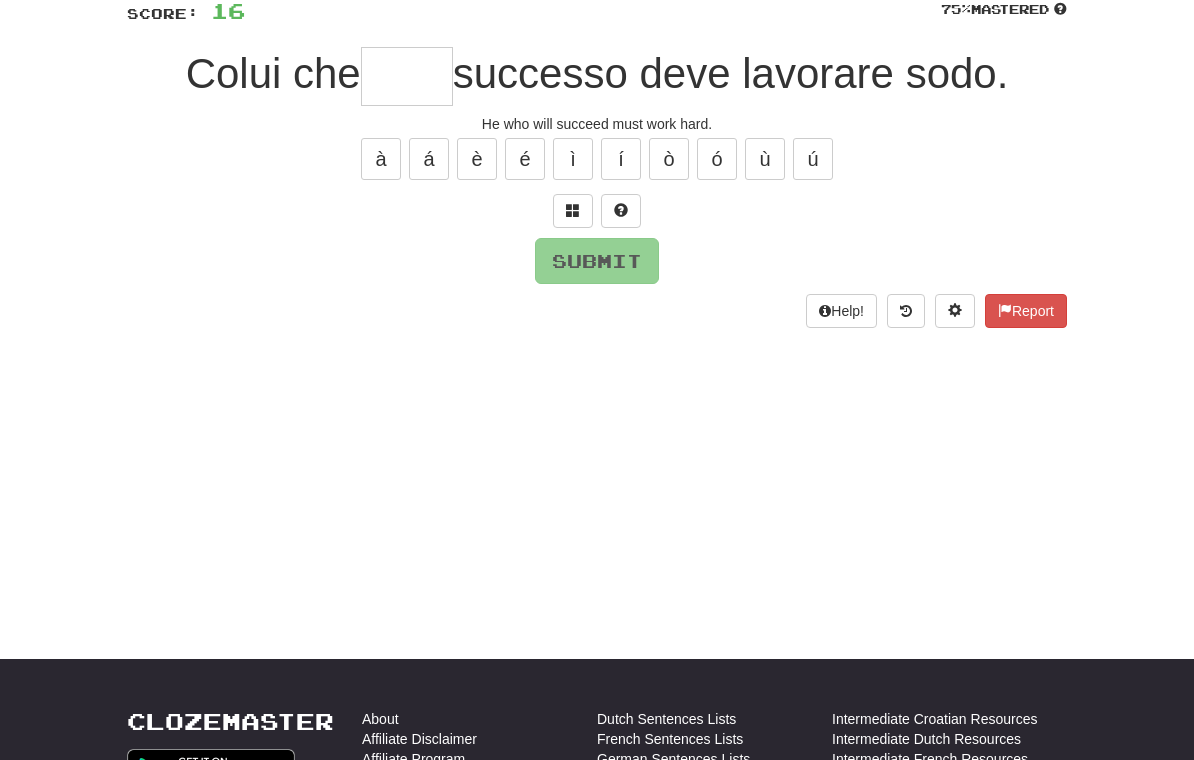 click at bounding box center [573, 210] 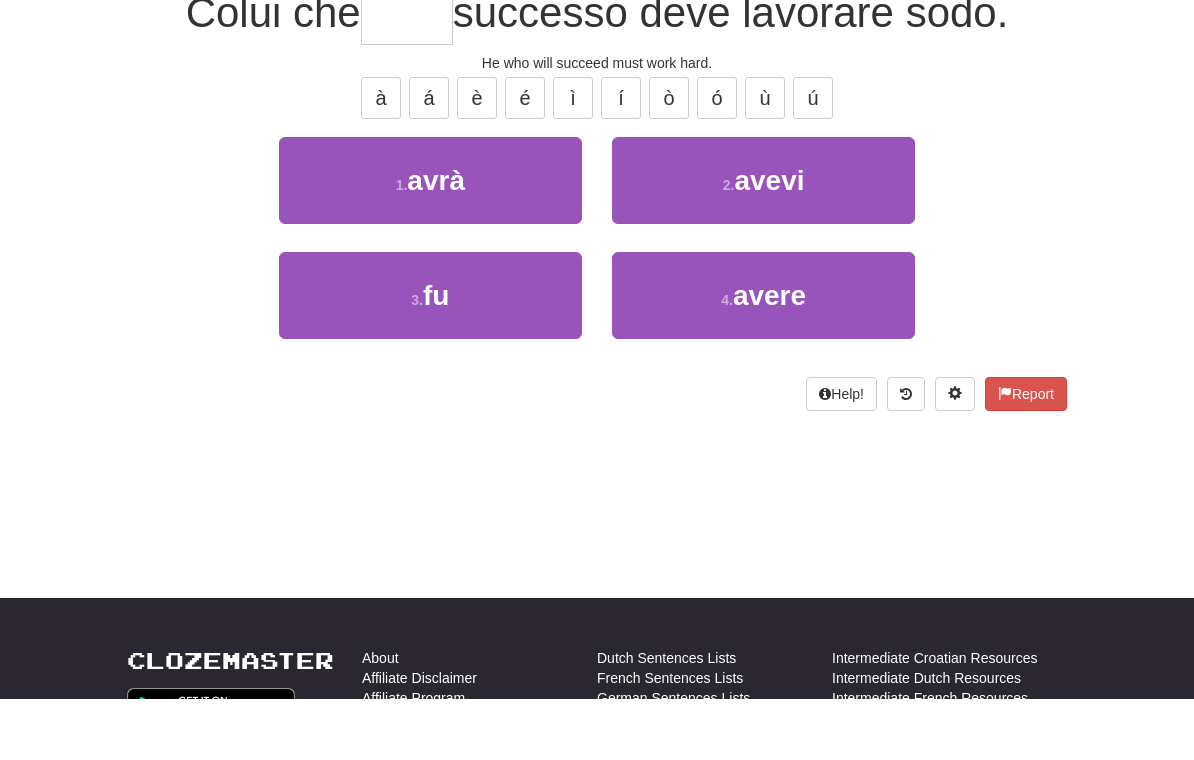 click on "1 . avrà" at bounding box center [430, 241] 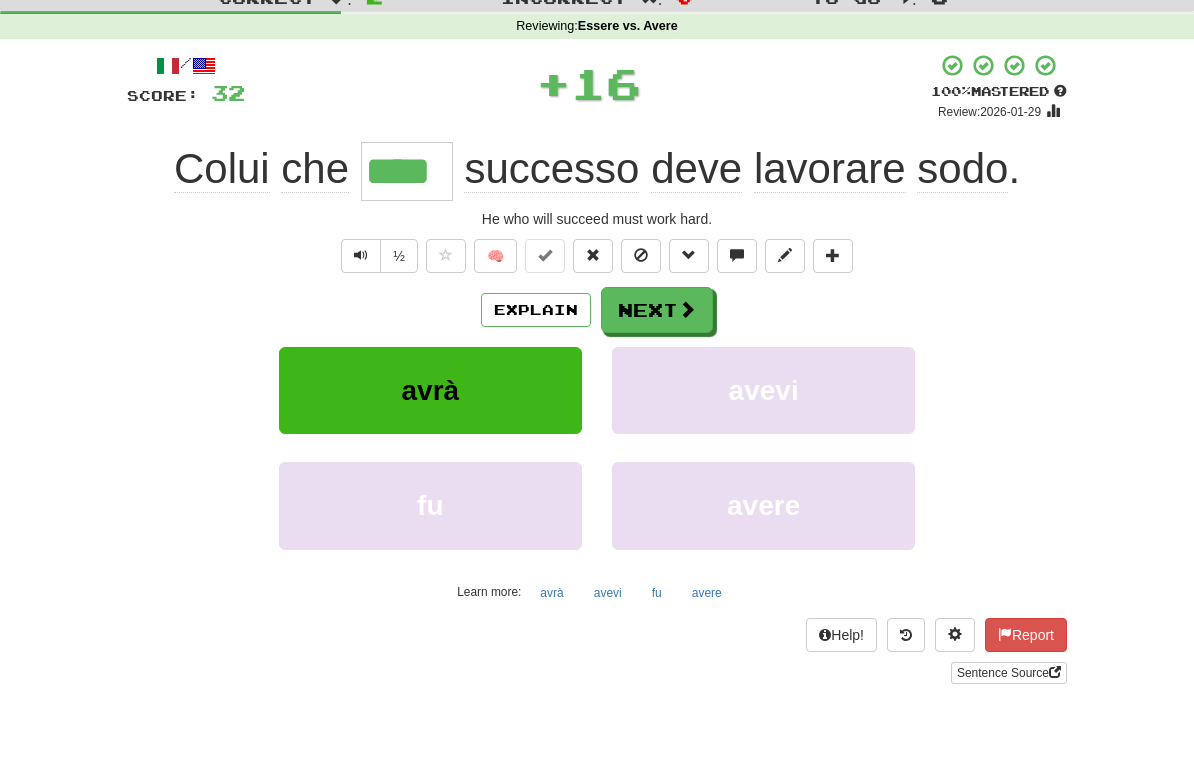 click on "Next" at bounding box center [657, 310] 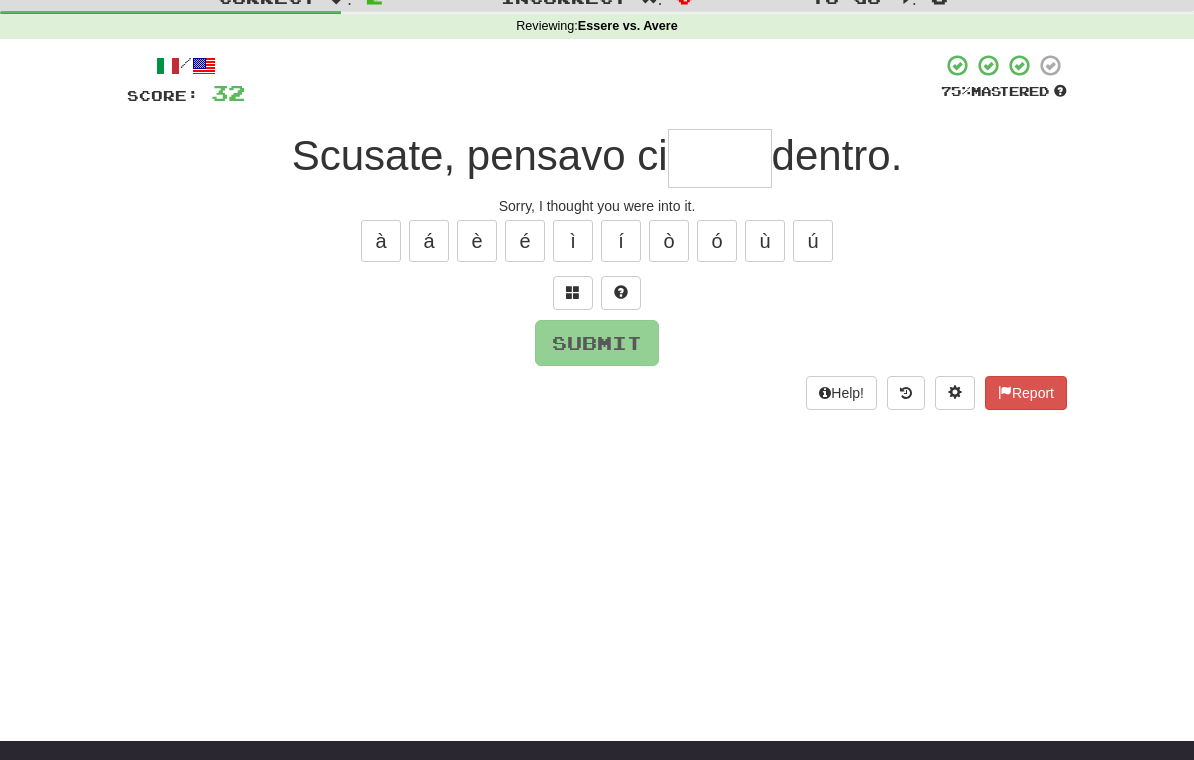 scroll, scrollTop: 68, scrollLeft: 0, axis: vertical 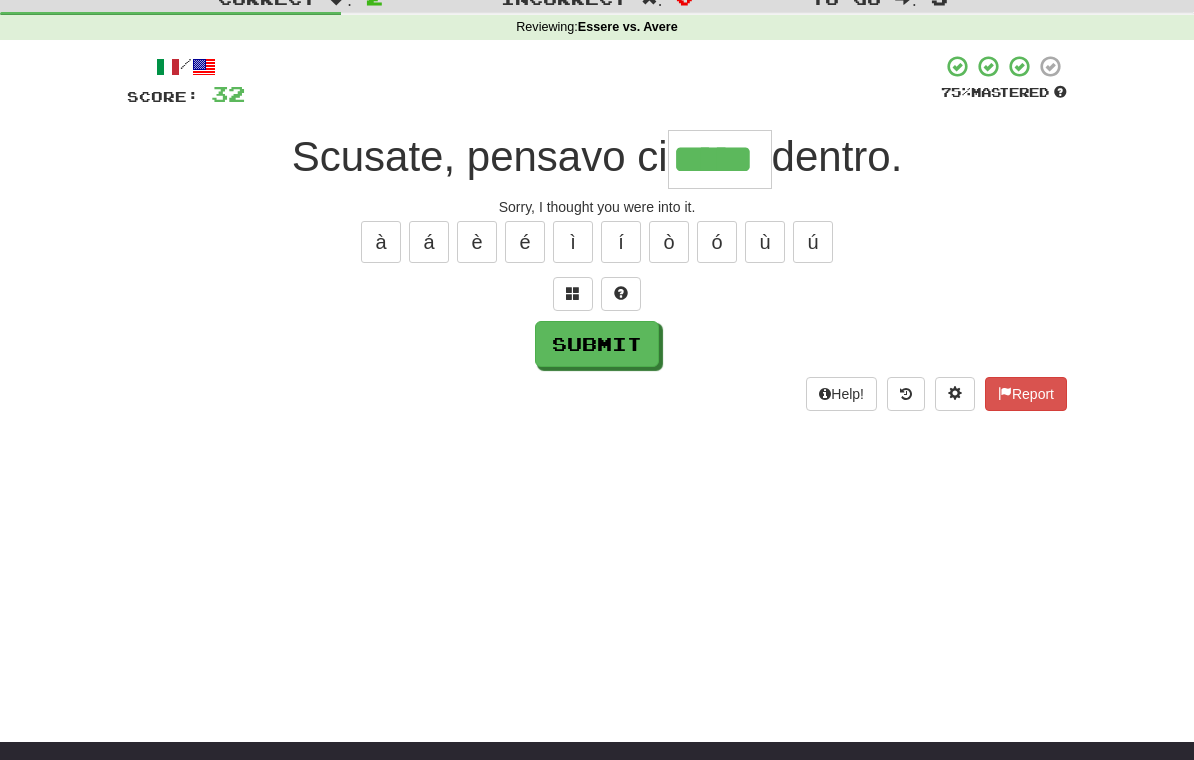 type on "*****" 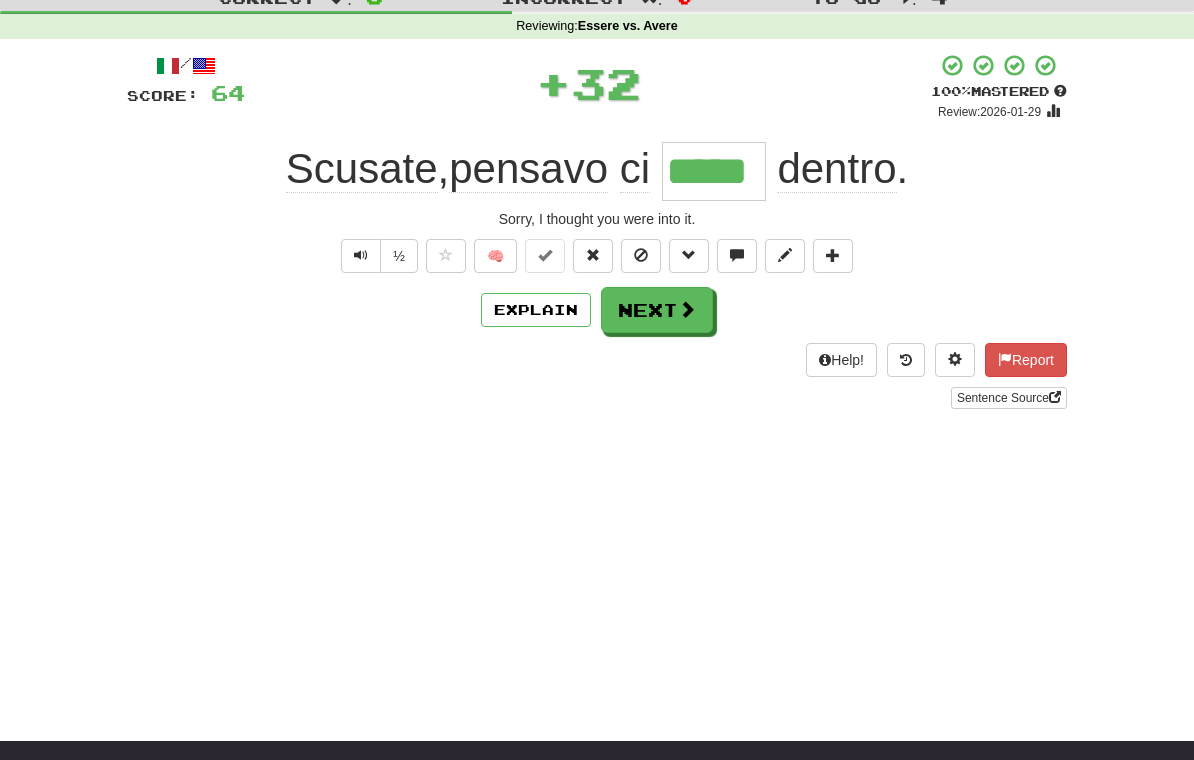 click on "Next" at bounding box center (657, 310) 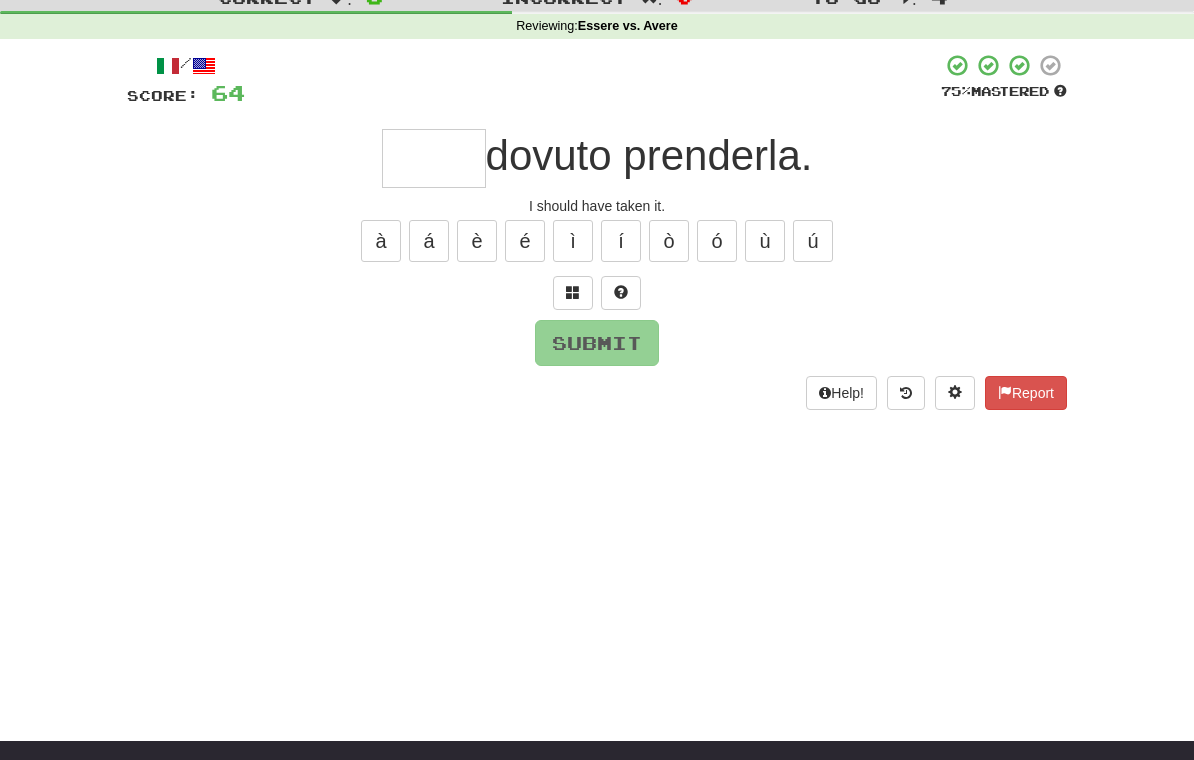 scroll, scrollTop: 68, scrollLeft: 0, axis: vertical 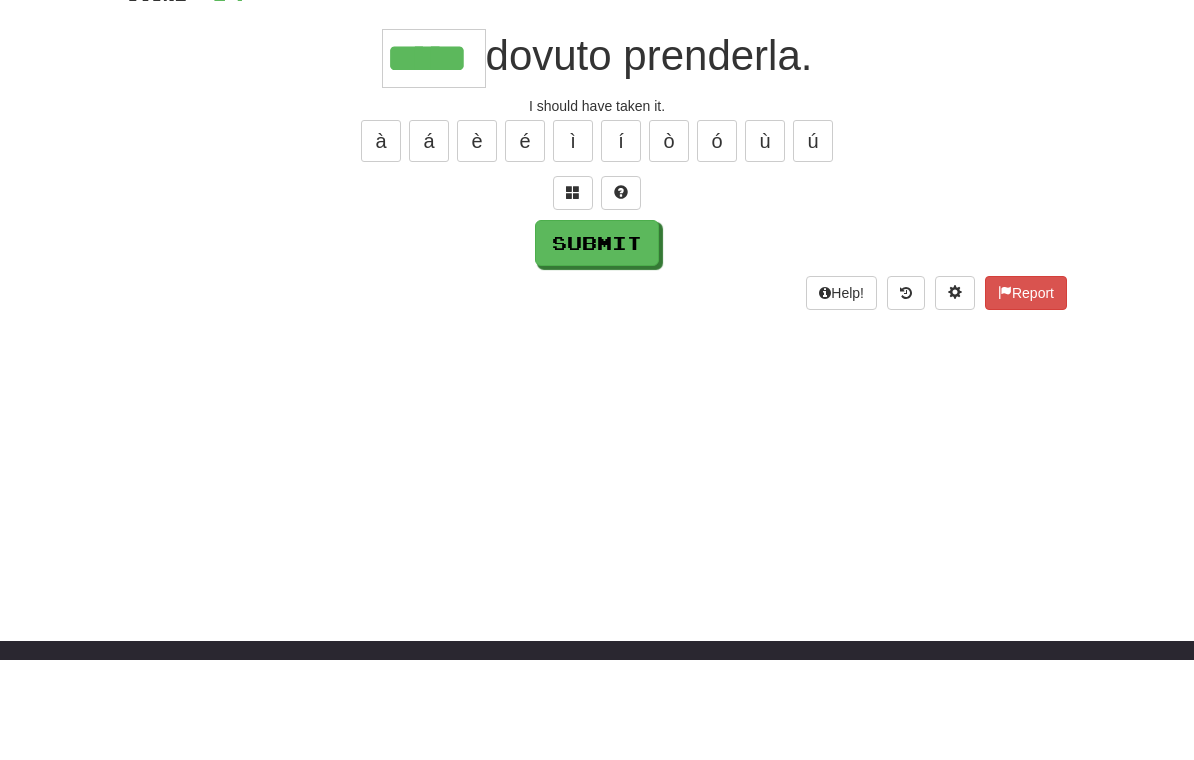 click at bounding box center (621, 294) 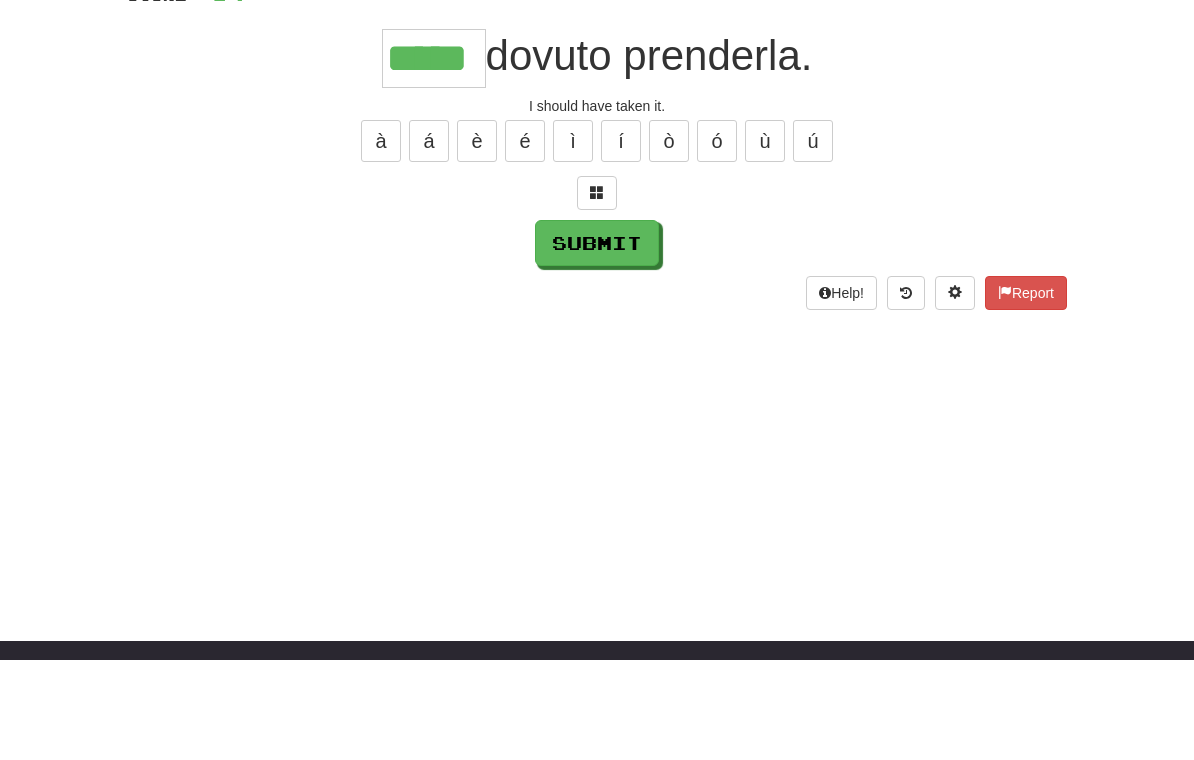 click on "Submit" at bounding box center (597, 344) 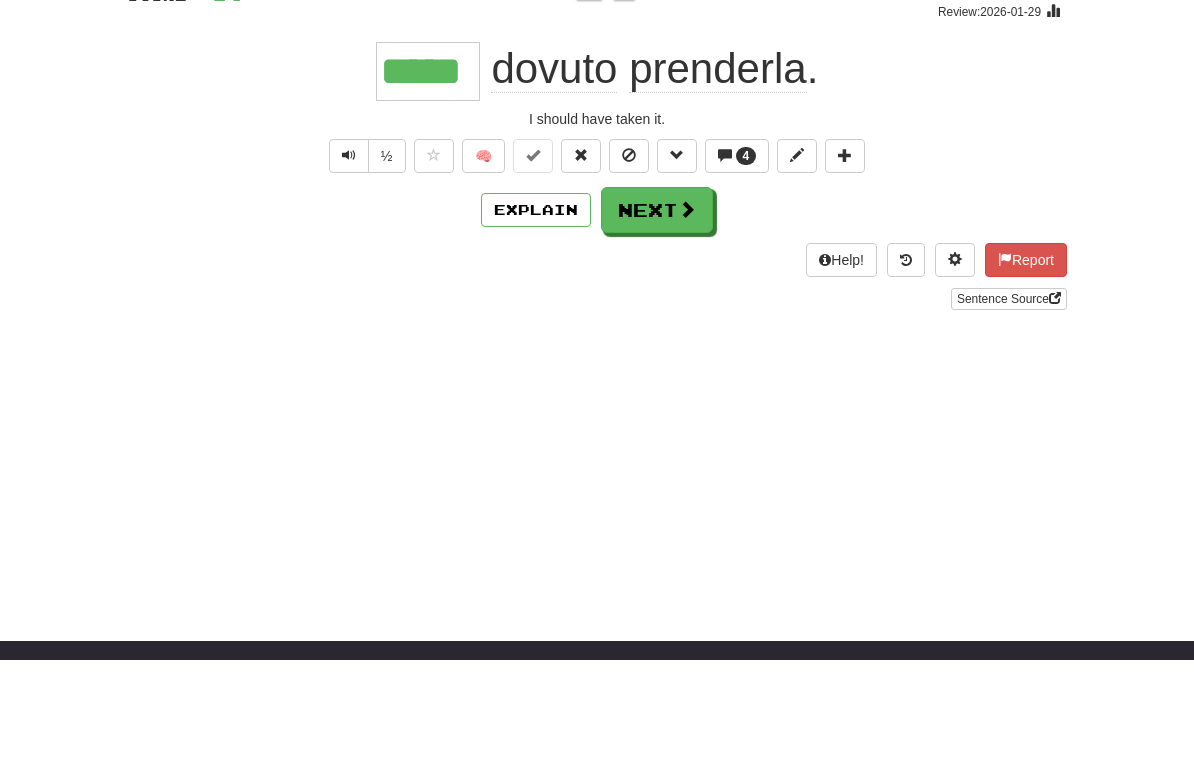 scroll, scrollTop: 169, scrollLeft: 0, axis: vertical 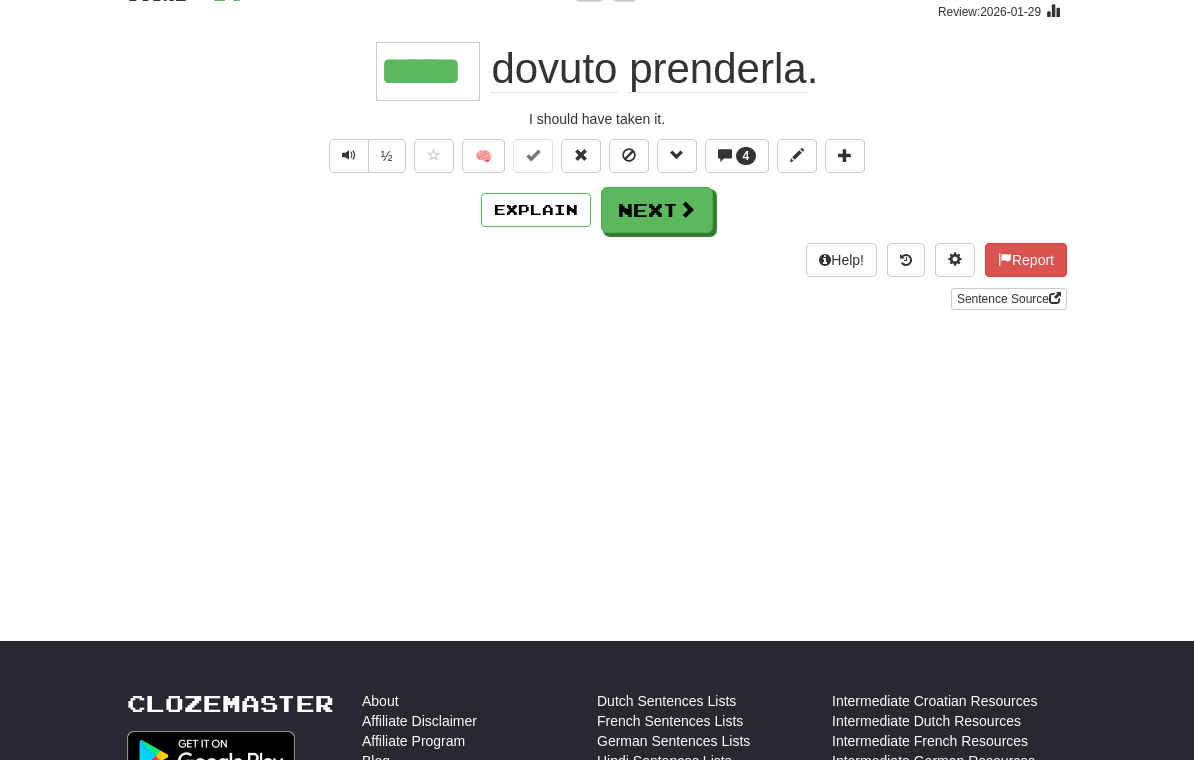 click on "Next" at bounding box center [657, 210] 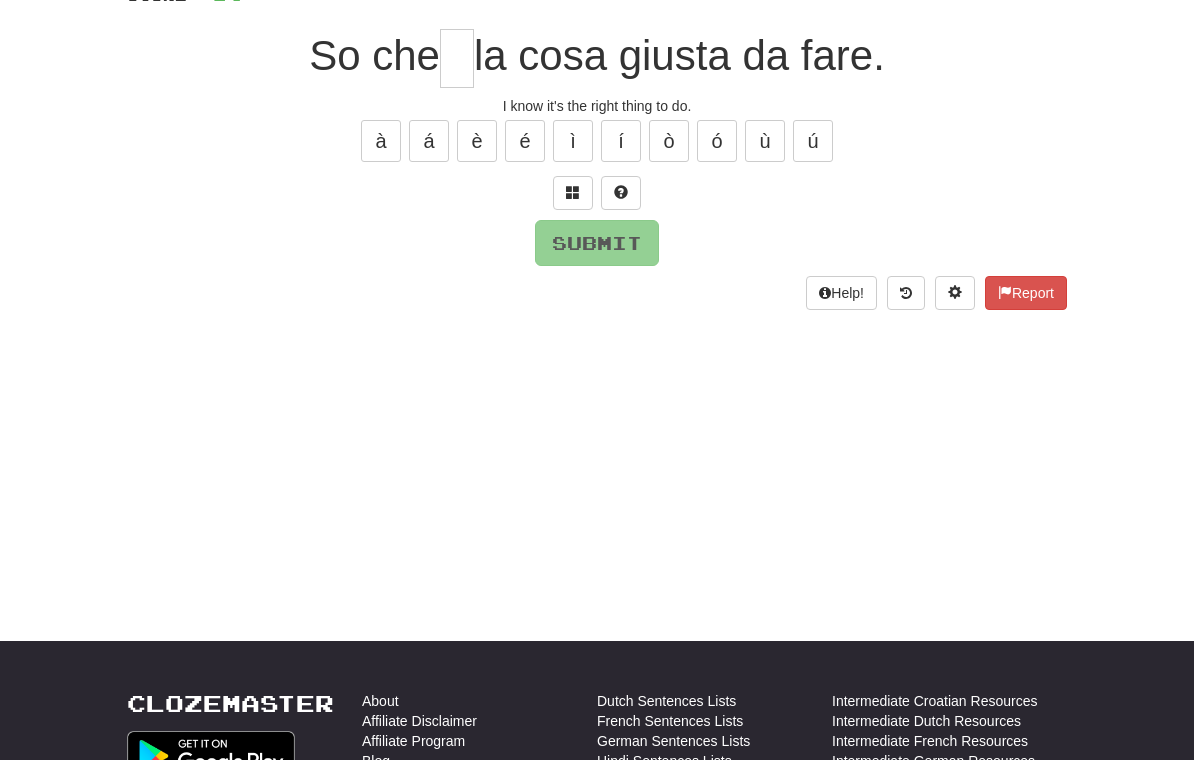 click on "è" at bounding box center (477, 141) 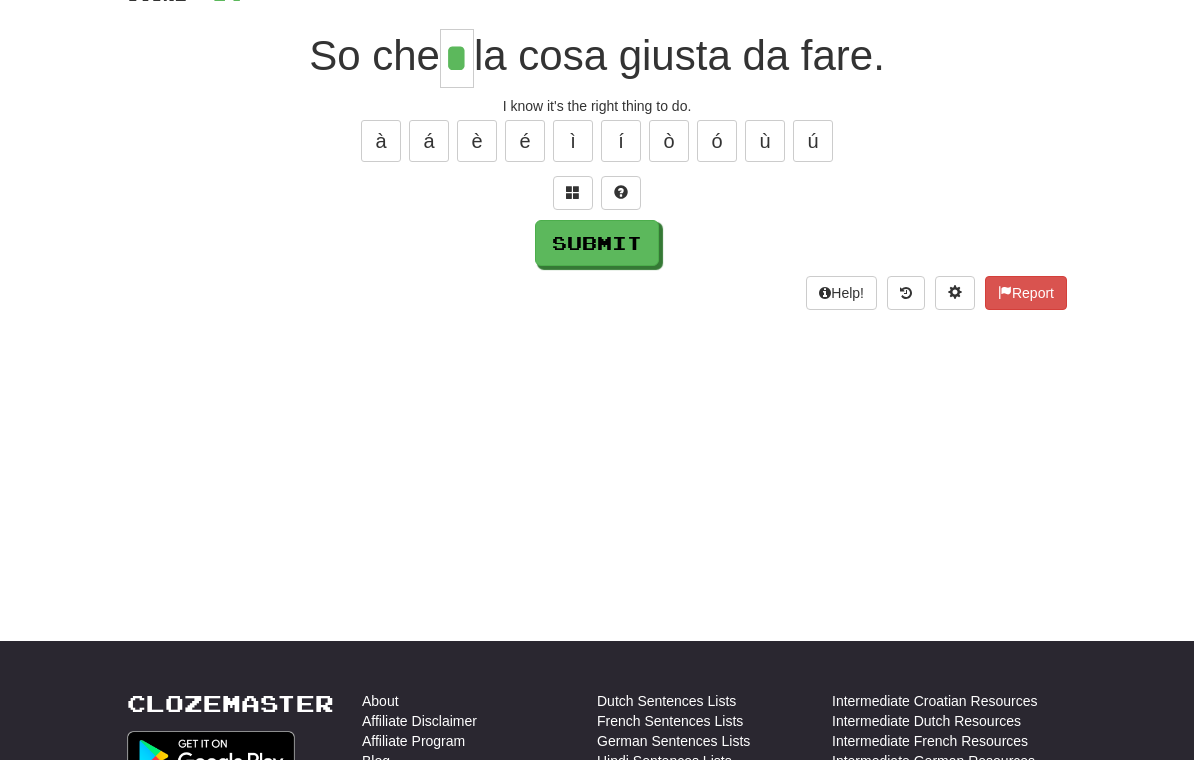 click on "Submit" at bounding box center [597, 243] 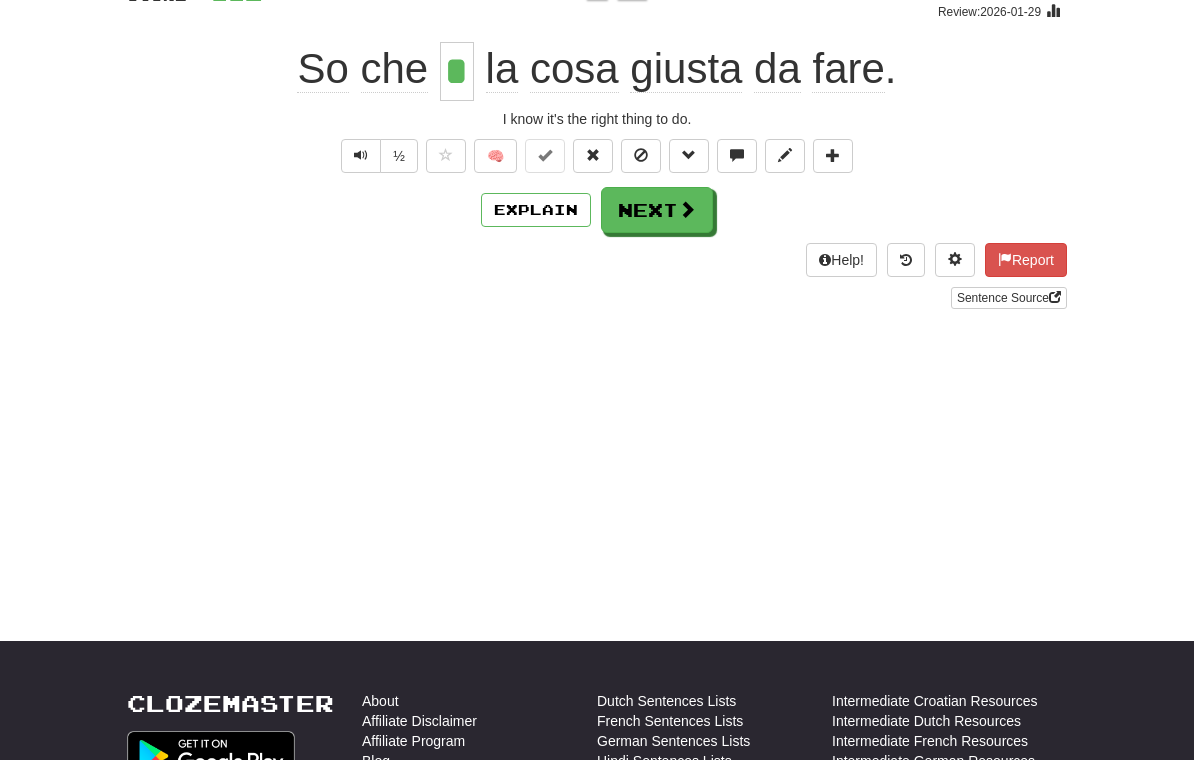 click on "Next" at bounding box center [657, 210] 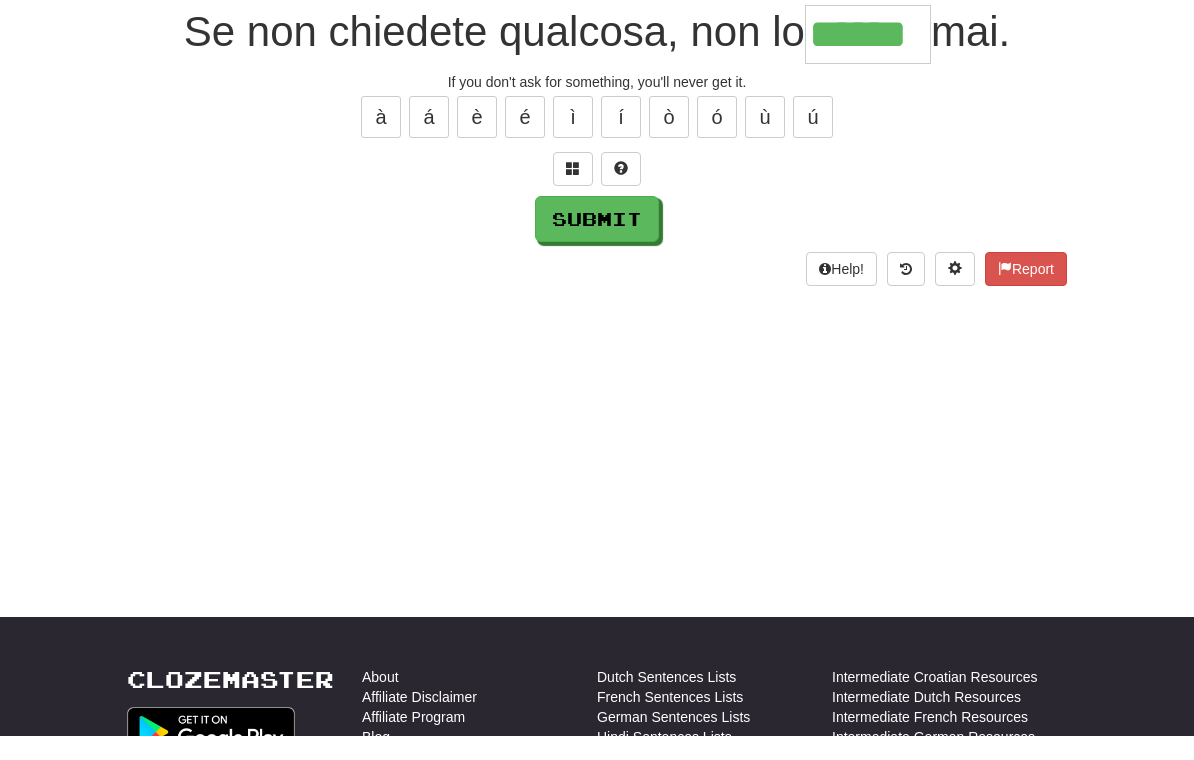 type on "******" 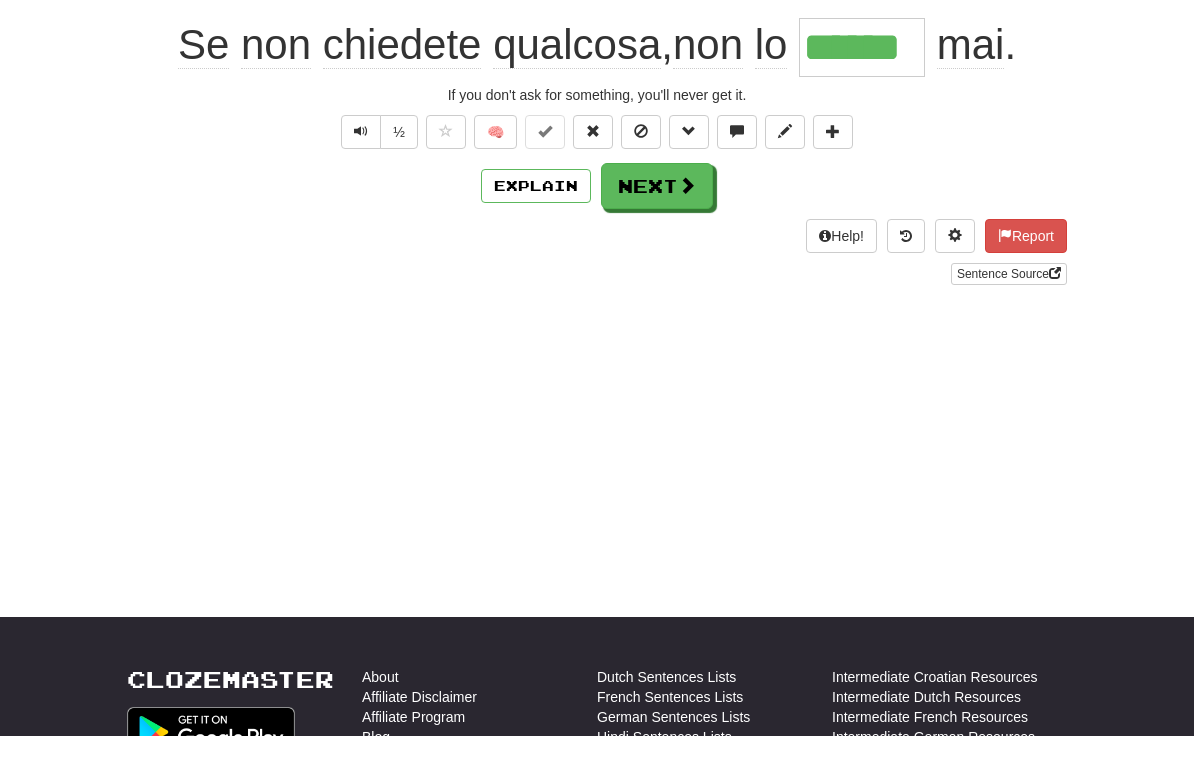 scroll, scrollTop: 193, scrollLeft: 0, axis: vertical 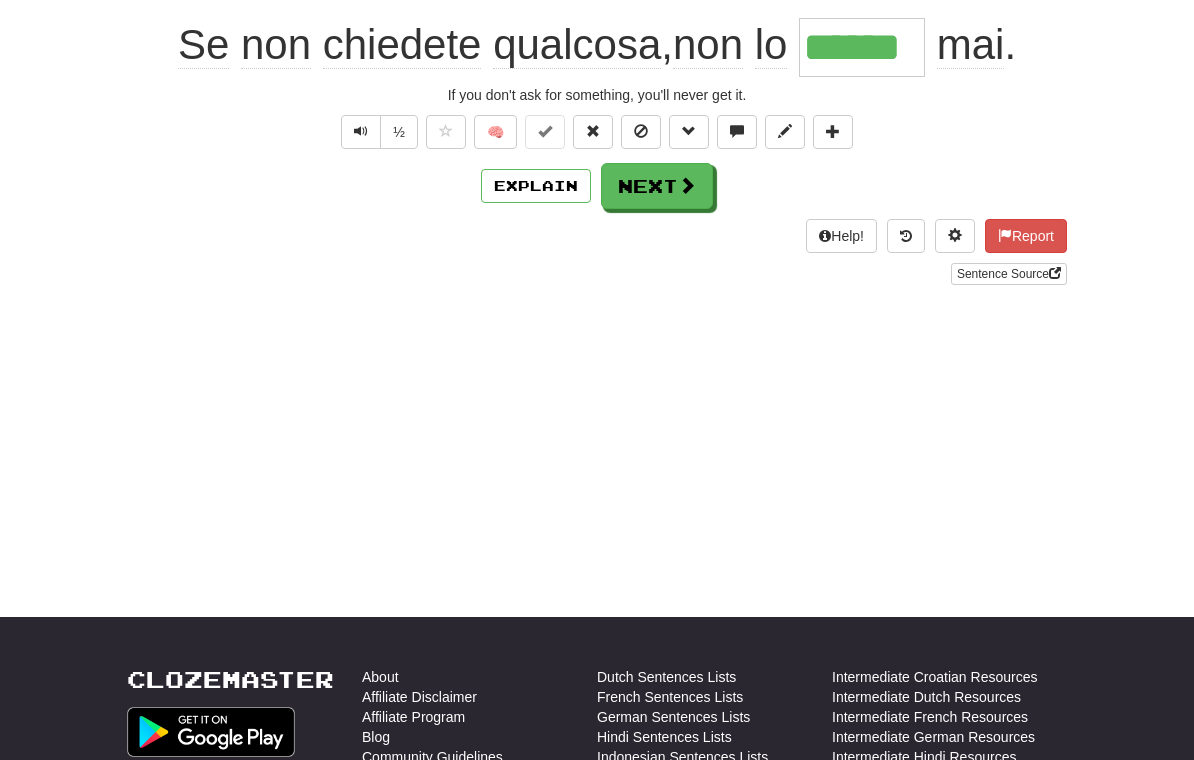 click on "Next" at bounding box center [657, 186] 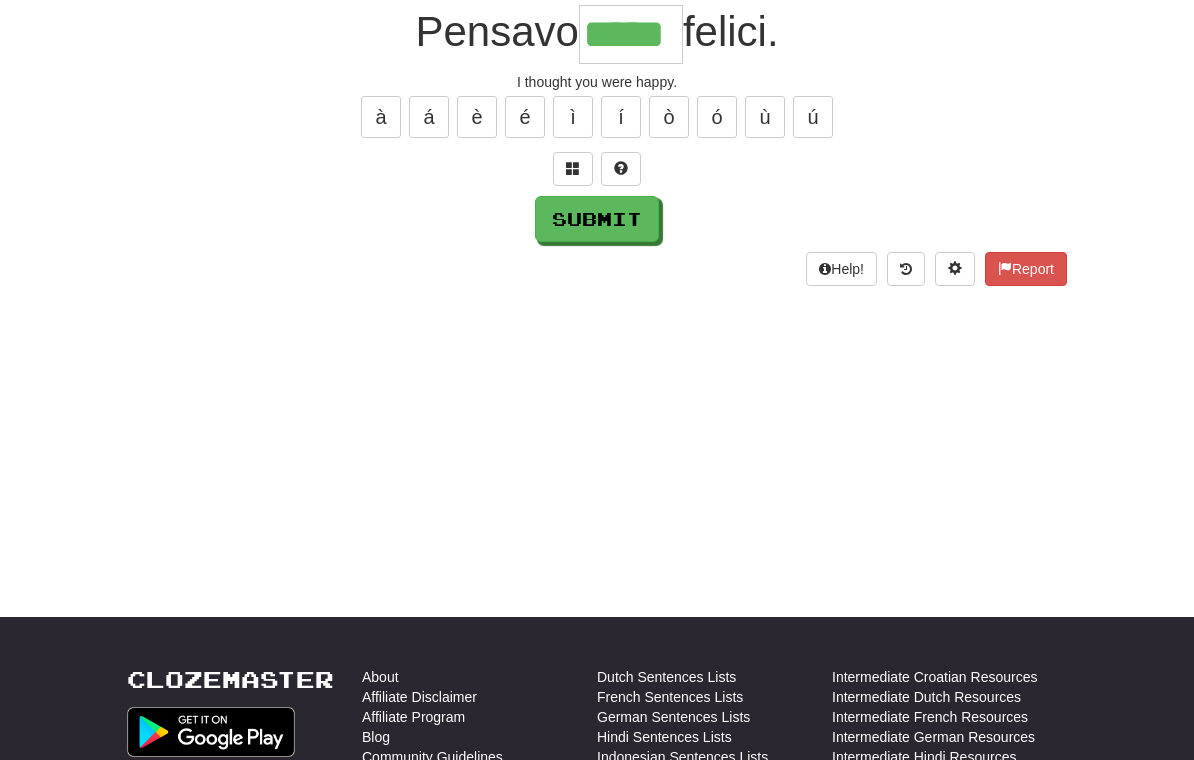 type on "*****" 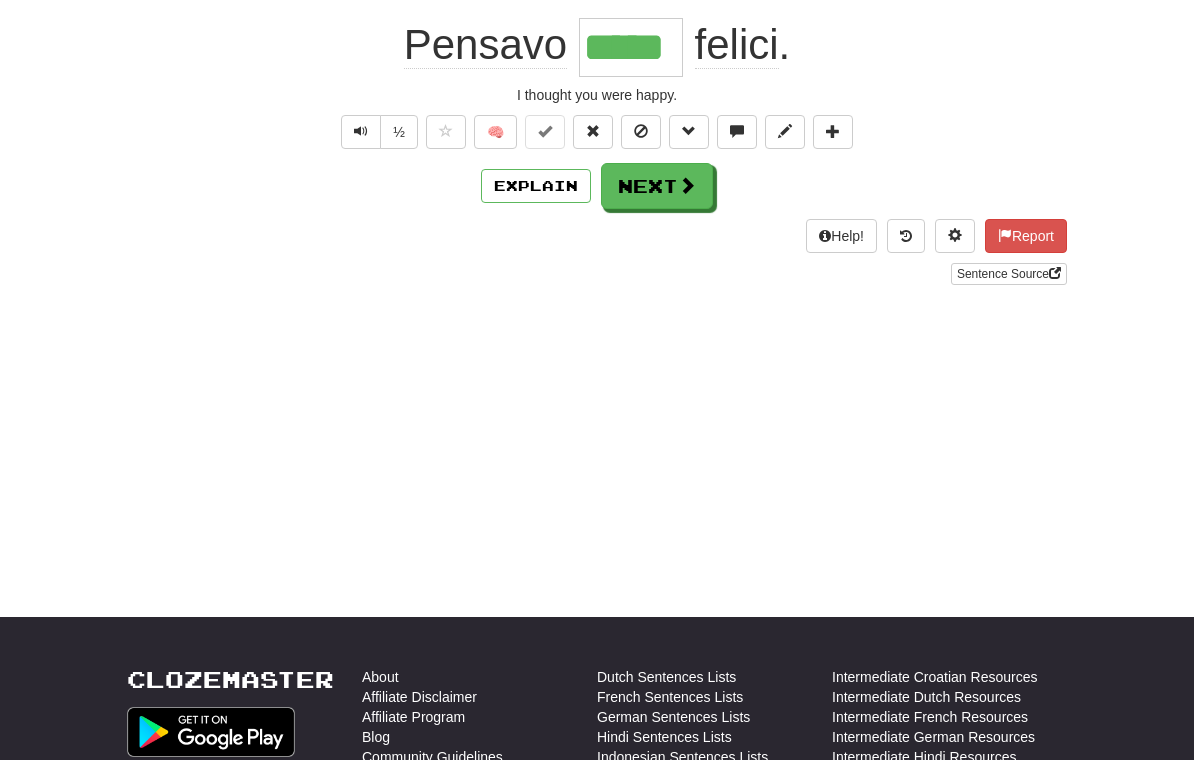 click on "Next" at bounding box center (657, 186) 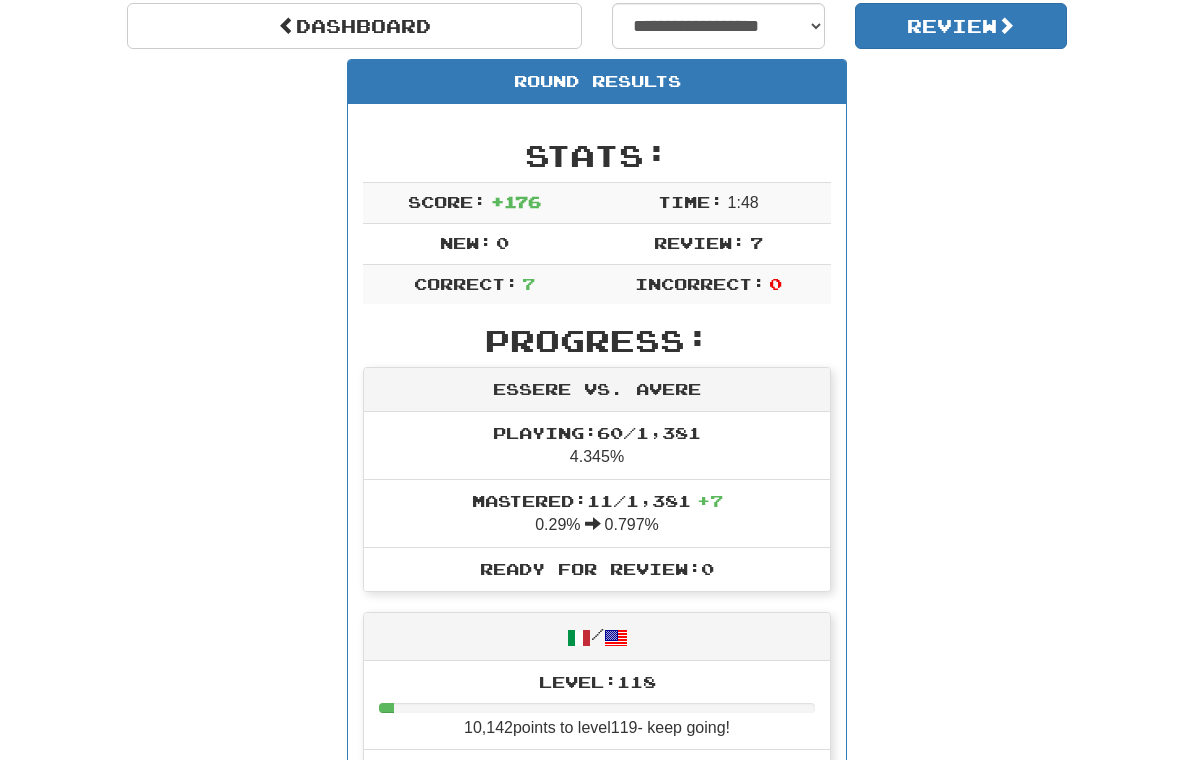 click on "Review" at bounding box center (961, 26) 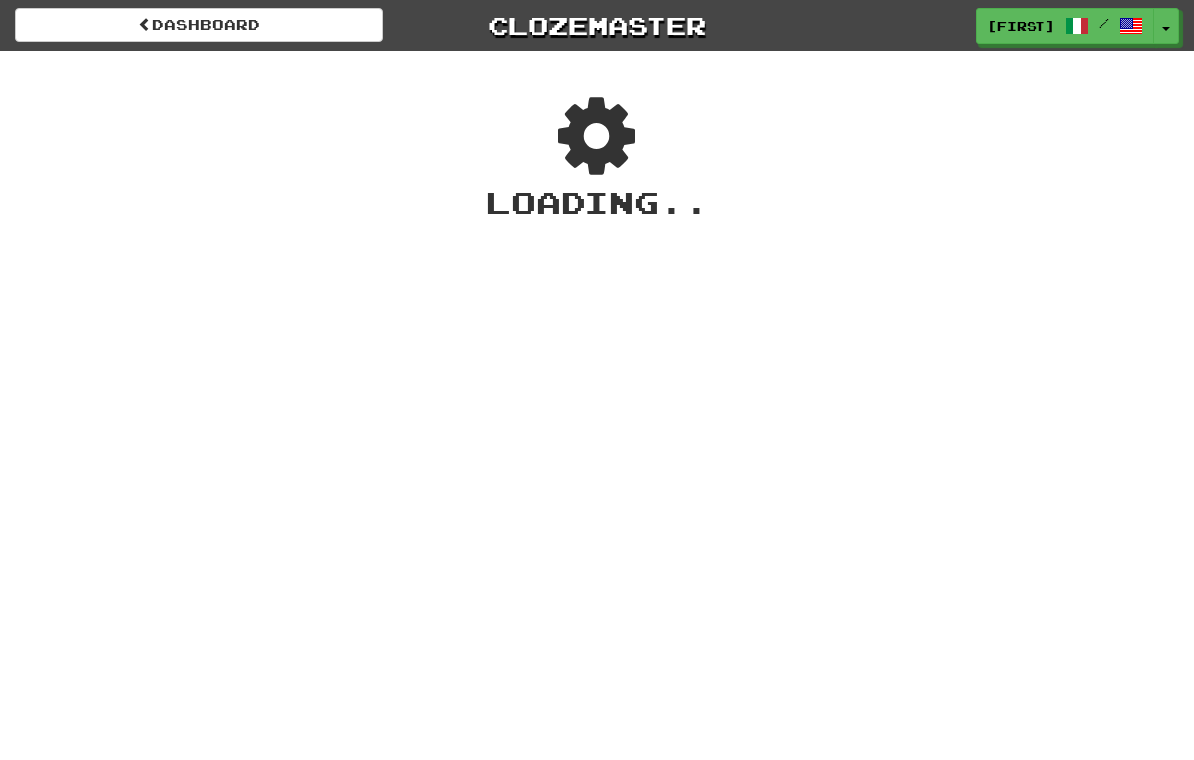scroll, scrollTop: 0, scrollLeft: 0, axis: both 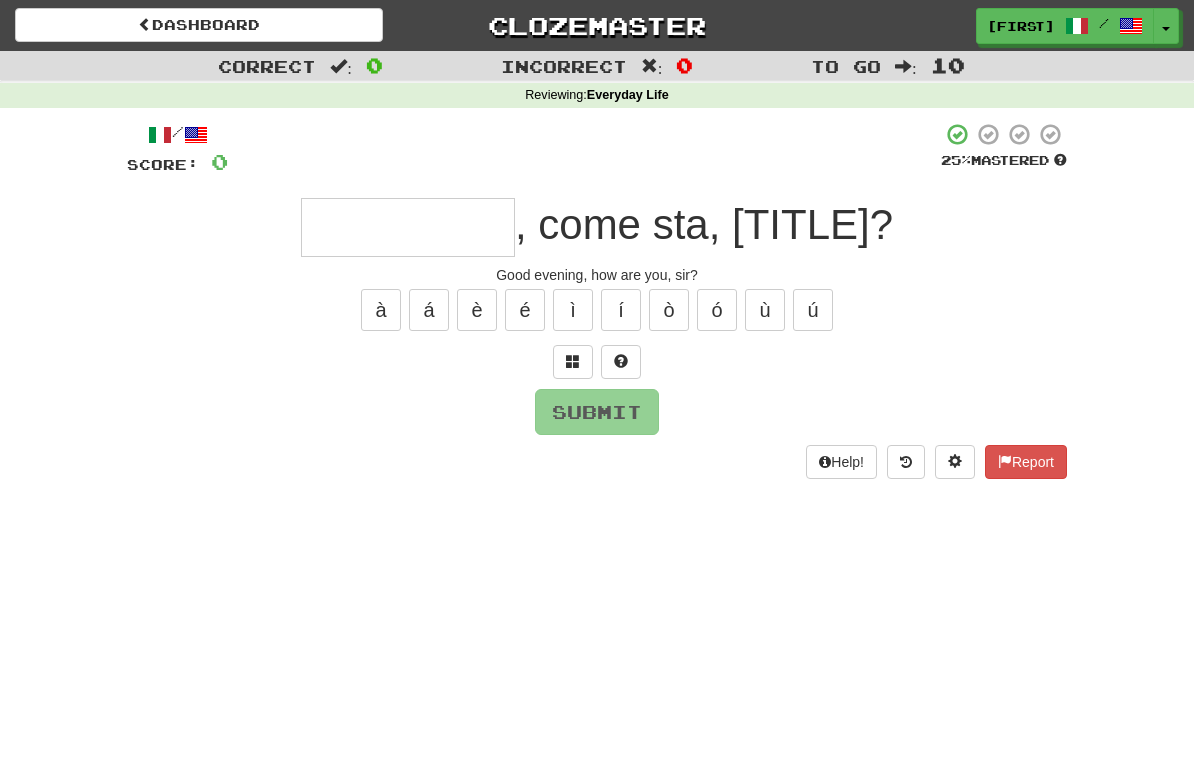 click at bounding box center (408, 227) 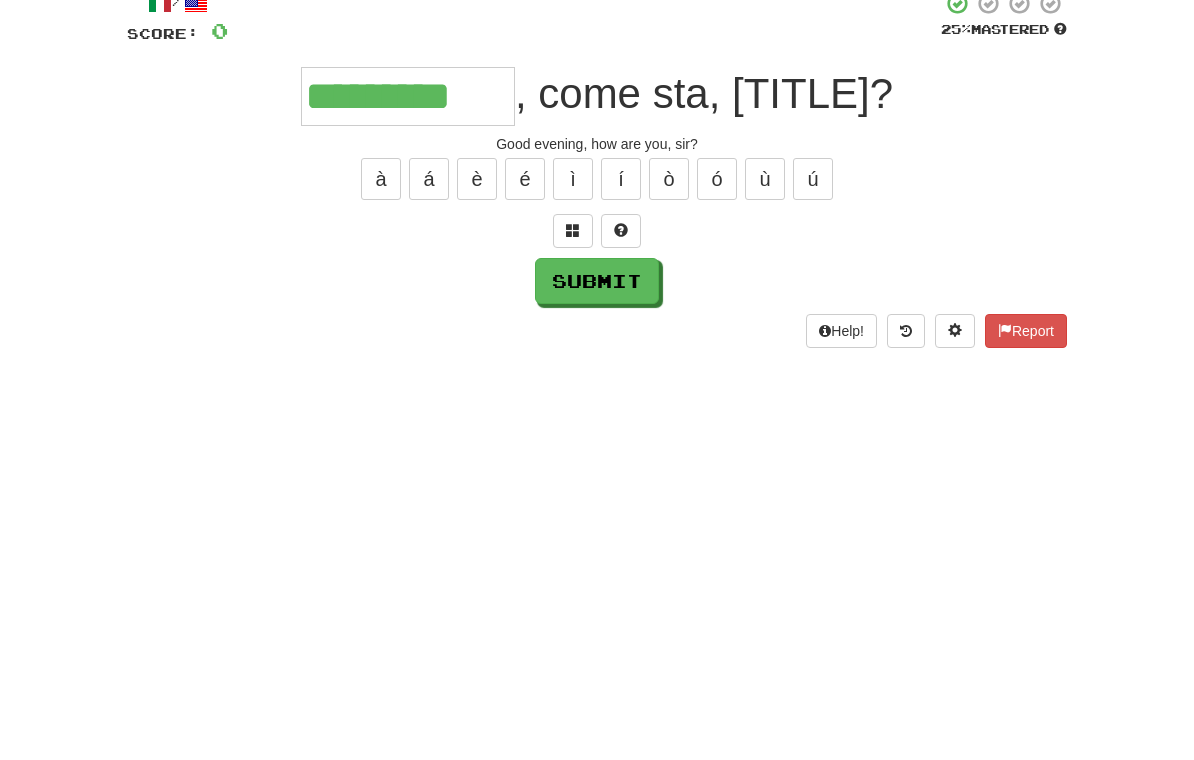 click on "/  Score:   0 25 %  Mastered ********* , come sta, [TITLE]? Good evening, how are you, [TITLE]? à á è é ì í ò ó ù ú Submit  Help!  Report" at bounding box center [597, 300] 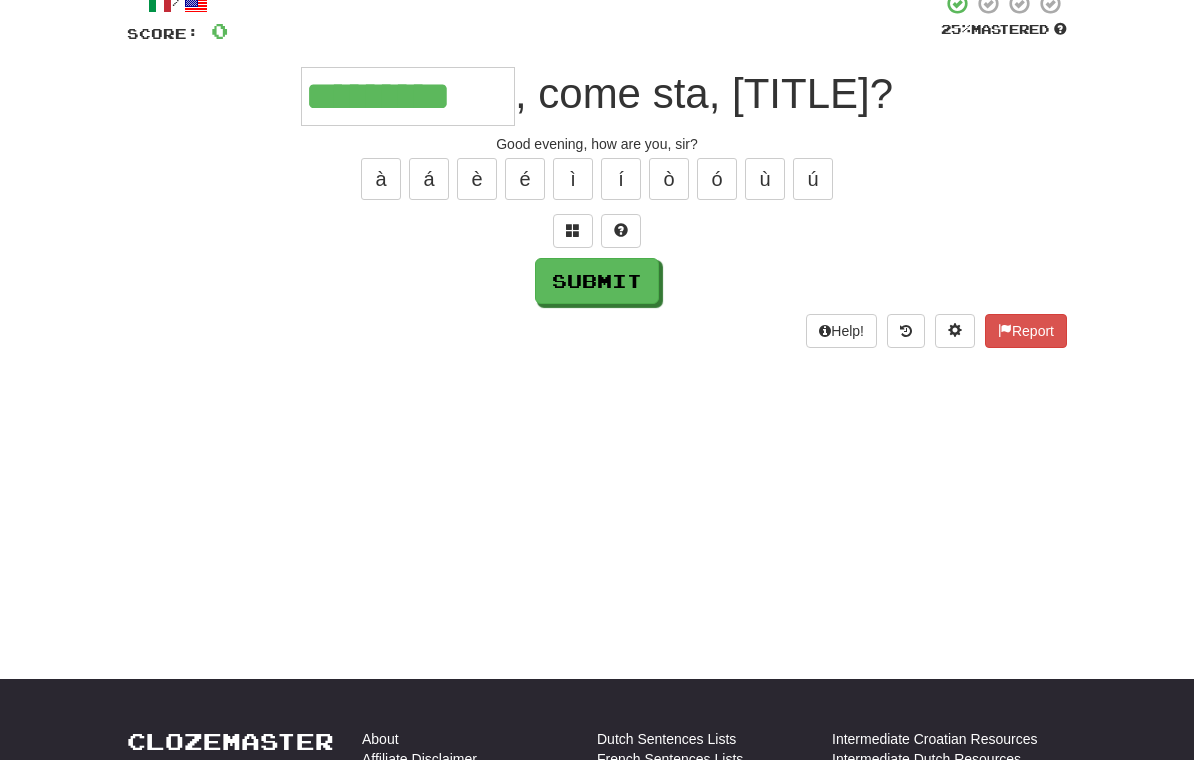click on "Submit" at bounding box center [597, 281] 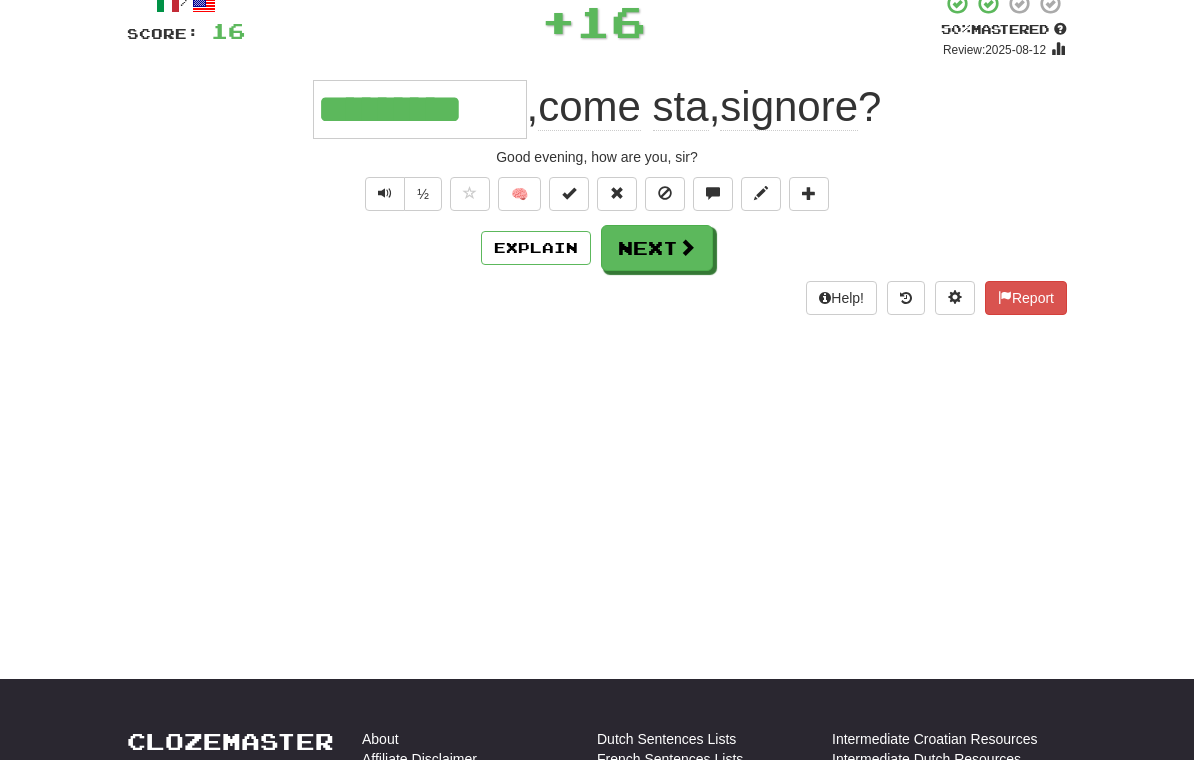 click on "Next" at bounding box center (657, 248) 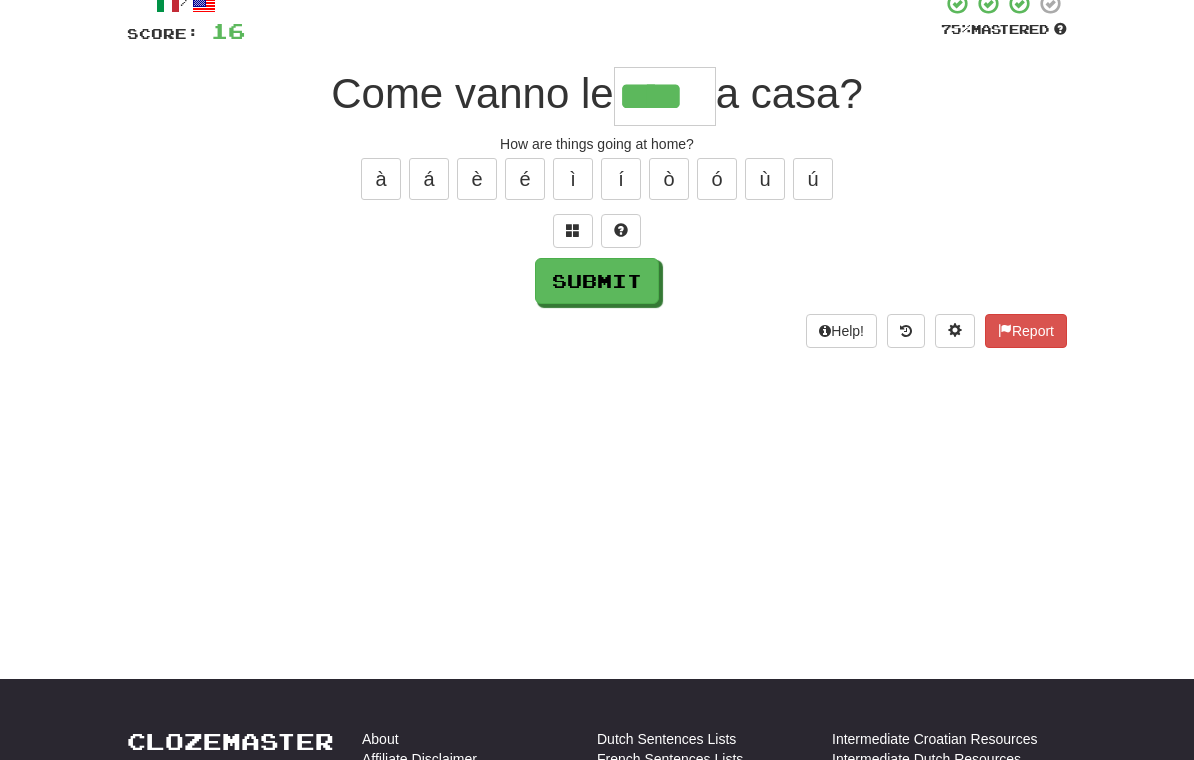 type on "****" 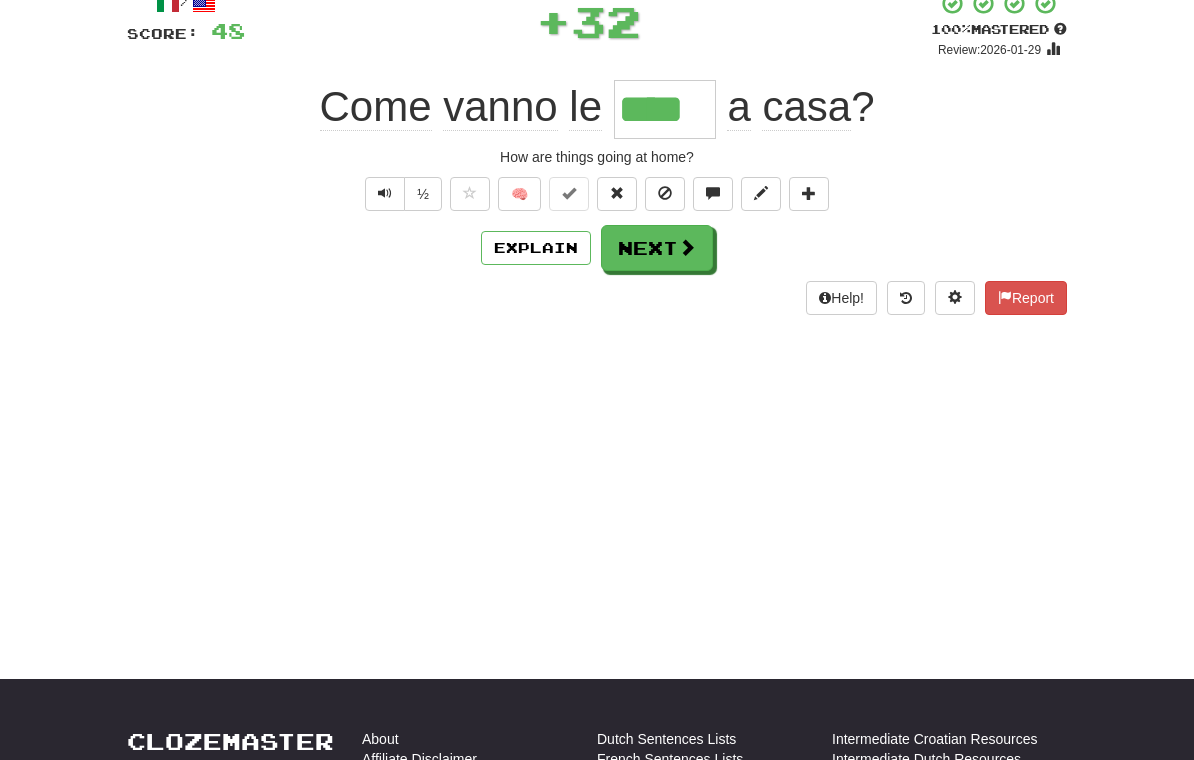 click on "Next" at bounding box center [657, 248] 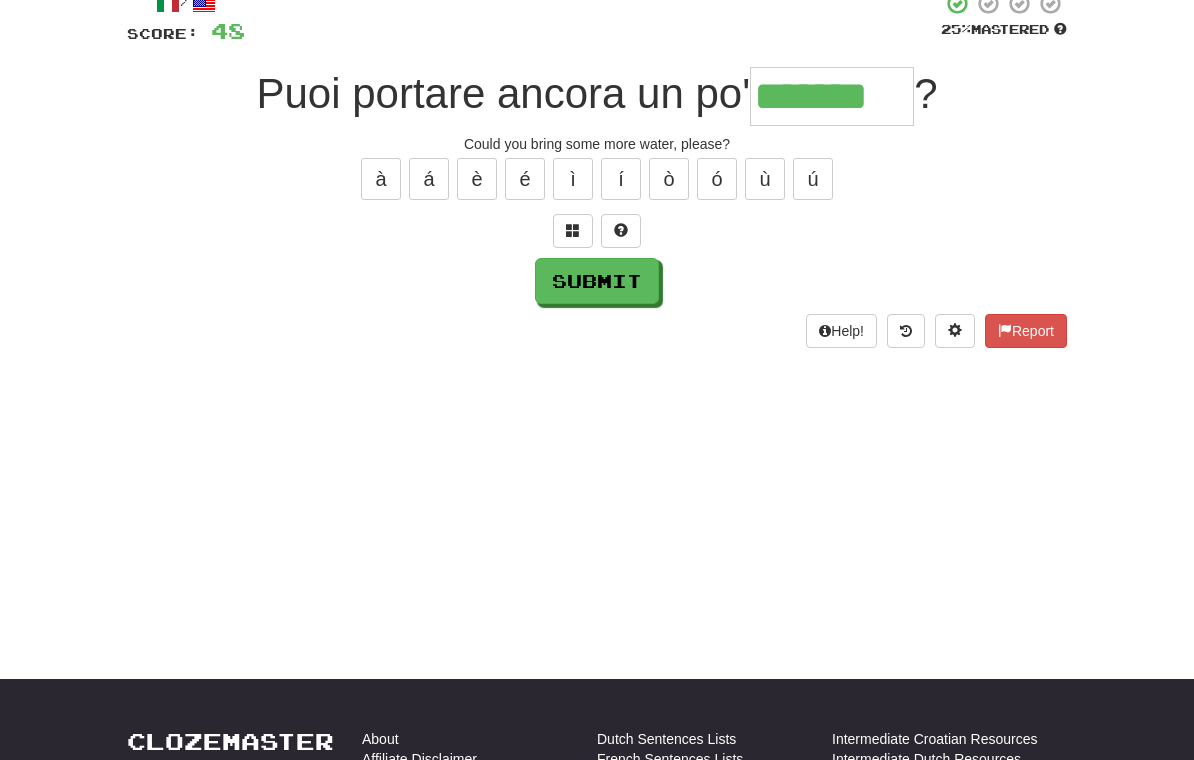 type on "*******" 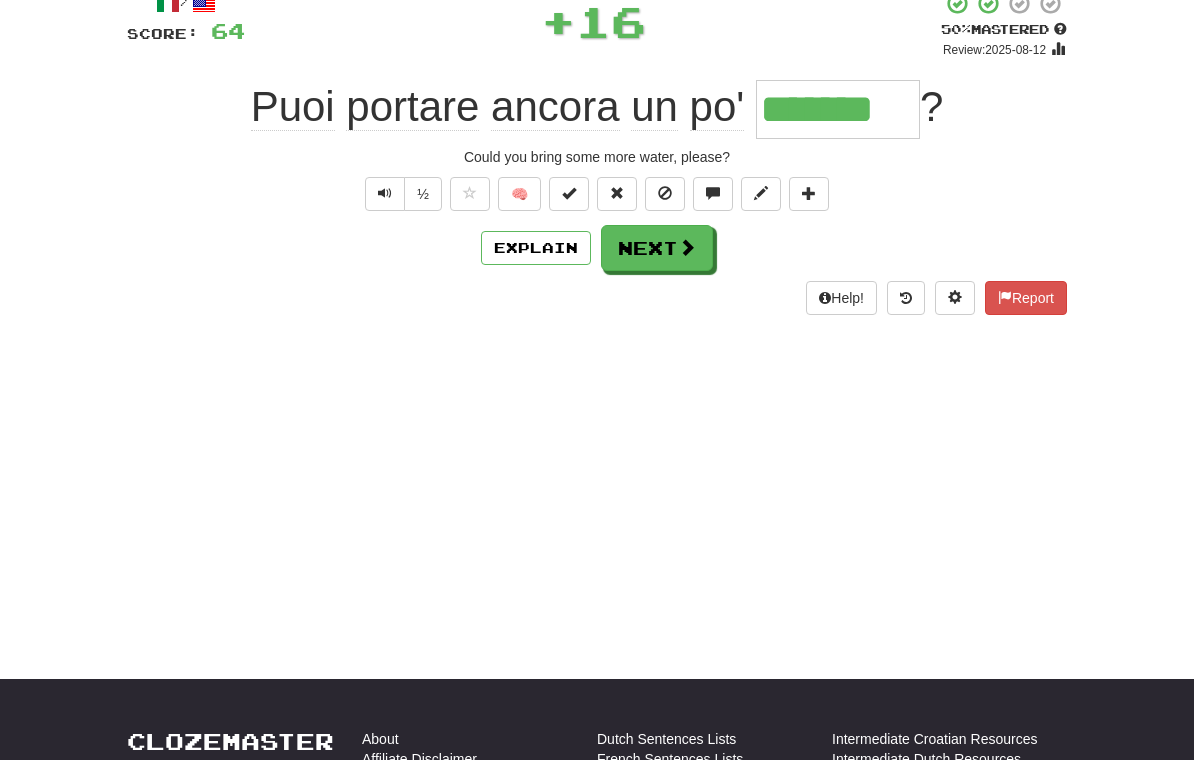 click on "Next" at bounding box center (657, 248) 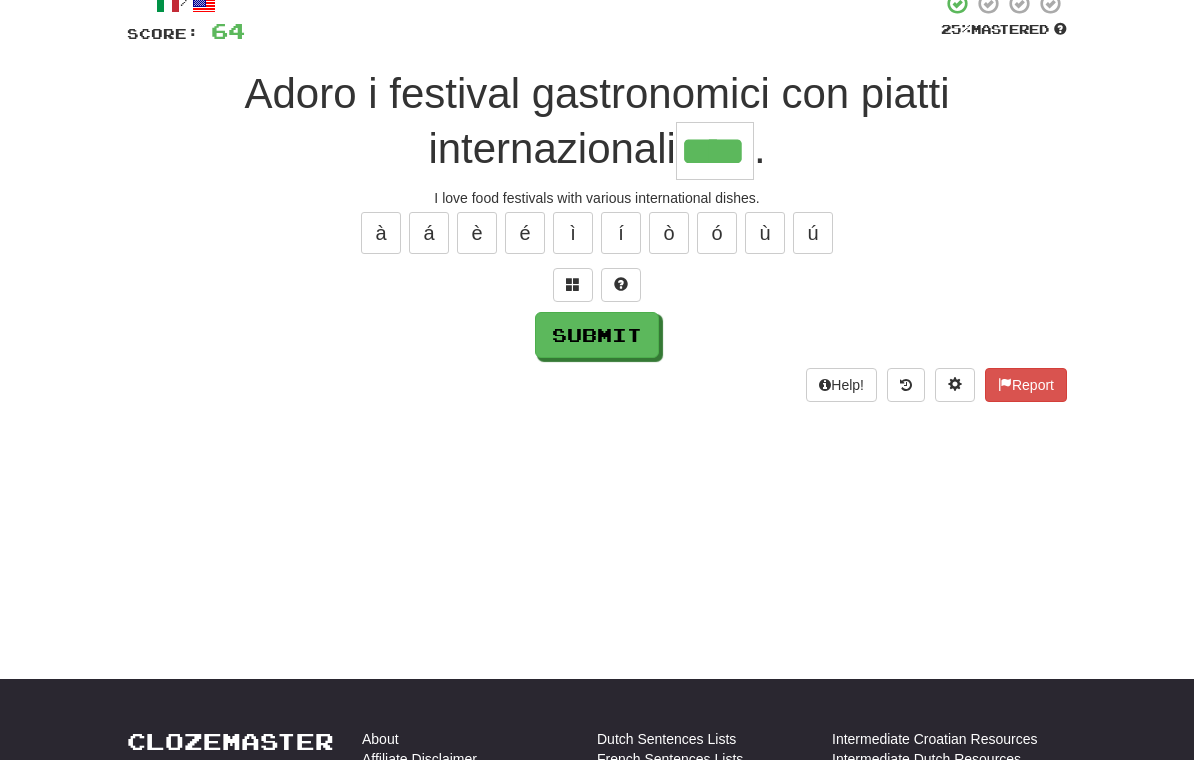 type on "****" 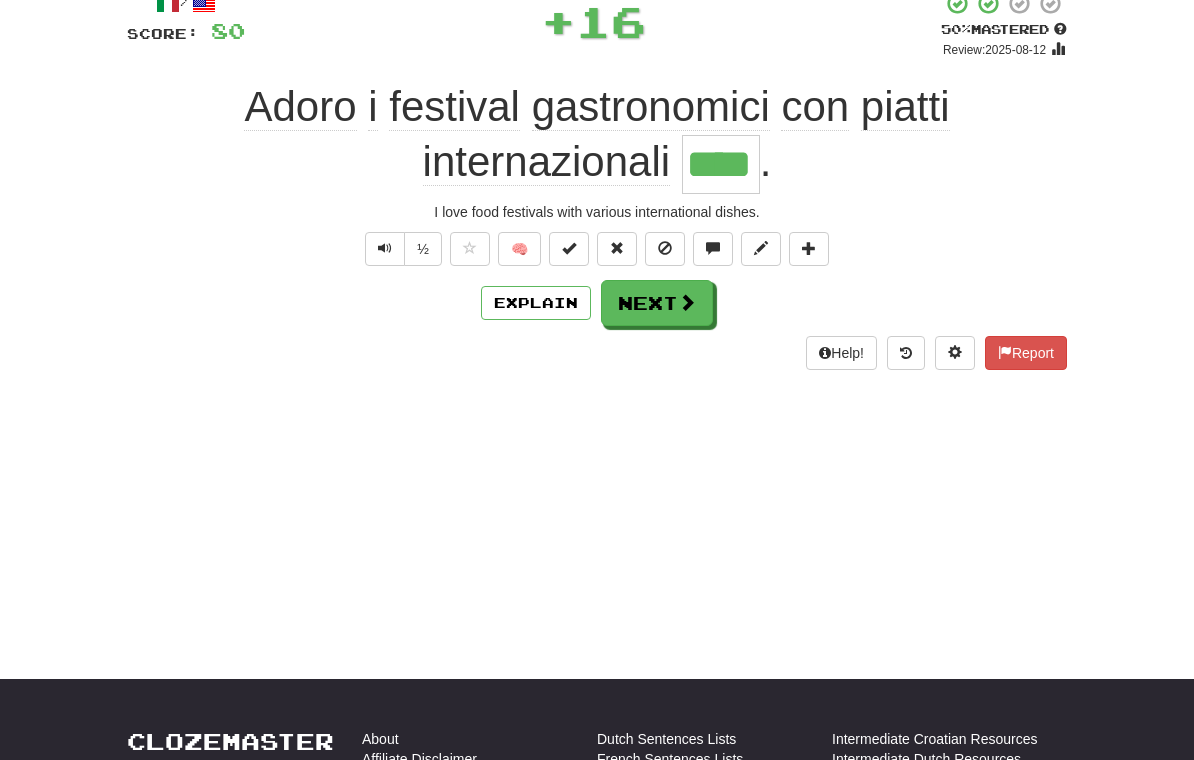 click on "Next" at bounding box center (657, 303) 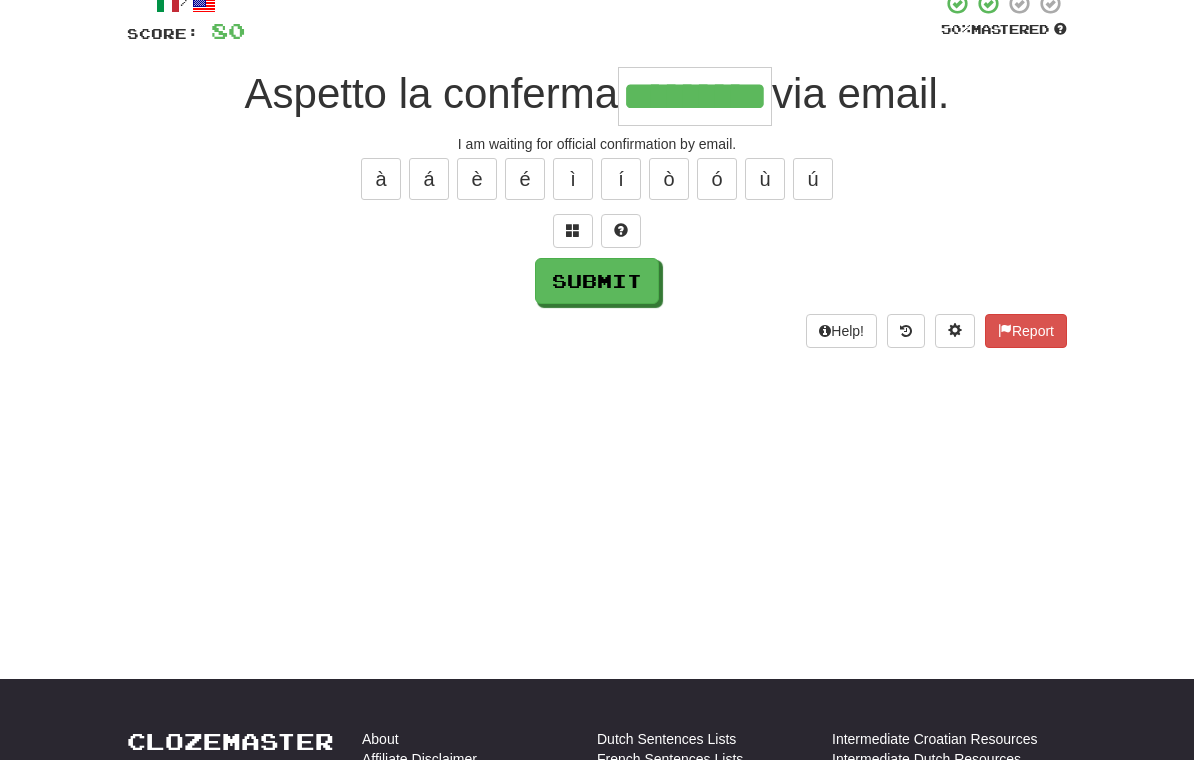 type on "*********" 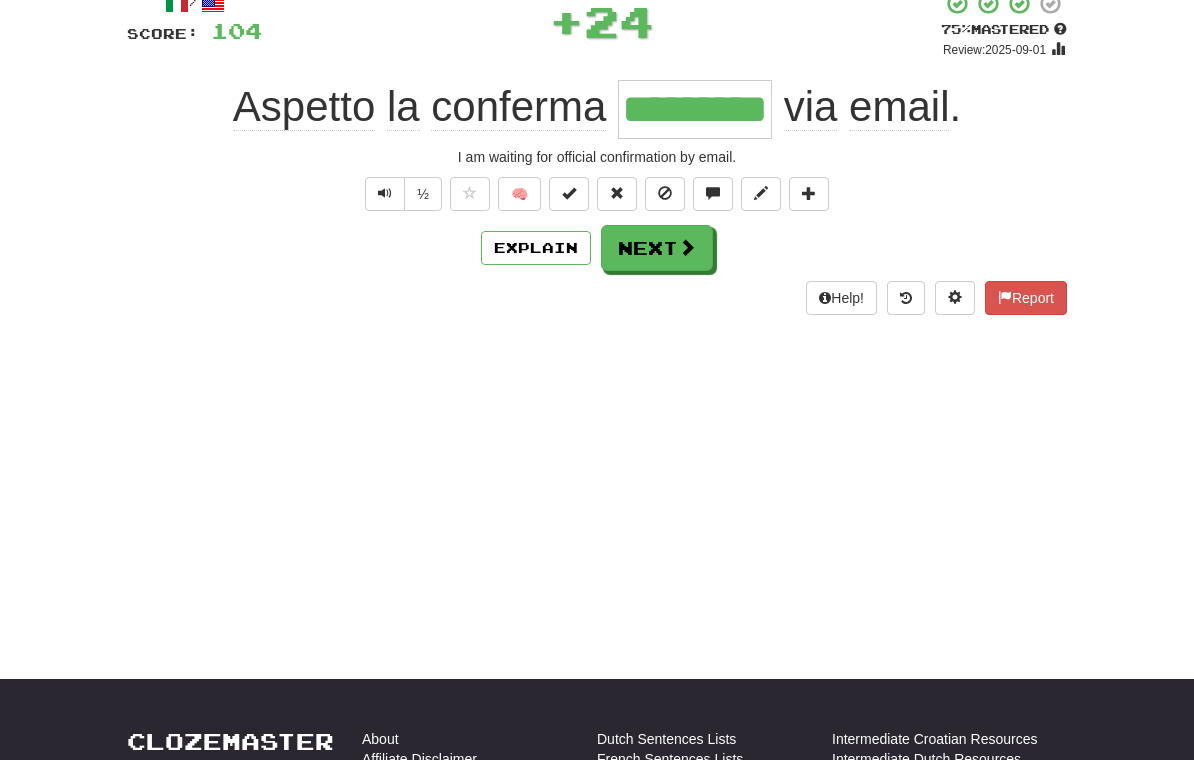click on "Next" at bounding box center (657, 248) 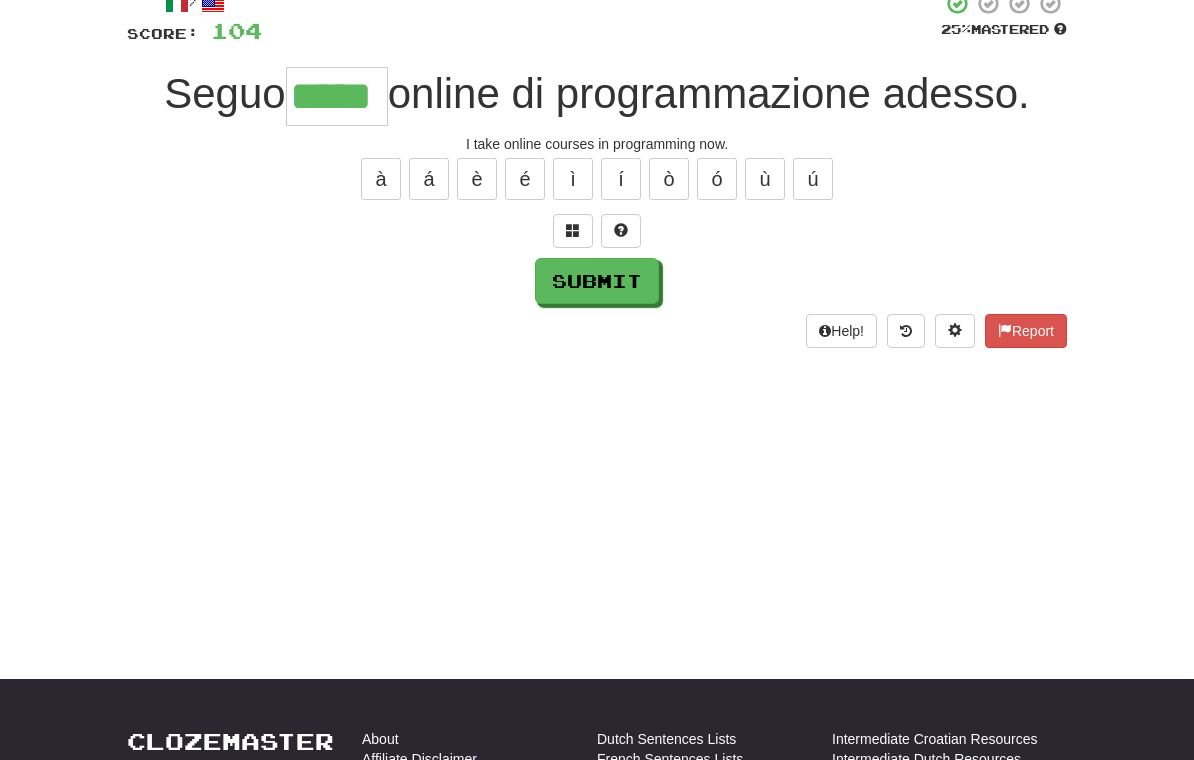 type on "*****" 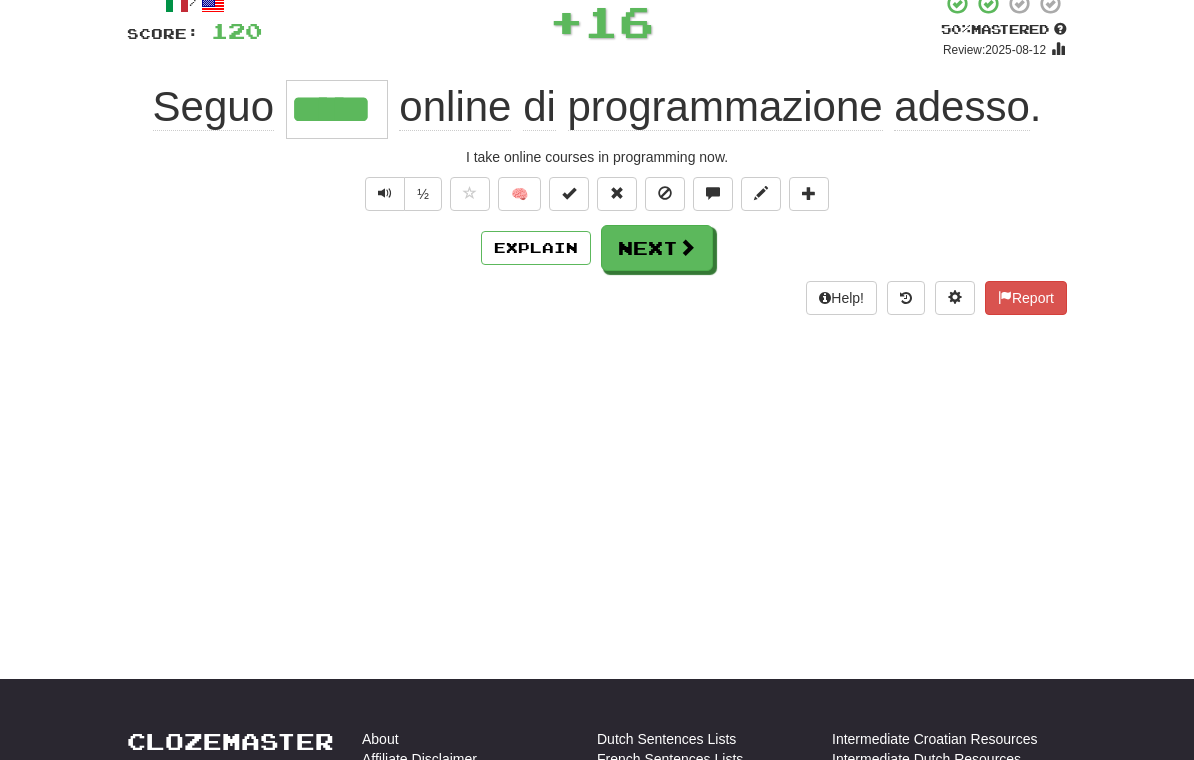 click on "Next" at bounding box center (657, 248) 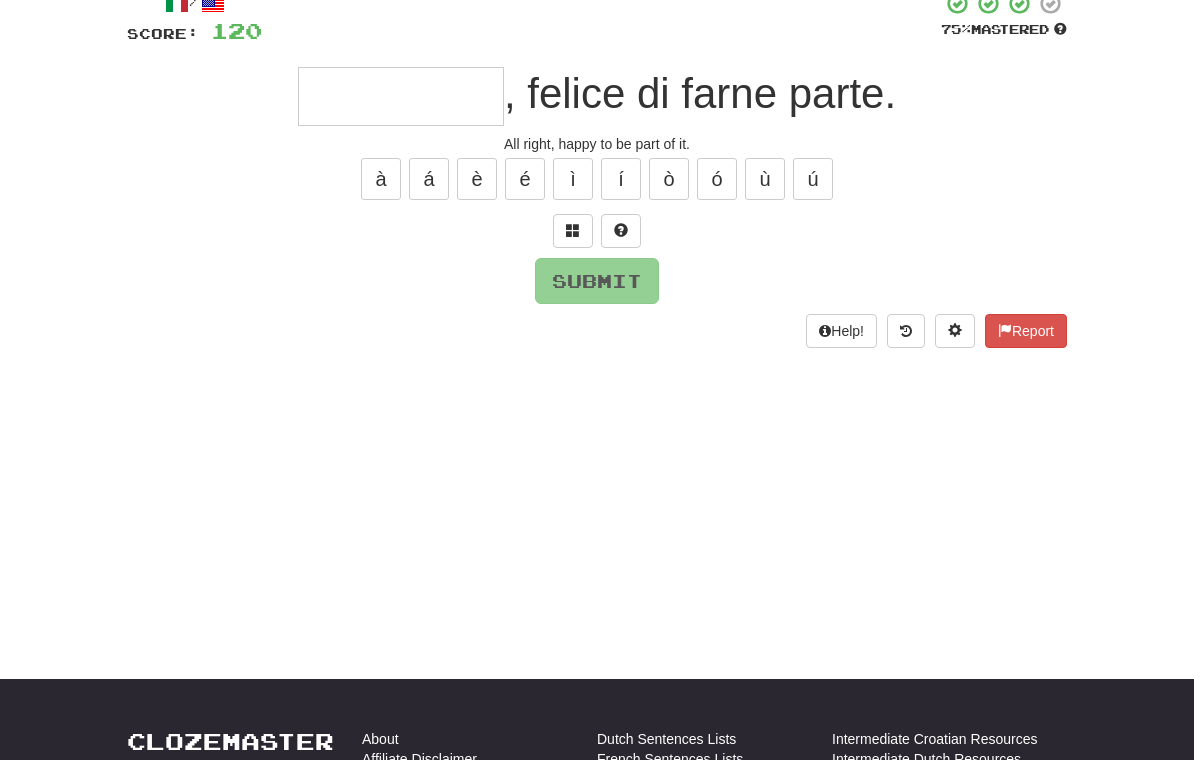 type on "*" 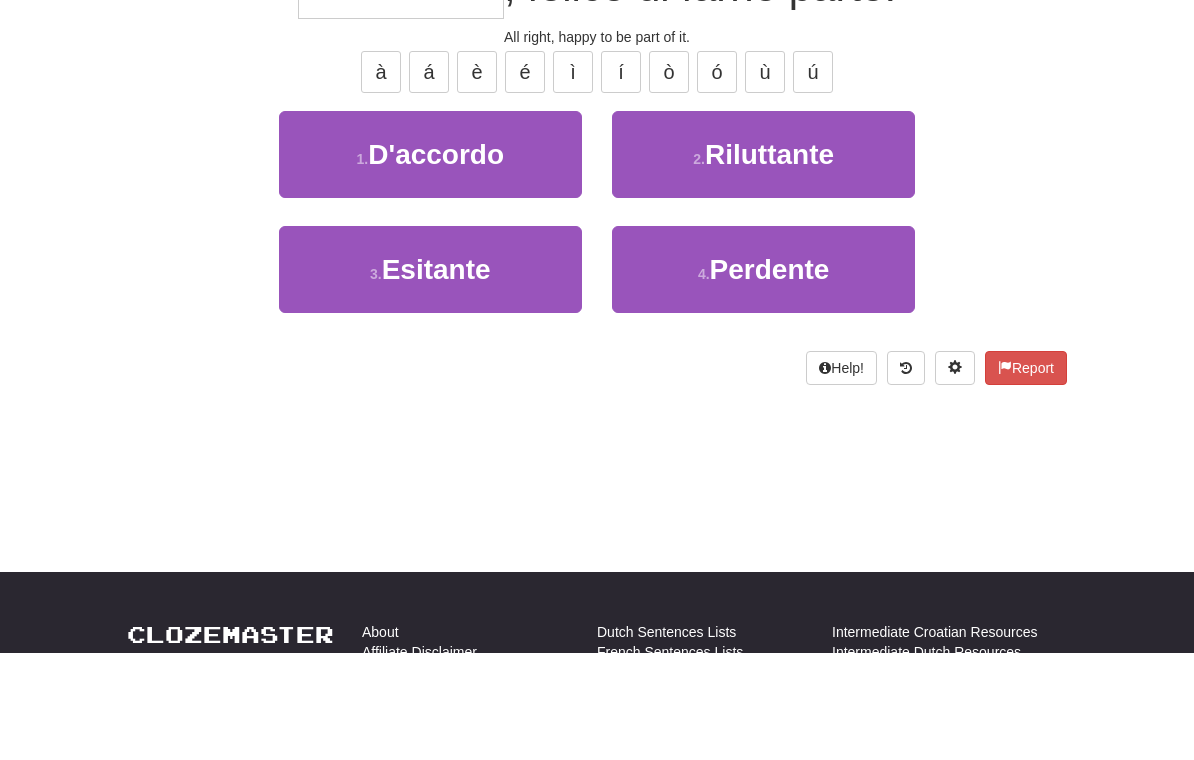 click on "1 .  D'accordo" at bounding box center [430, 261] 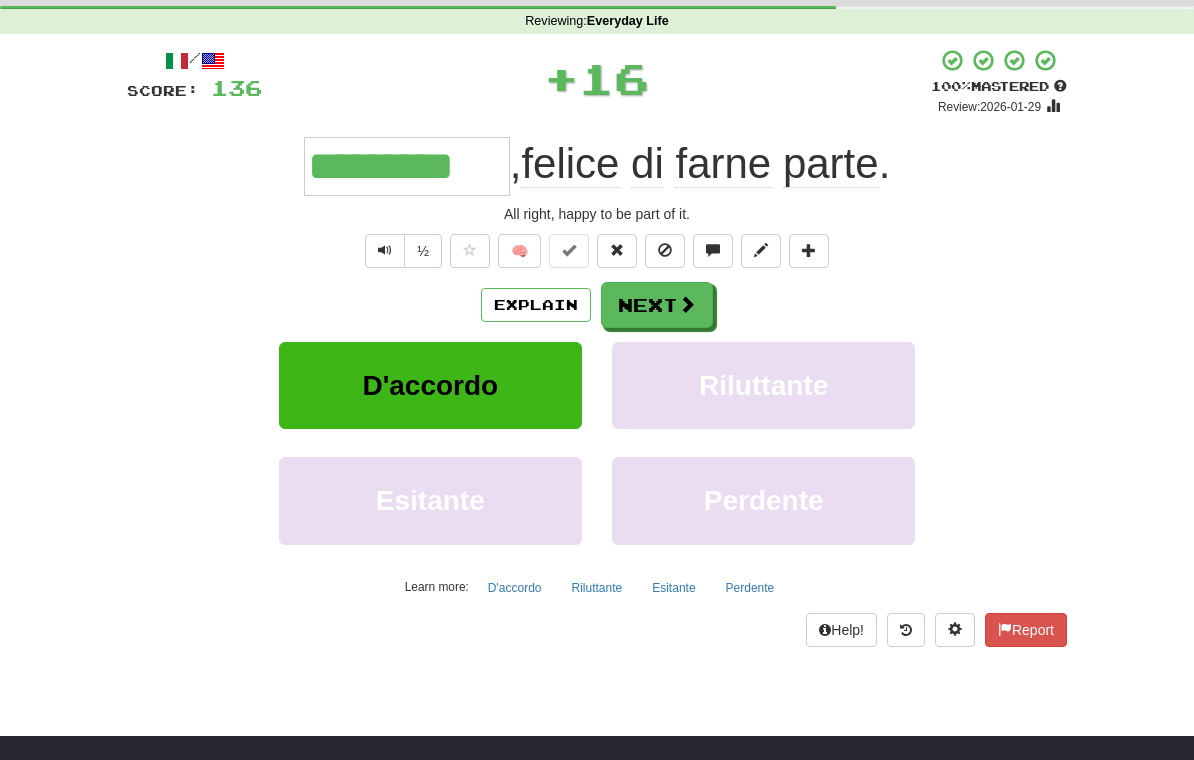 scroll, scrollTop: 49, scrollLeft: 0, axis: vertical 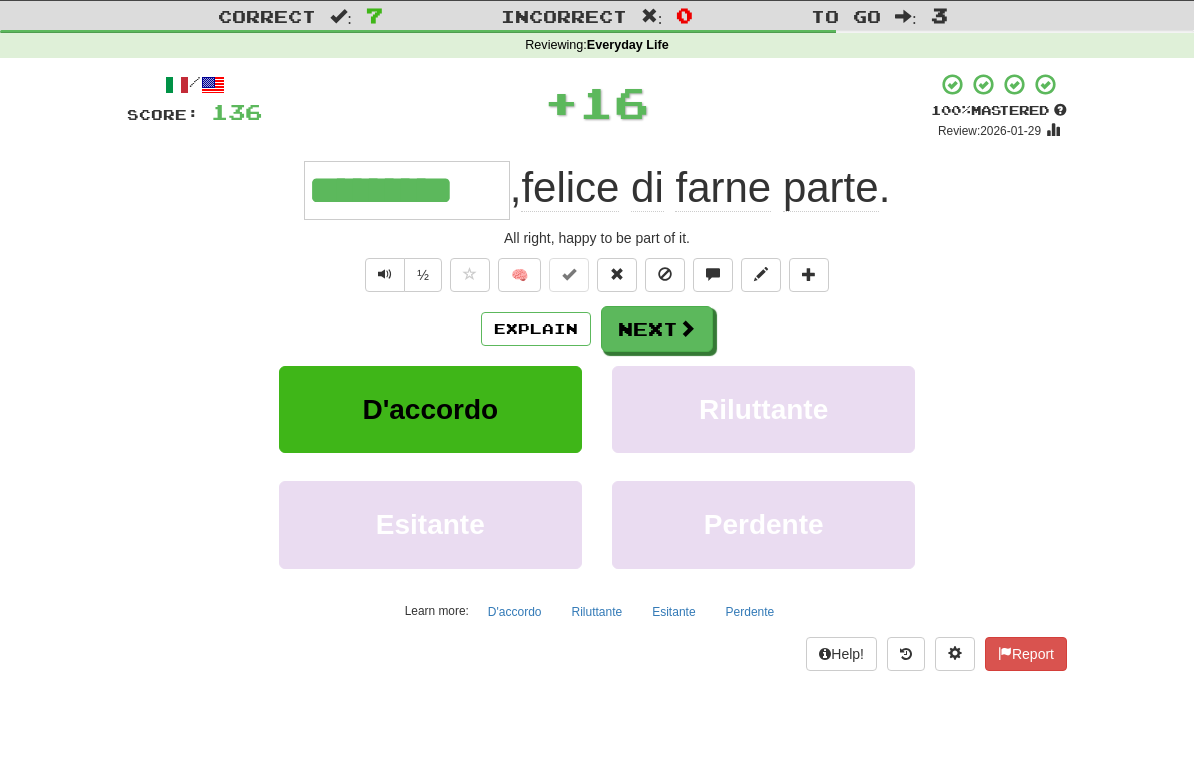 click on "Next" at bounding box center (657, 330) 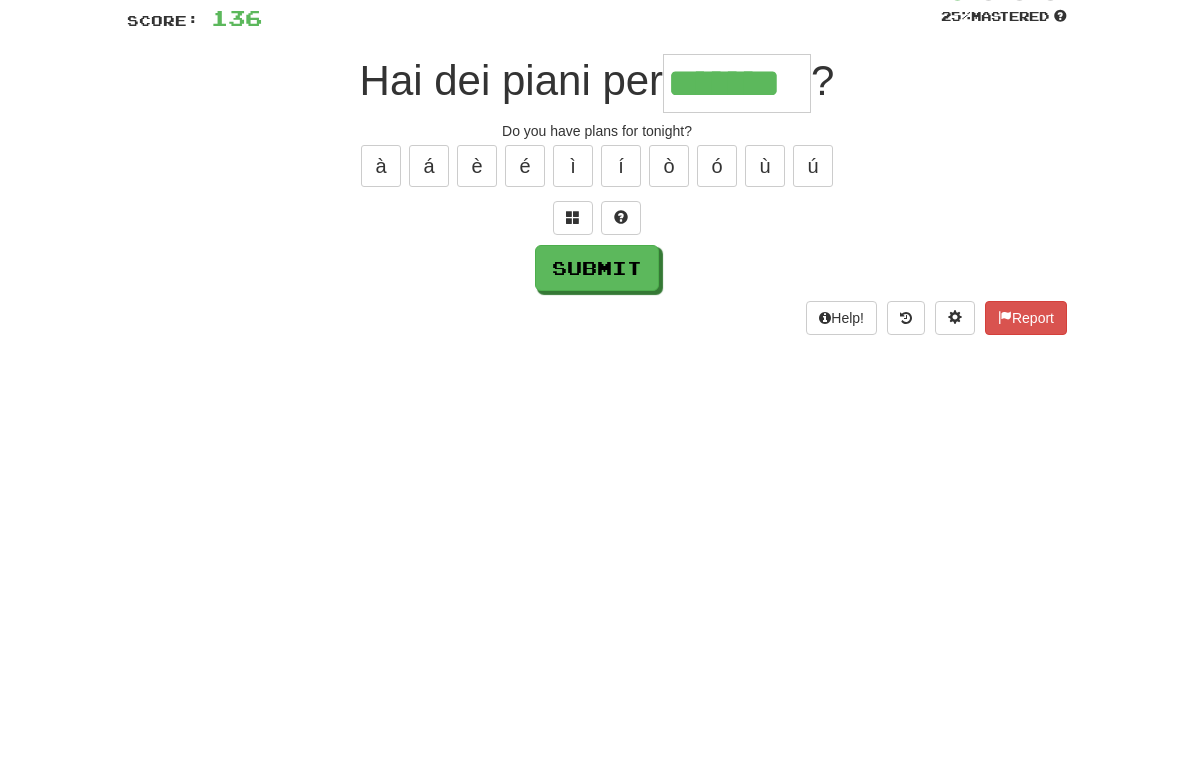 type on "*******" 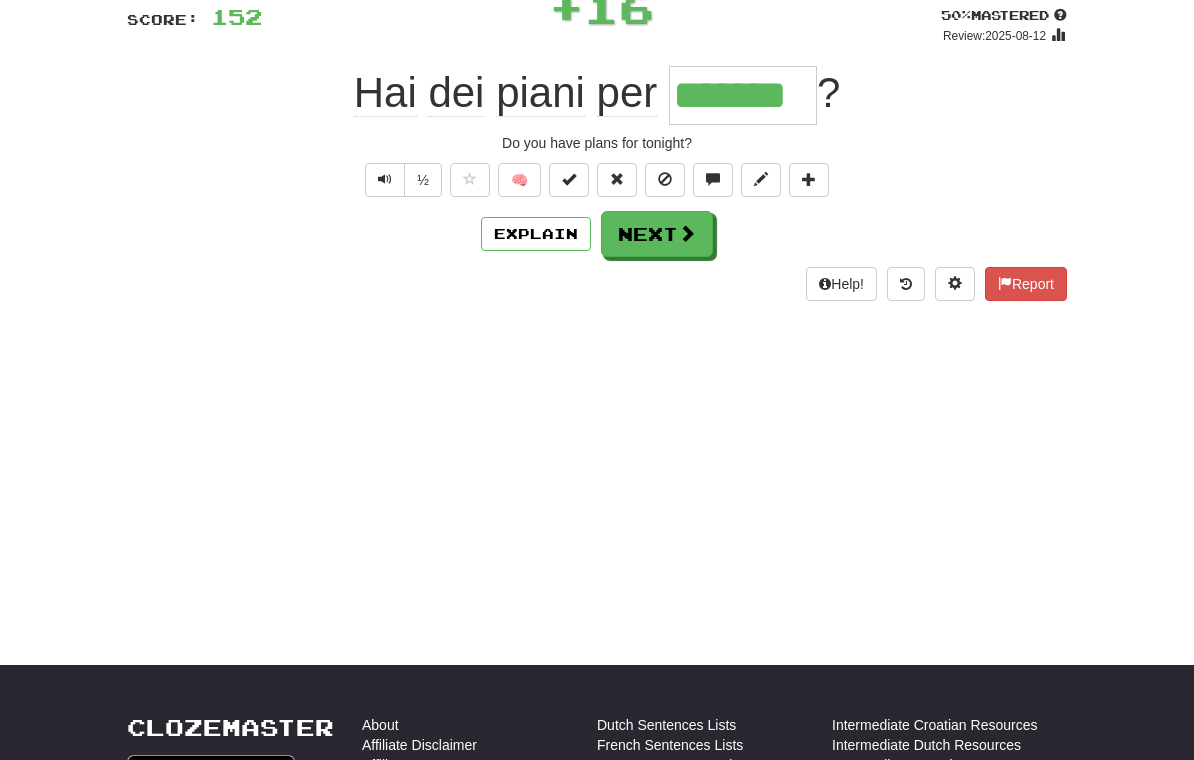click on "Next" at bounding box center [657, 234] 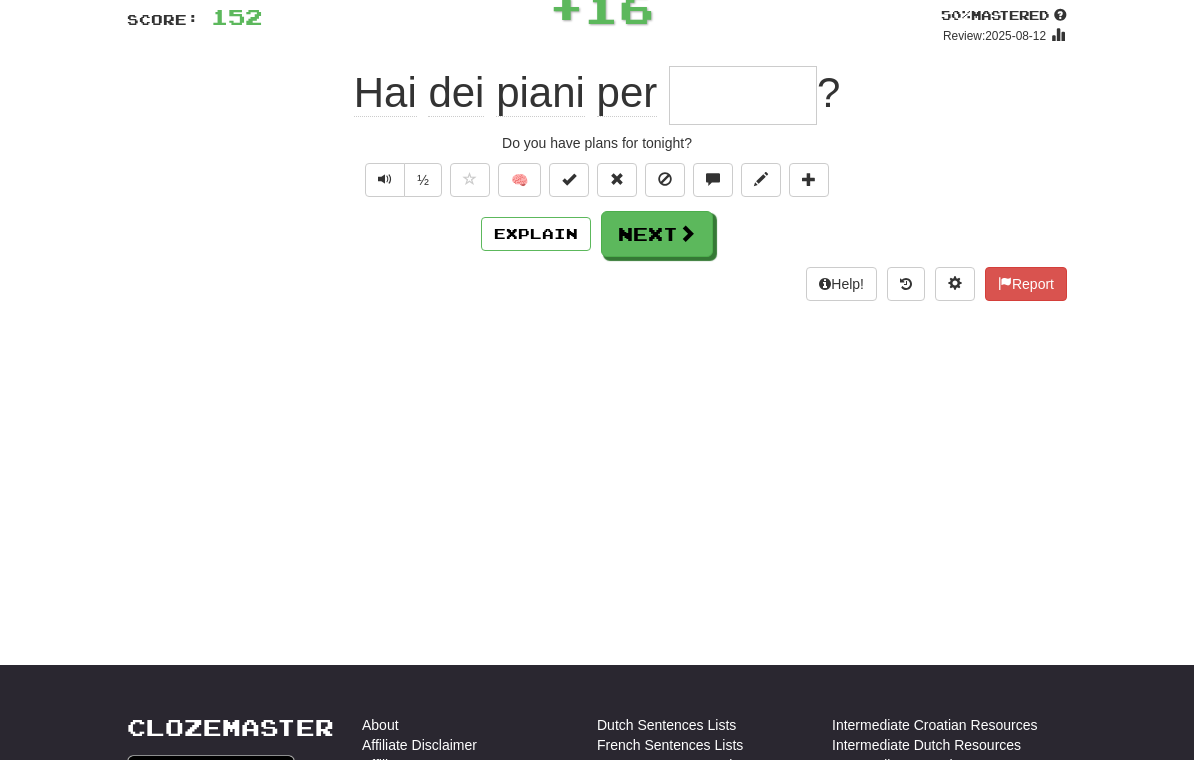 scroll, scrollTop: 144, scrollLeft: 0, axis: vertical 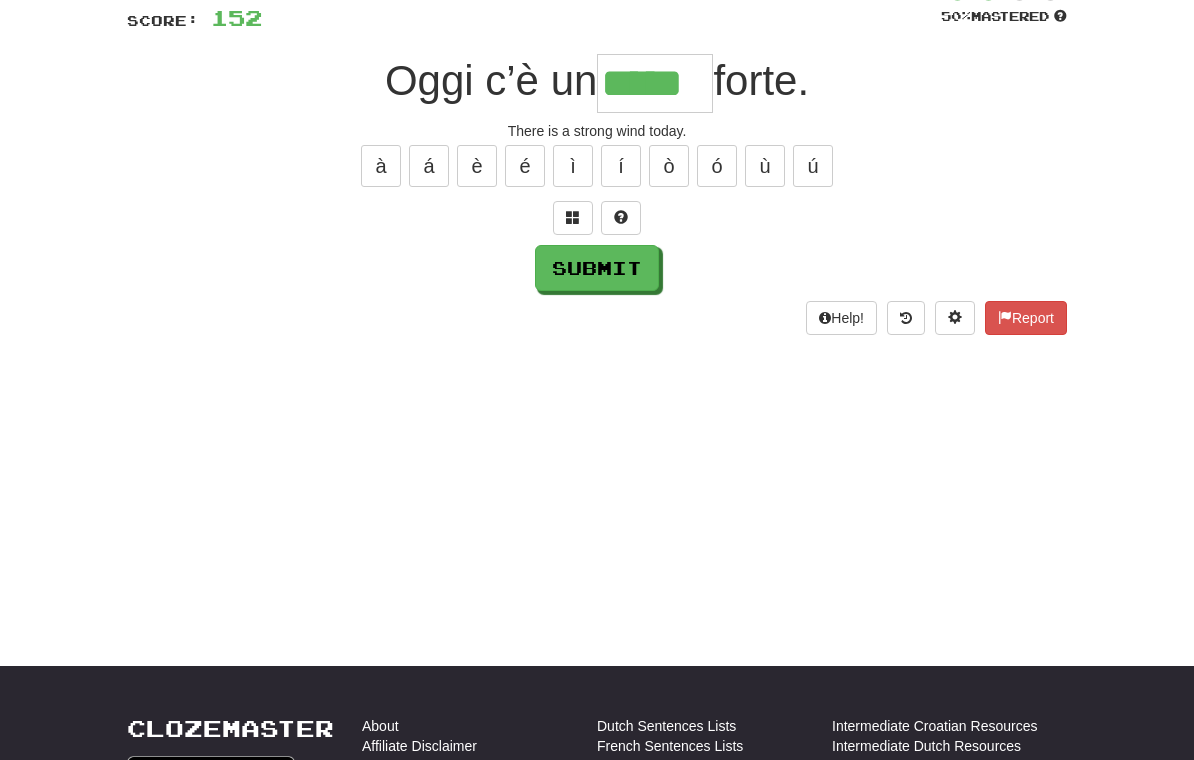 type on "*****" 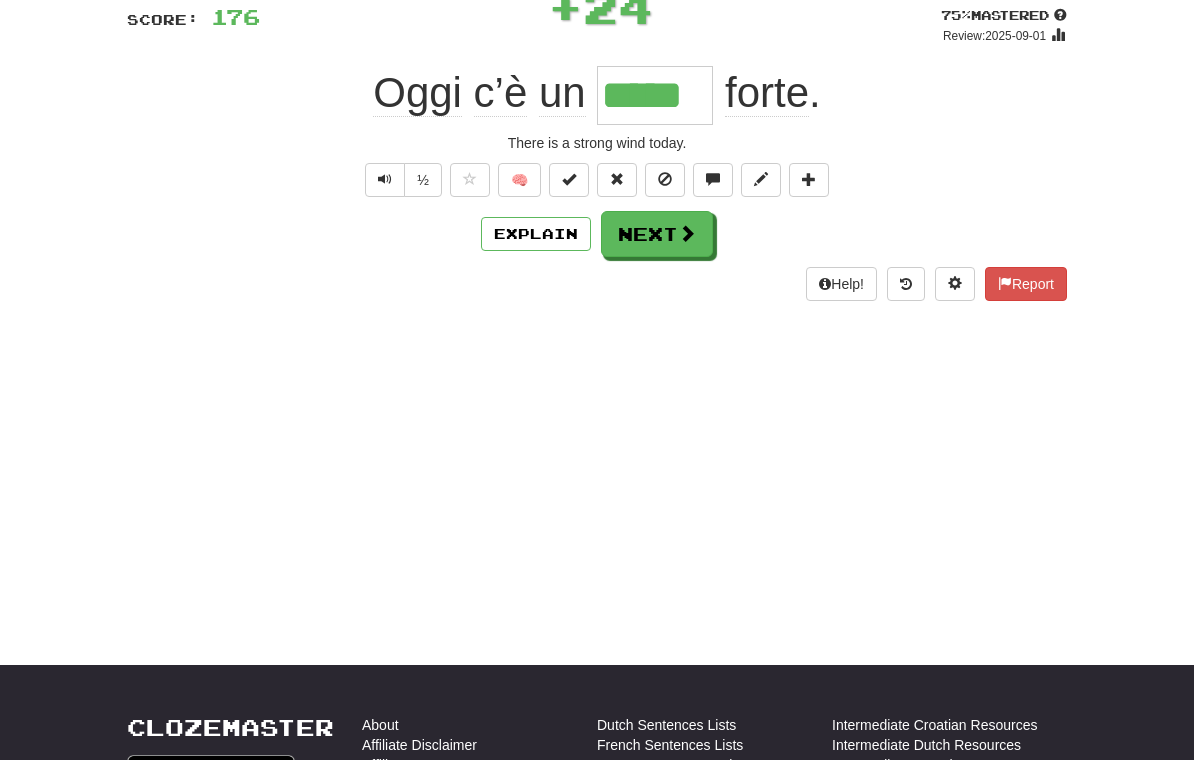 click on "Next" at bounding box center (657, 234) 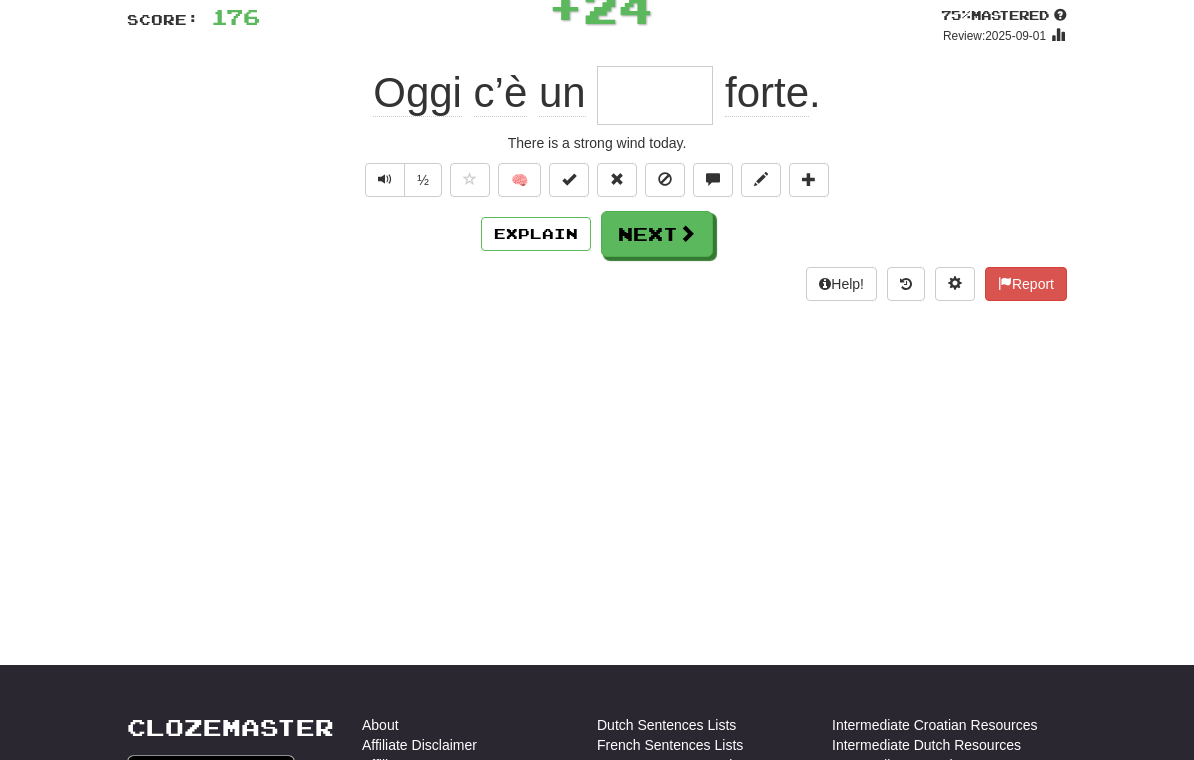 scroll, scrollTop: 144, scrollLeft: 0, axis: vertical 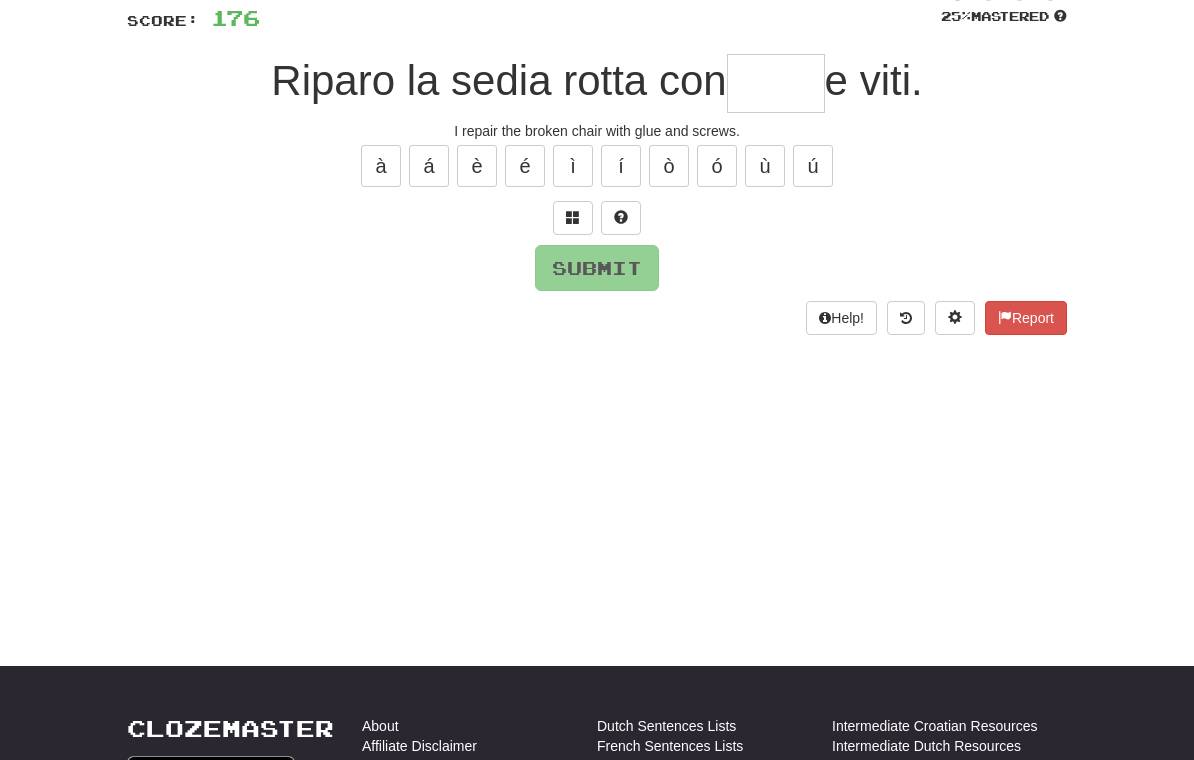 click at bounding box center [573, 217] 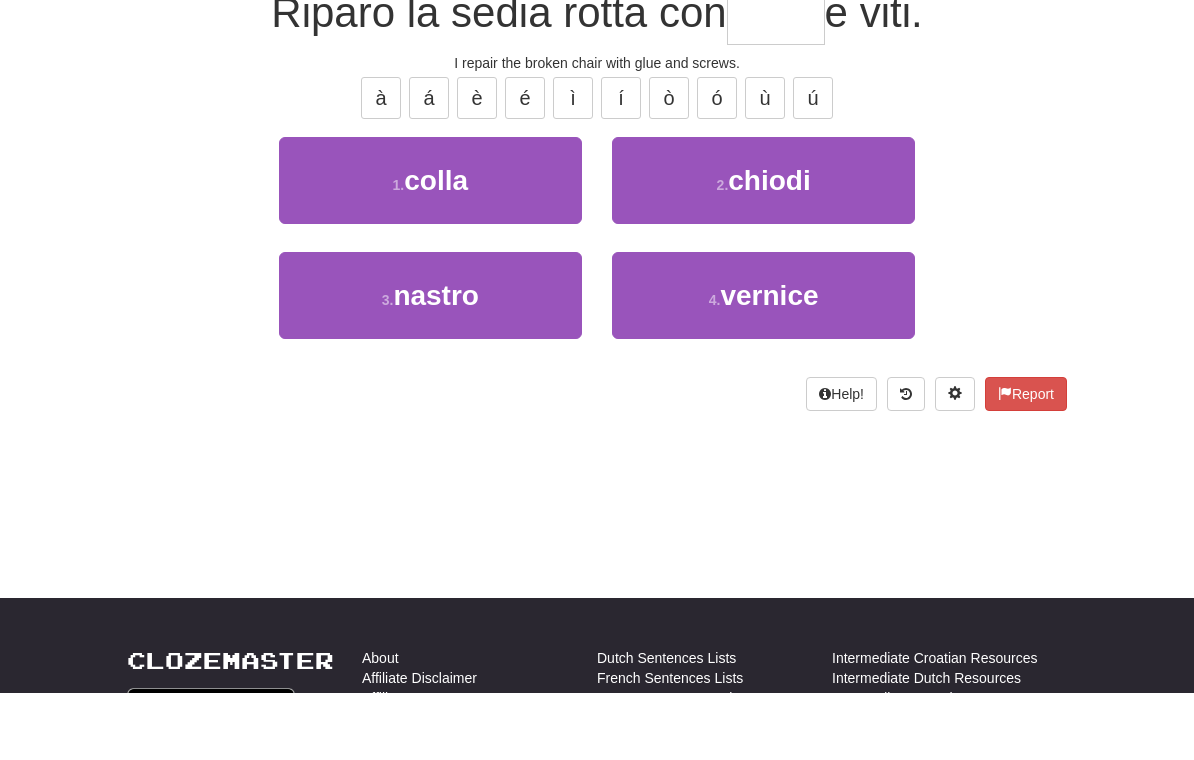 click on "1 .  colla" at bounding box center [430, 248] 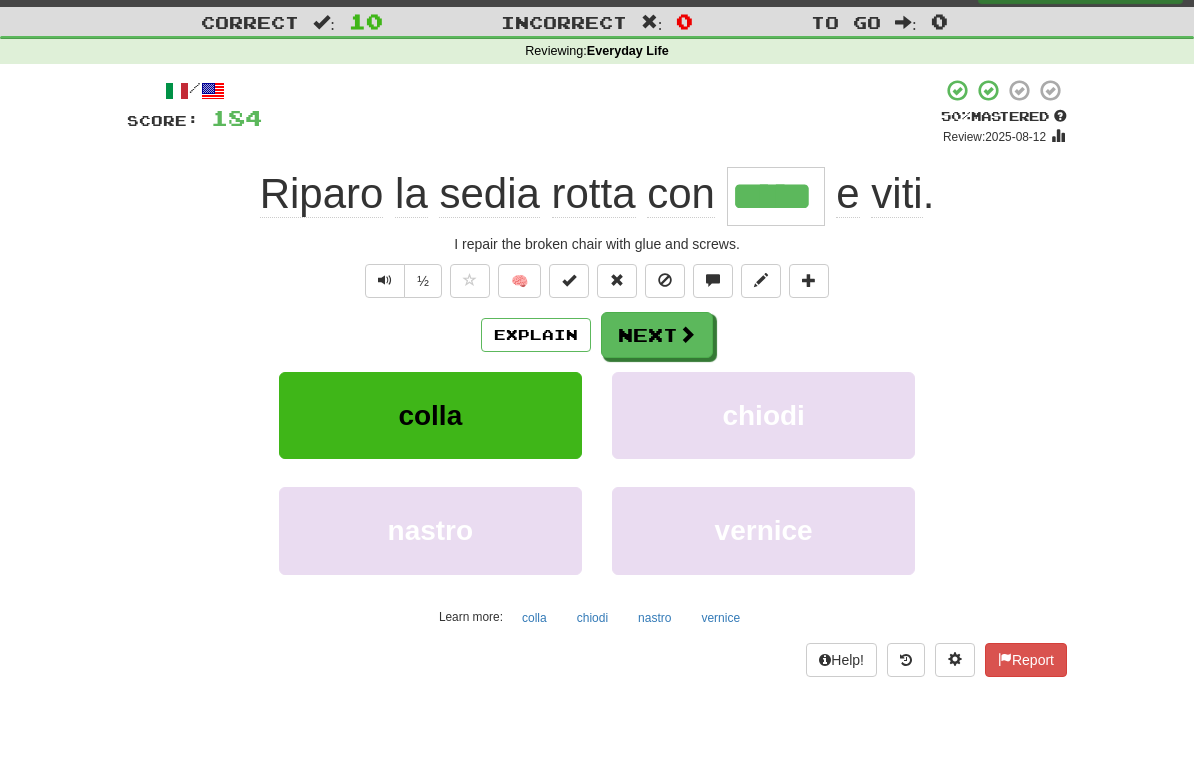 scroll, scrollTop: 43, scrollLeft: 0, axis: vertical 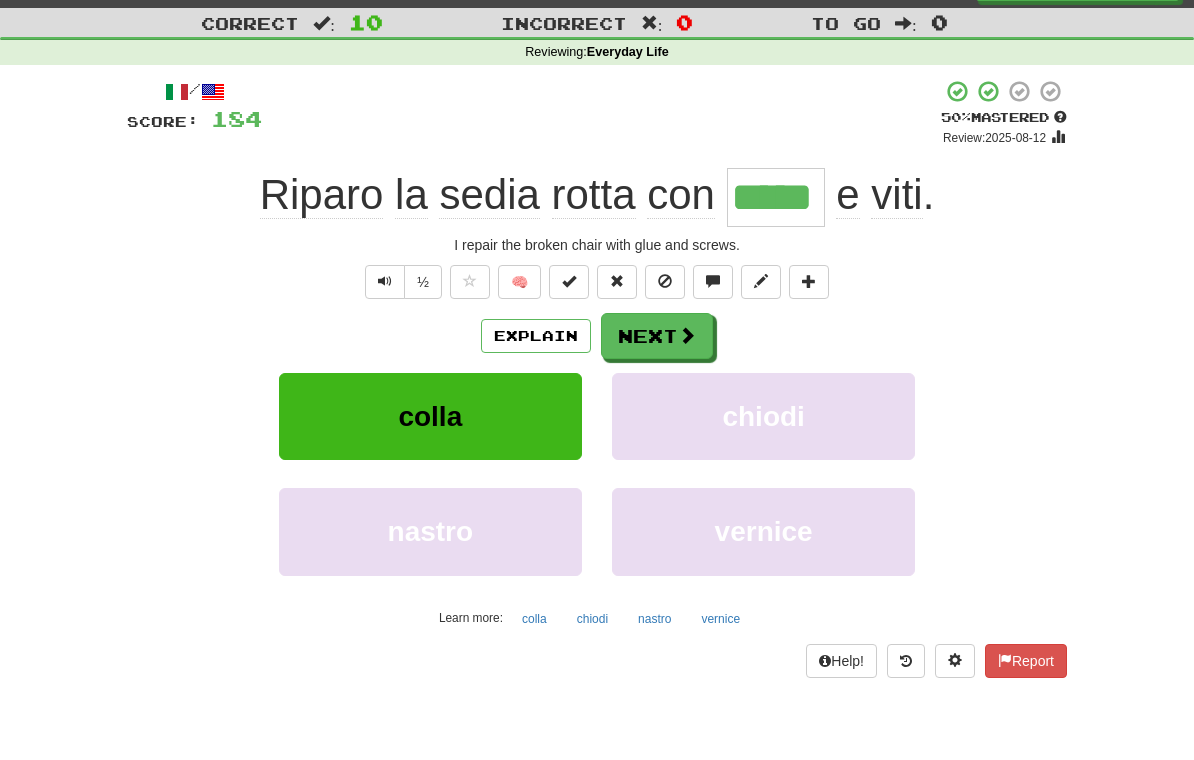 click on "Next" at bounding box center (657, 336) 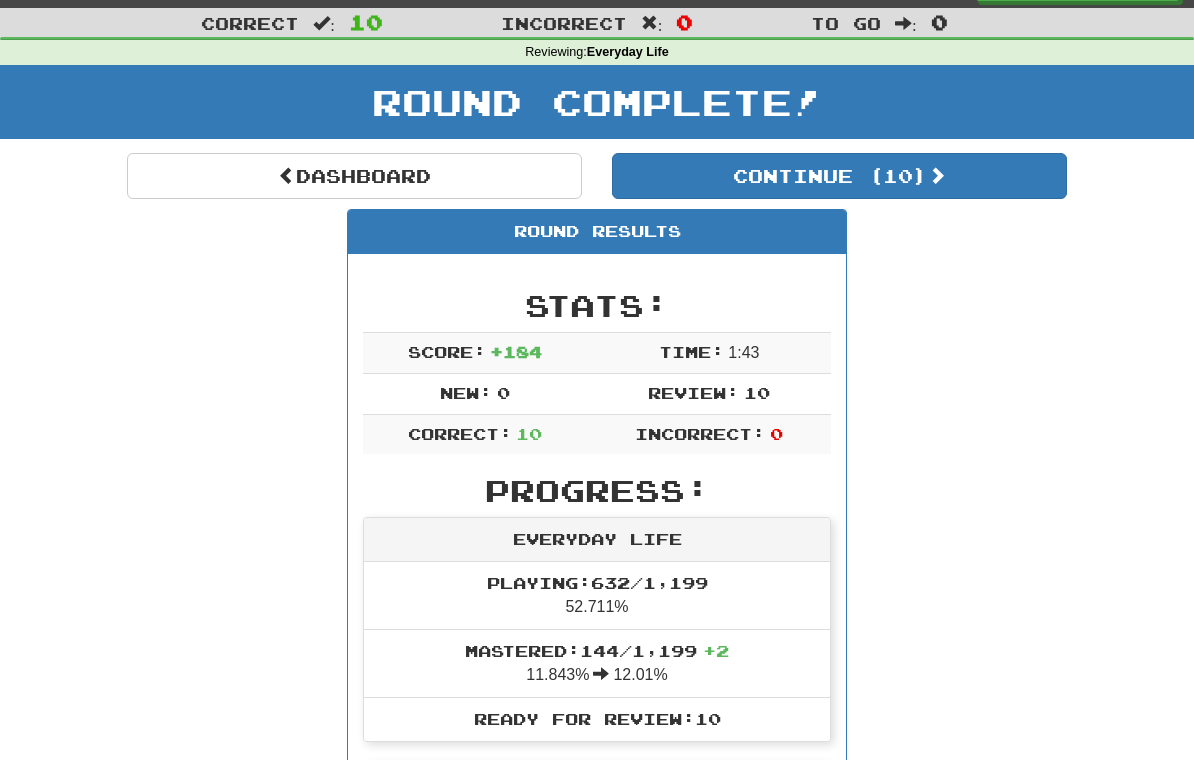 click on "Continue ( 10 )" at bounding box center (839, 176) 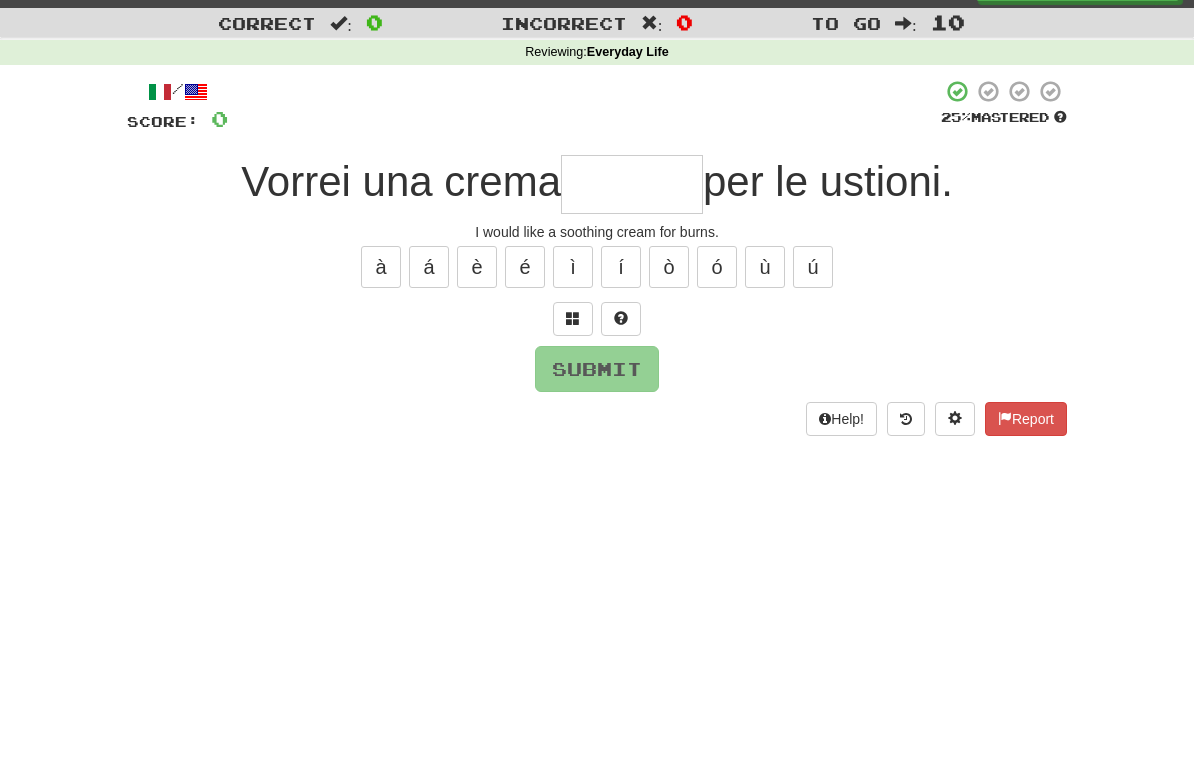 click at bounding box center [632, 184] 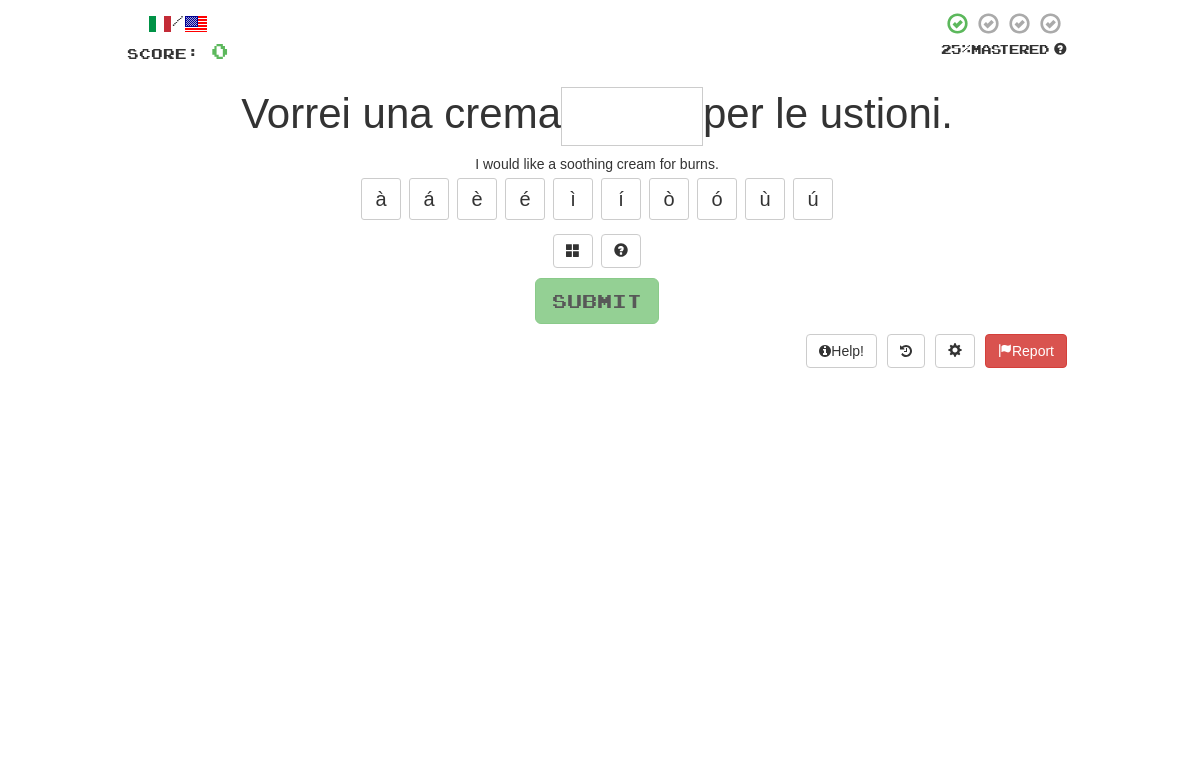 click at bounding box center [573, 319] 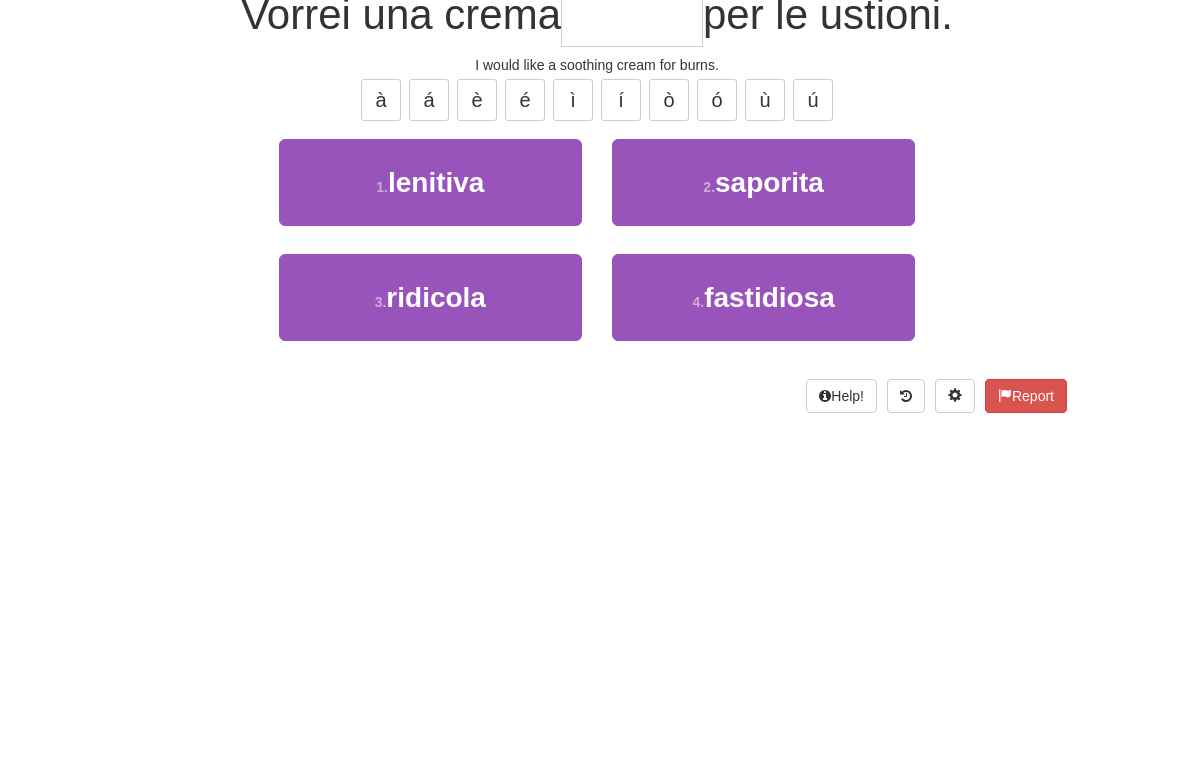 click on "1 .  lenitiva" at bounding box center [430, 349] 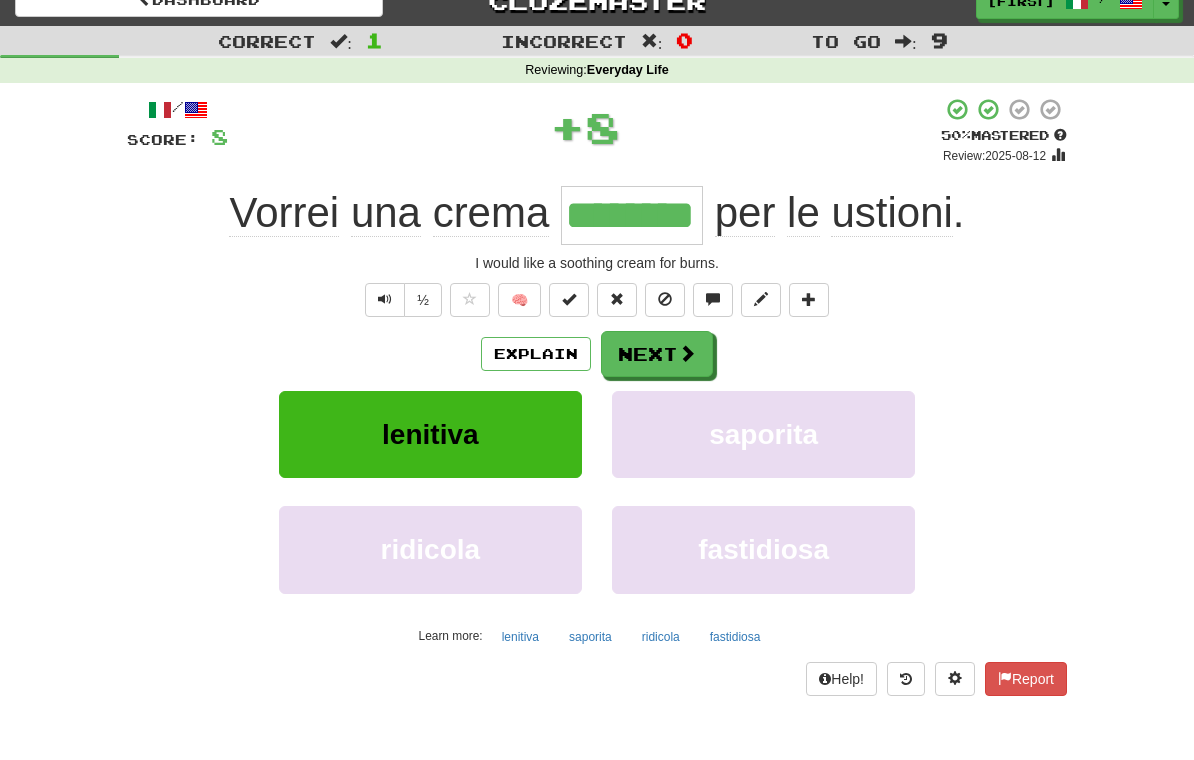 scroll, scrollTop: 0, scrollLeft: 0, axis: both 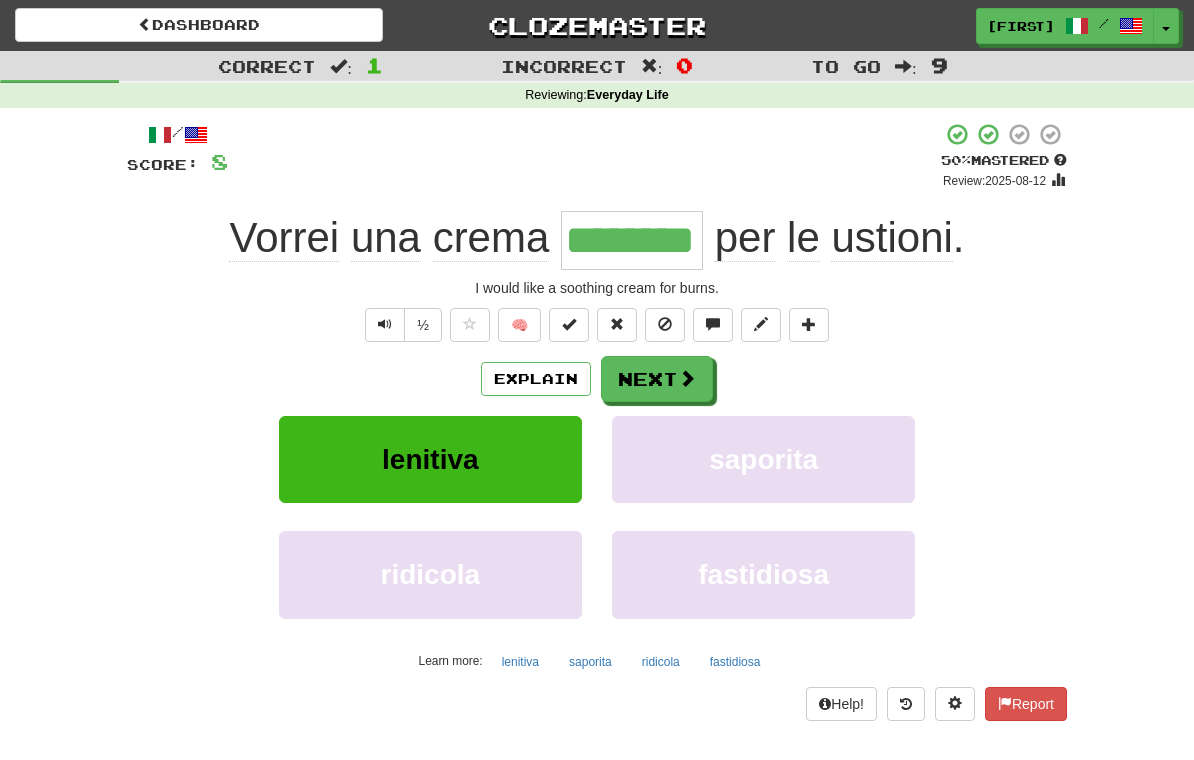 click at bounding box center (687, 378) 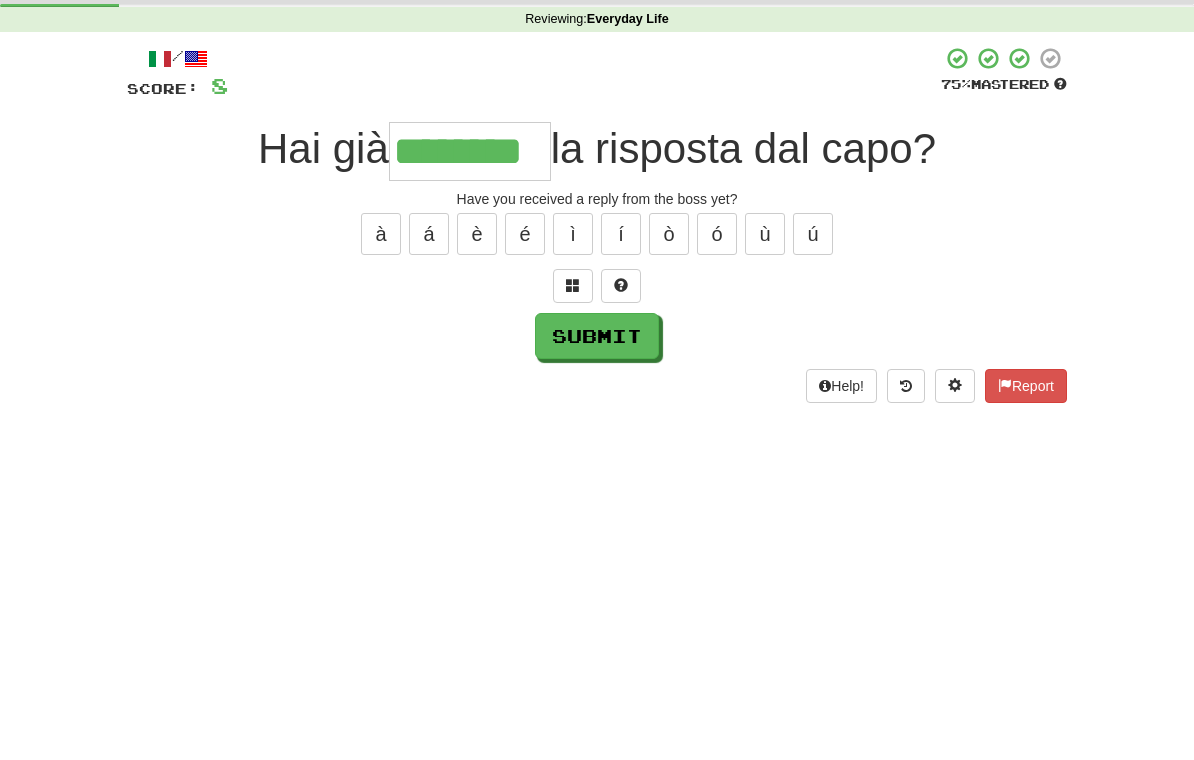type on "********" 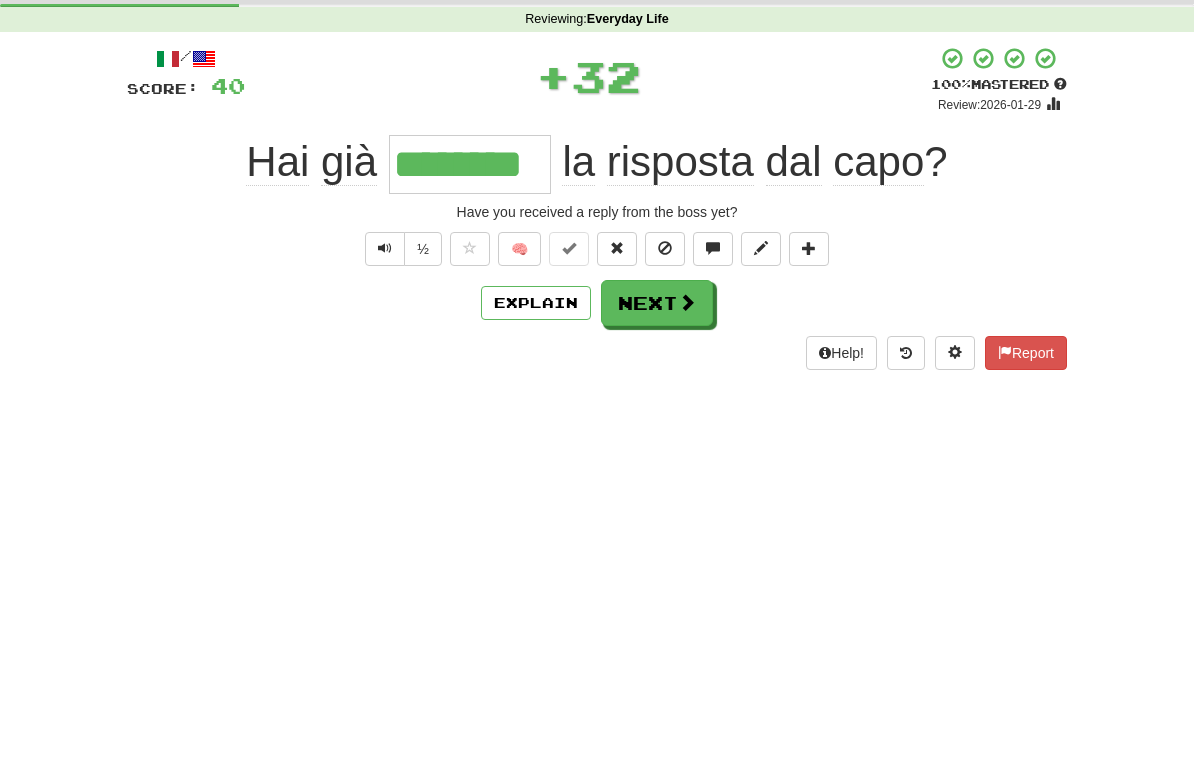 scroll, scrollTop: 76, scrollLeft: 0, axis: vertical 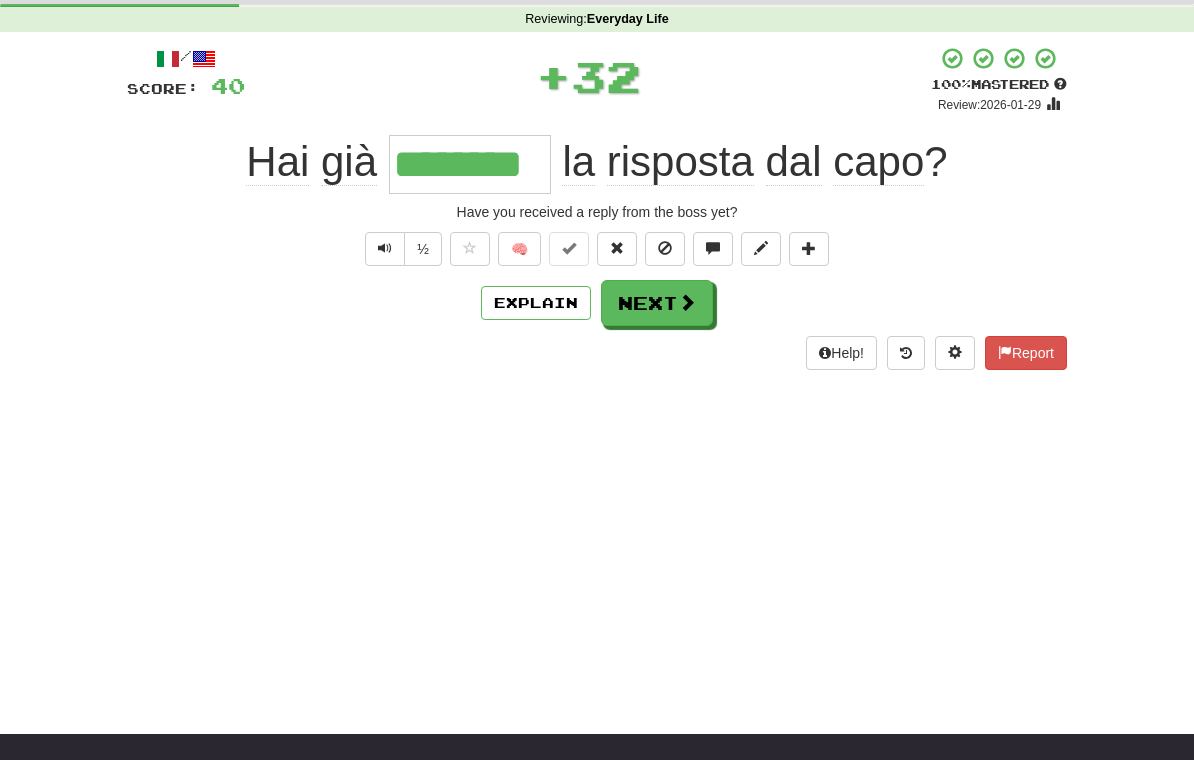 click on "Next" at bounding box center (657, 303) 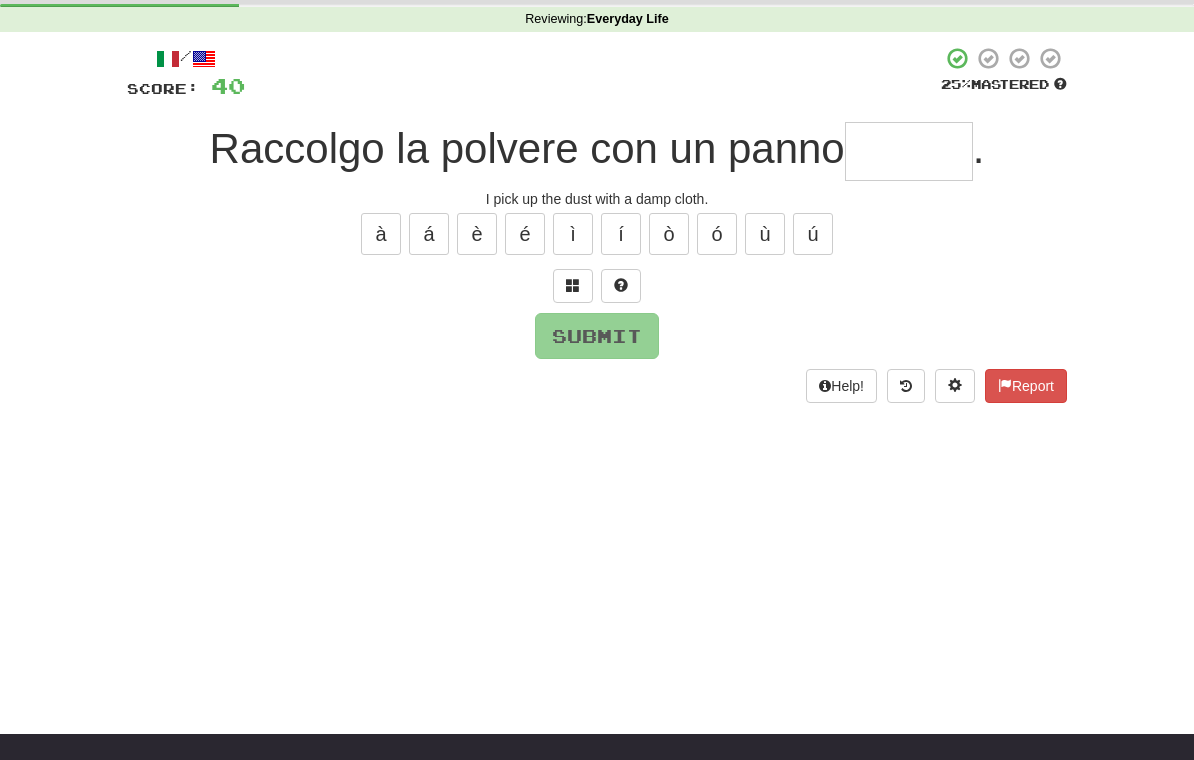 type on "*" 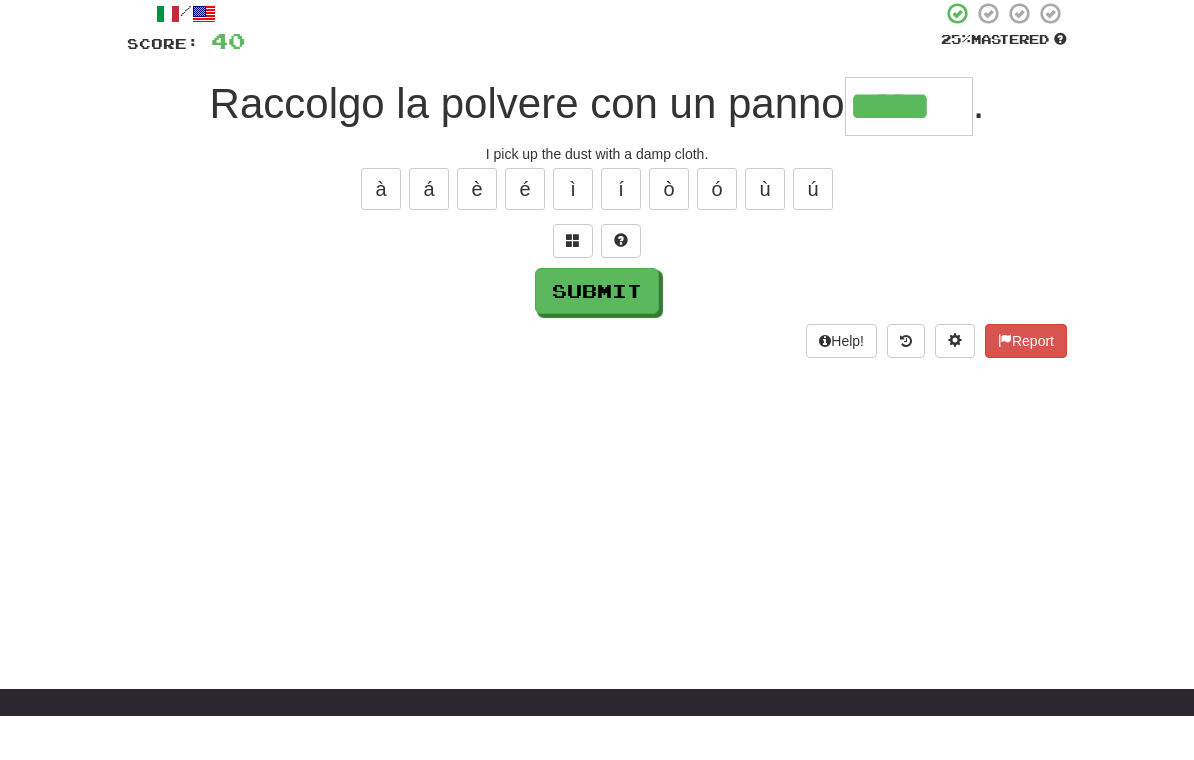 type on "*****" 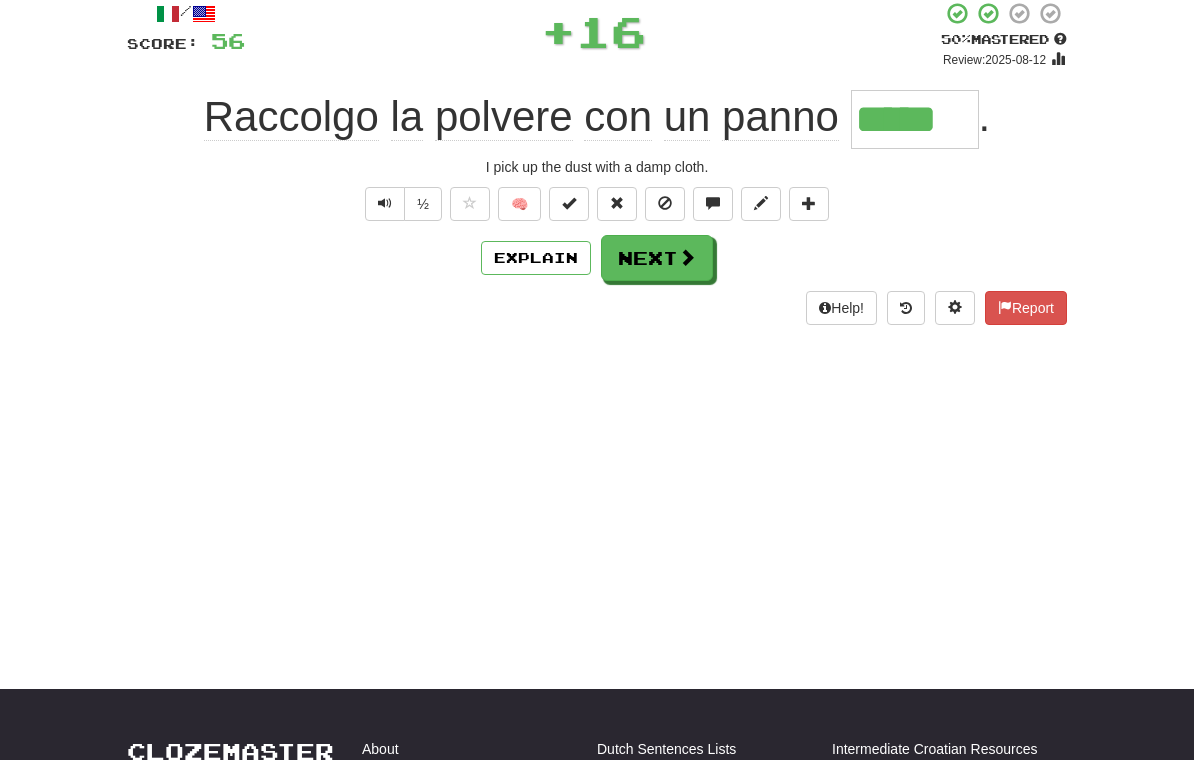 click on "Next" at bounding box center (657, 258) 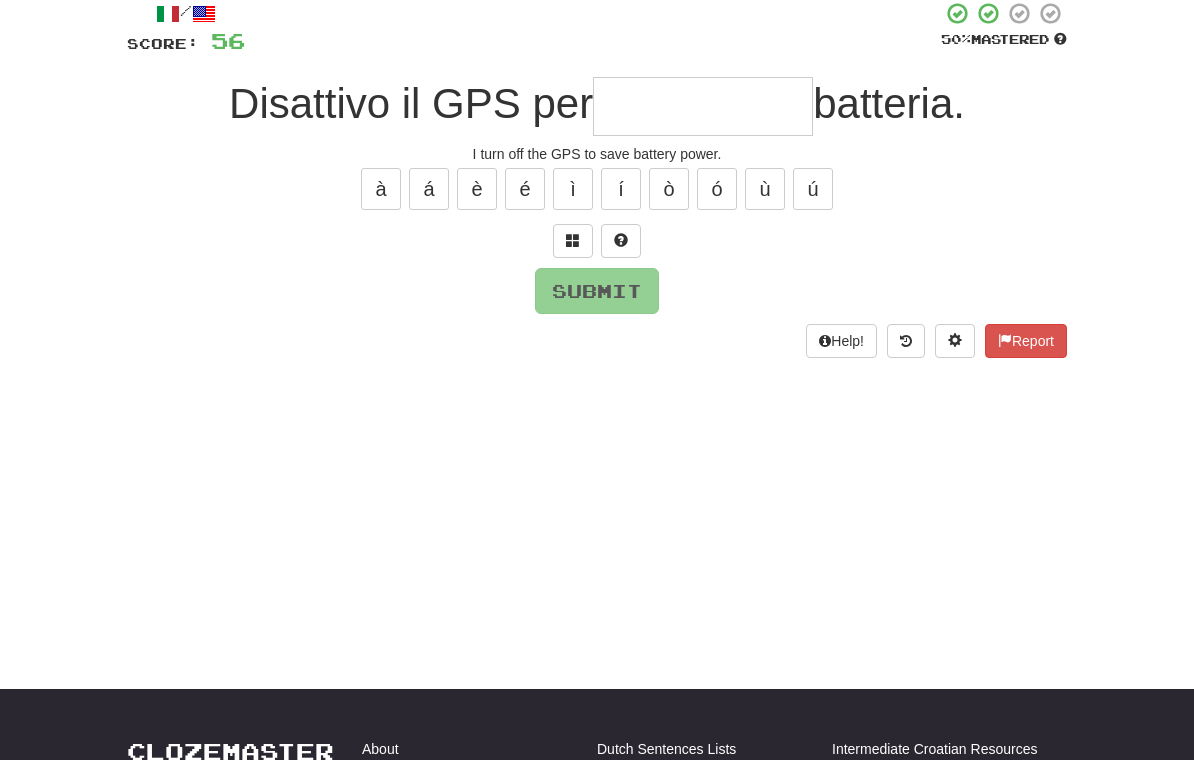 scroll, scrollTop: 120, scrollLeft: 0, axis: vertical 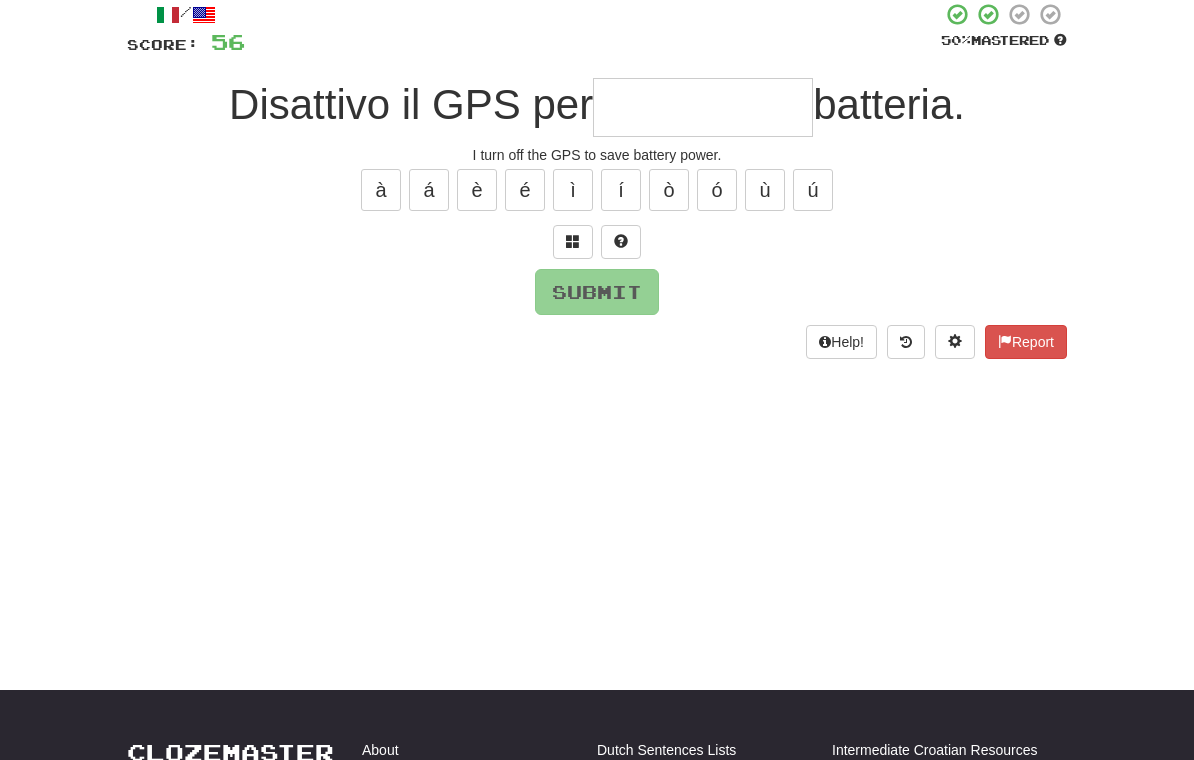 type on "*" 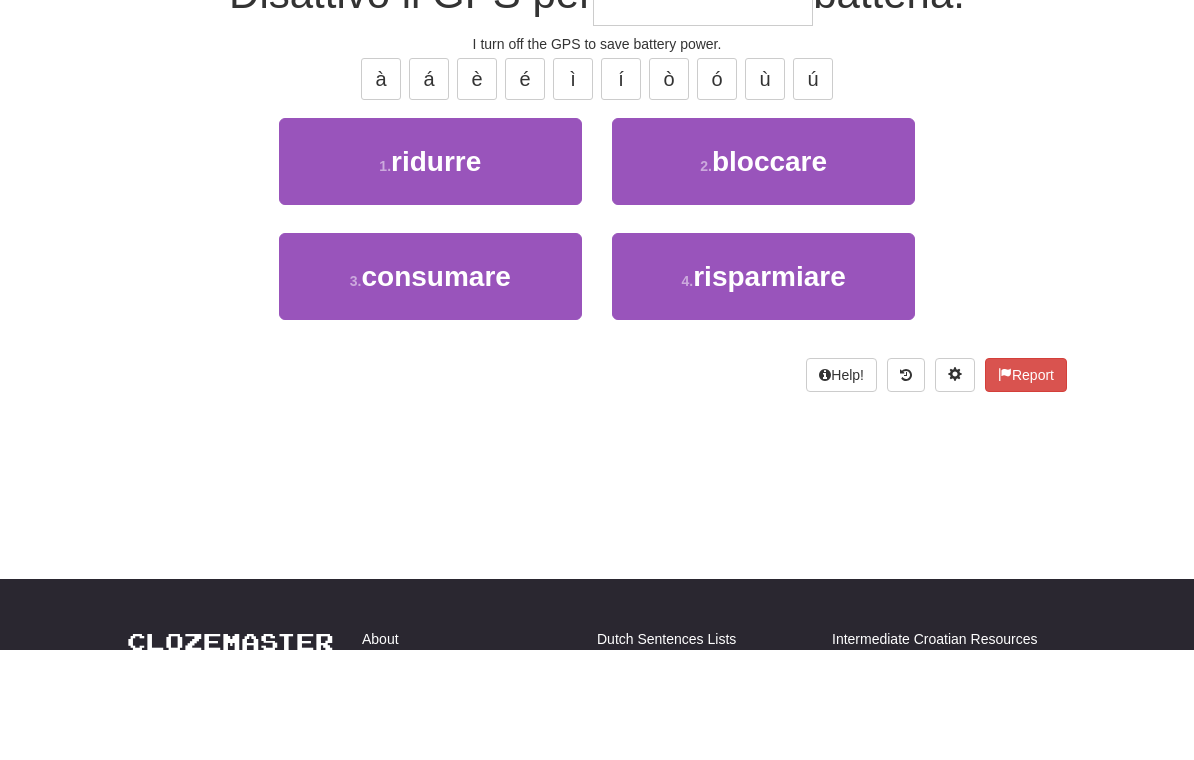click on "risparmiare" at bounding box center [769, 387] 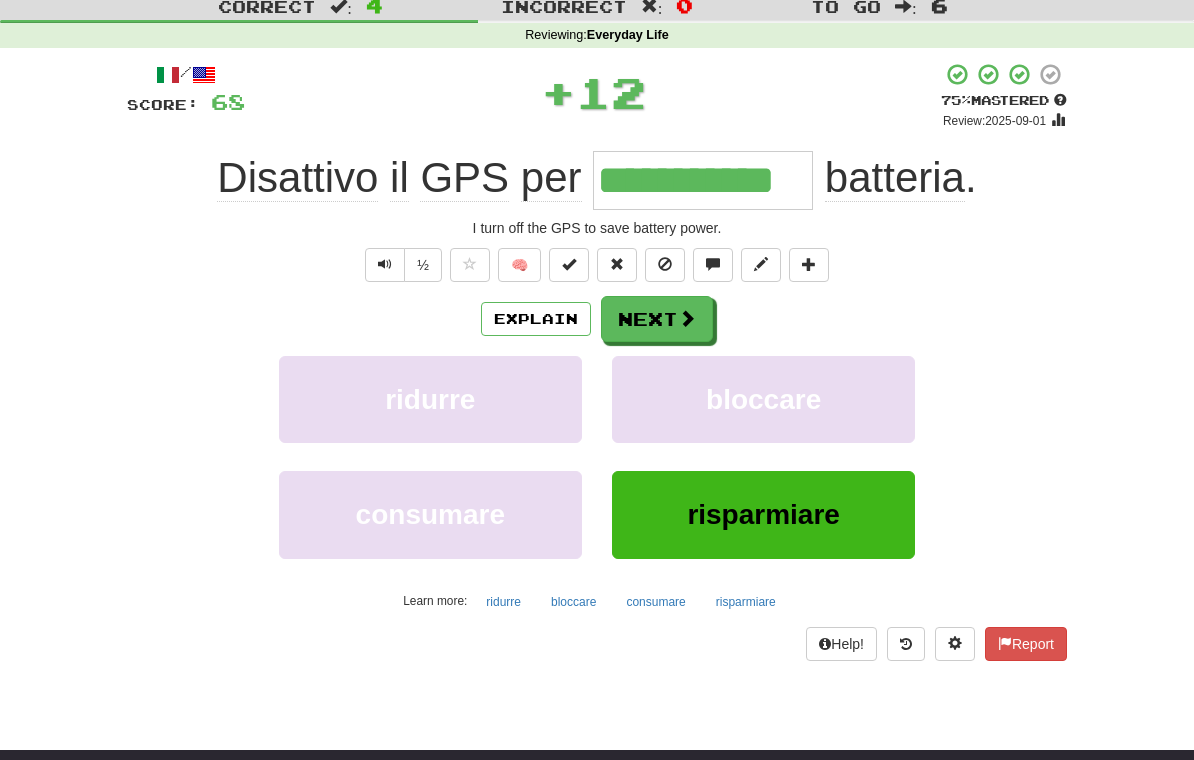 scroll, scrollTop: 59, scrollLeft: 0, axis: vertical 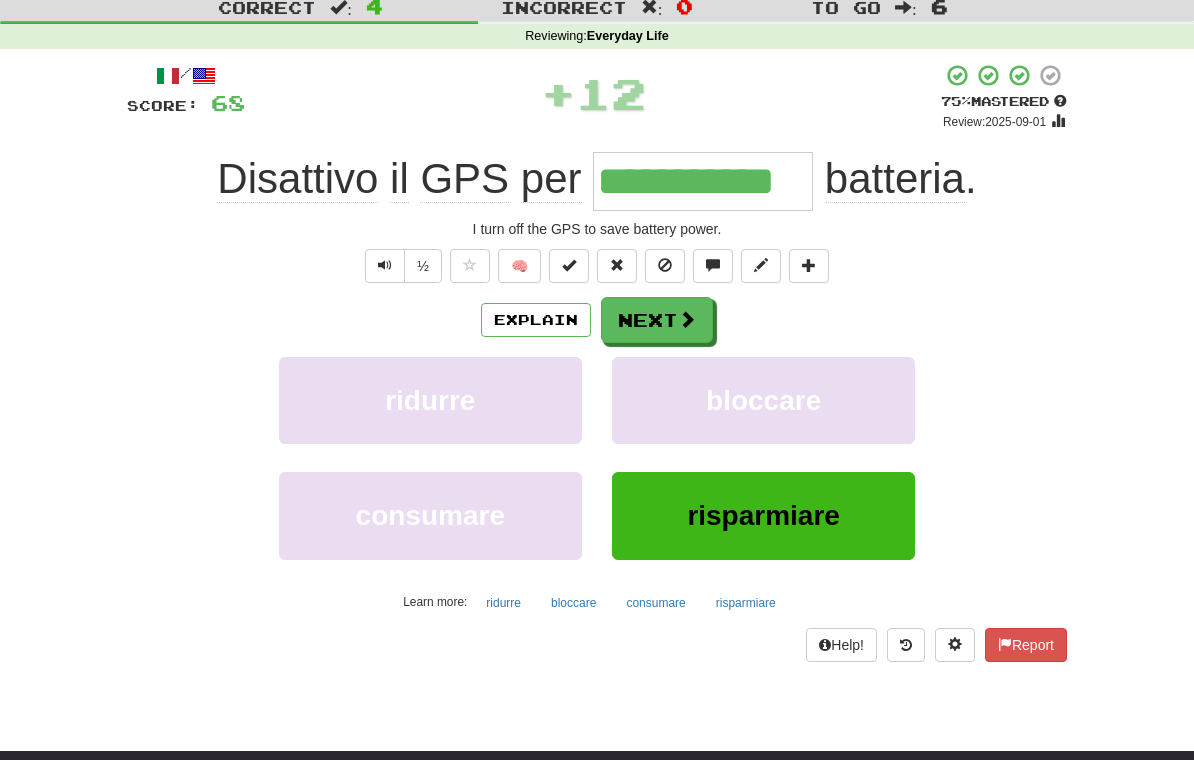 click on "Next" at bounding box center (657, 320) 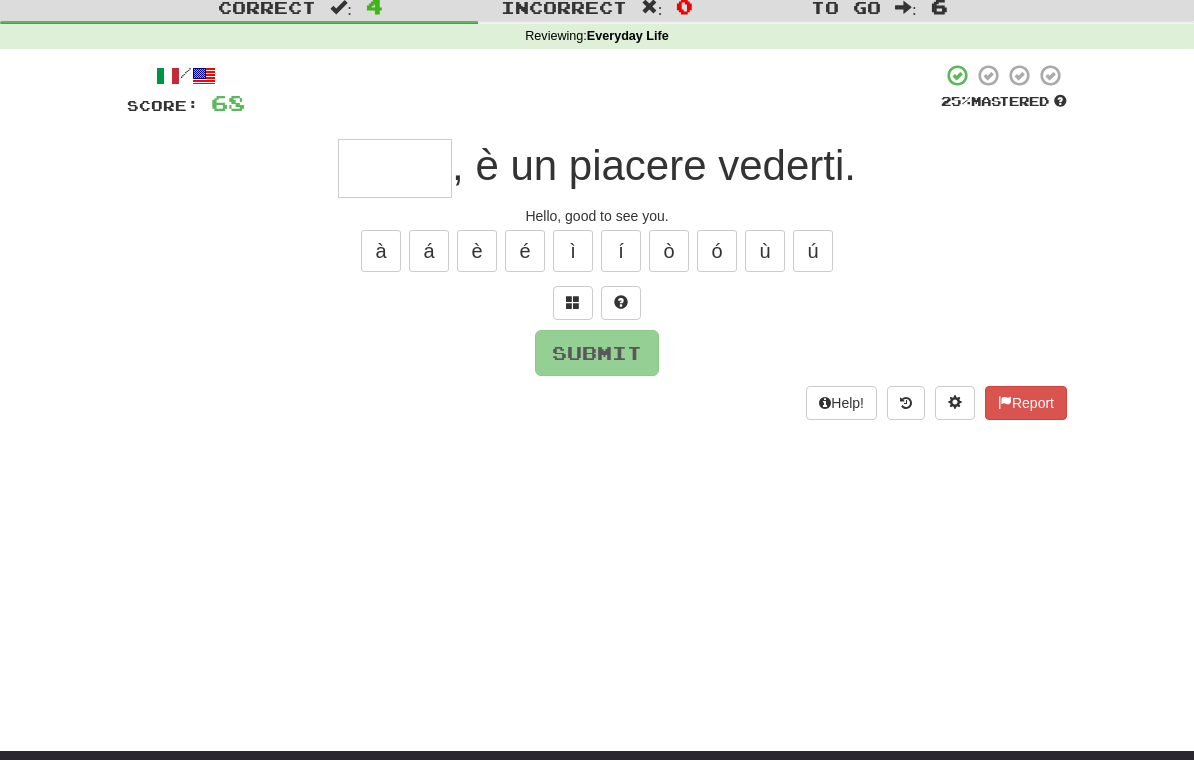 type on "*" 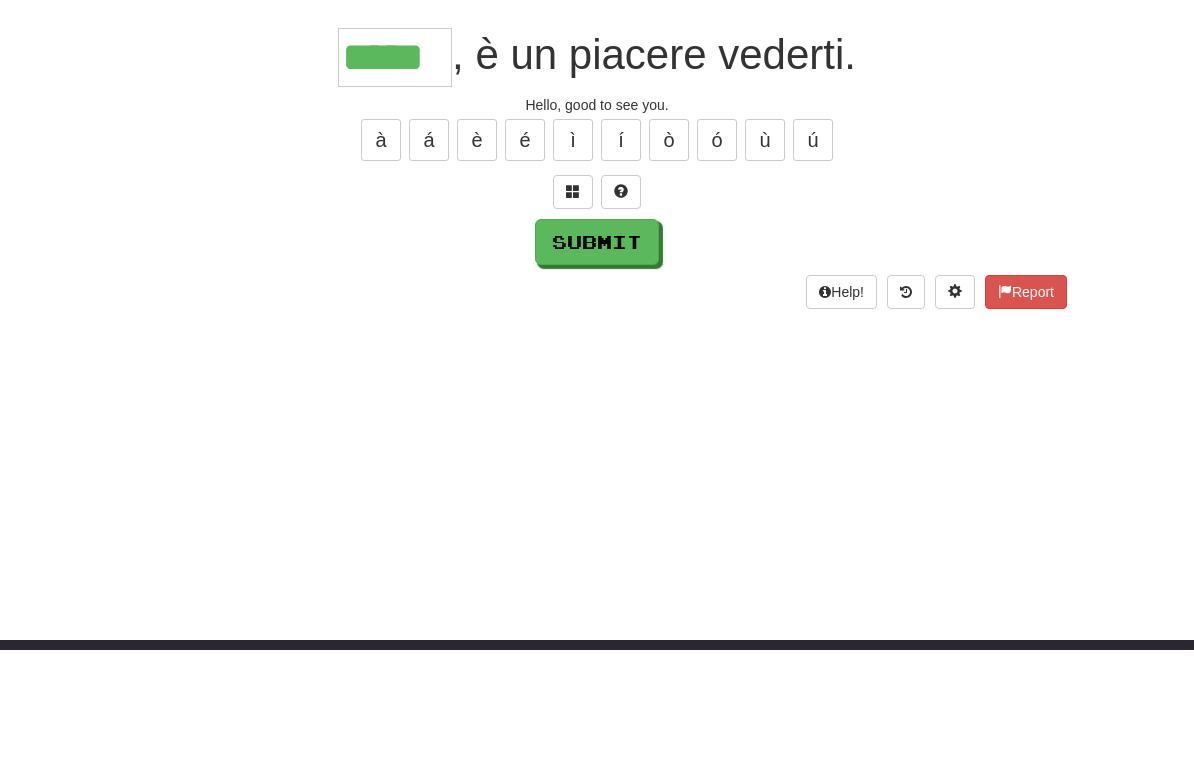 click on "/  Score:   68 25 %  Mastered ***** , è un piacere vederti. Hello, good to see you. à á è é ì í ò ó ù ú Submit  Help!  Report" at bounding box center [597, 241] 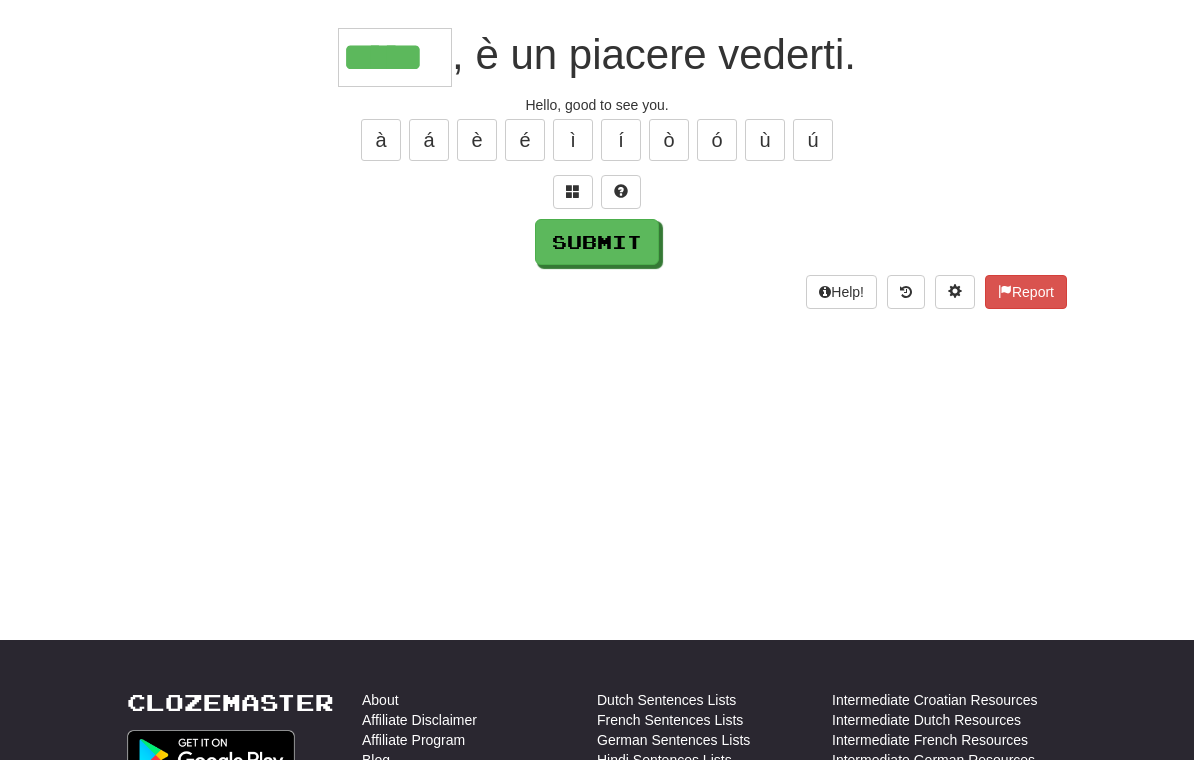 click on "Submit" at bounding box center [597, 242] 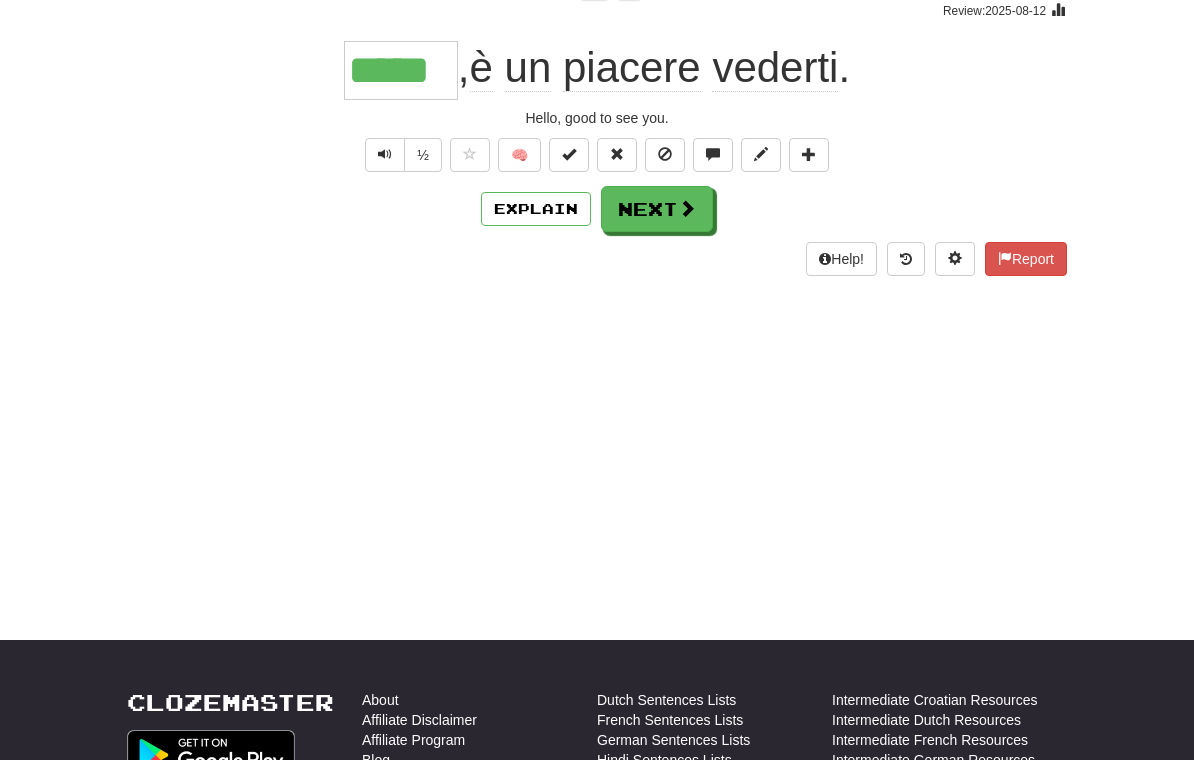 click on "Next" at bounding box center [657, 209] 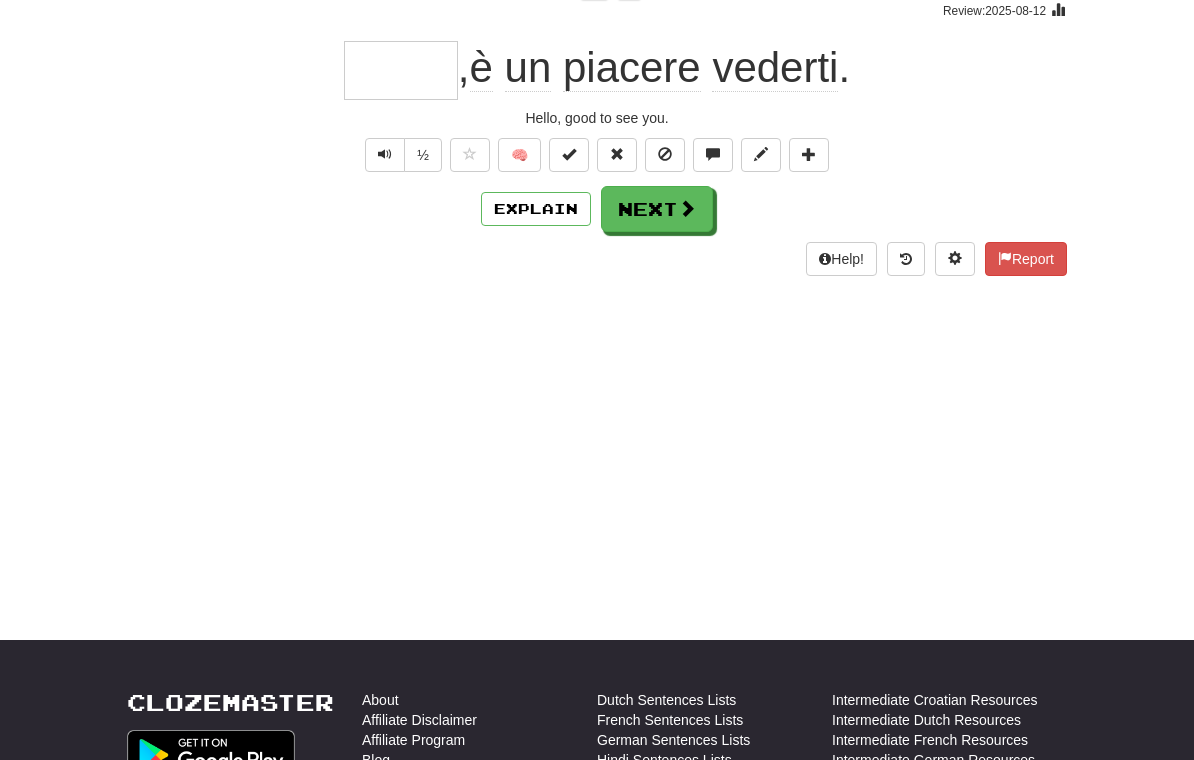 scroll, scrollTop: 169, scrollLeft: 0, axis: vertical 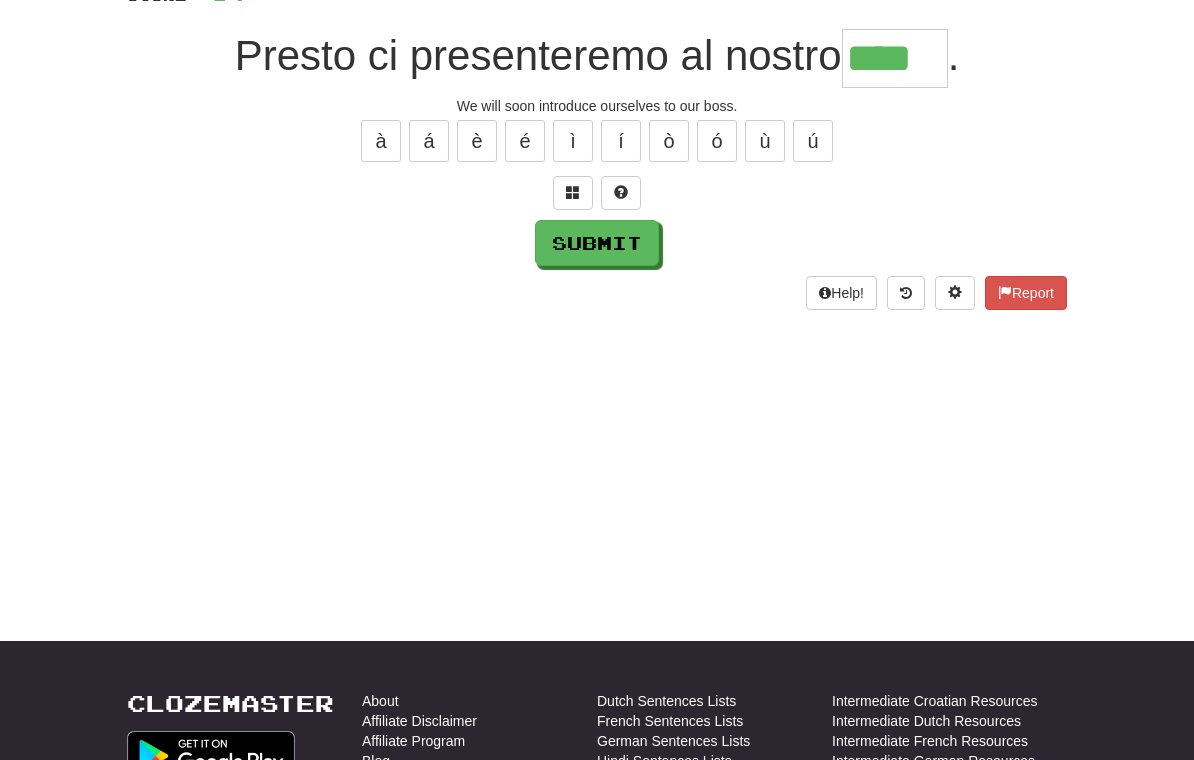 type on "****" 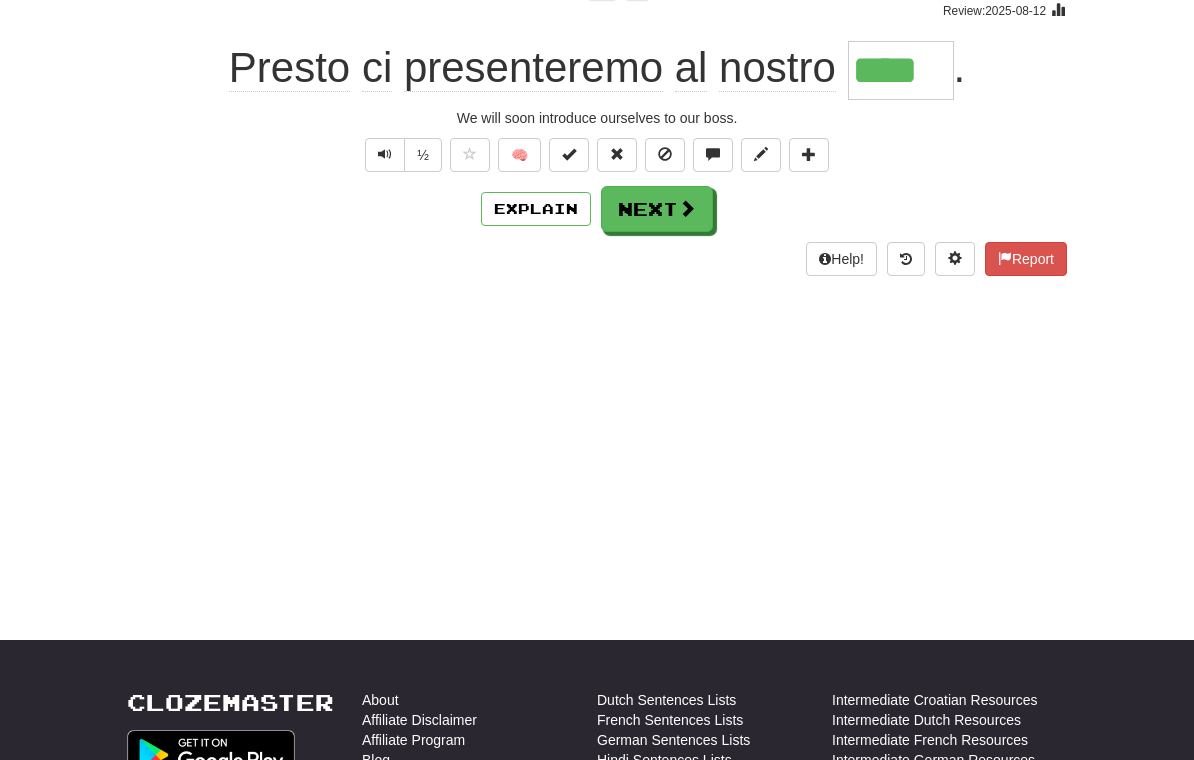 click on "Next" at bounding box center [657, 209] 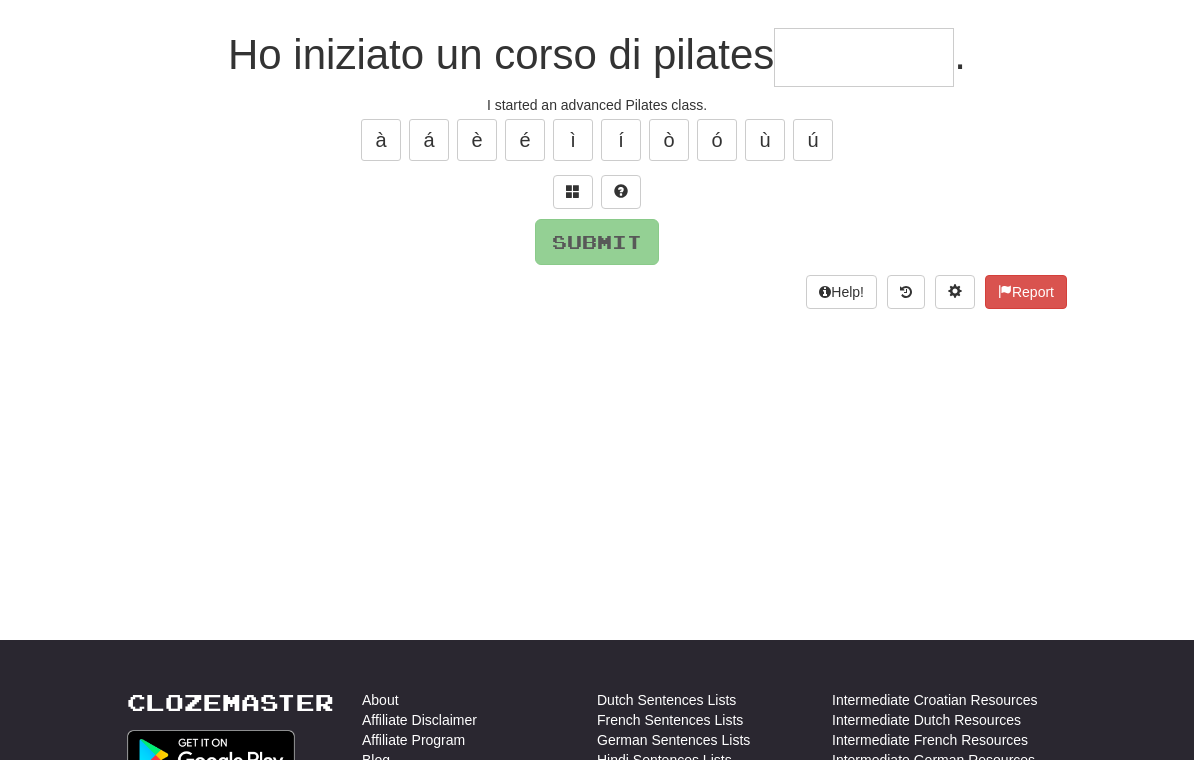 scroll, scrollTop: 169, scrollLeft: 0, axis: vertical 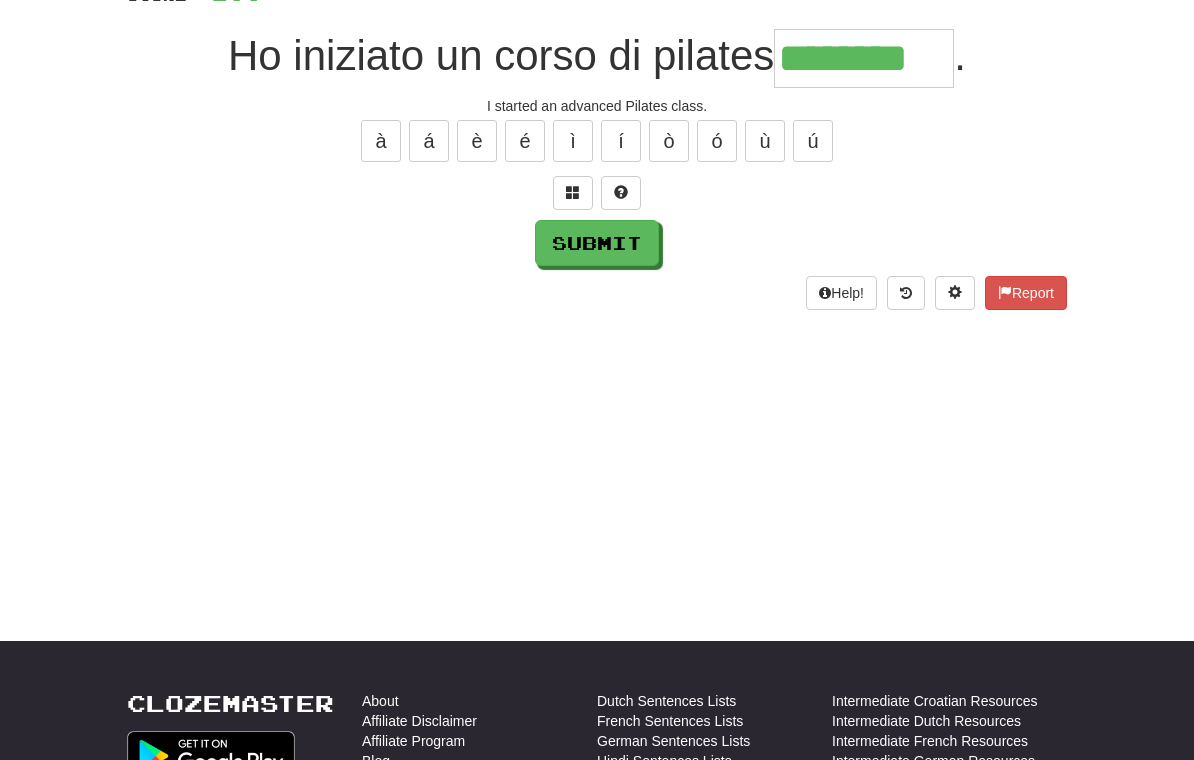 type on "********" 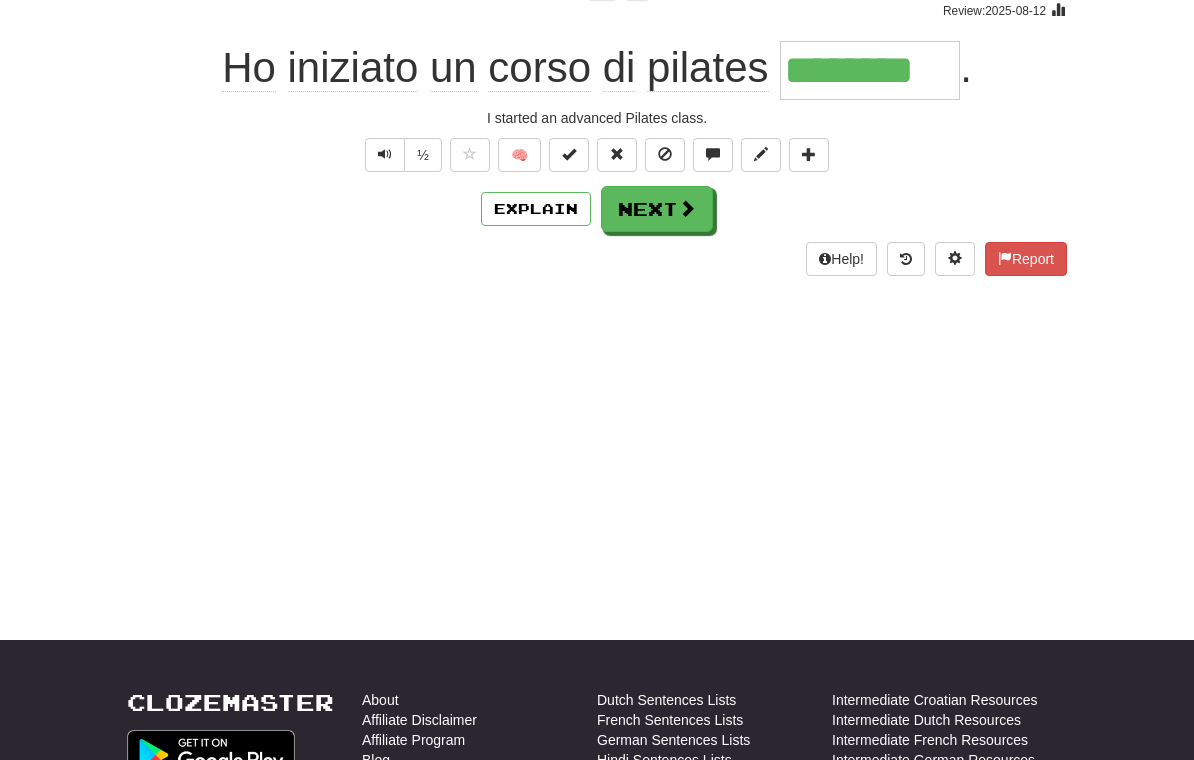 click on "Next" at bounding box center [657, 209] 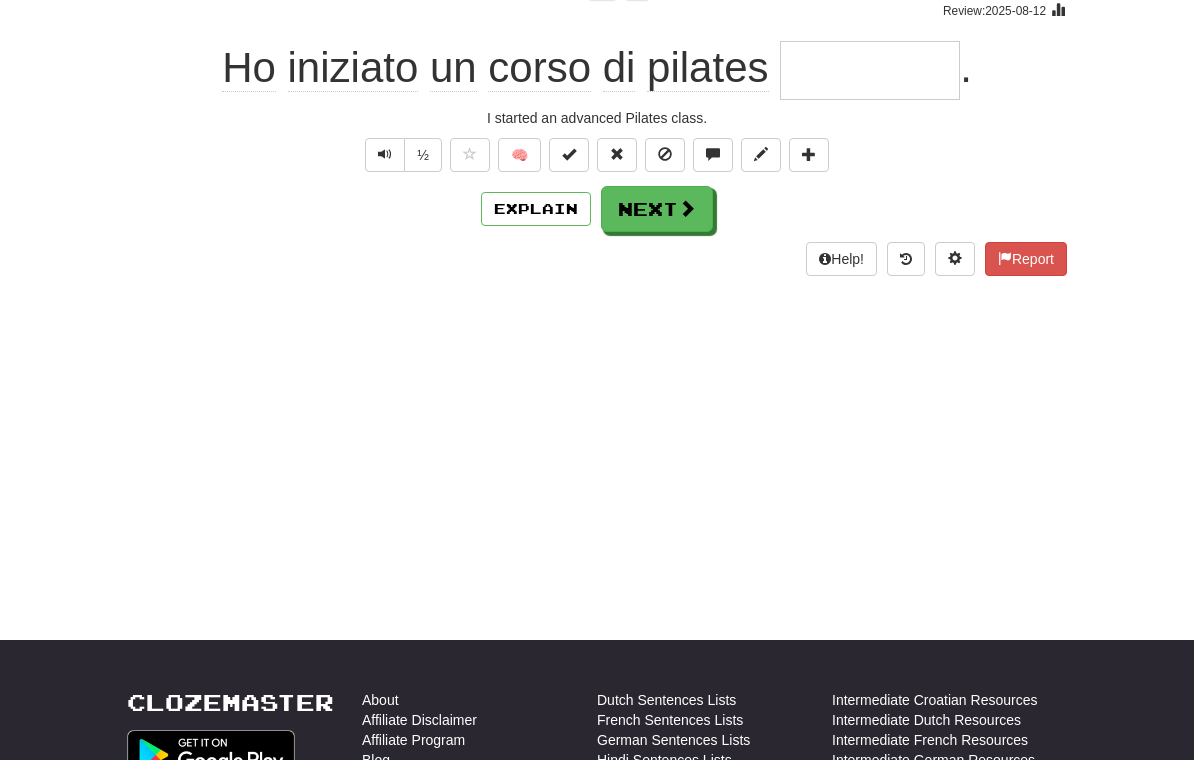 scroll, scrollTop: 169, scrollLeft: 0, axis: vertical 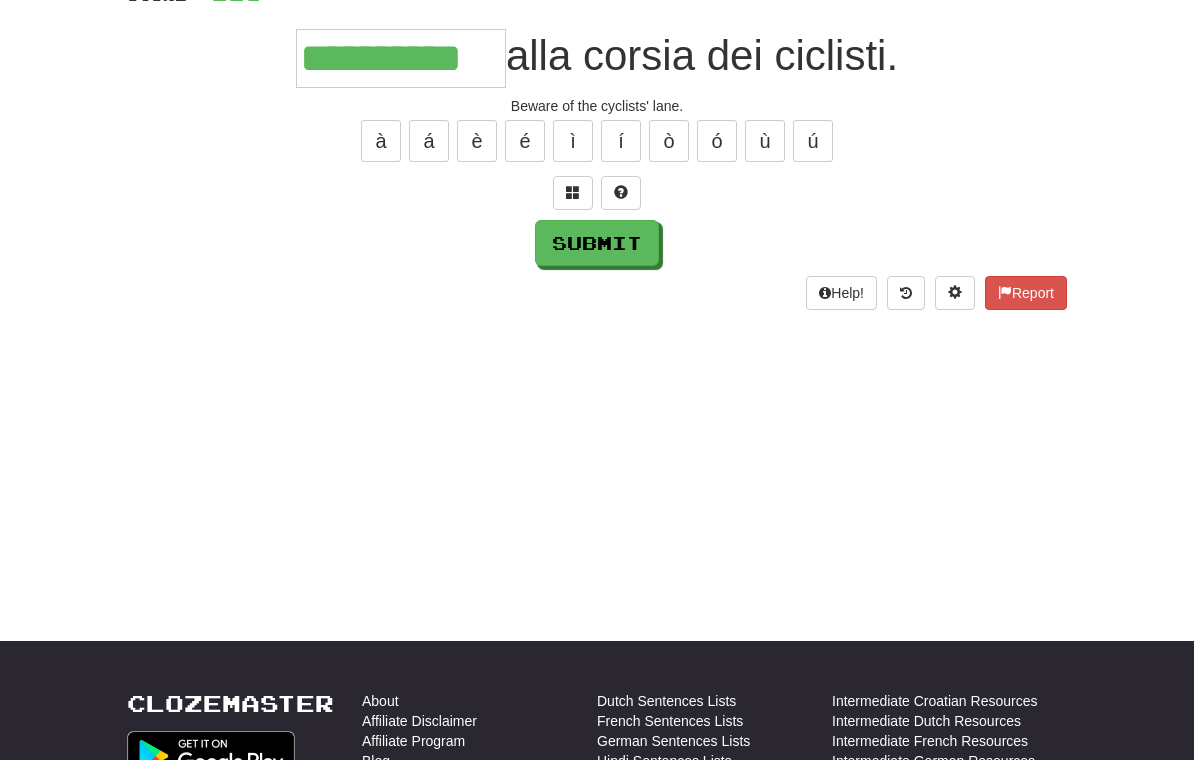click on "Submit" at bounding box center [597, 243] 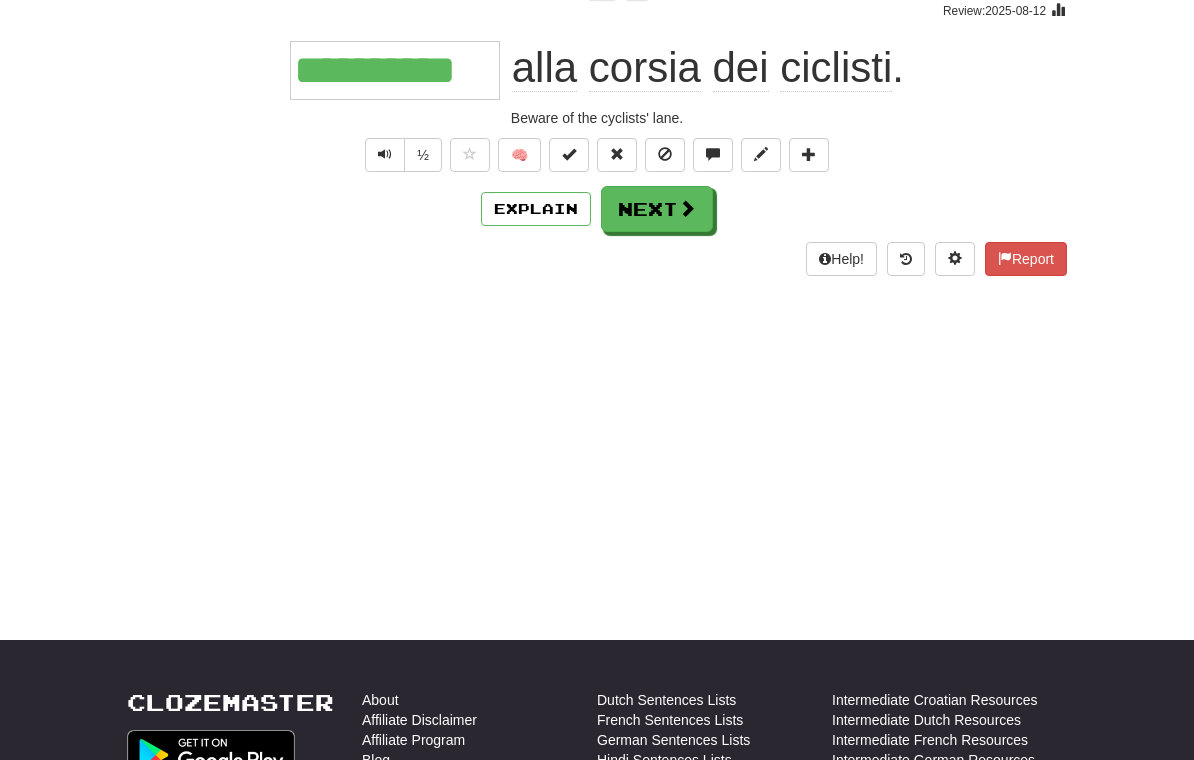 click on "Next" at bounding box center [657, 209] 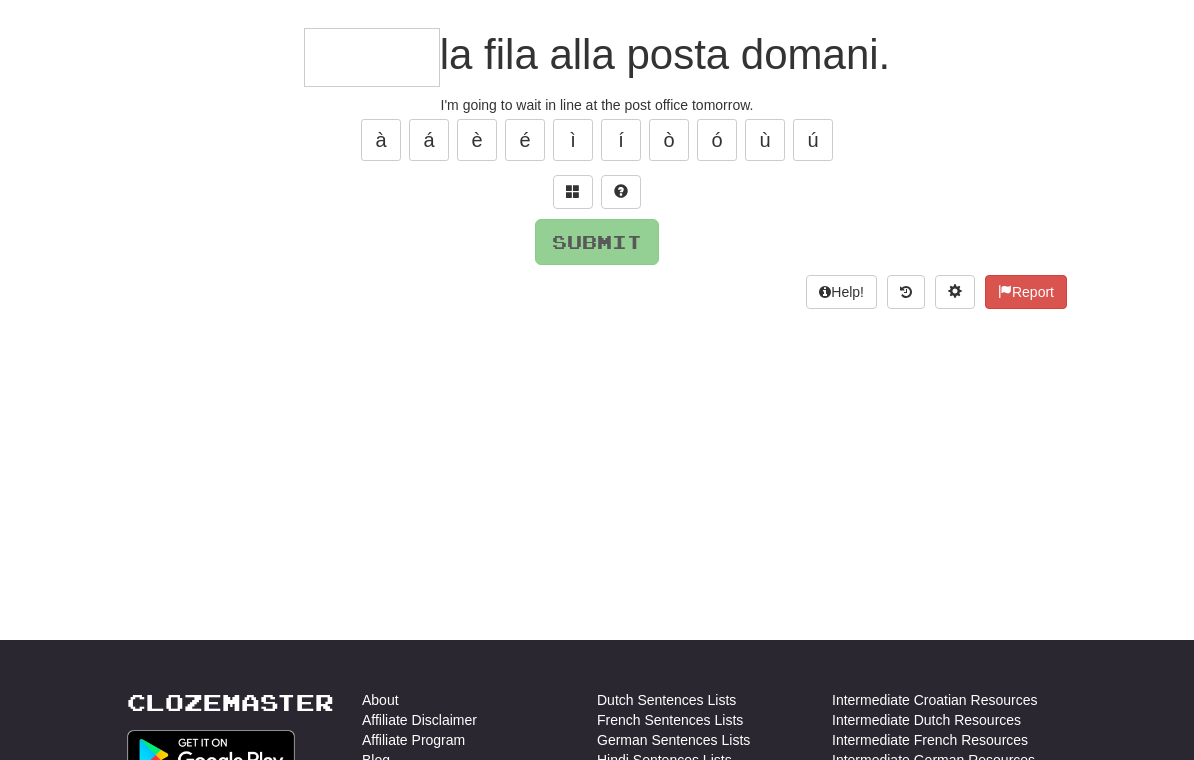 scroll, scrollTop: 169, scrollLeft: 0, axis: vertical 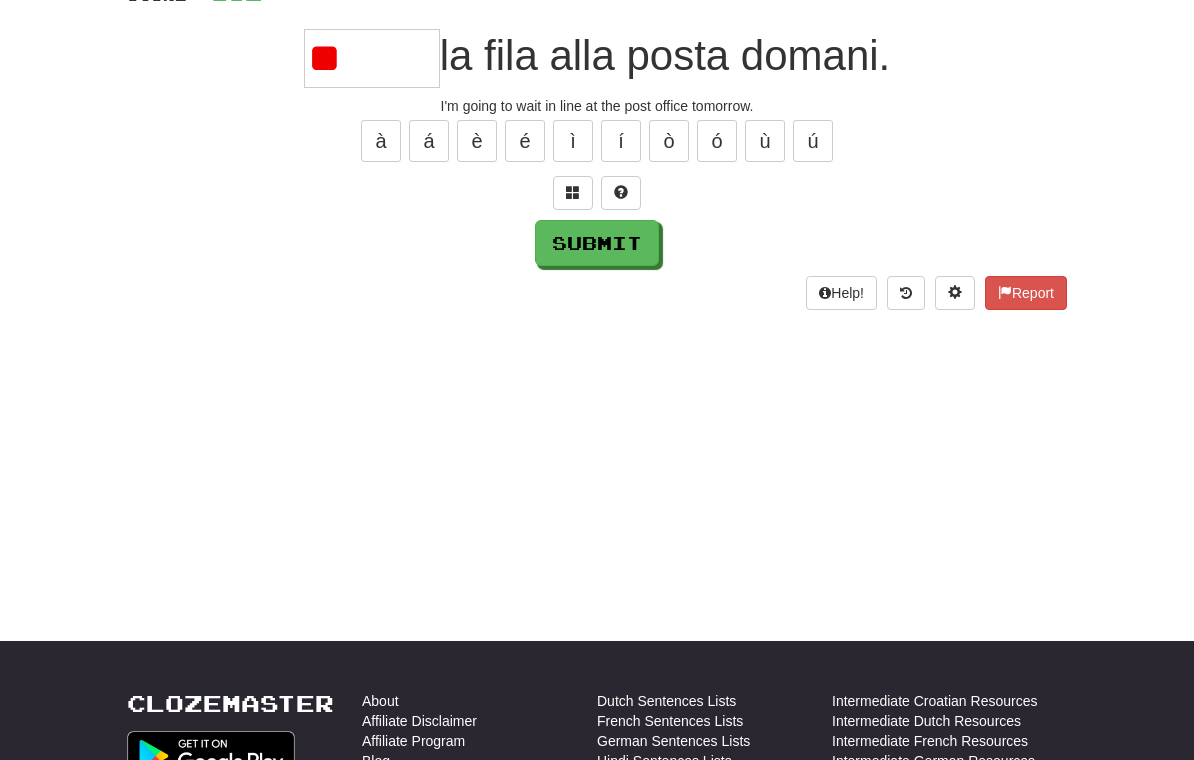 type on "*" 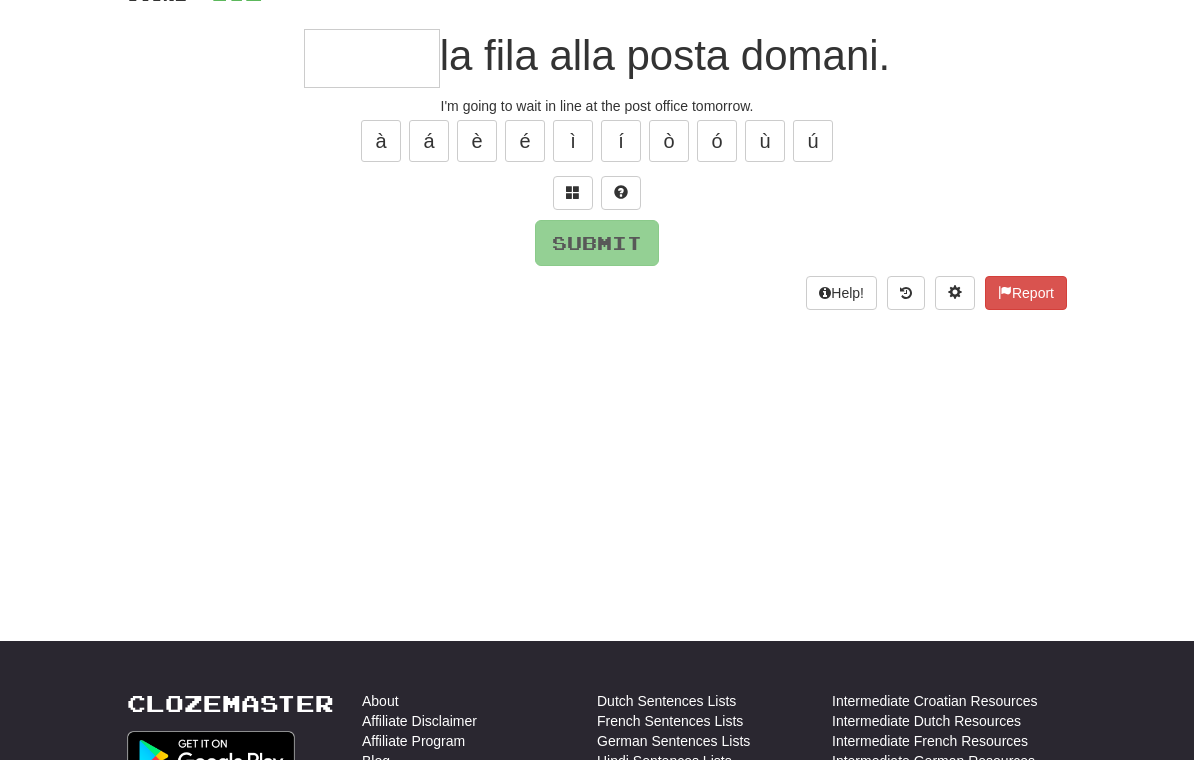 click at bounding box center (573, 193) 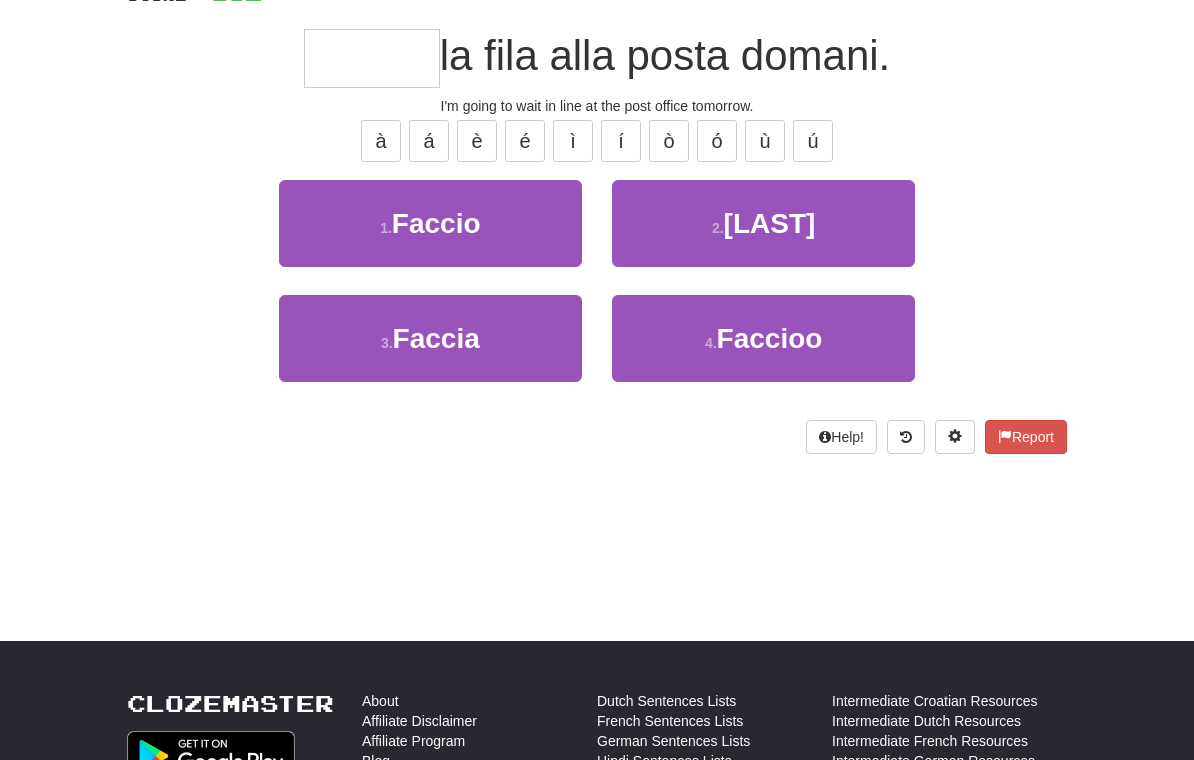 click on "1 .  Faccio" at bounding box center (430, 223) 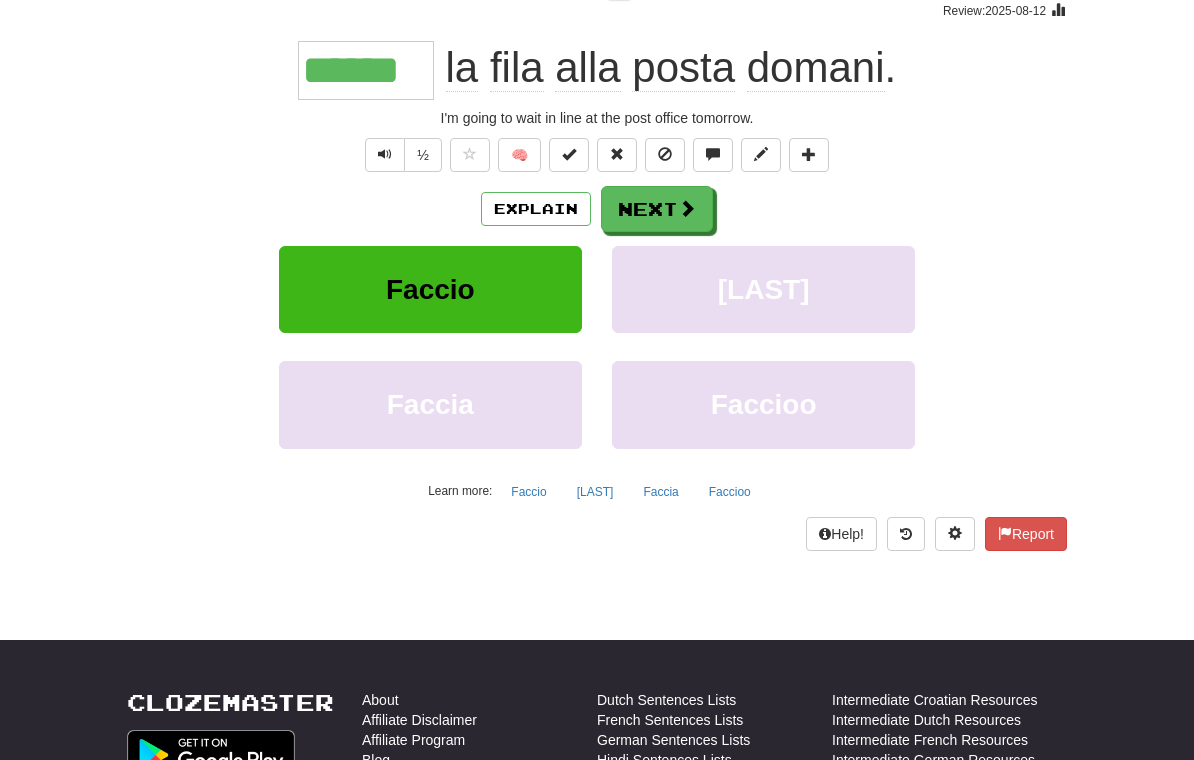 click on "Next" at bounding box center (657, 209) 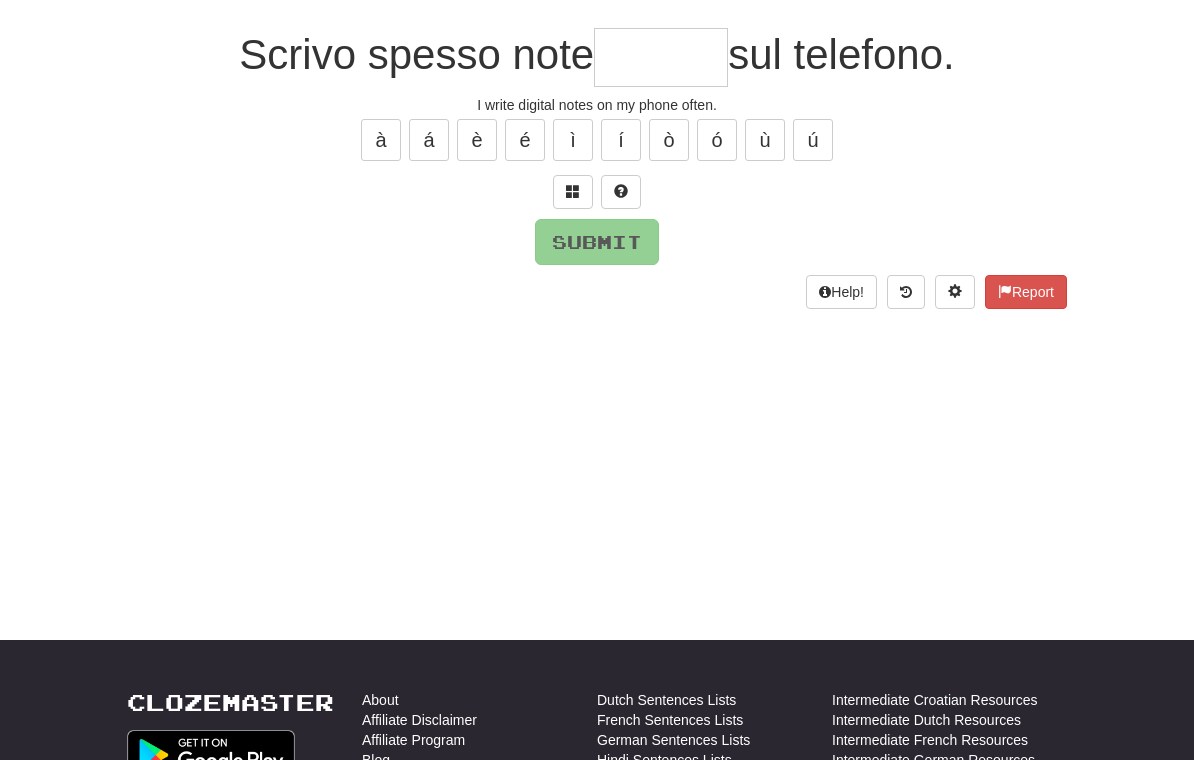 scroll, scrollTop: 169, scrollLeft: 0, axis: vertical 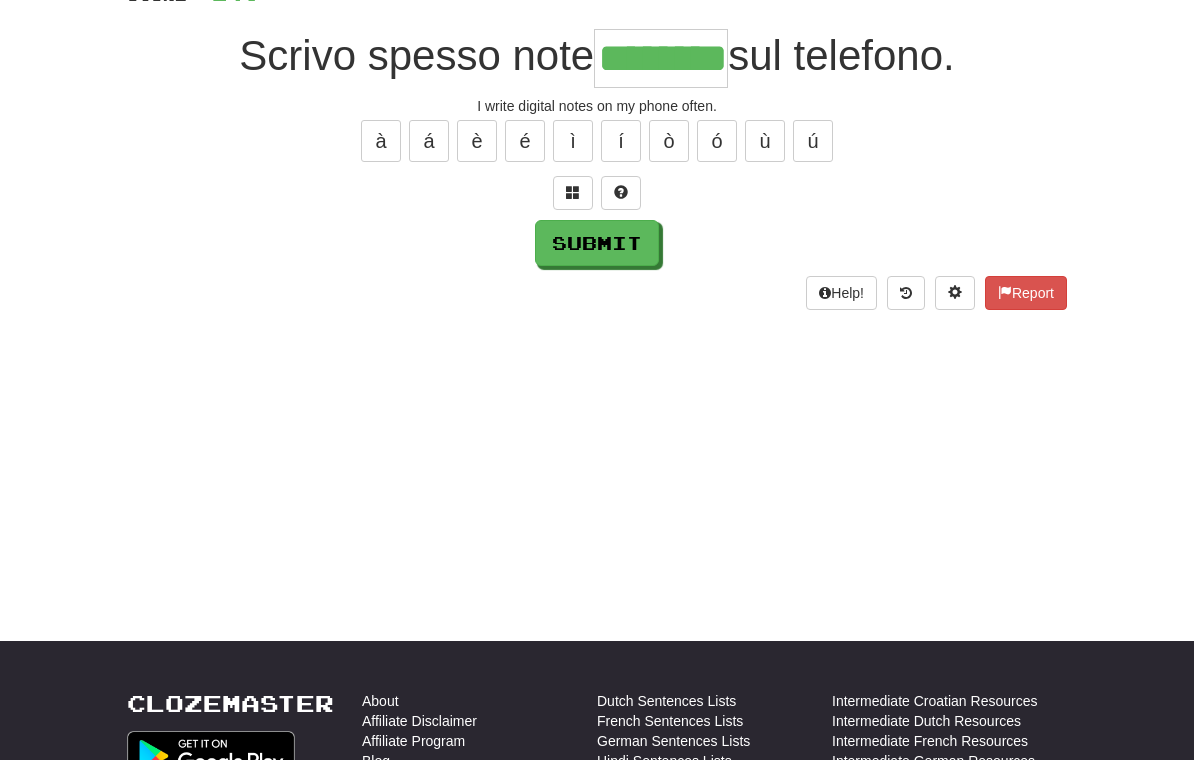 type on "********" 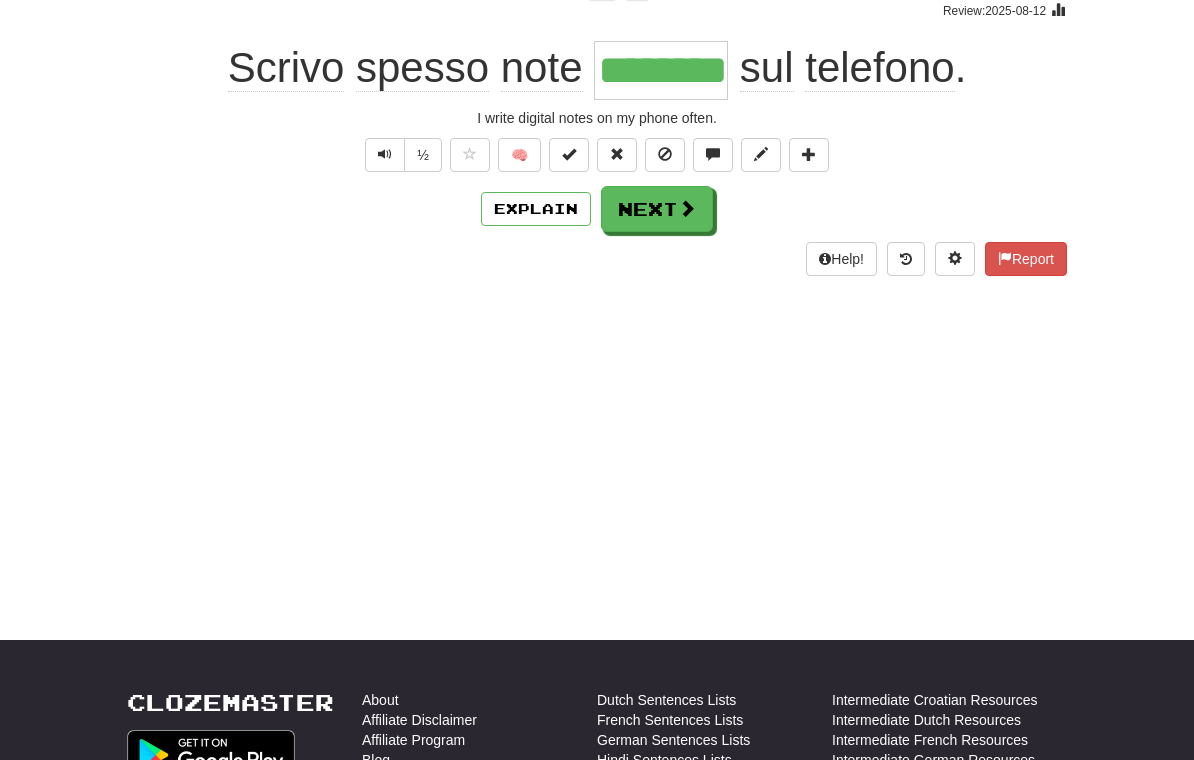 click on "Next" at bounding box center [657, 209] 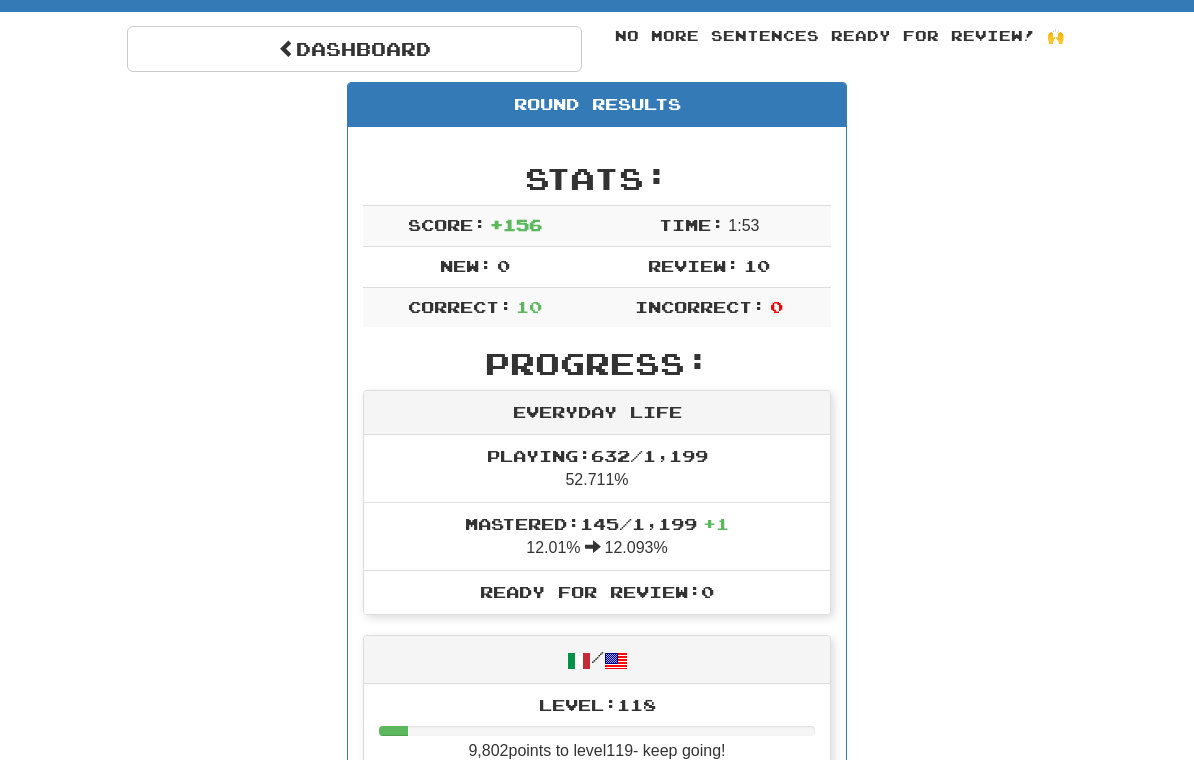 click on "Dashboard" at bounding box center (354, 49) 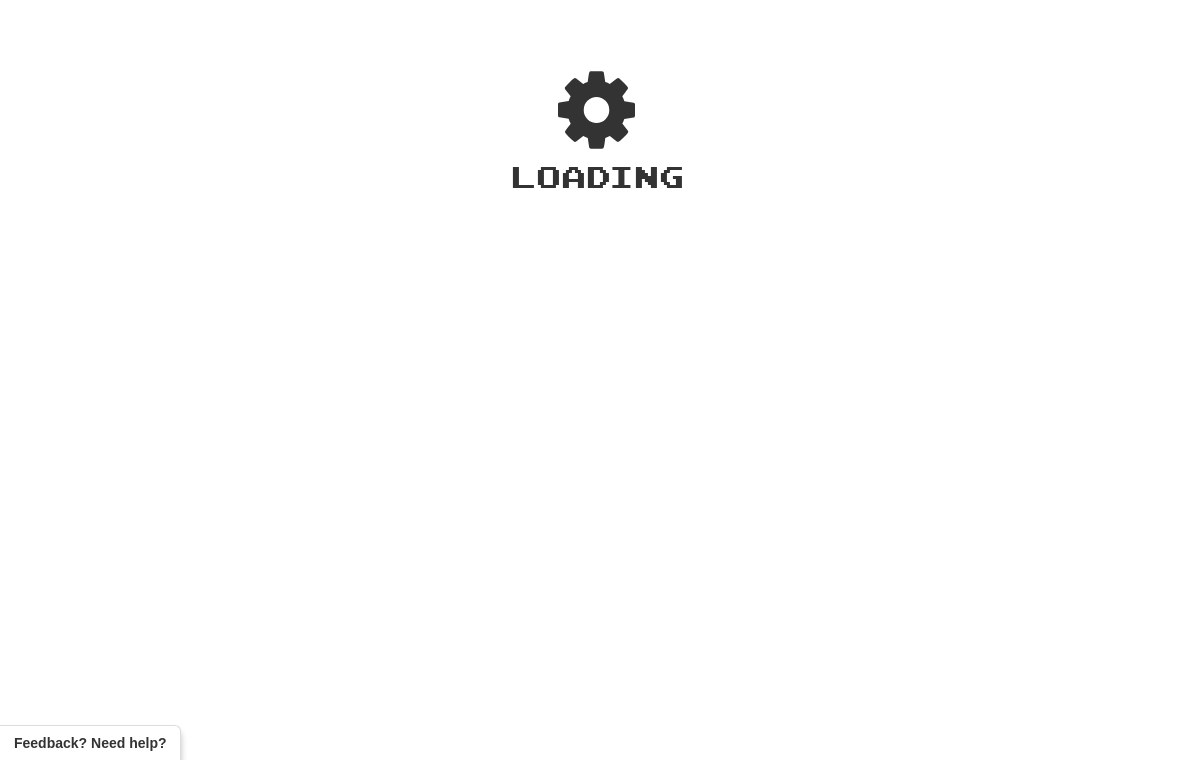 scroll, scrollTop: 0, scrollLeft: 0, axis: both 